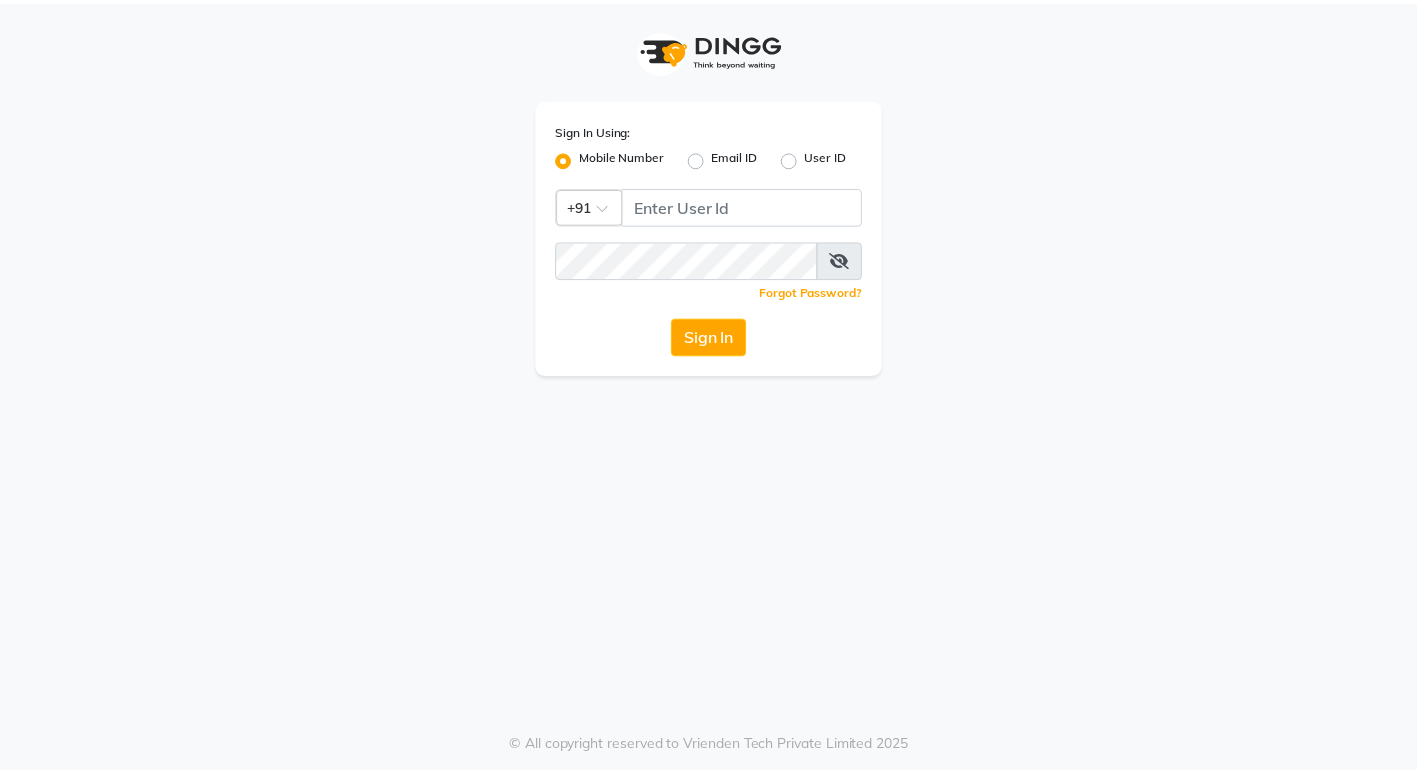 scroll, scrollTop: 0, scrollLeft: 0, axis: both 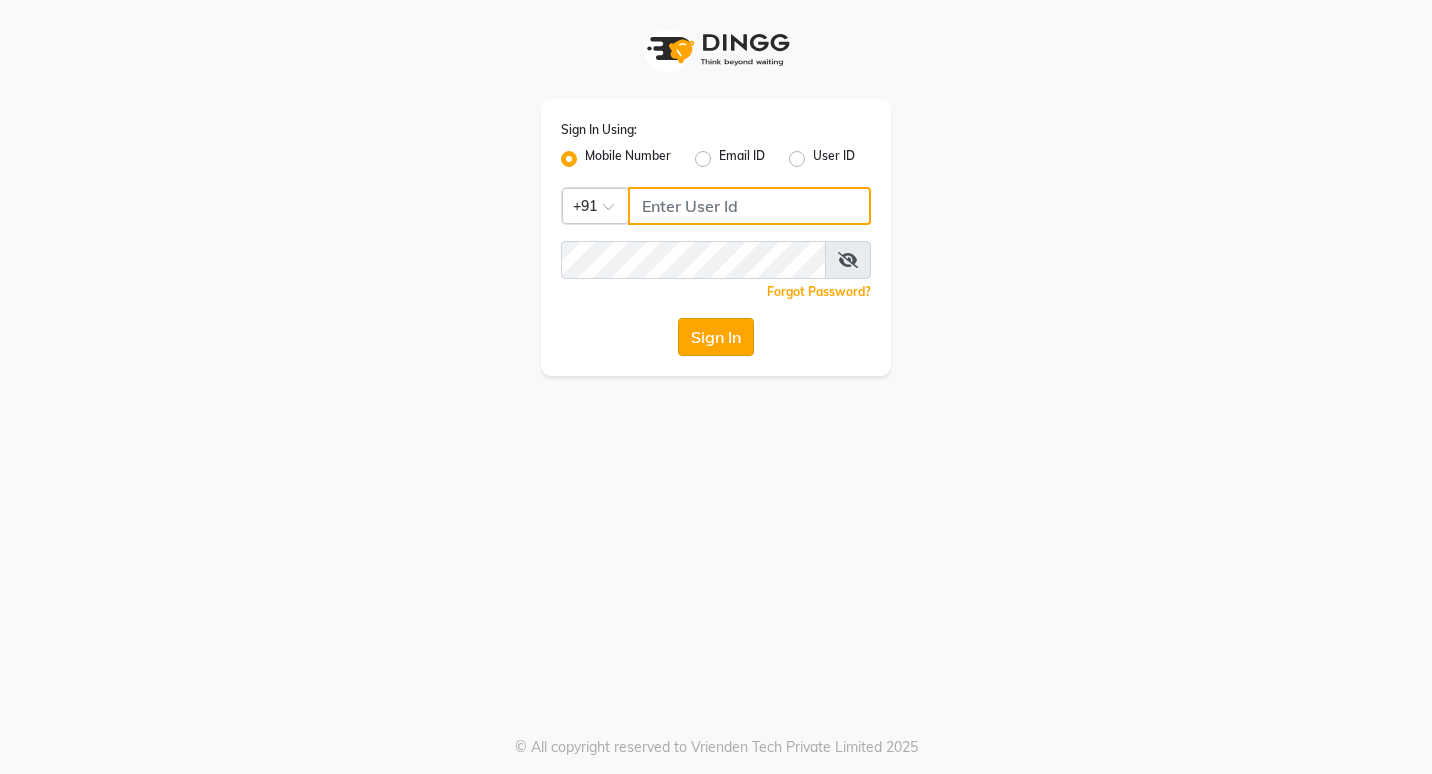 type on "7378698777" 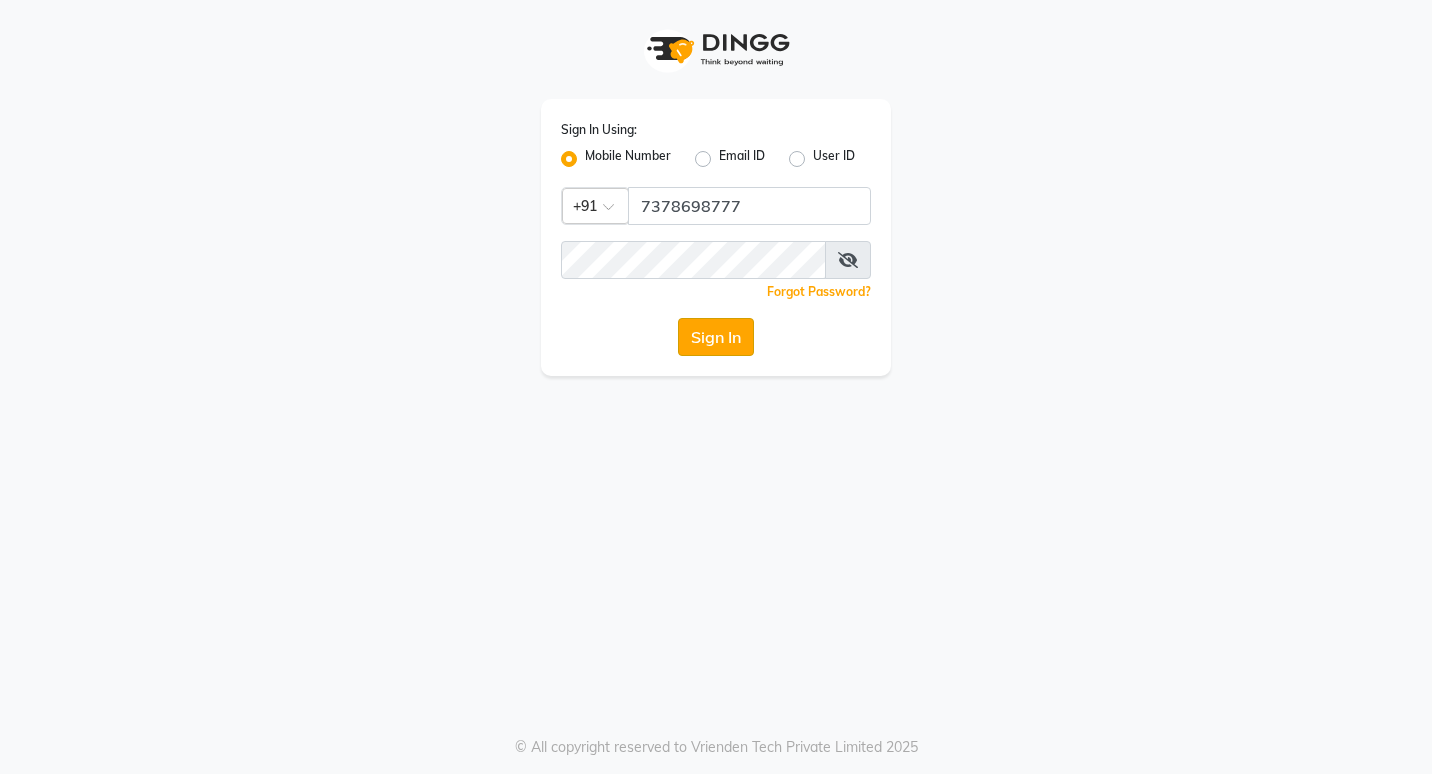 click on "Sign In" 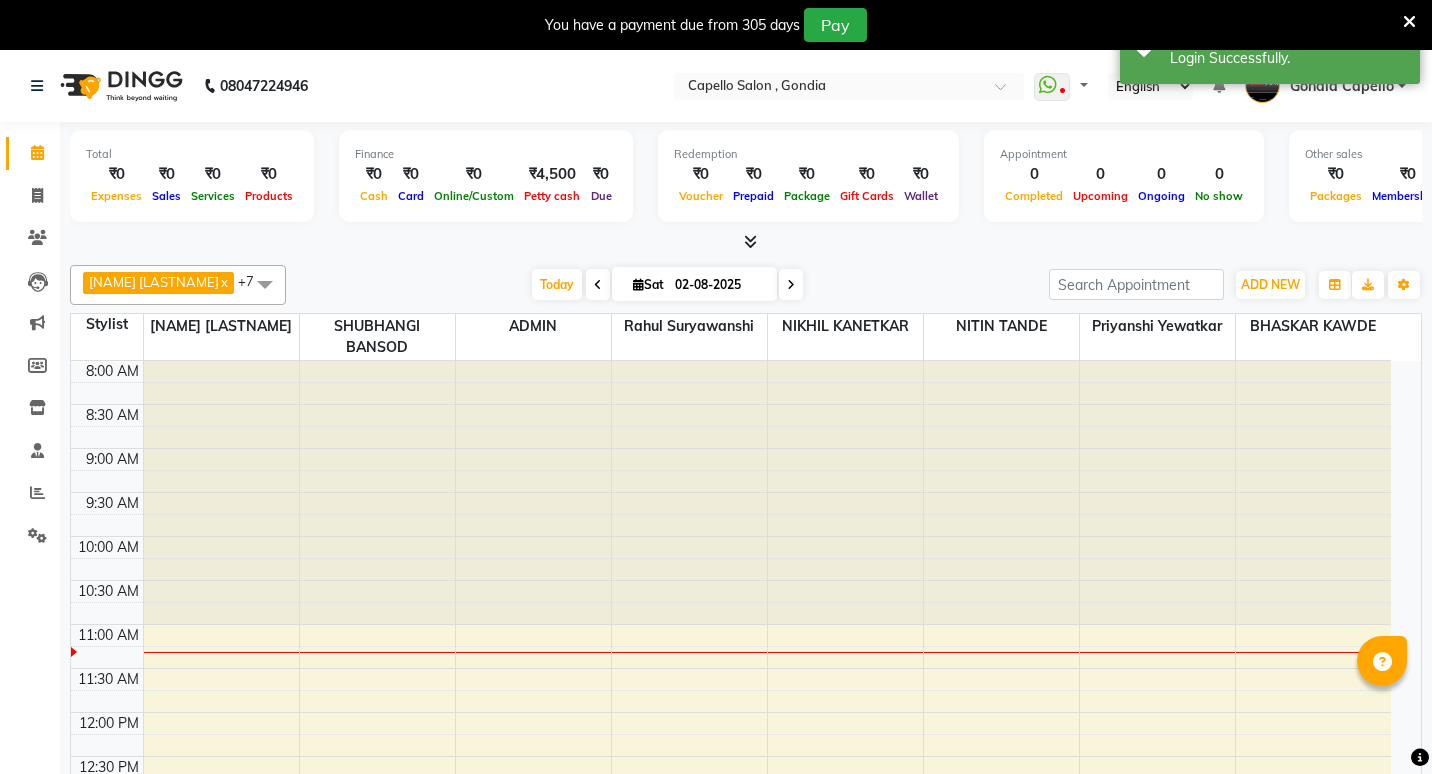 select on "en" 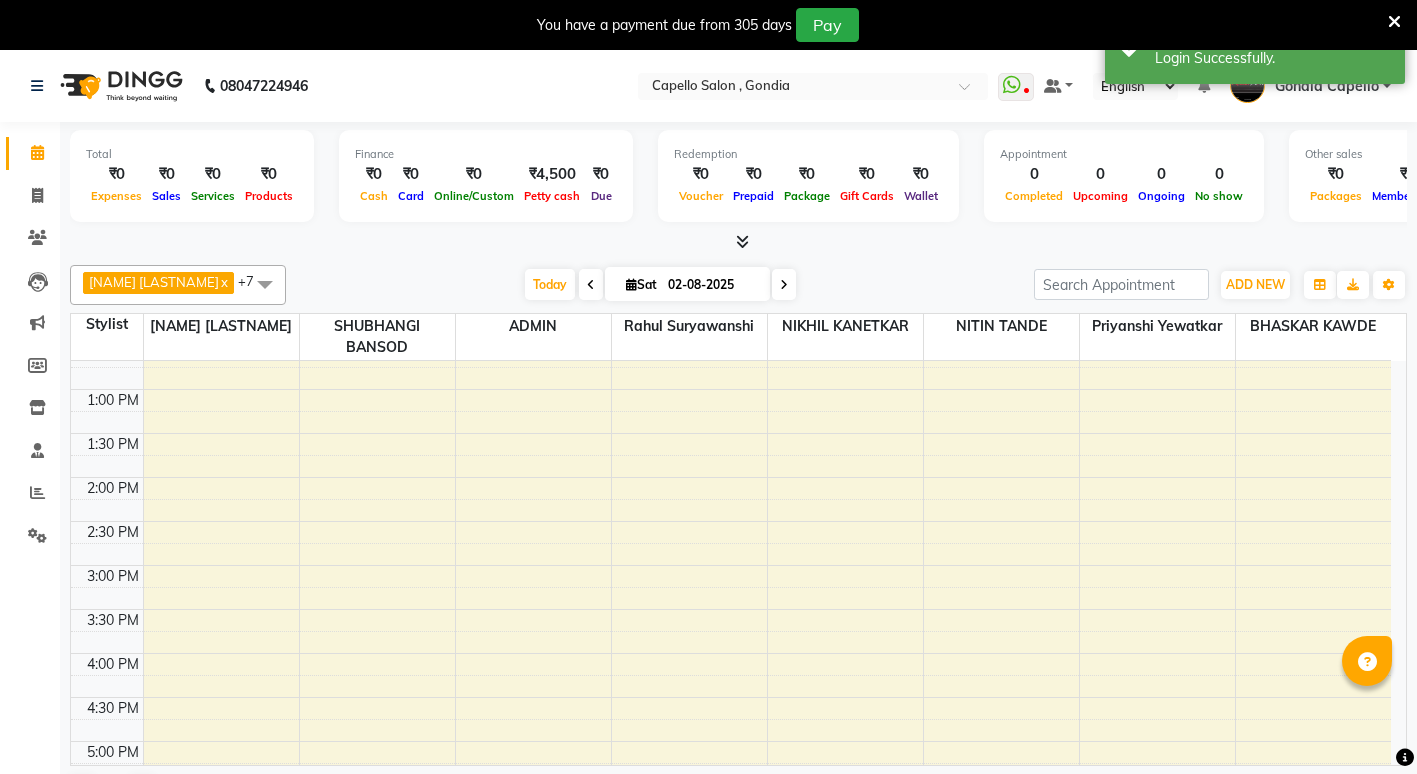 scroll, scrollTop: 0, scrollLeft: 0, axis: both 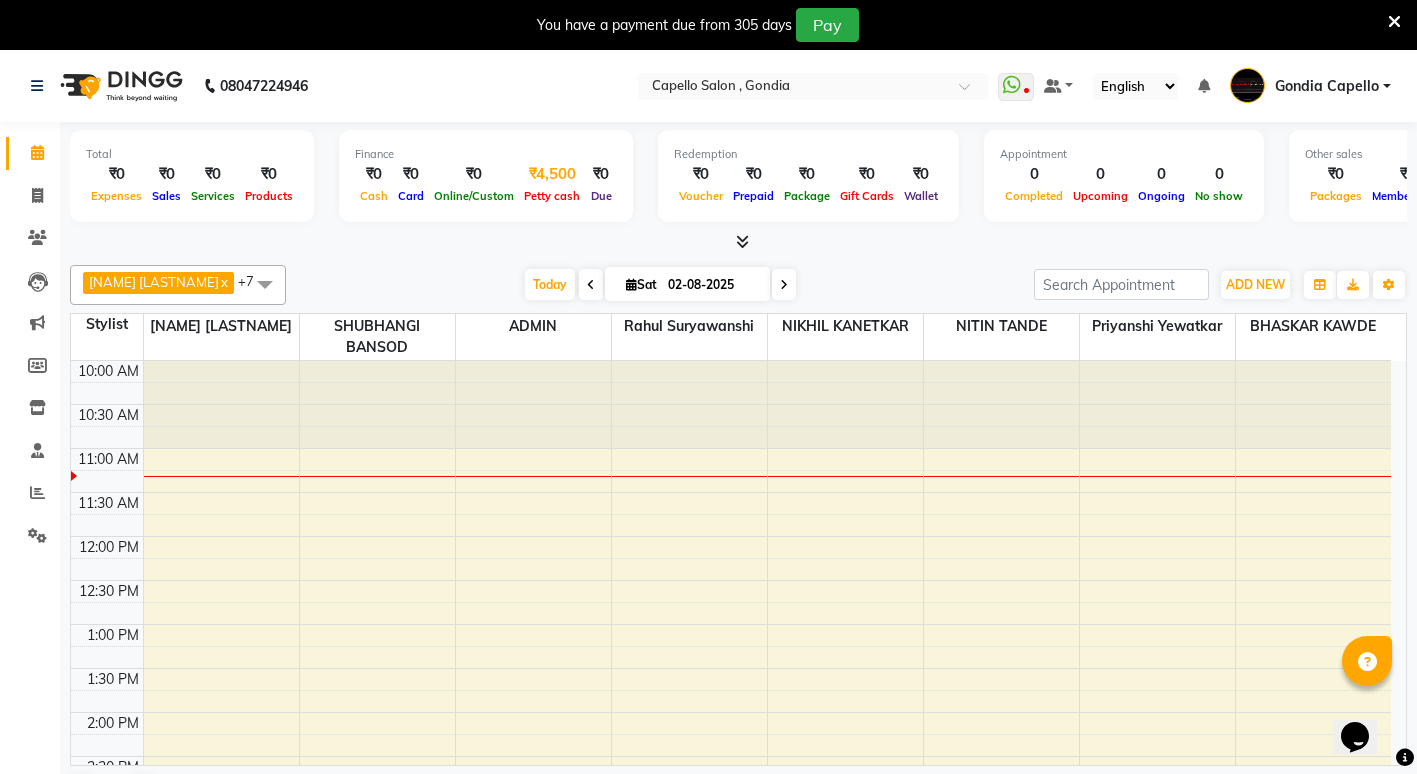 click on "₹4,500" at bounding box center (552, 174) 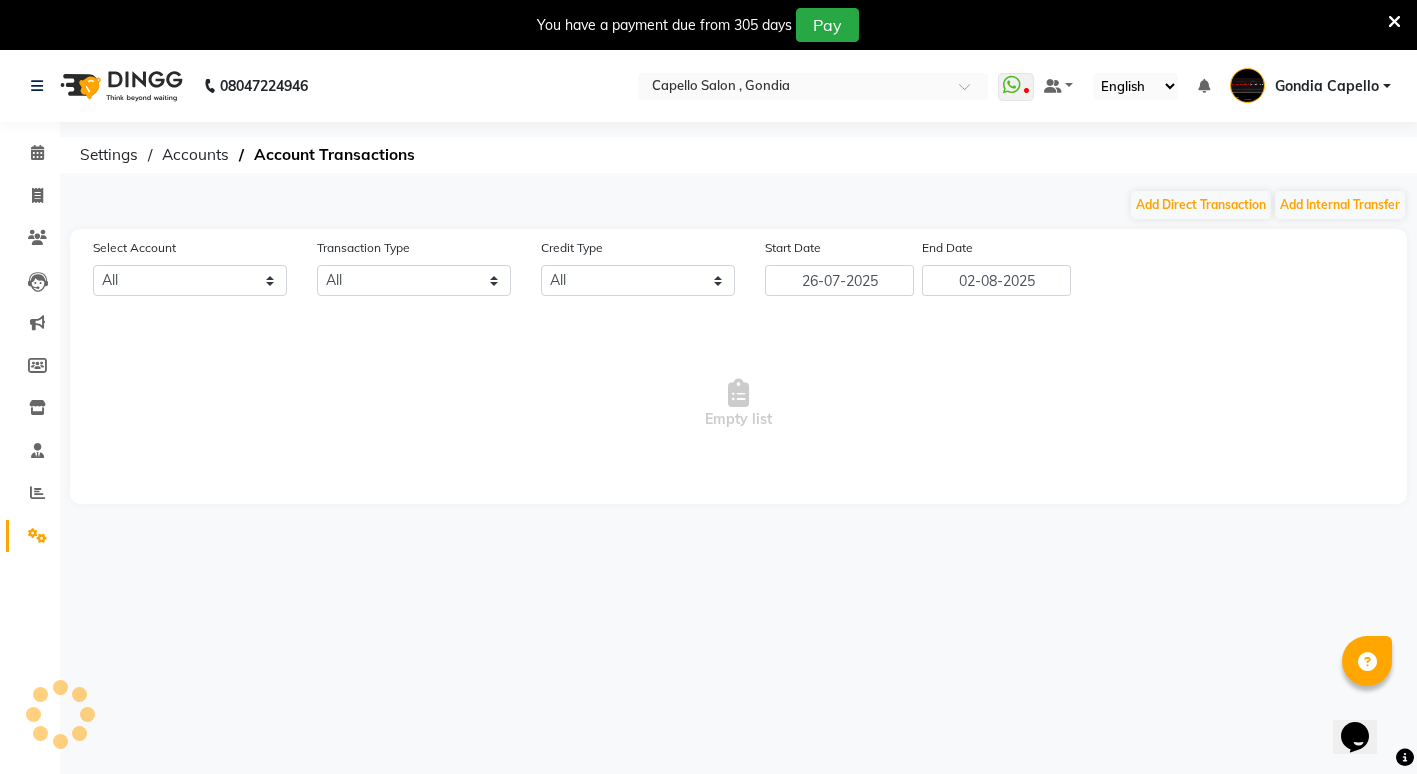 select on "2488" 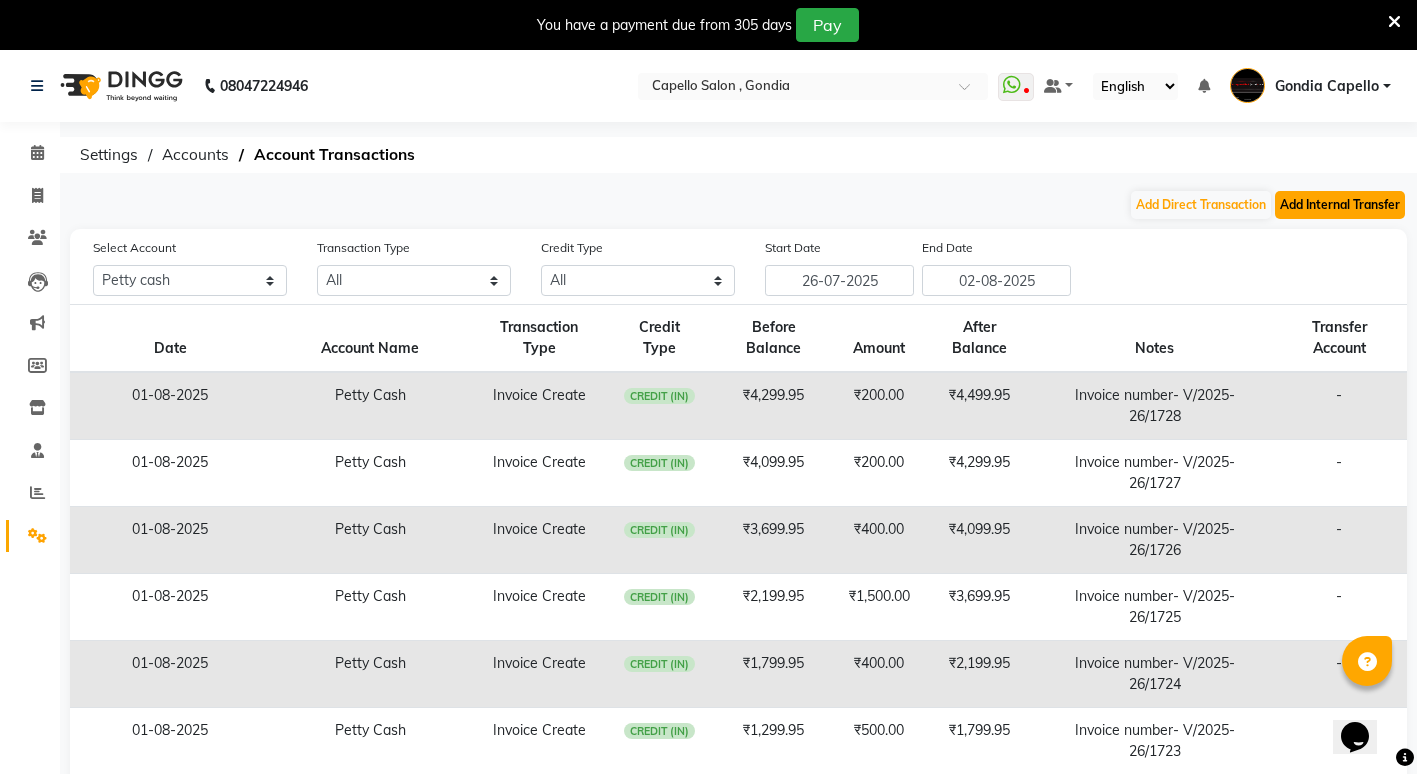 click on "Add Internal Transfer" 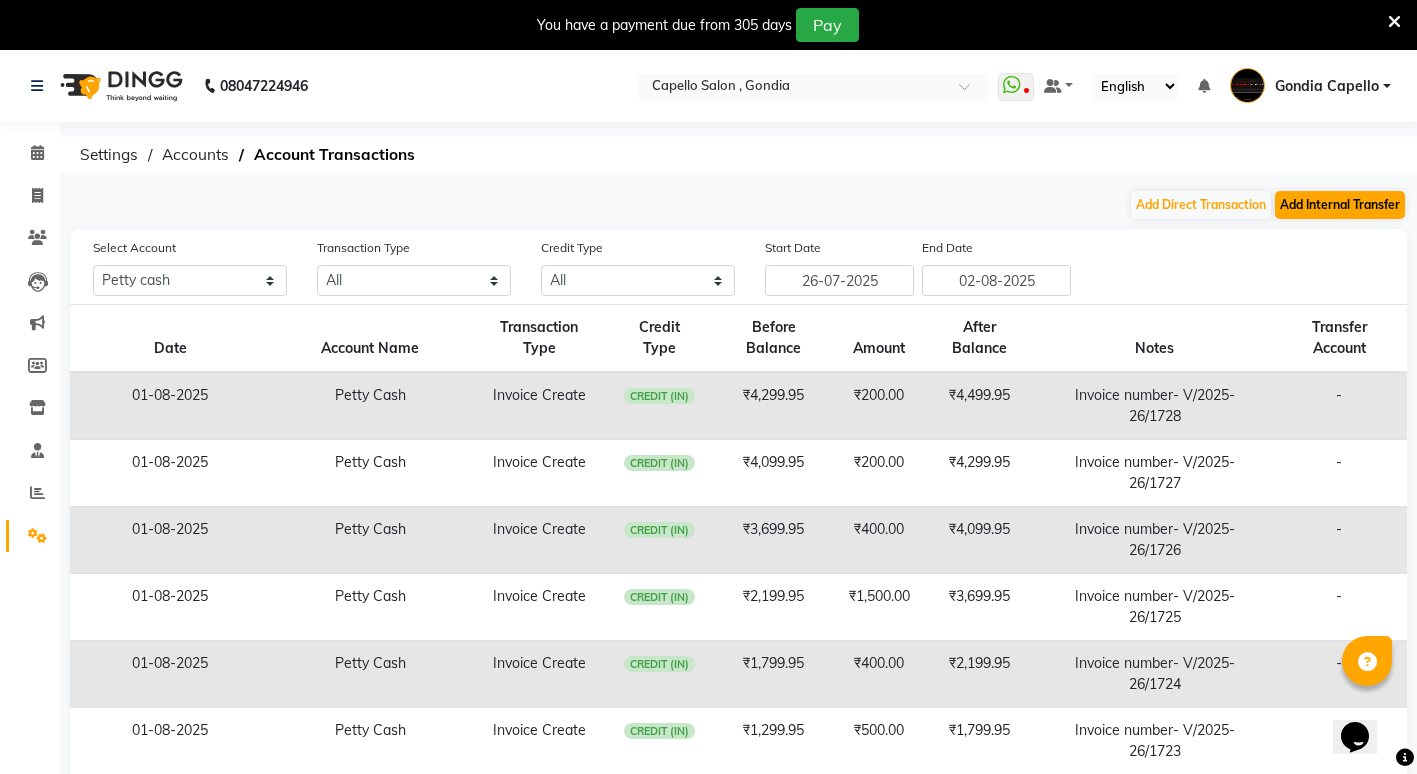 select on "internal transfer" 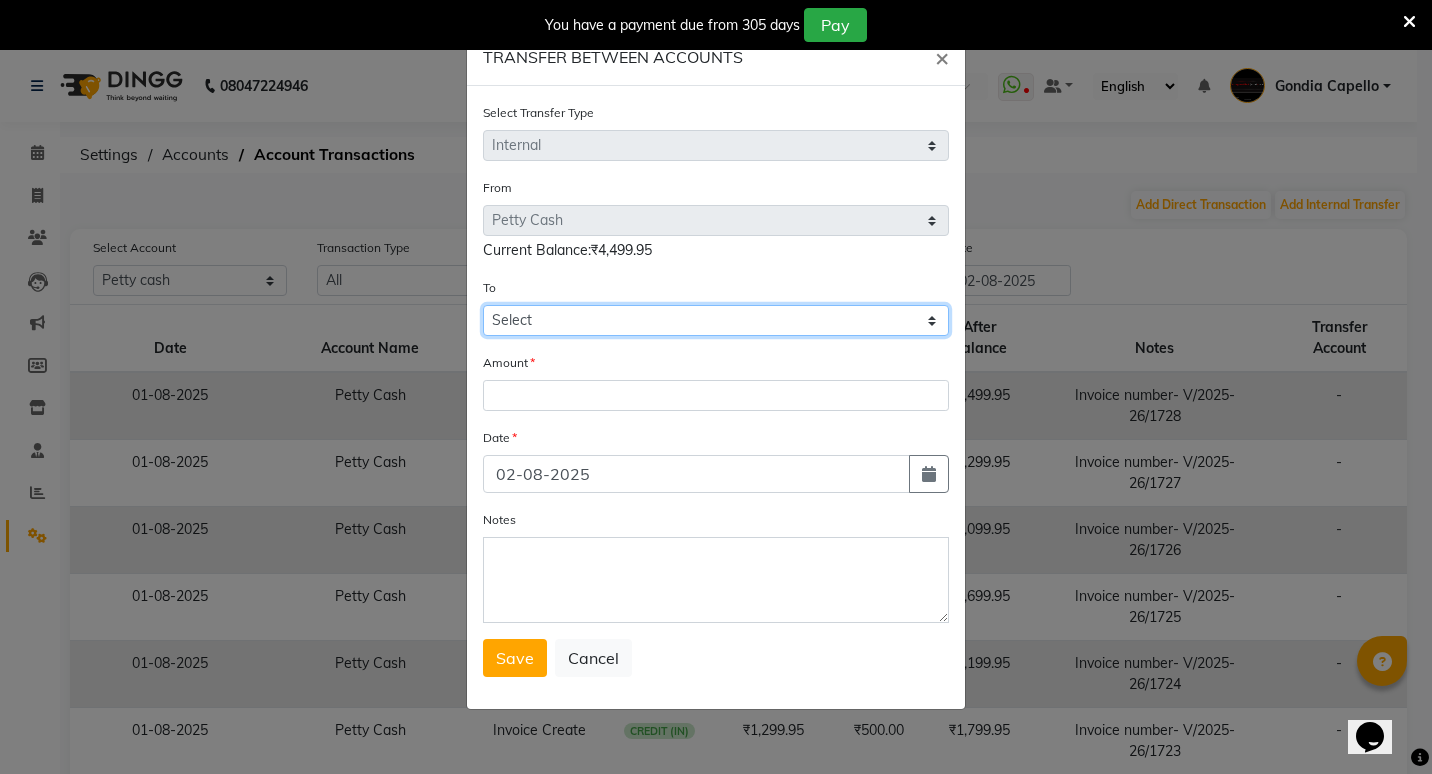 click on "Select Default Account Petty Cash" 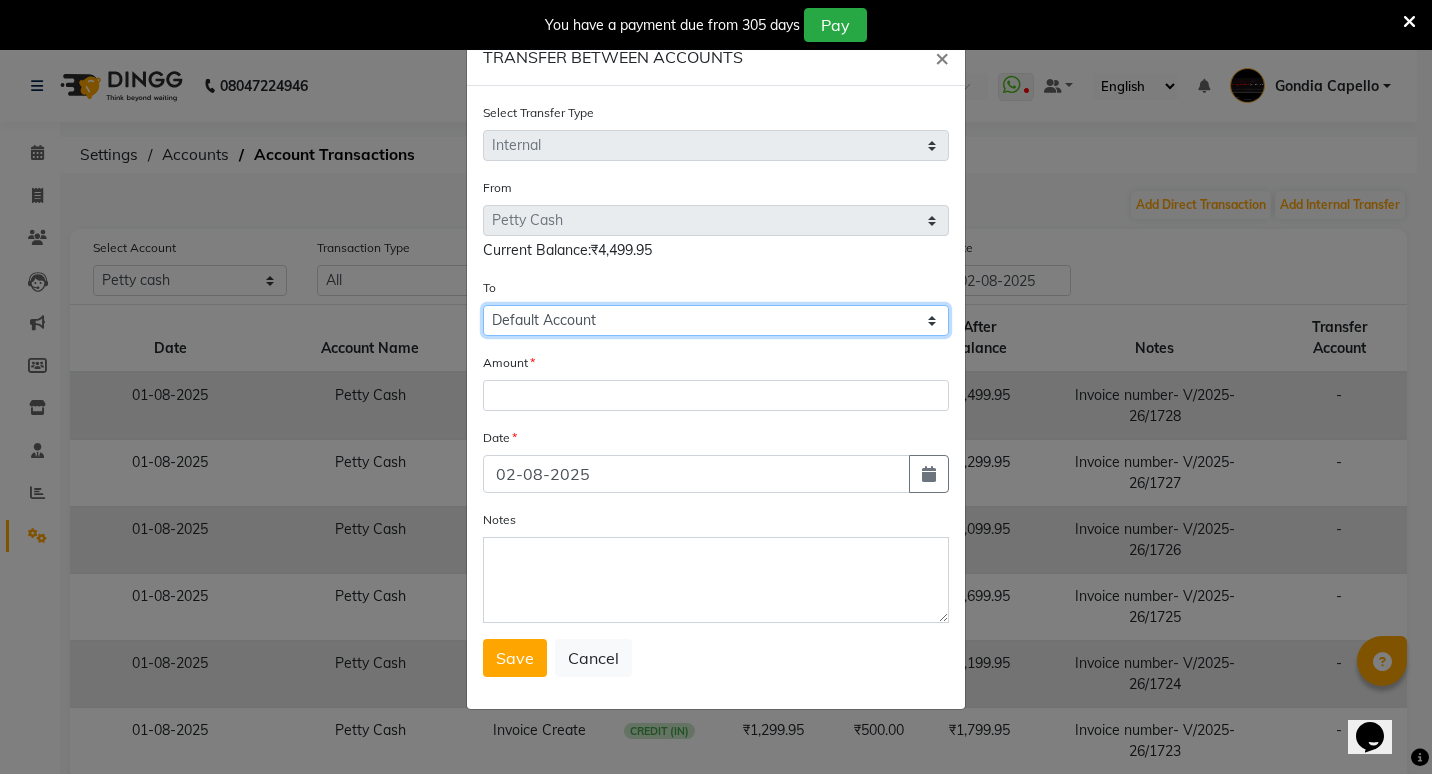 click on "Select Default Account Petty Cash" 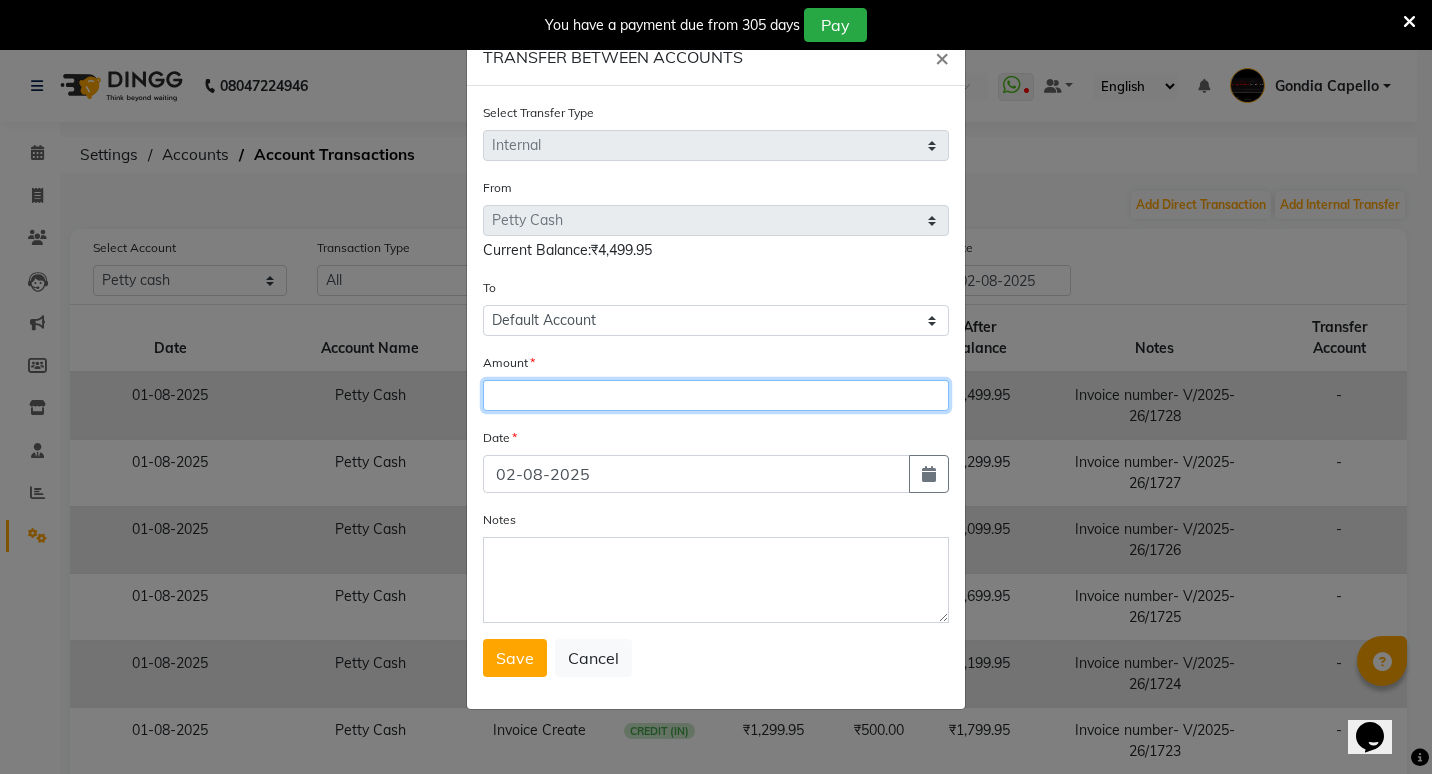 click 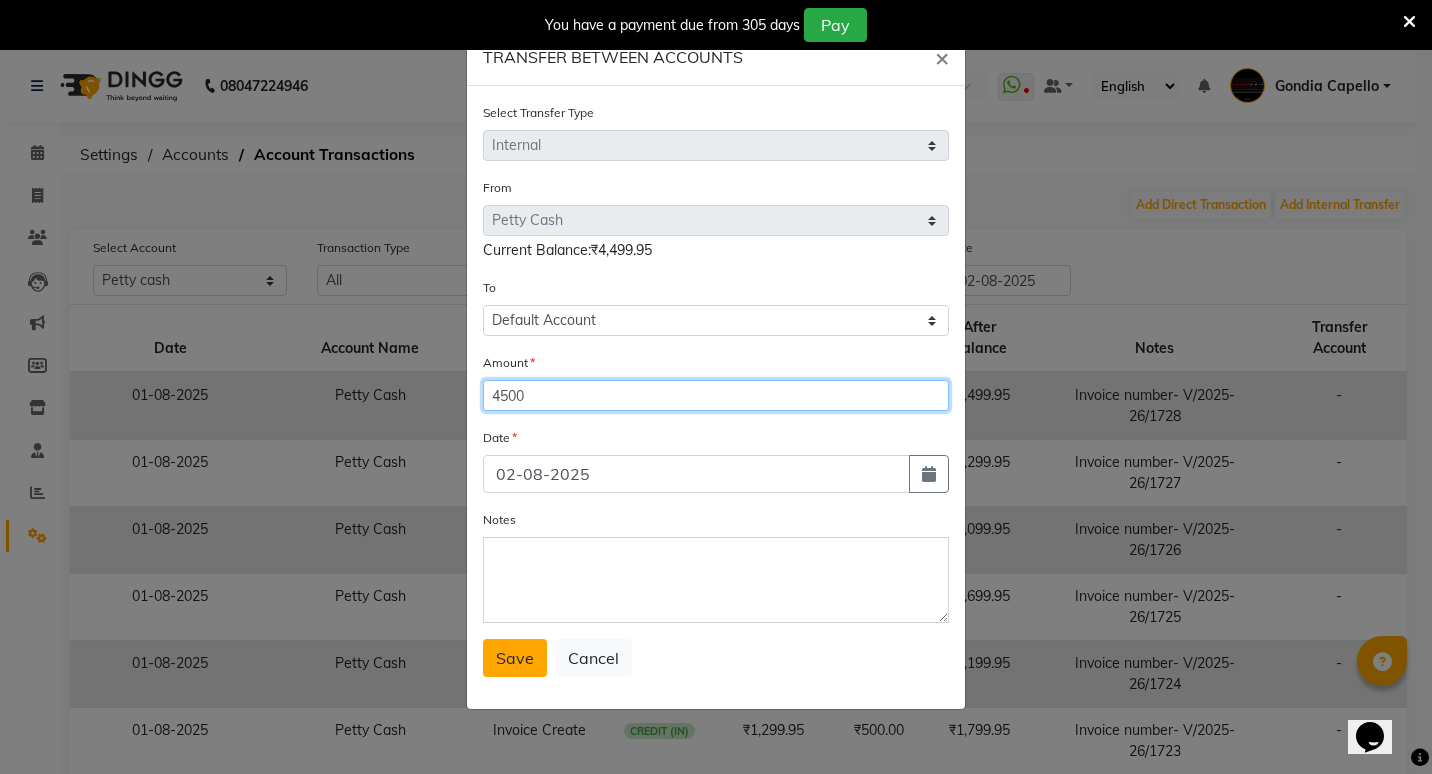type on "4500" 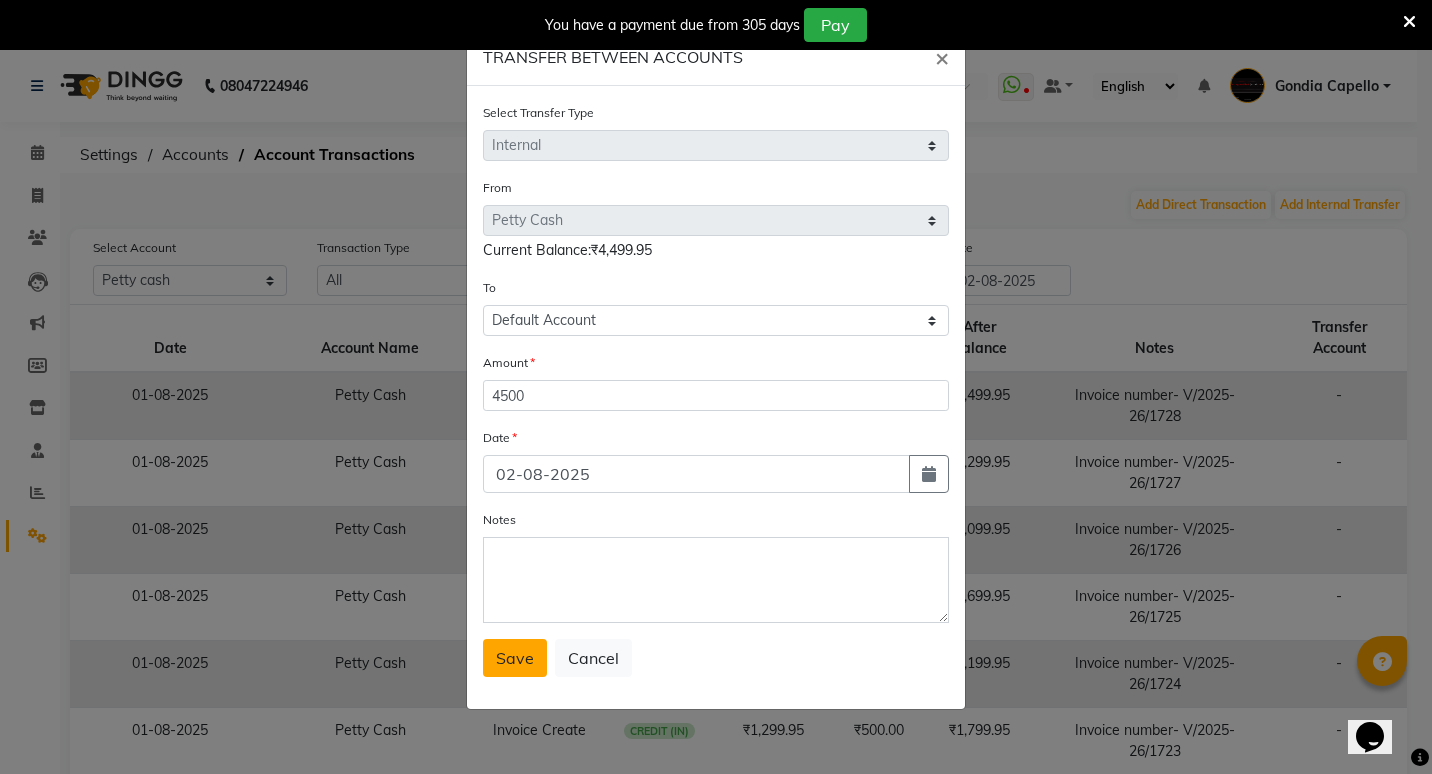 click on "Save" at bounding box center (515, 658) 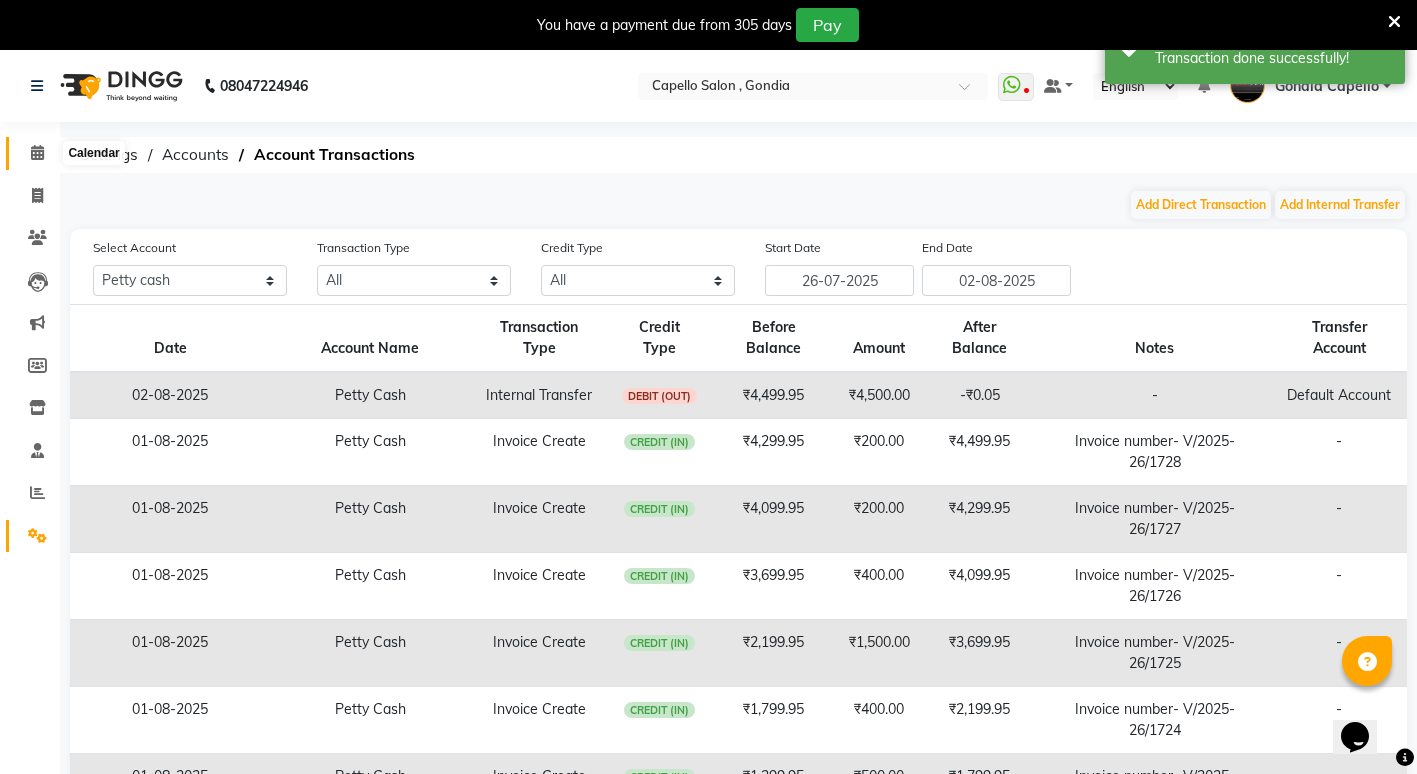 click 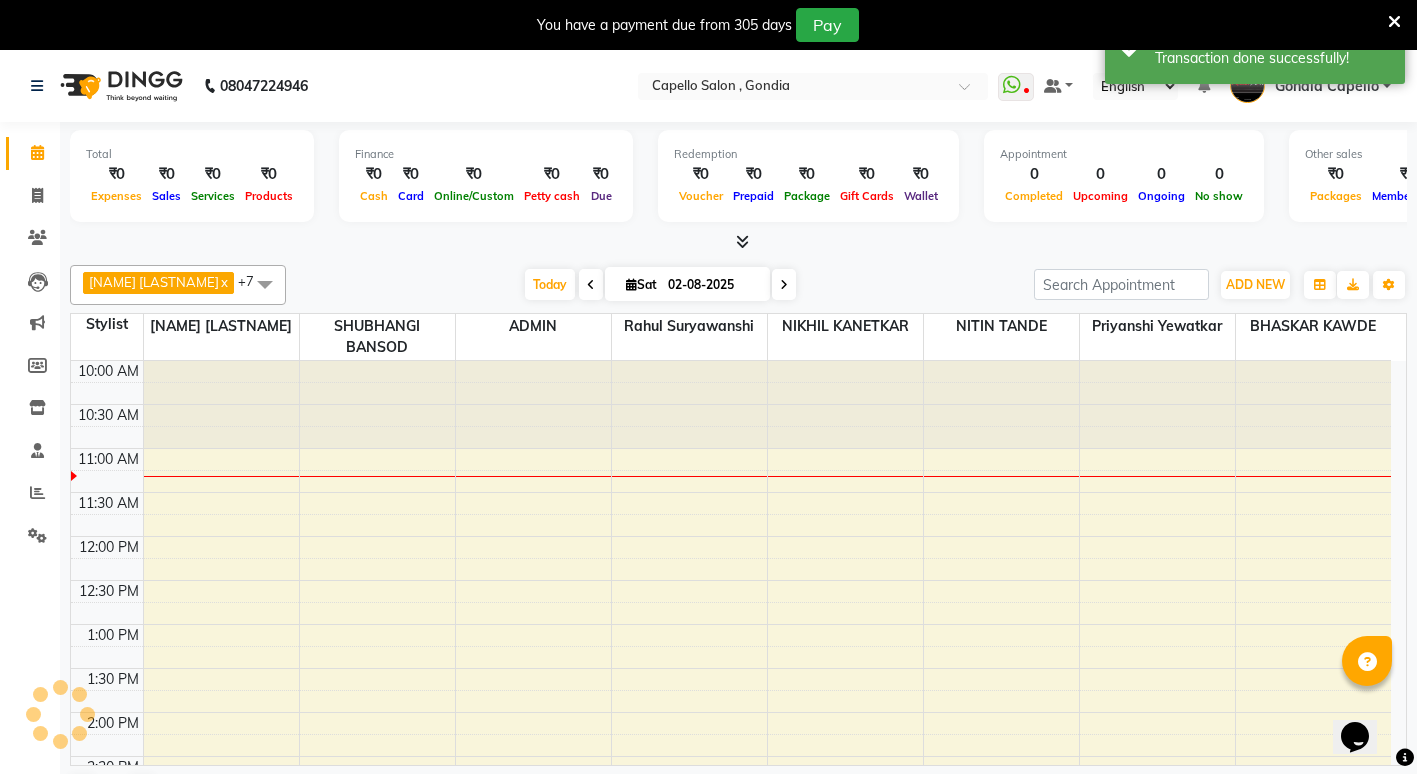 scroll, scrollTop: 0, scrollLeft: 0, axis: both 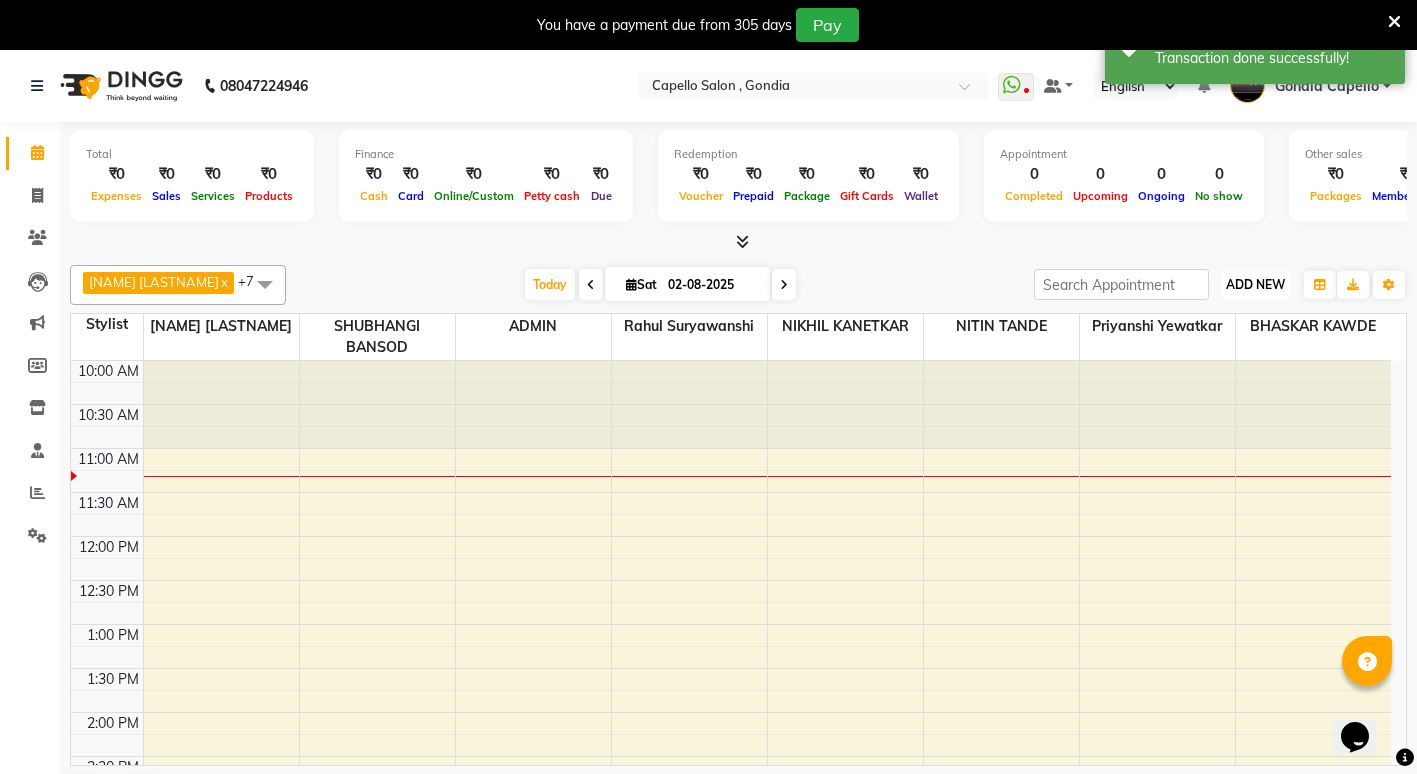 click on "ADD NEW Toggle Dropdown" at bounding box center [1255, 285] 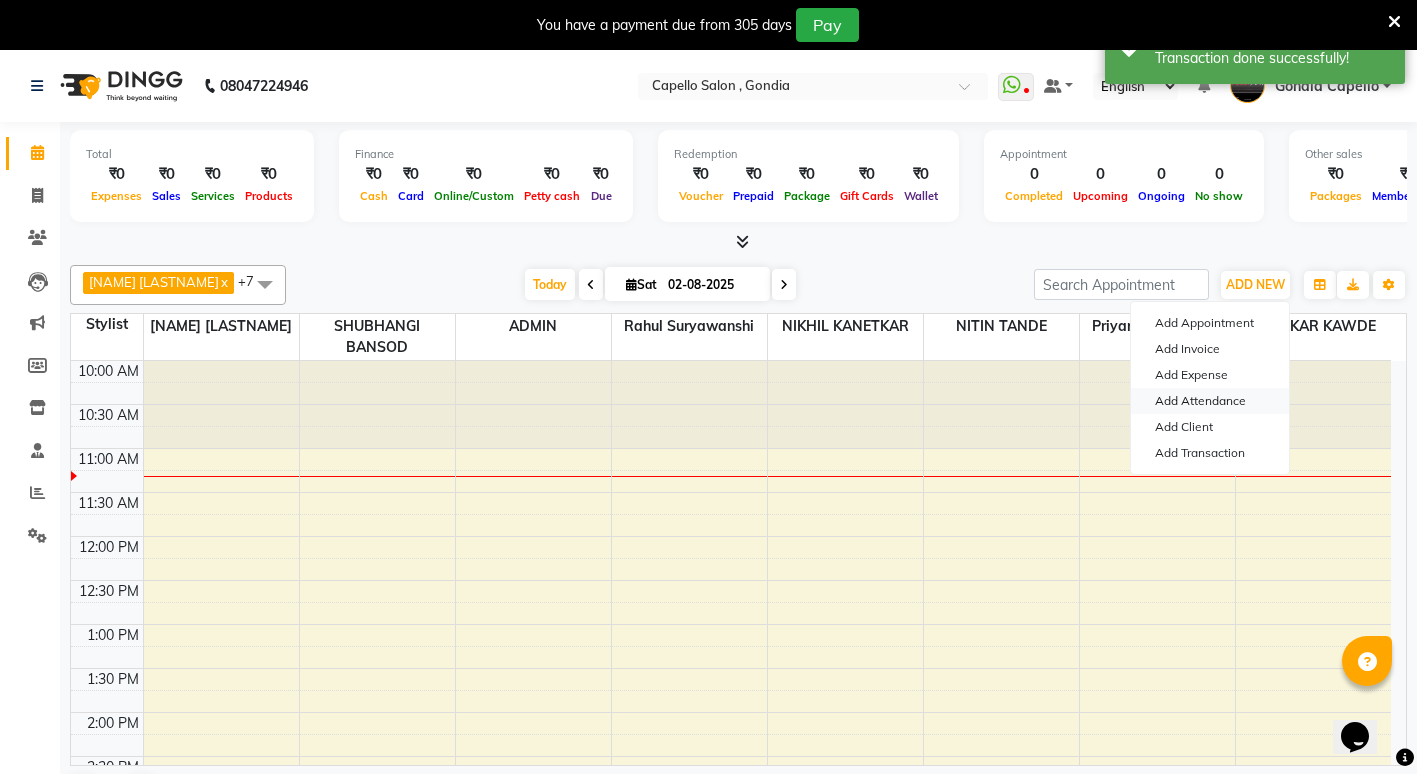 click on "Add Attendance" at bounding box center [1210, 401] 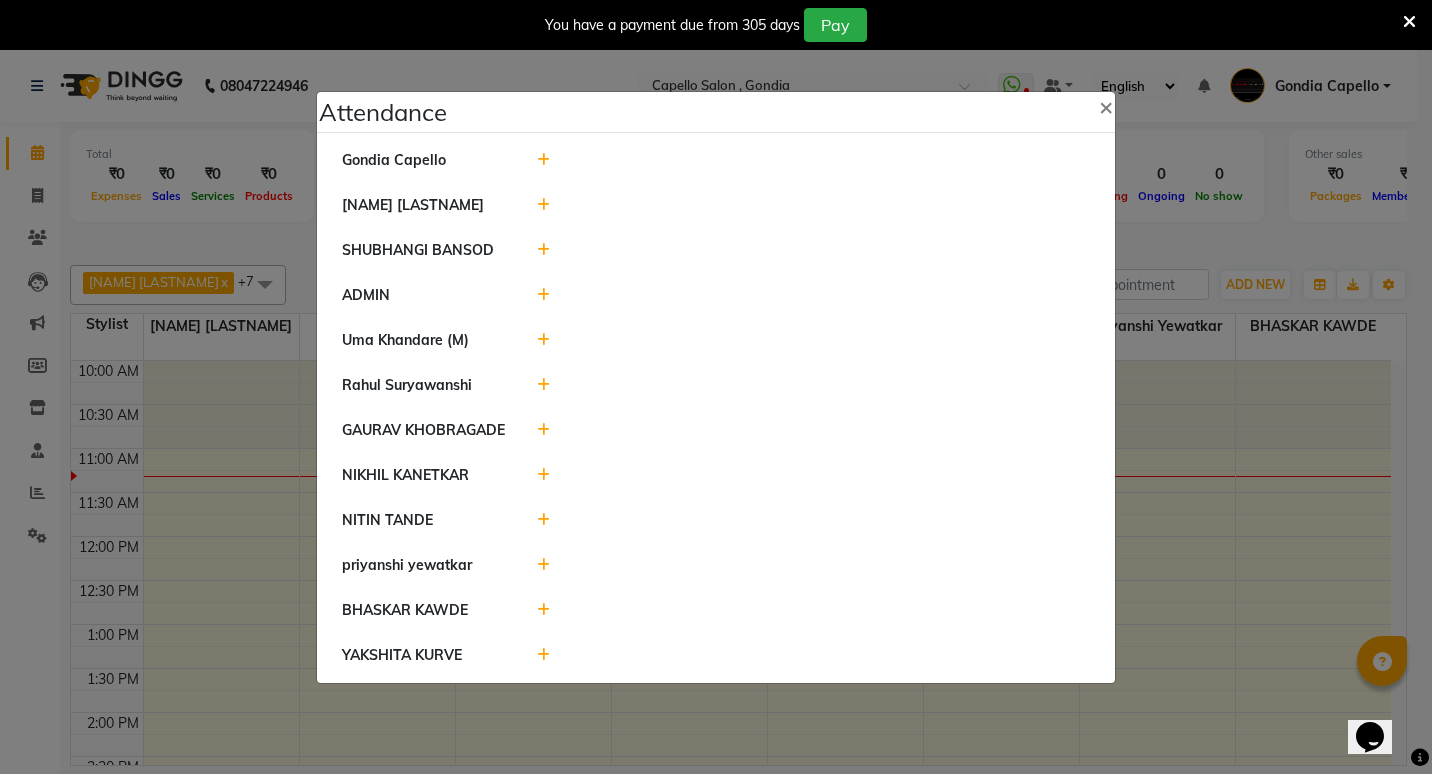 click 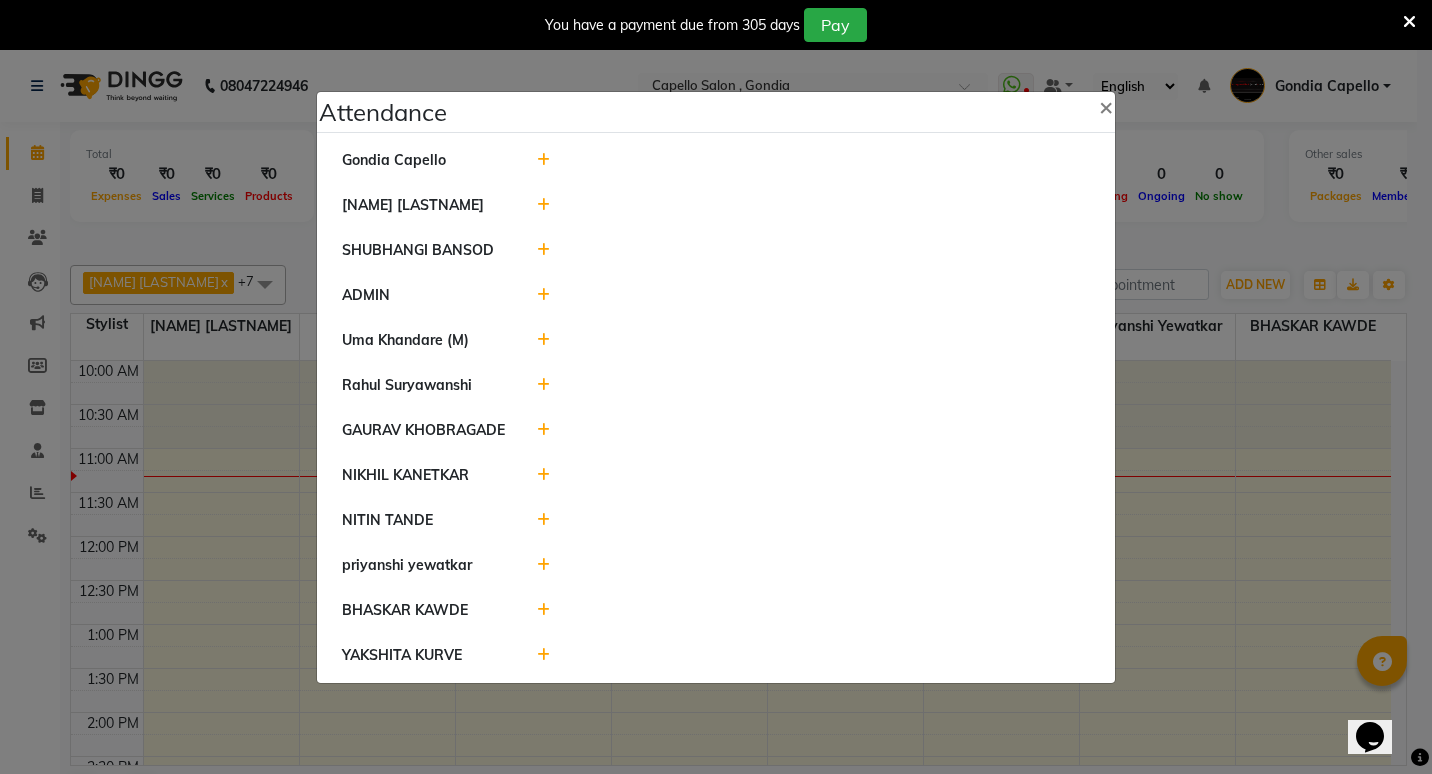 click 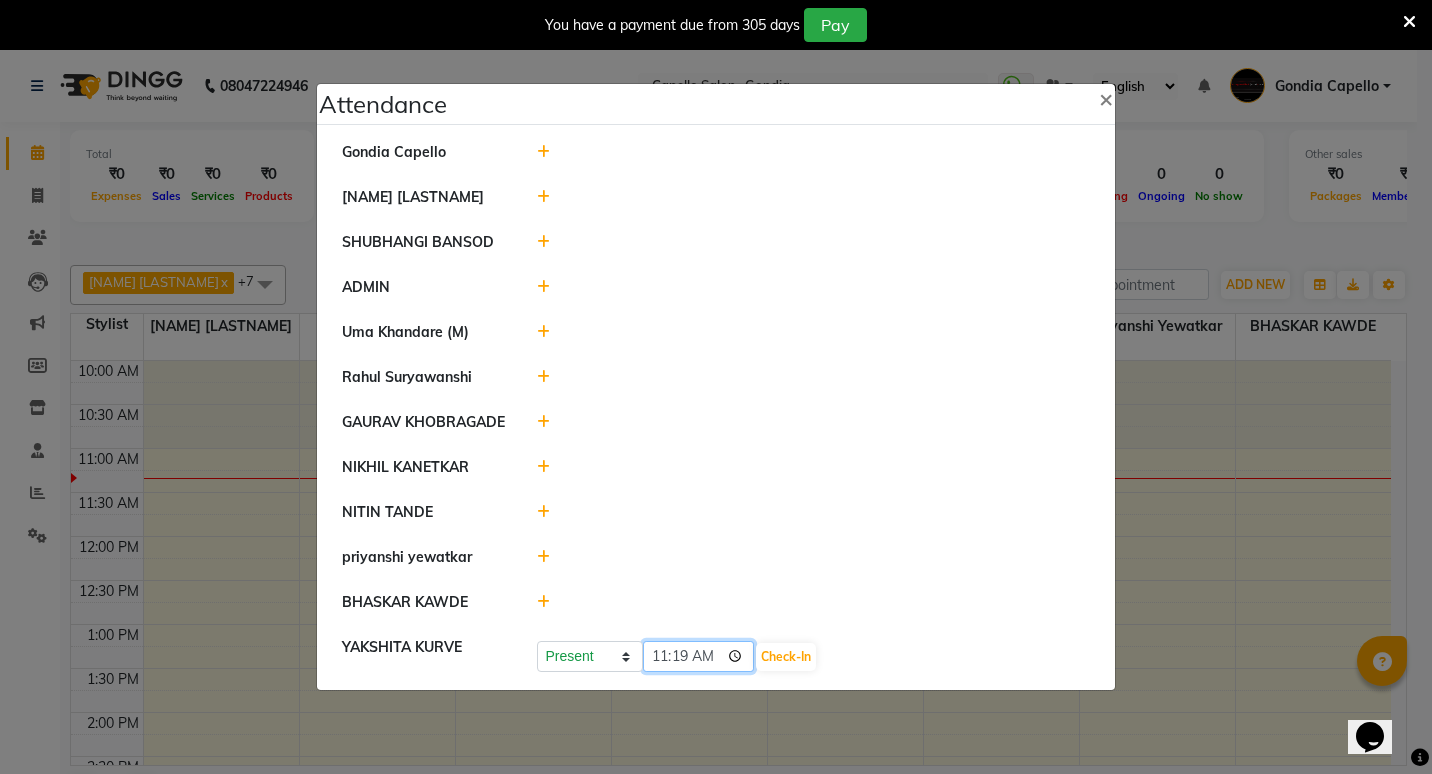 click on "11:19" 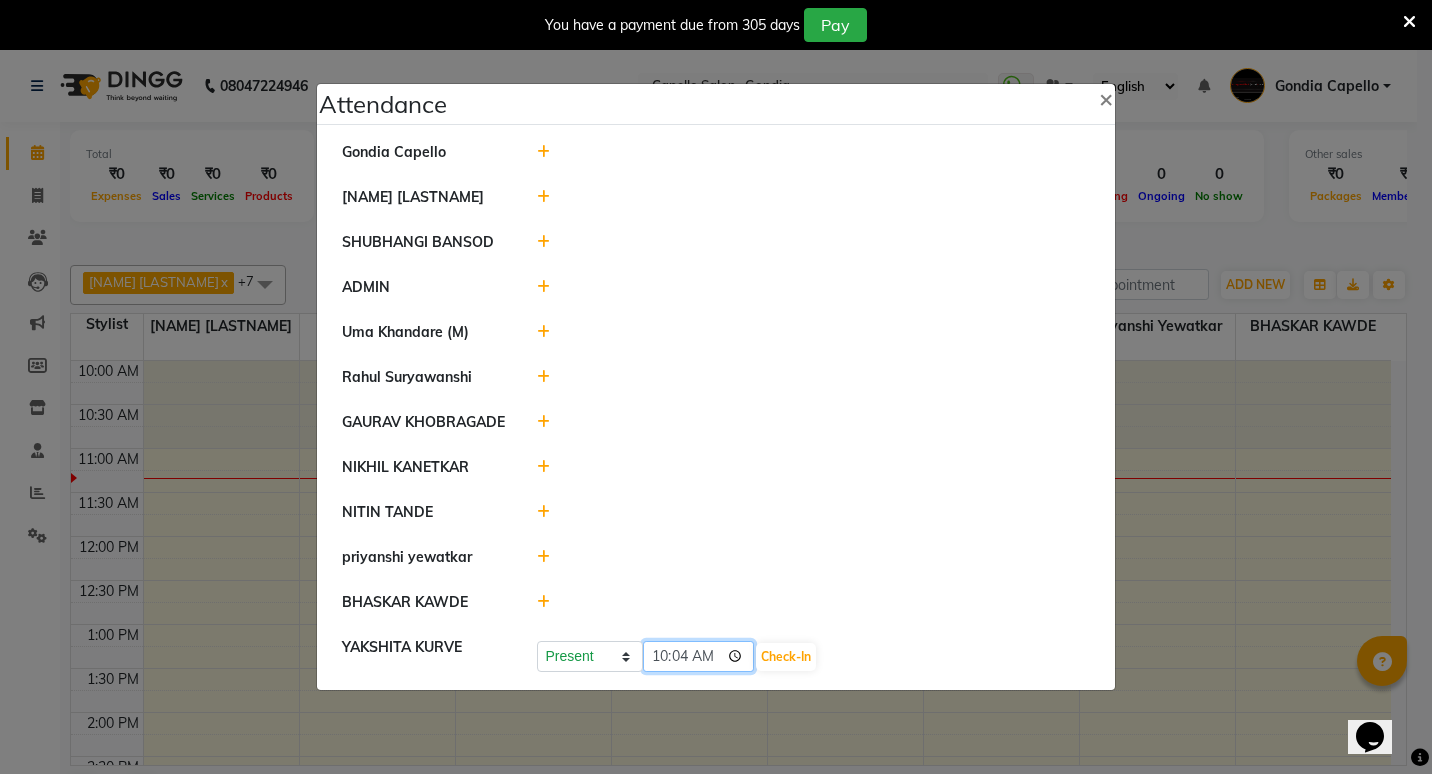 type on "10:44" 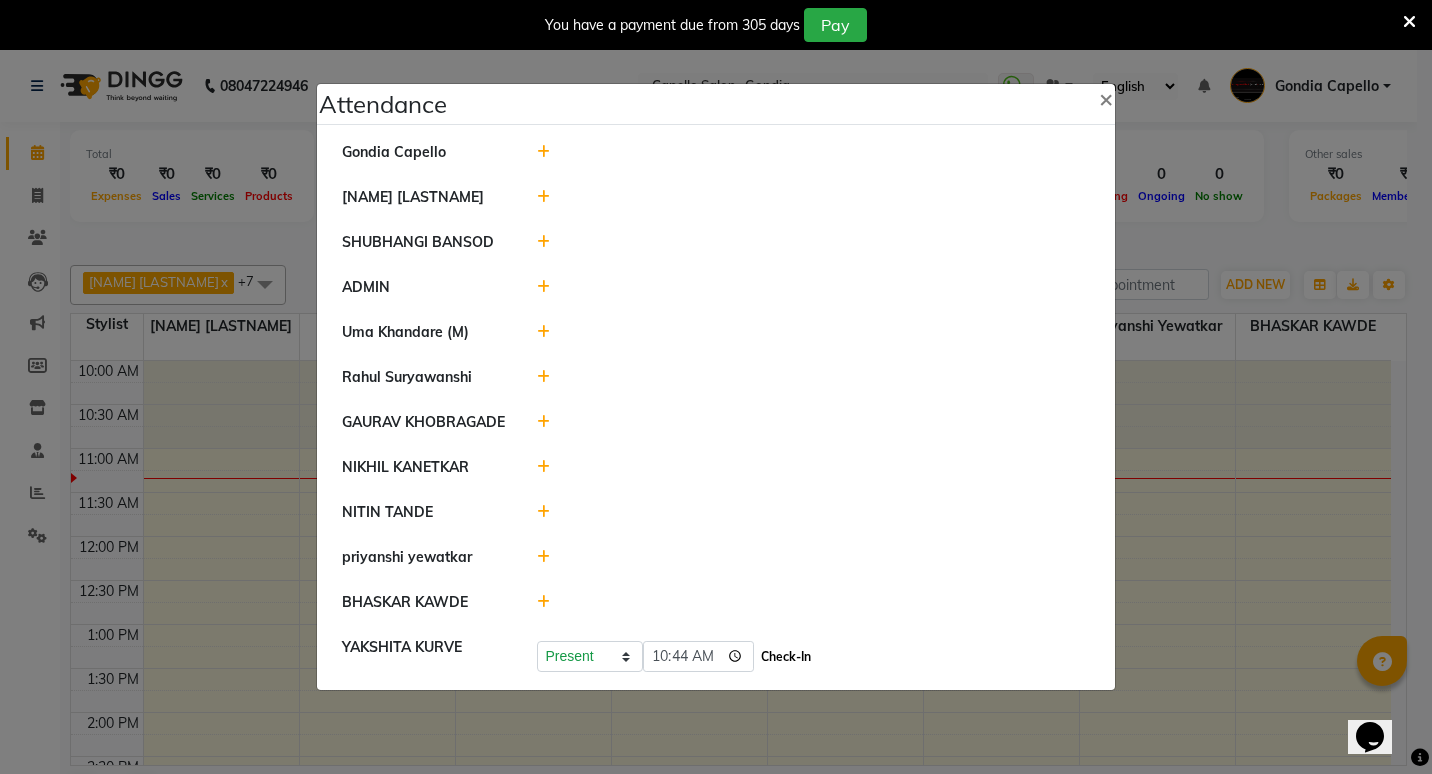 click on "Check-In" 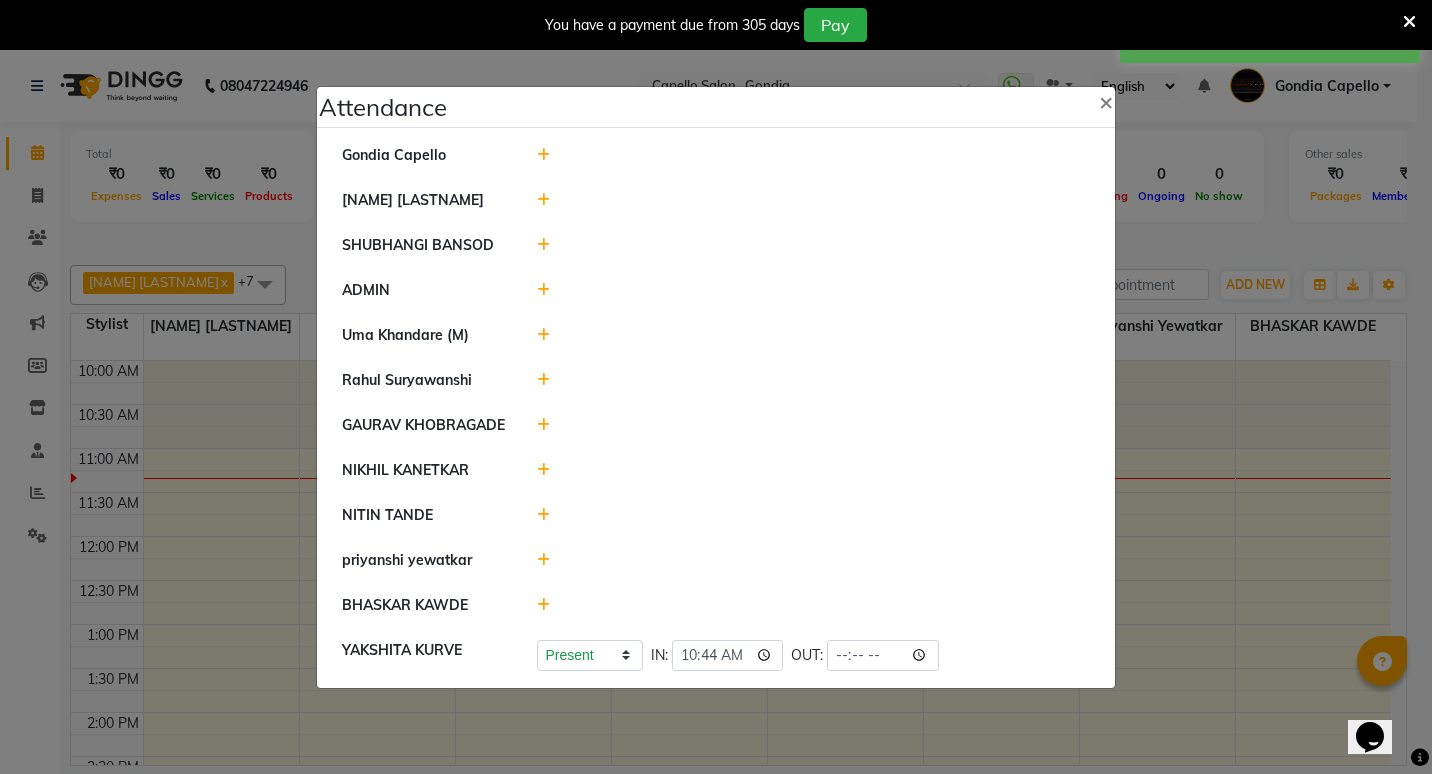 click 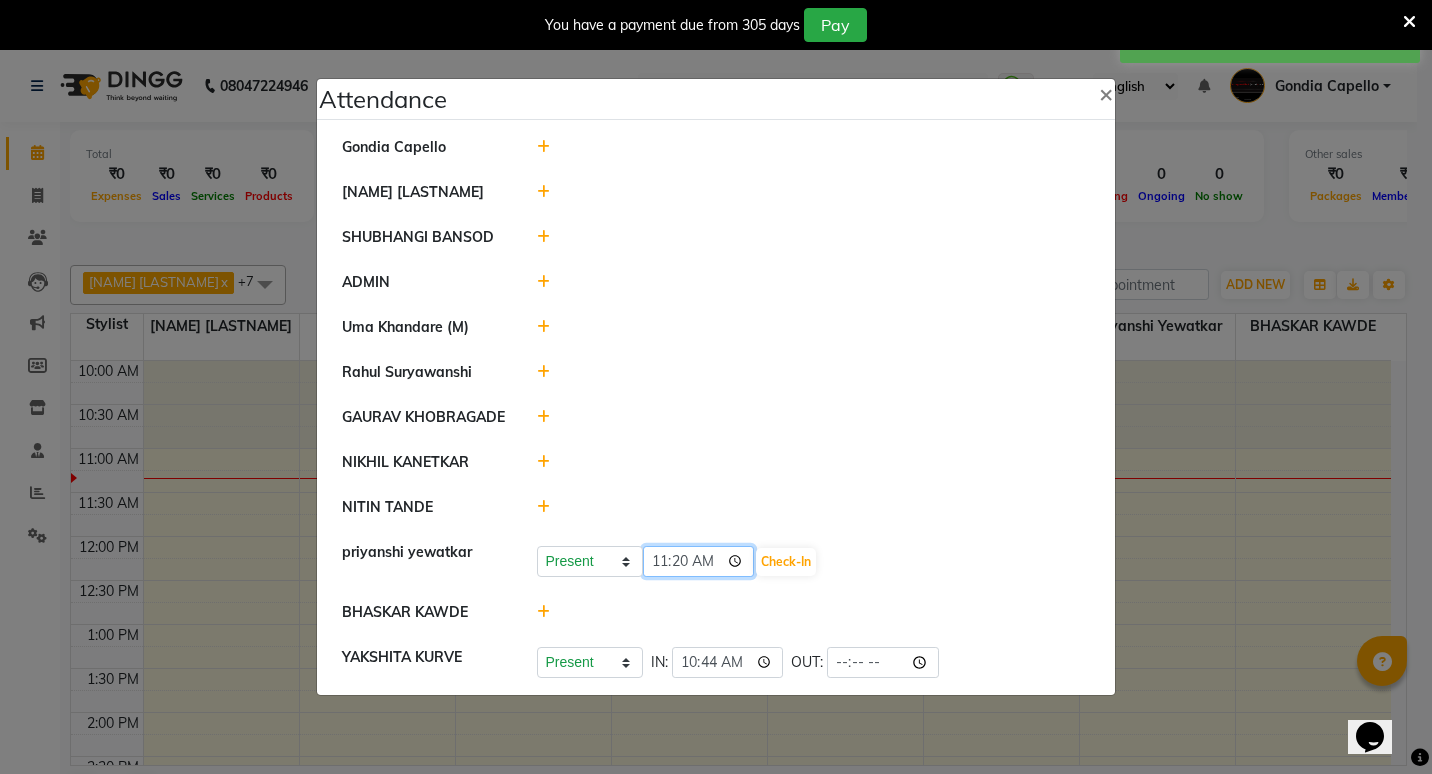 click on "11:20" 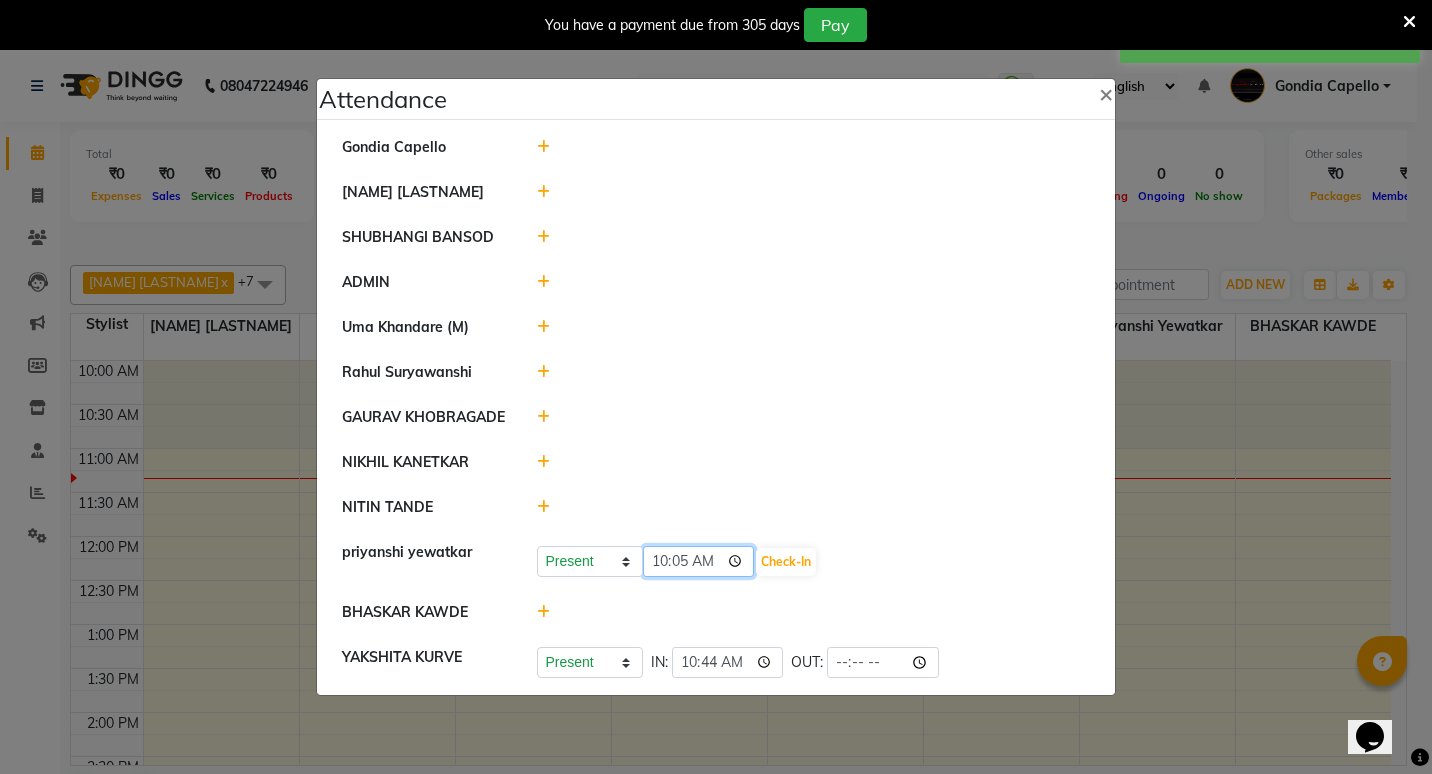 type on "10:58" 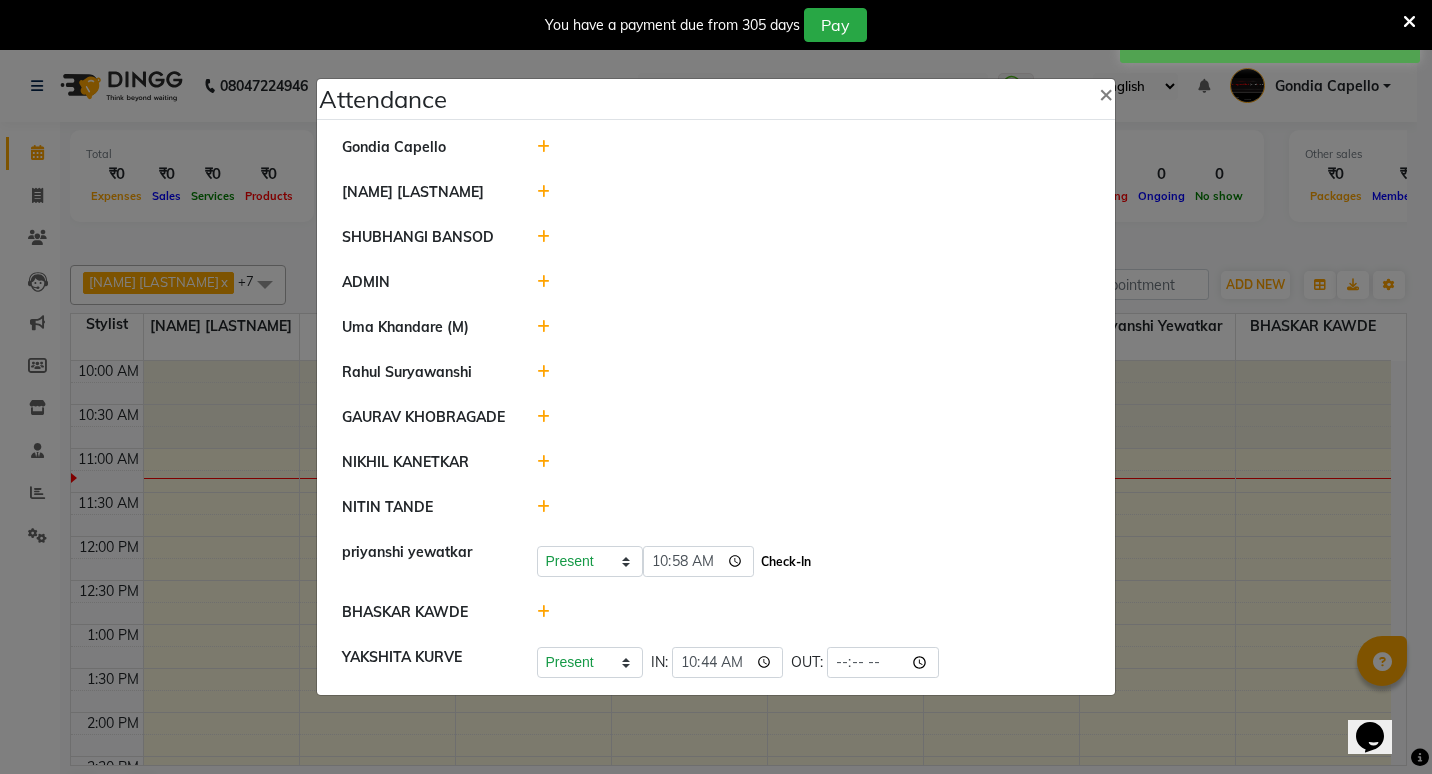 click on "Check-In" 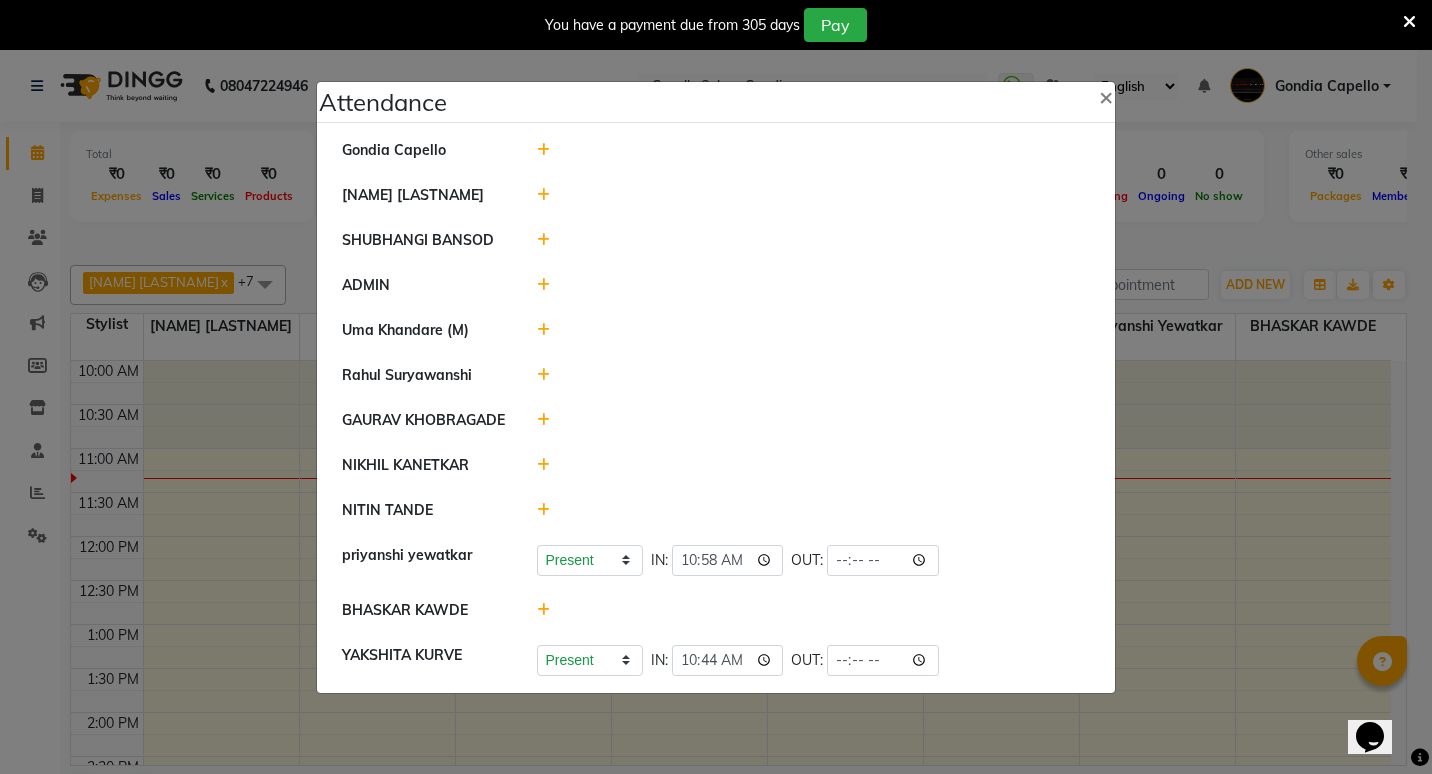 click 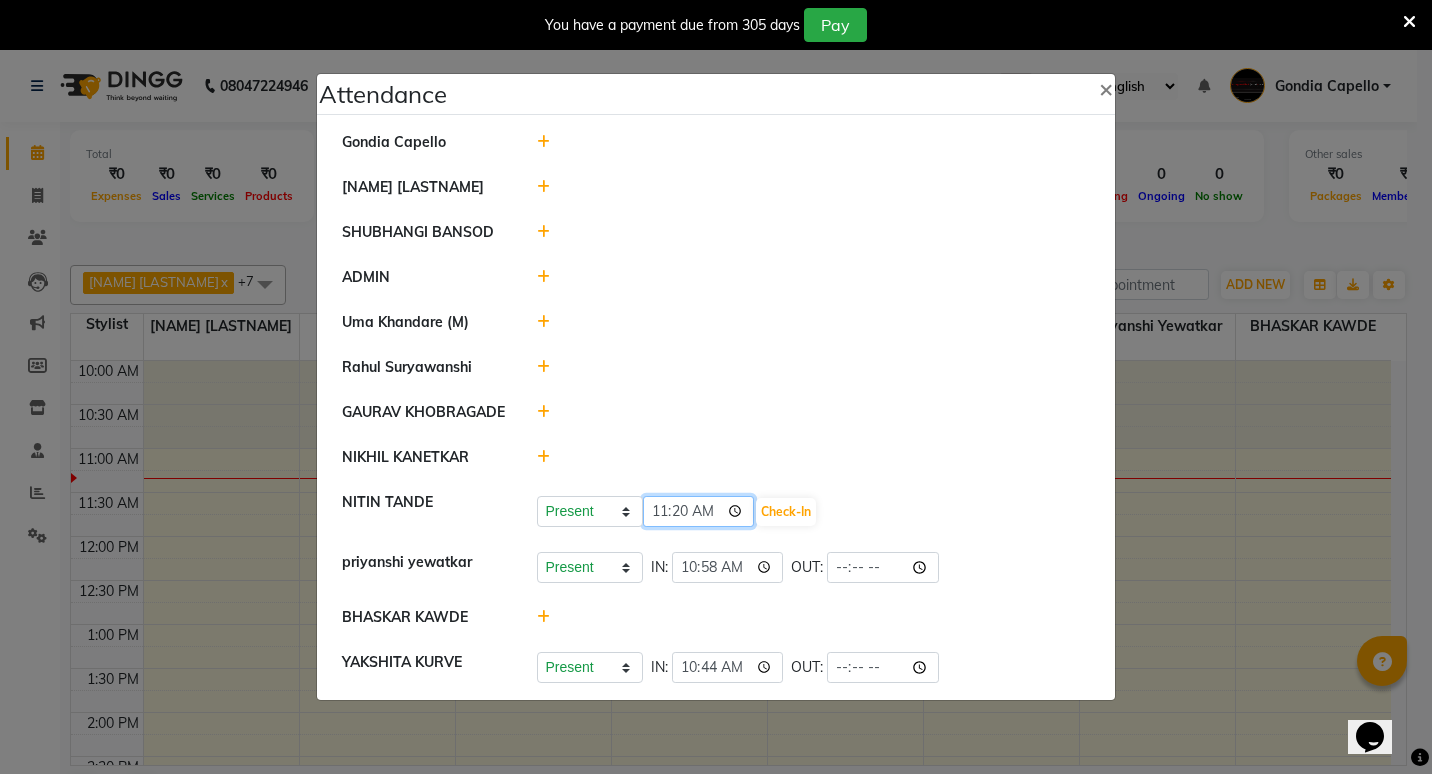 click on "11:20" 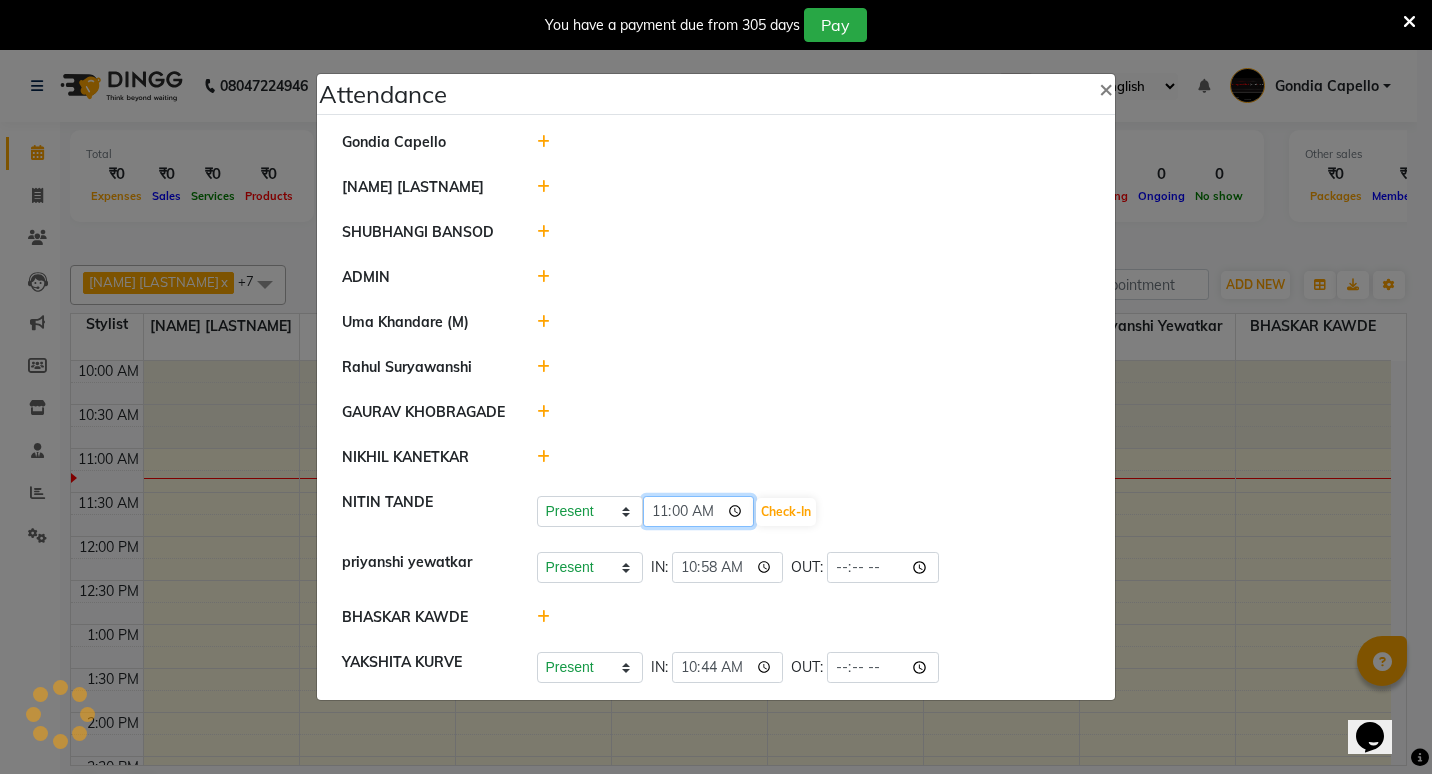 type on "11:02" 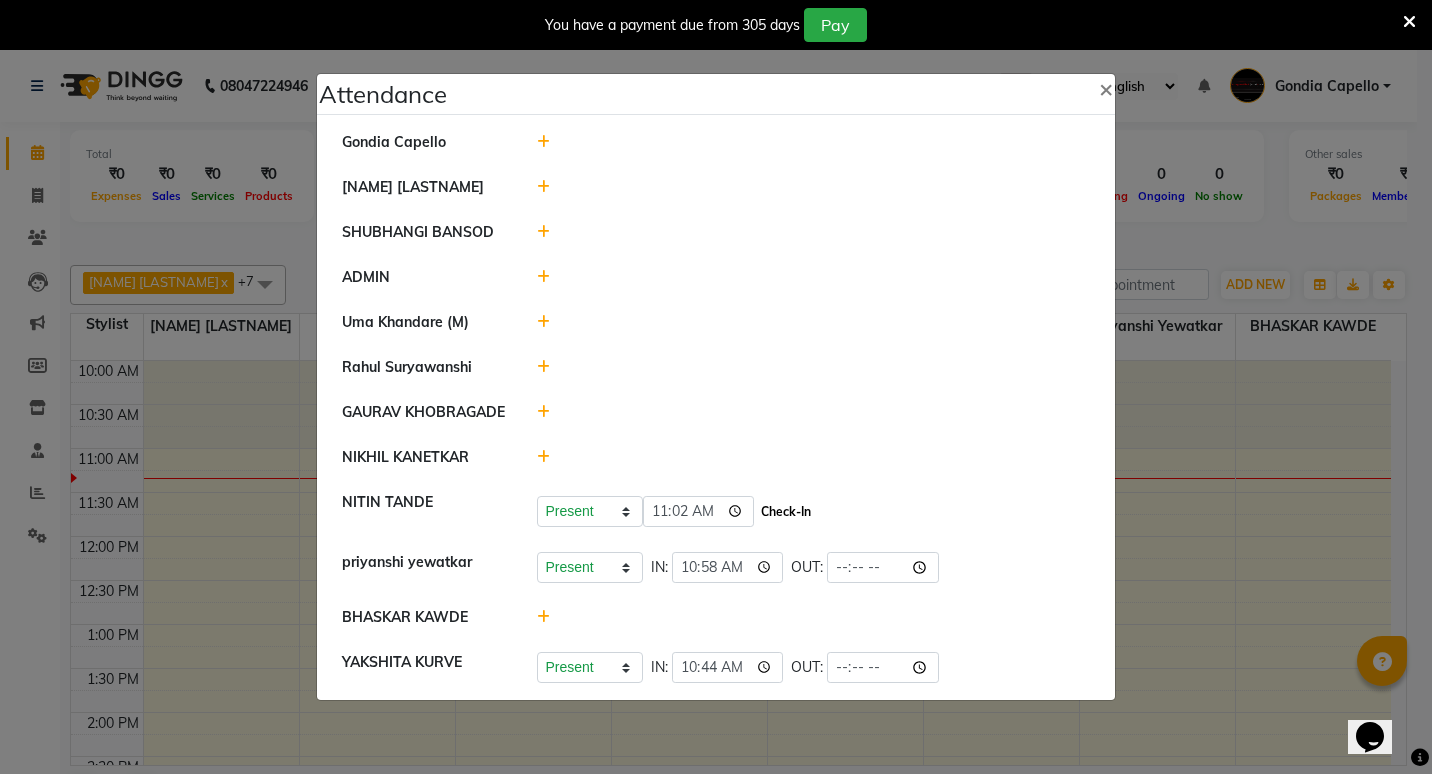 click on "Check-In" 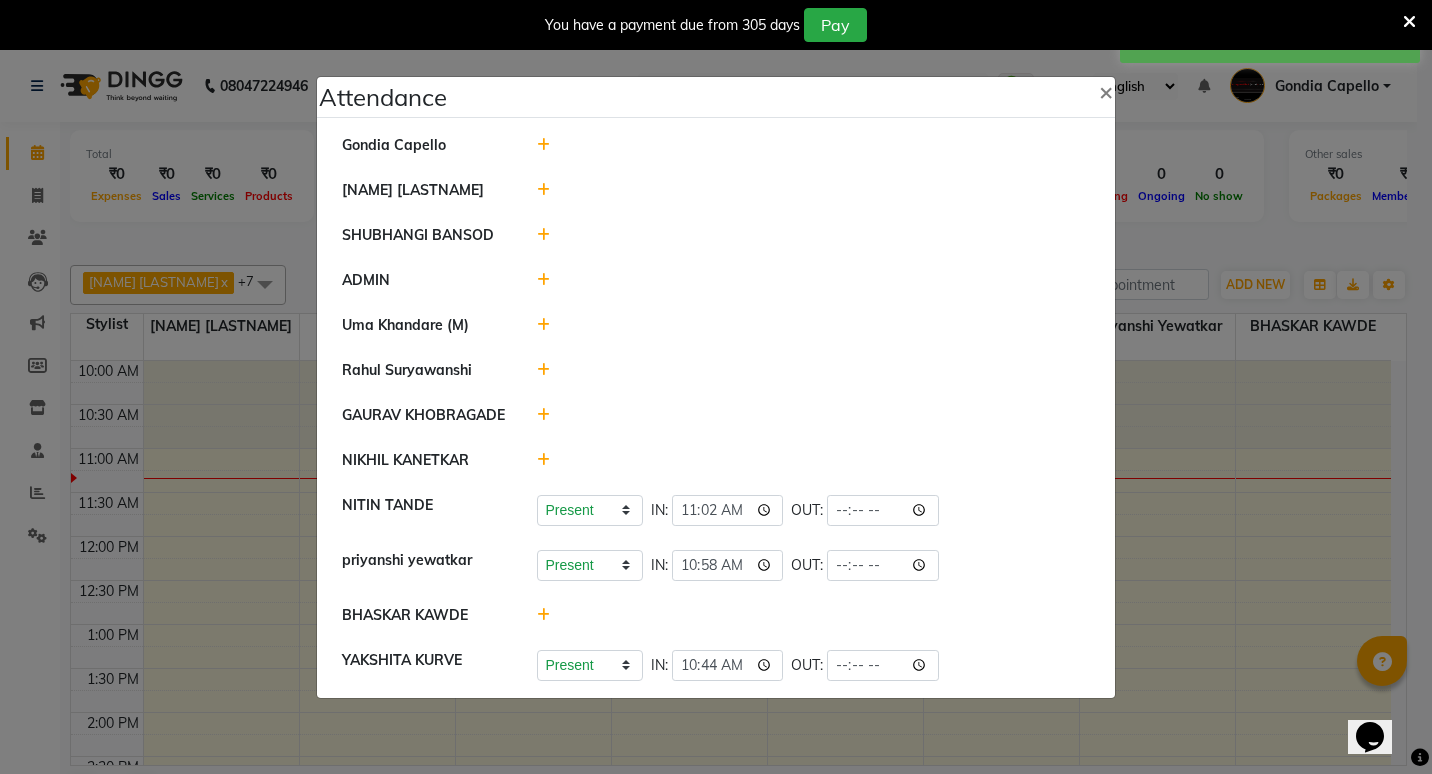 click 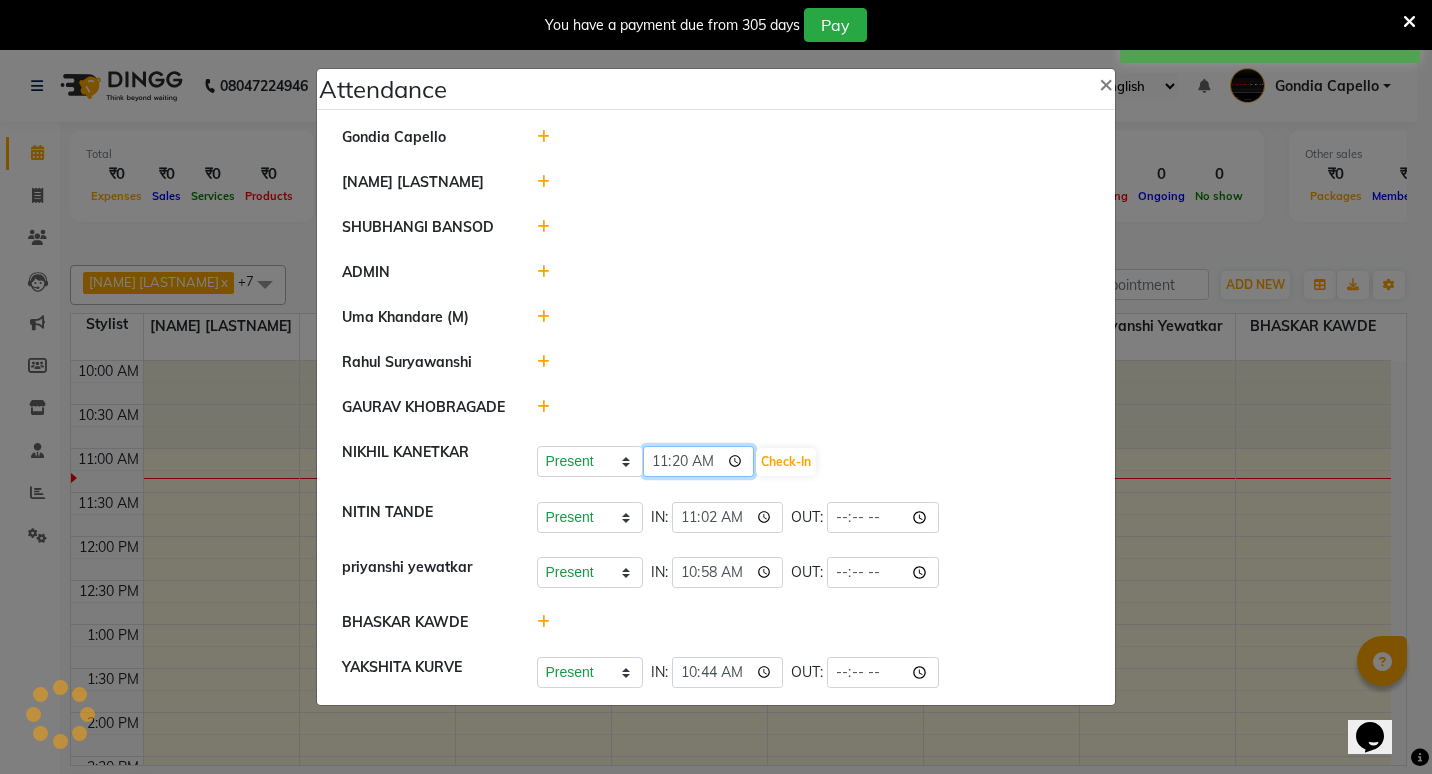 click on "11:20" 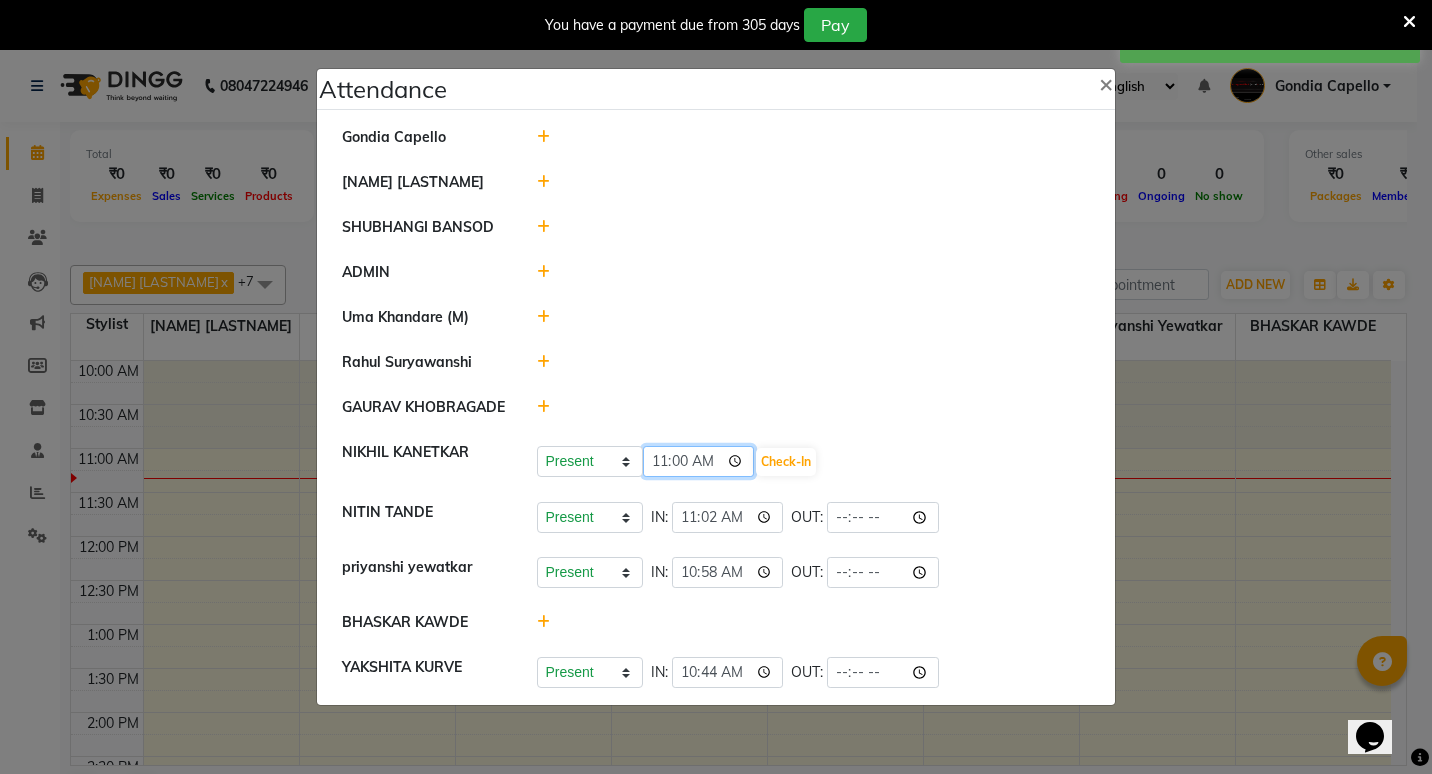 type on "11:07" 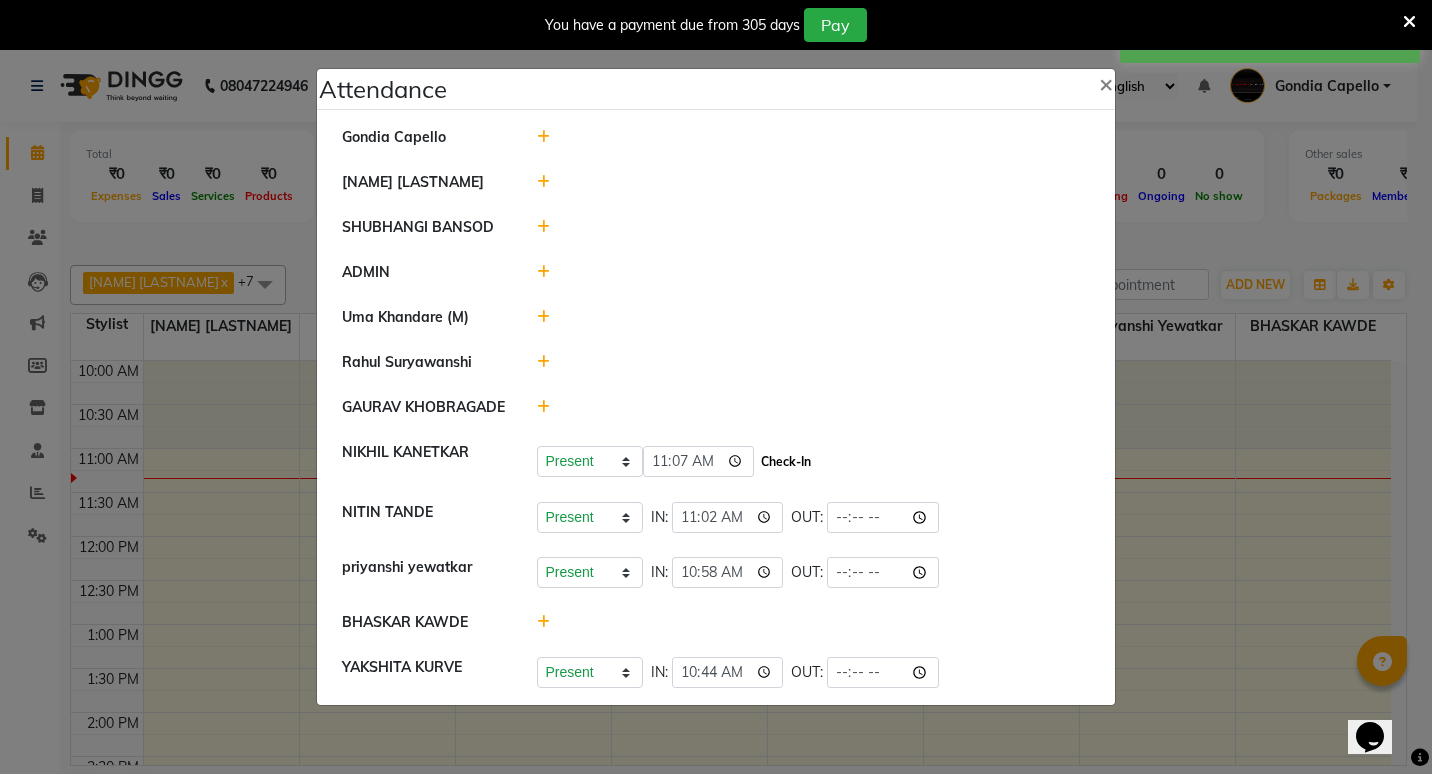 click on "Check-In" 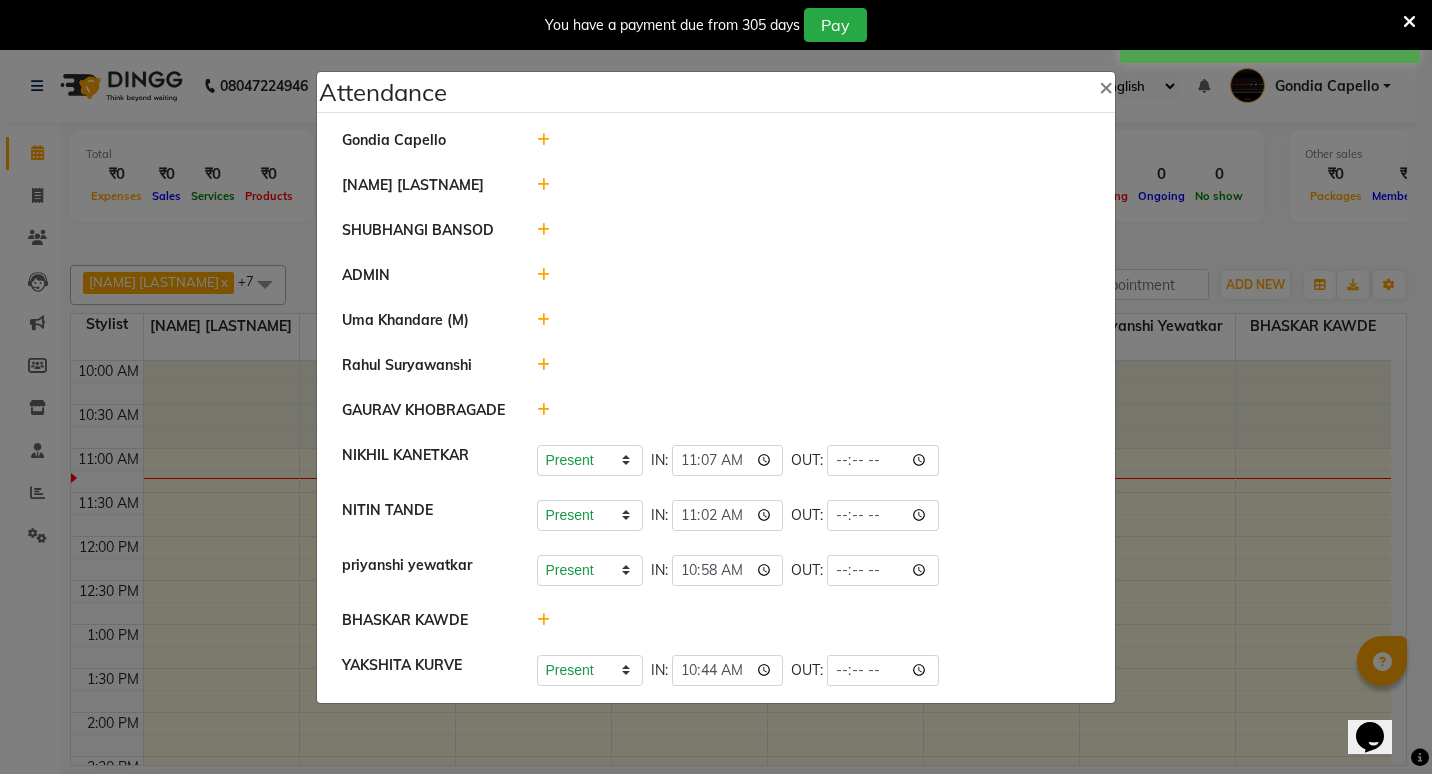click 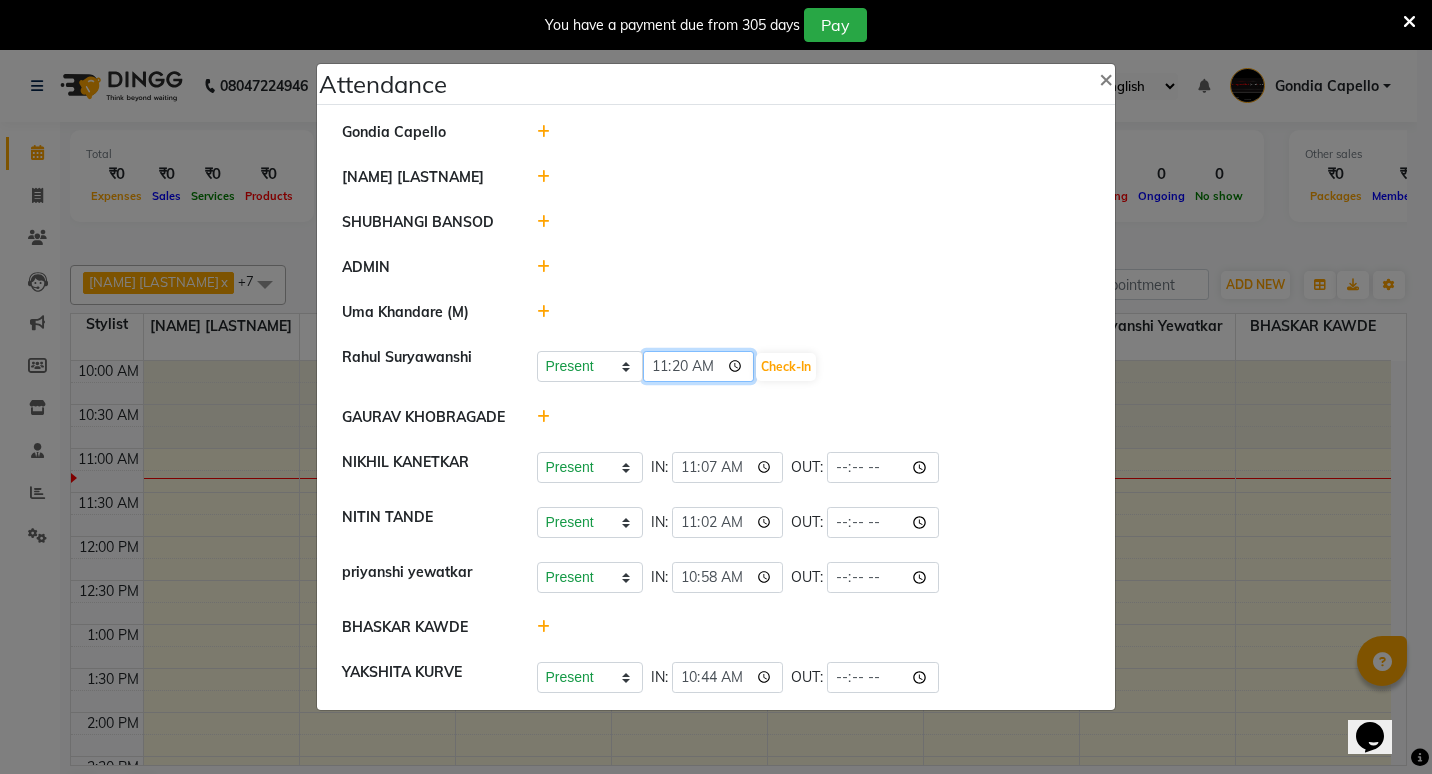 click on "11:20" 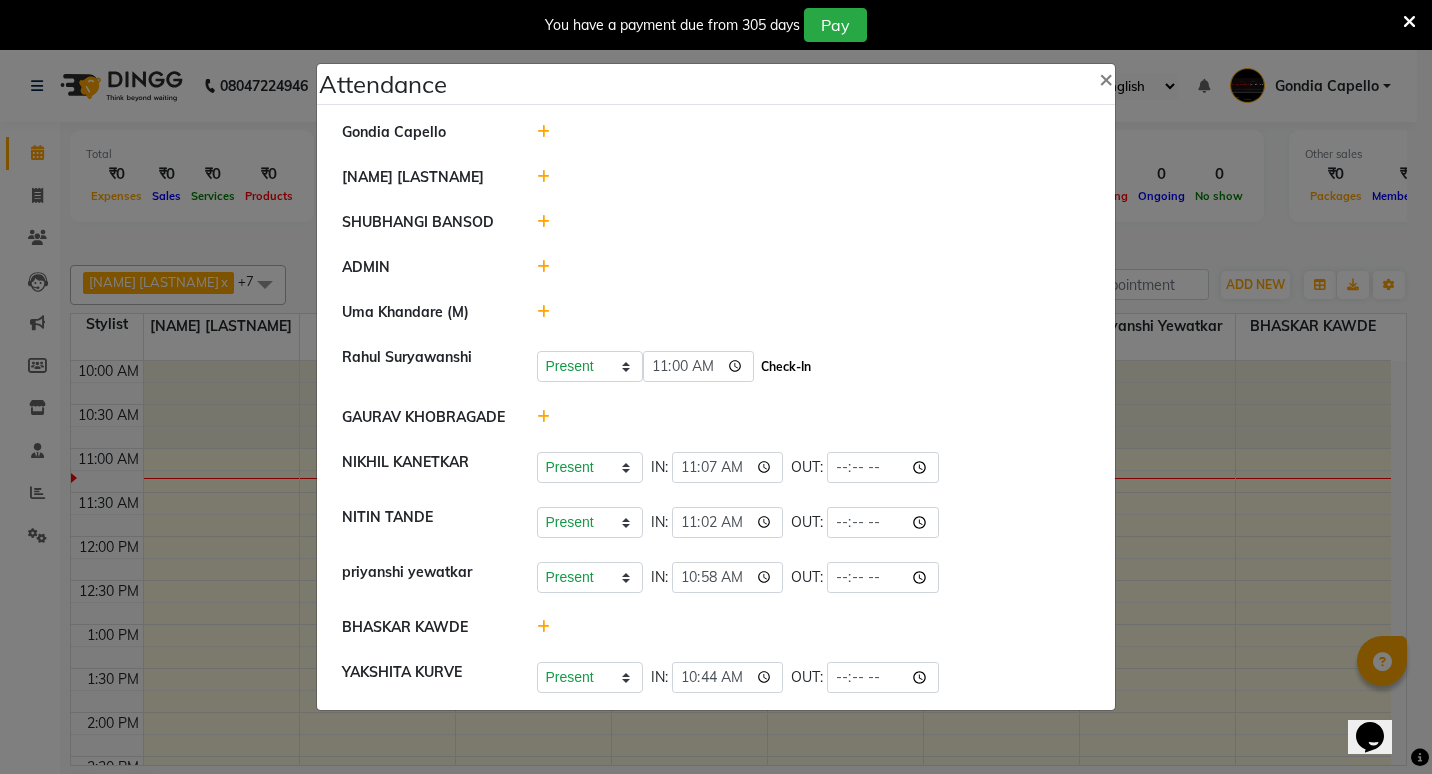 click on "Check-In" 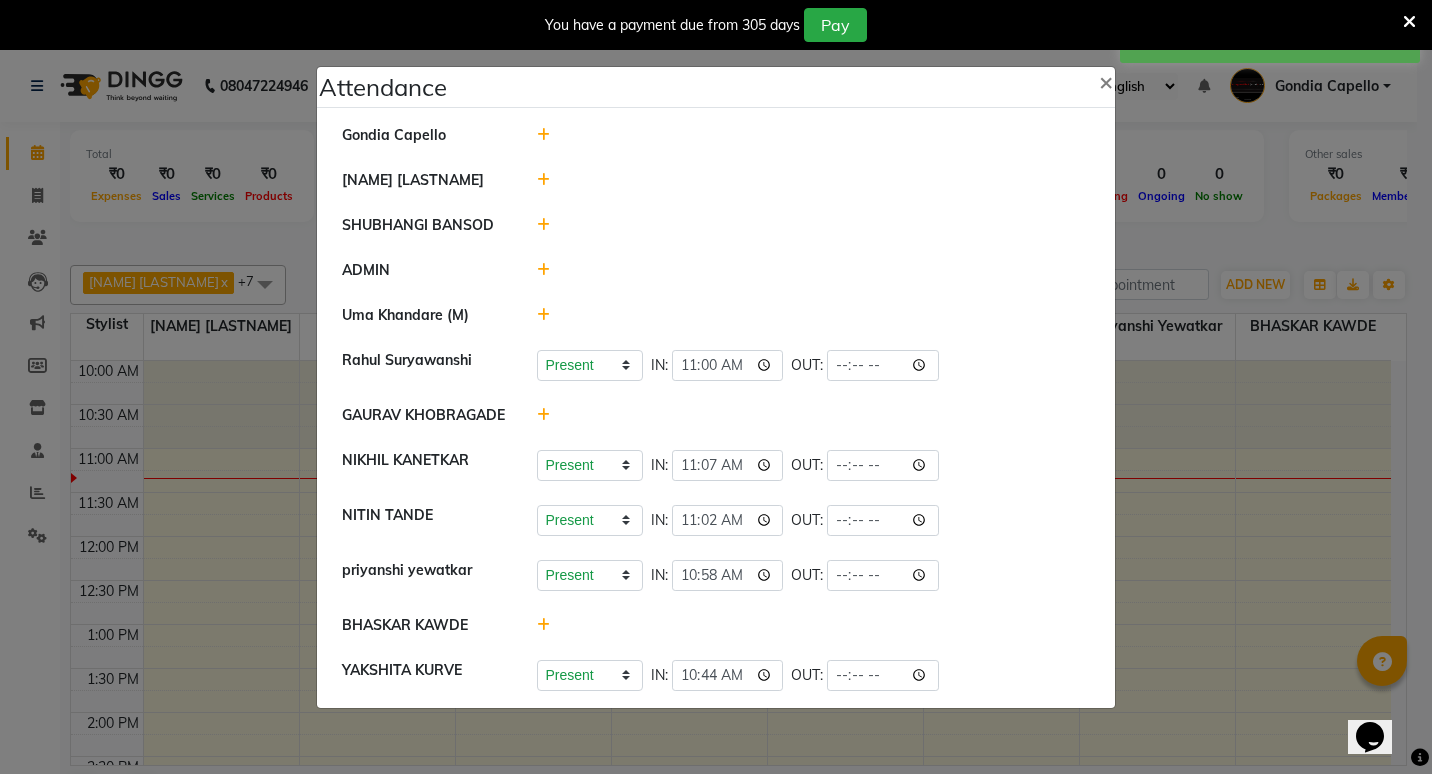 click 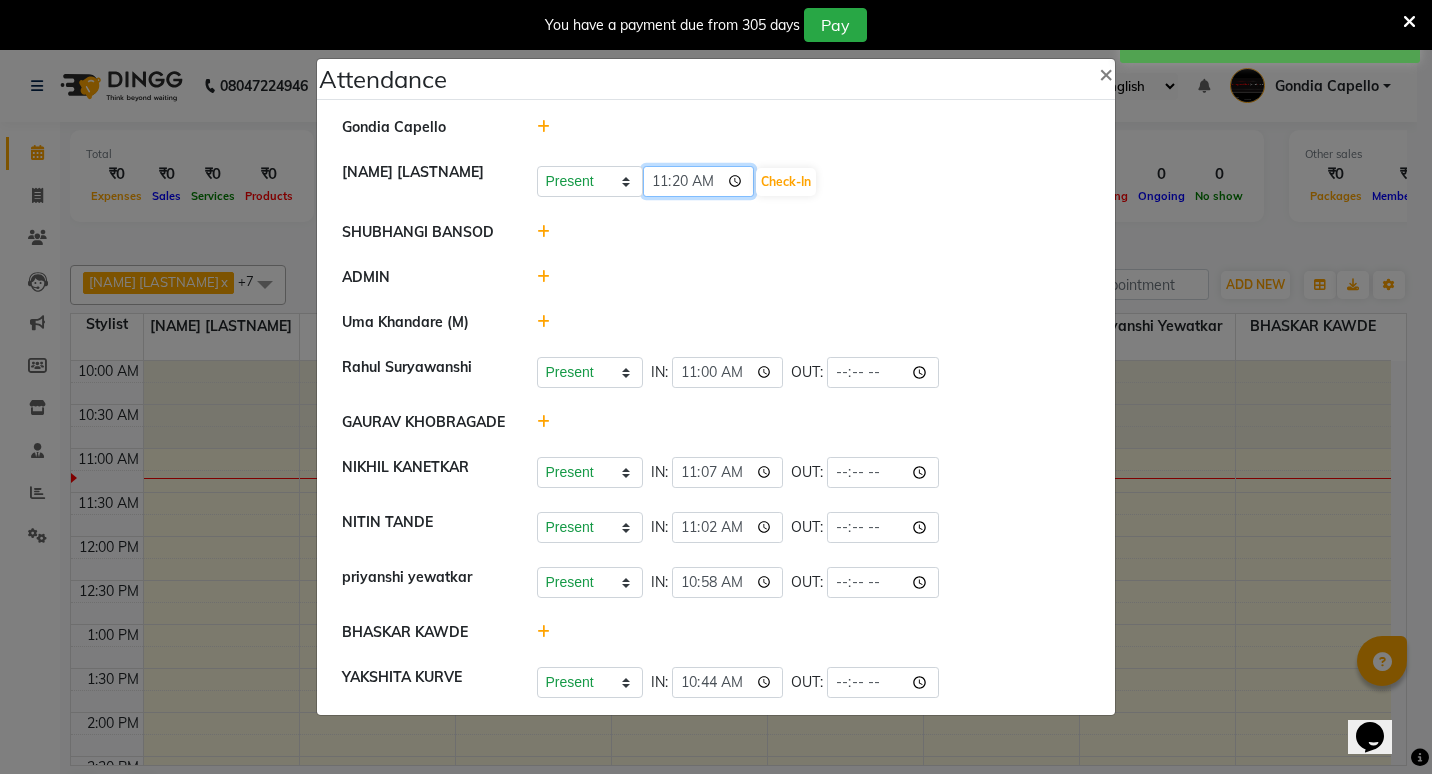 click on "11:20" 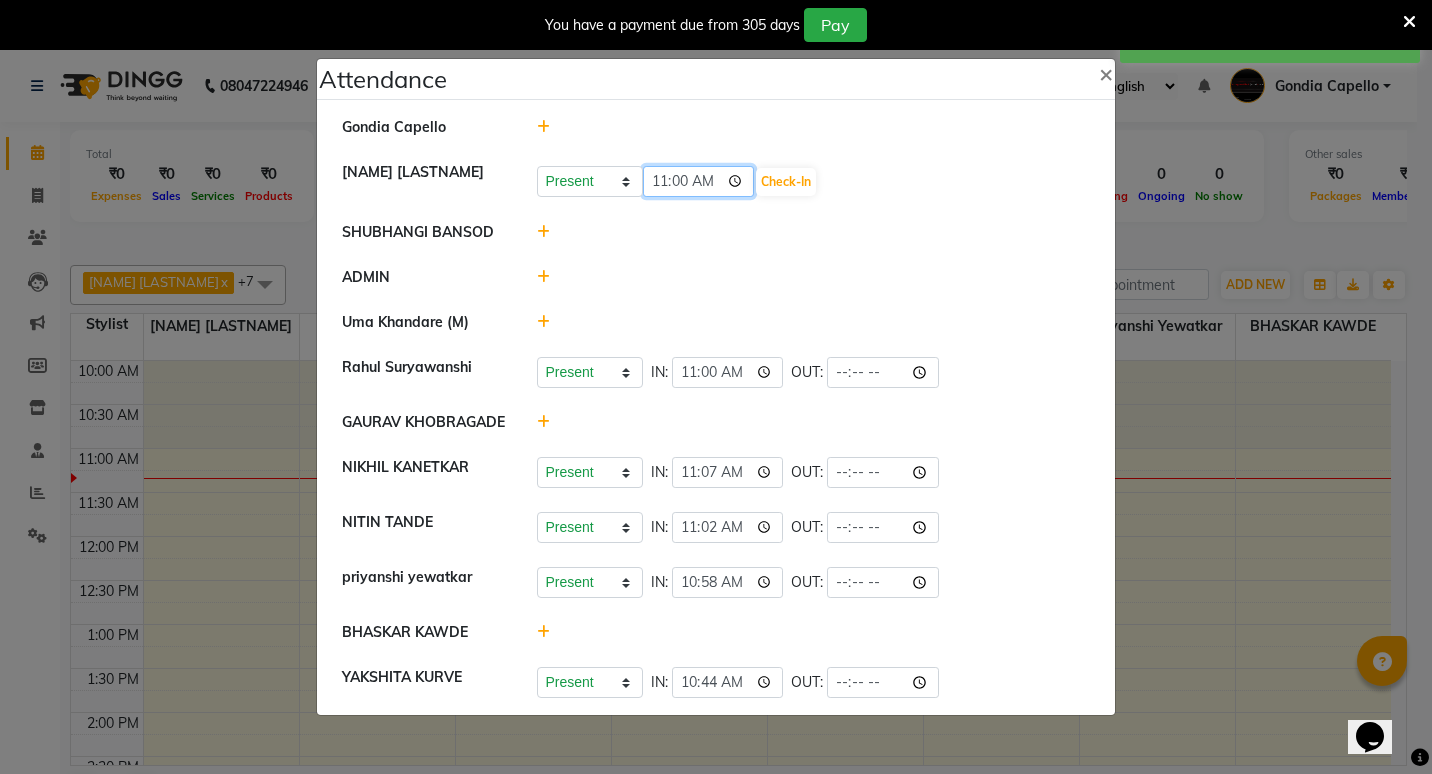 type on "11:05" 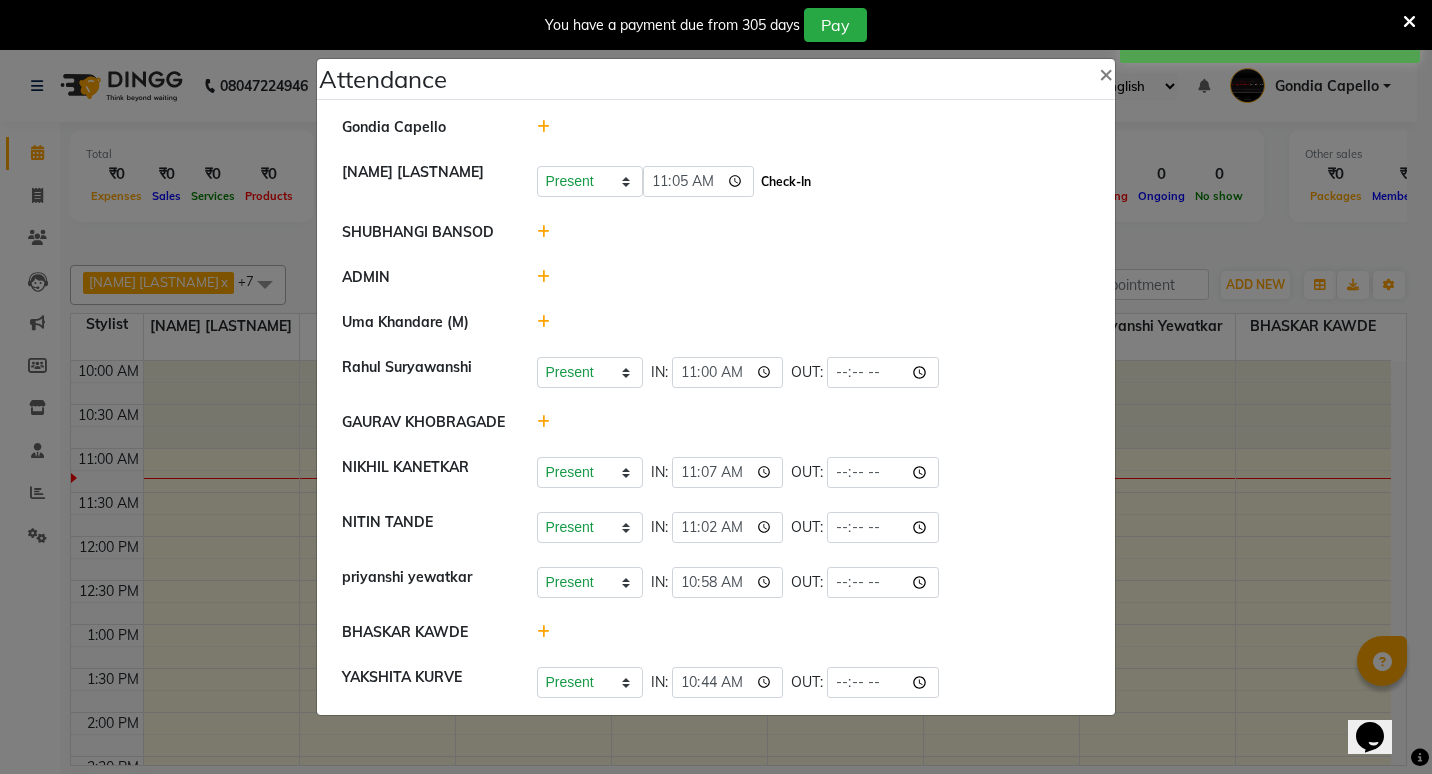 click on "Check-In" 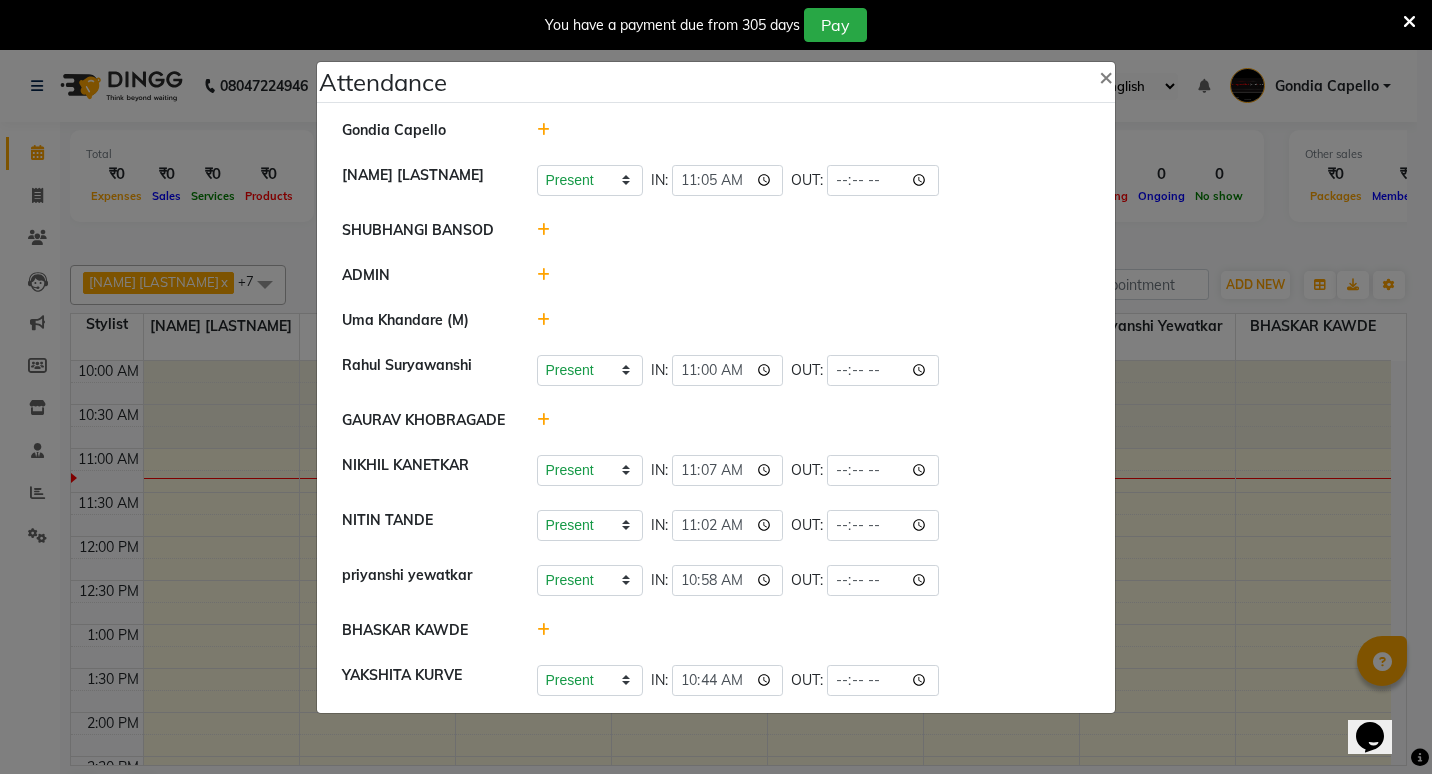click on "Present   Absent   Late   Half Day   Weekly Off  IN:  11:07 OUT:" 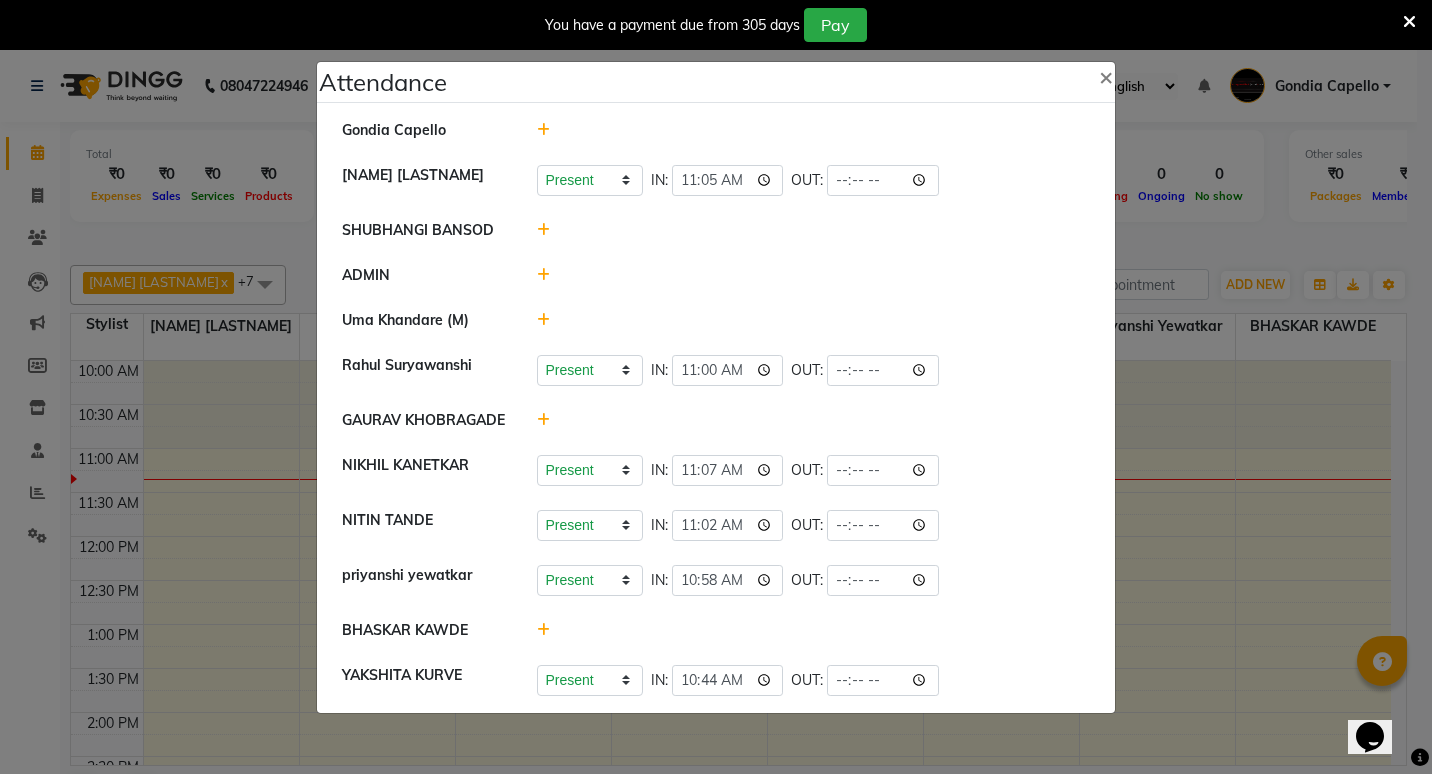 click on "Present   Absent   Late   Half Day   Weekly Off  IN:  11:02 OUT:" 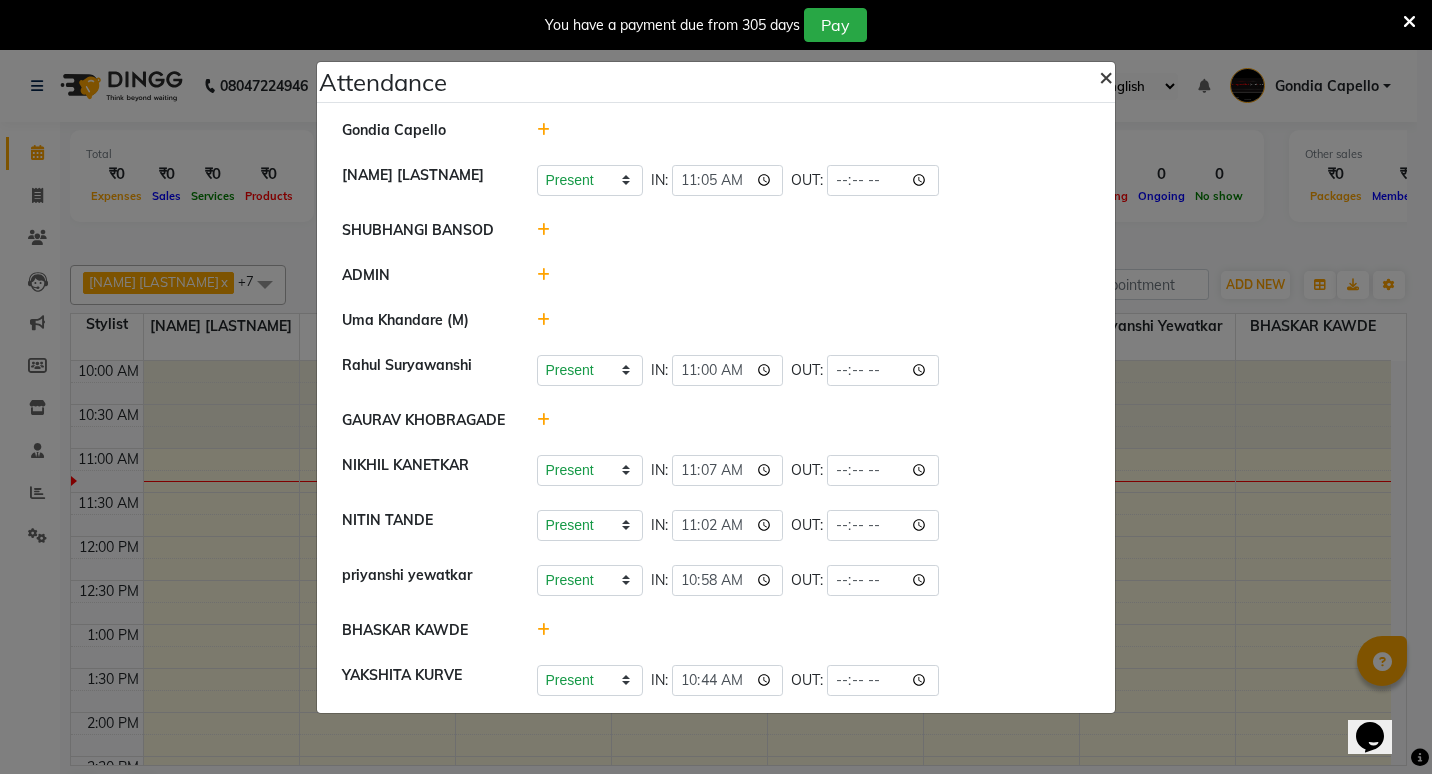 click on "×" 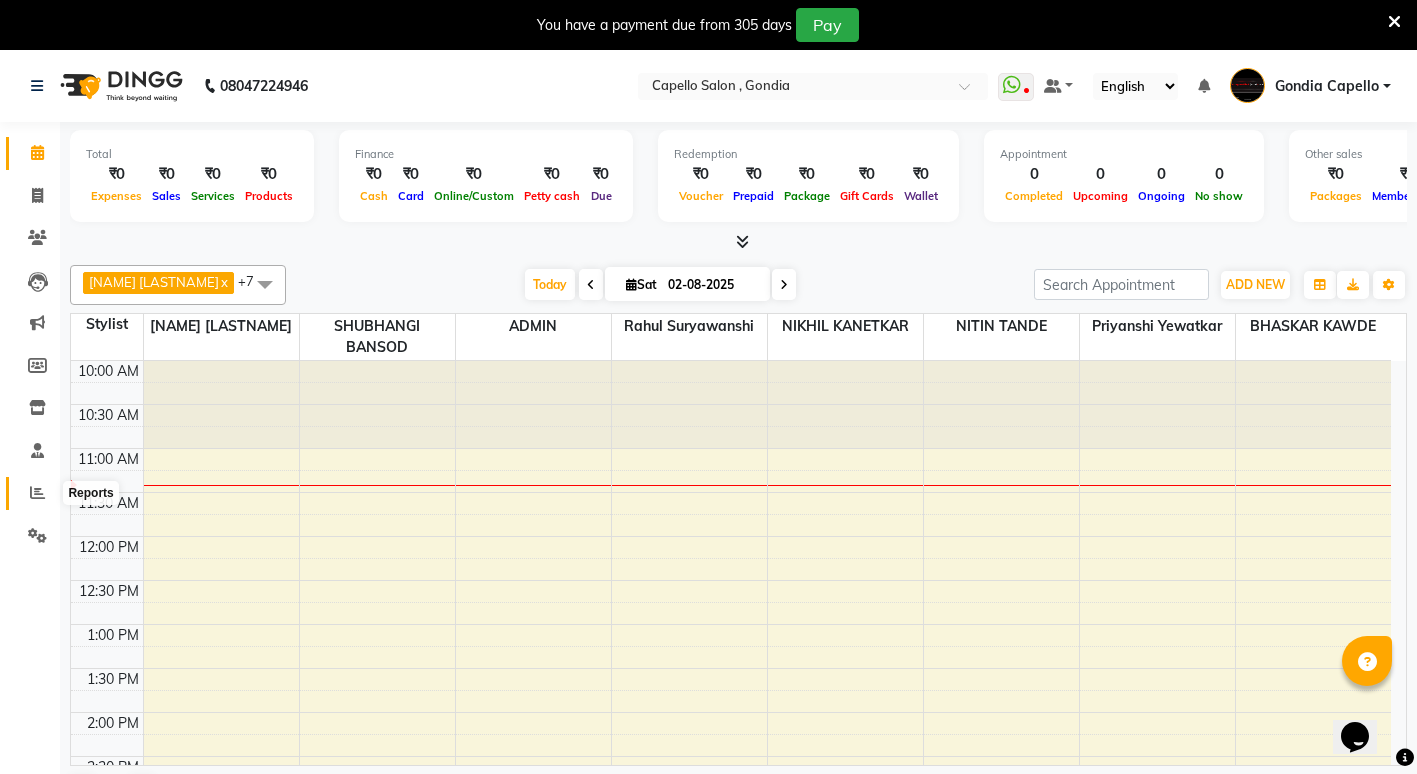 click 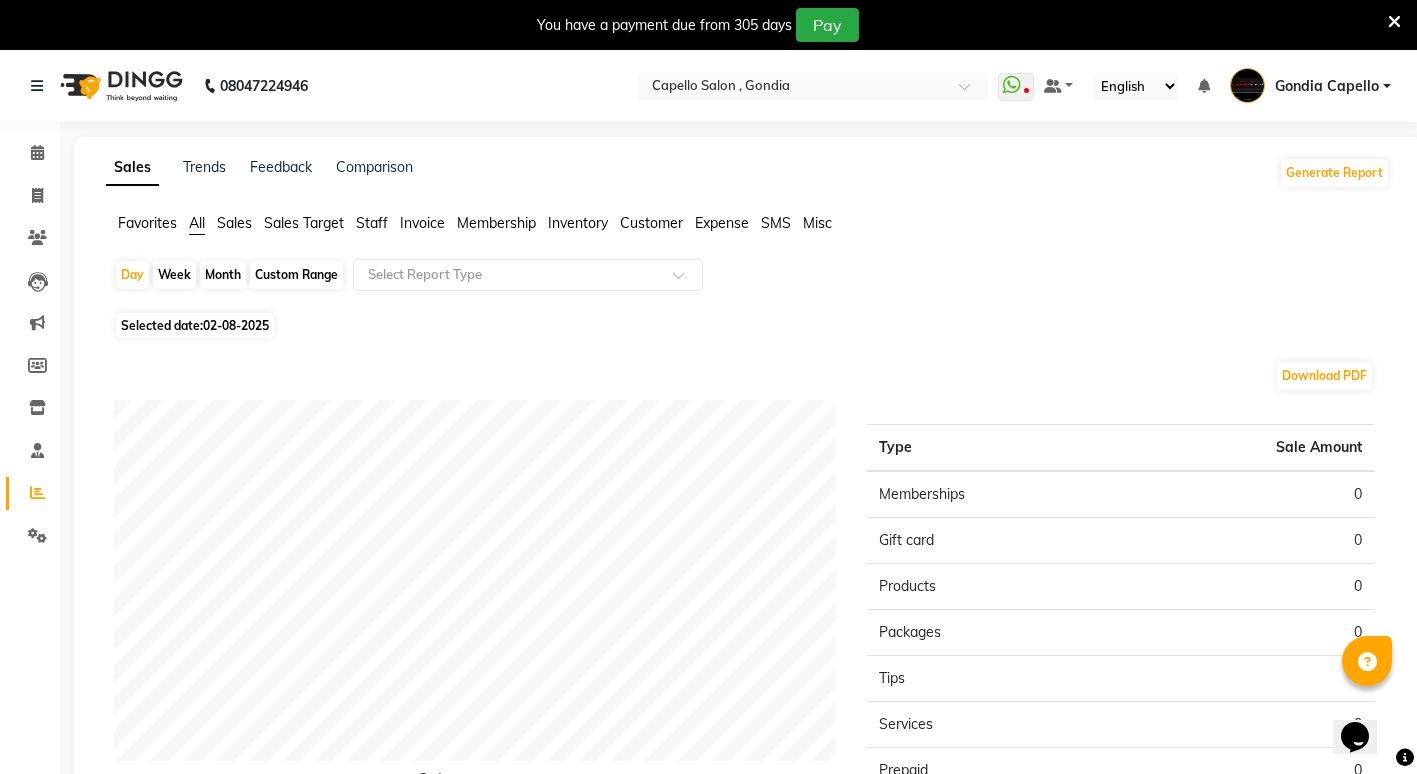 click on "Month" 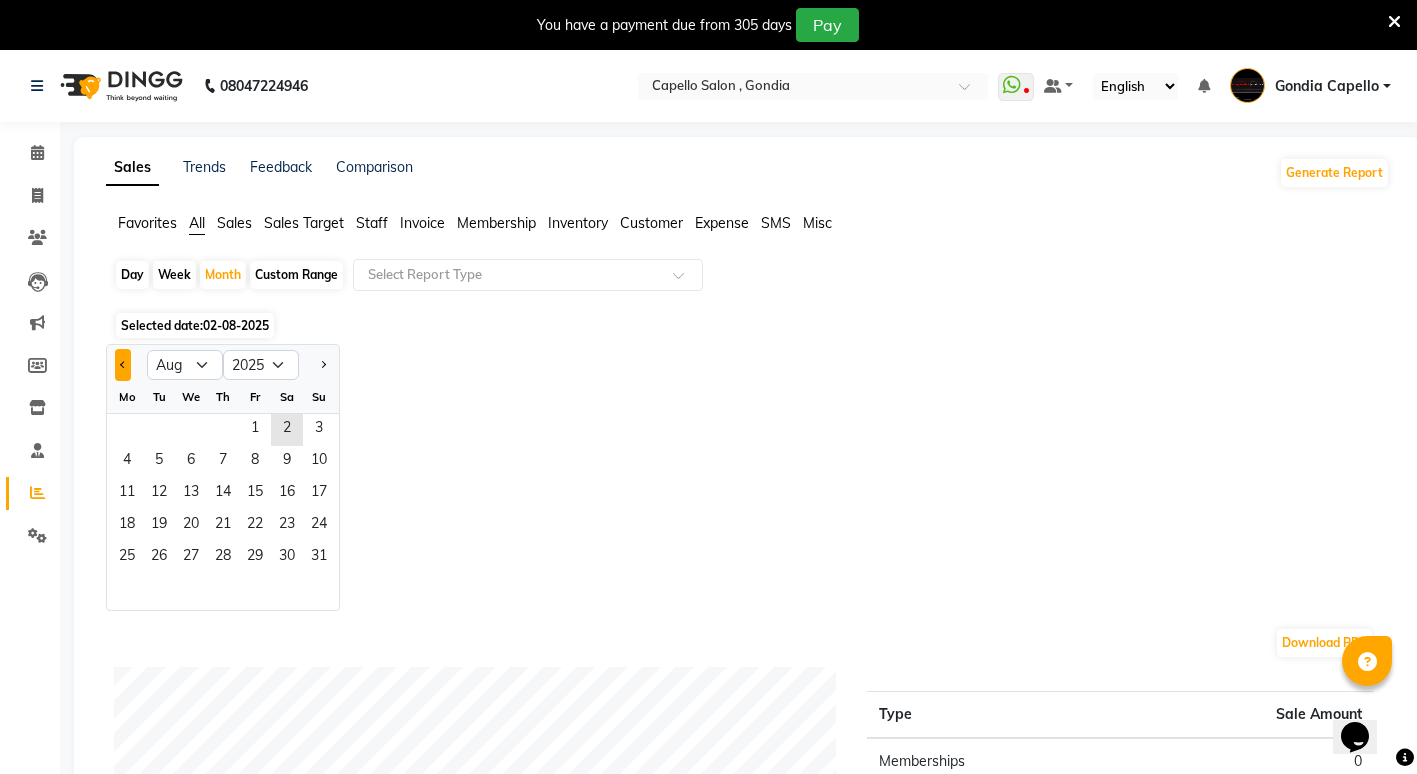 click 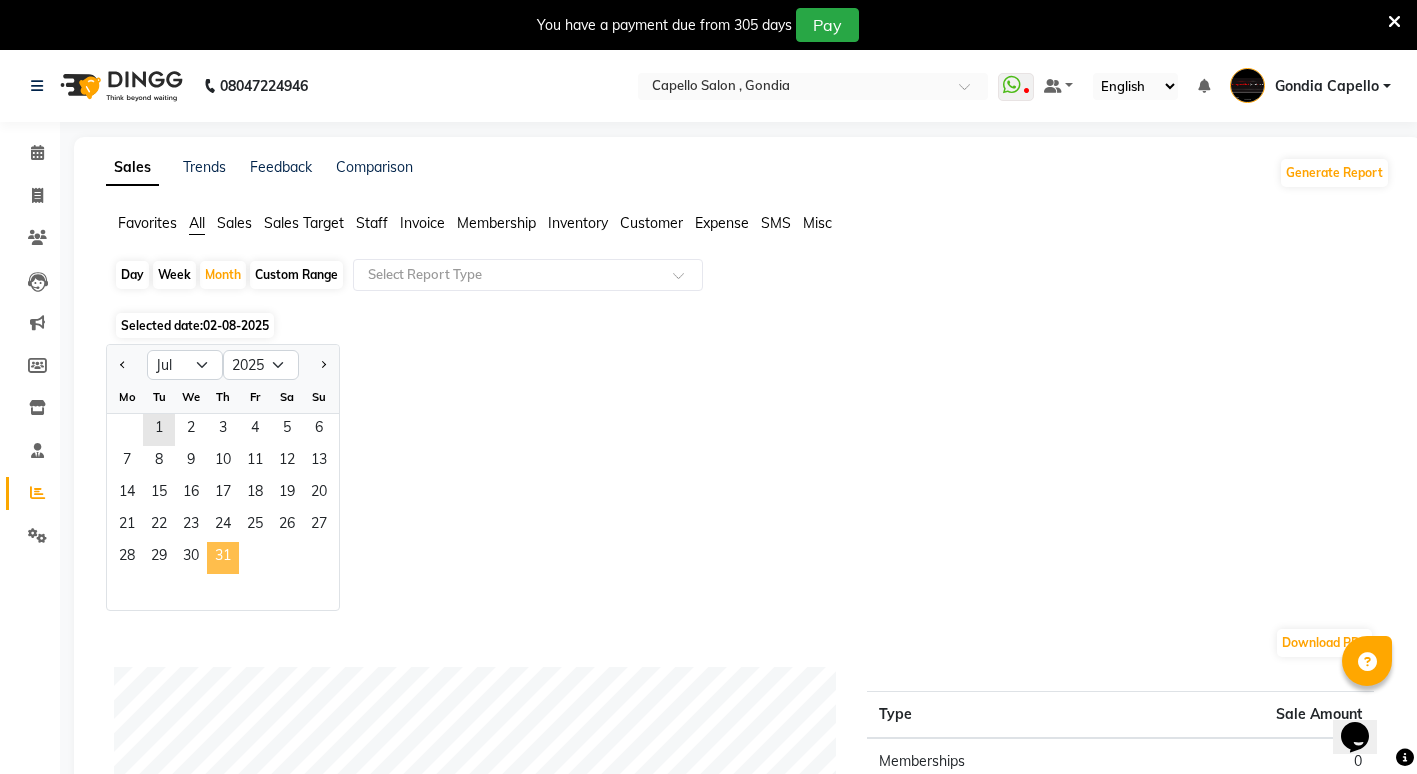 click on "31" 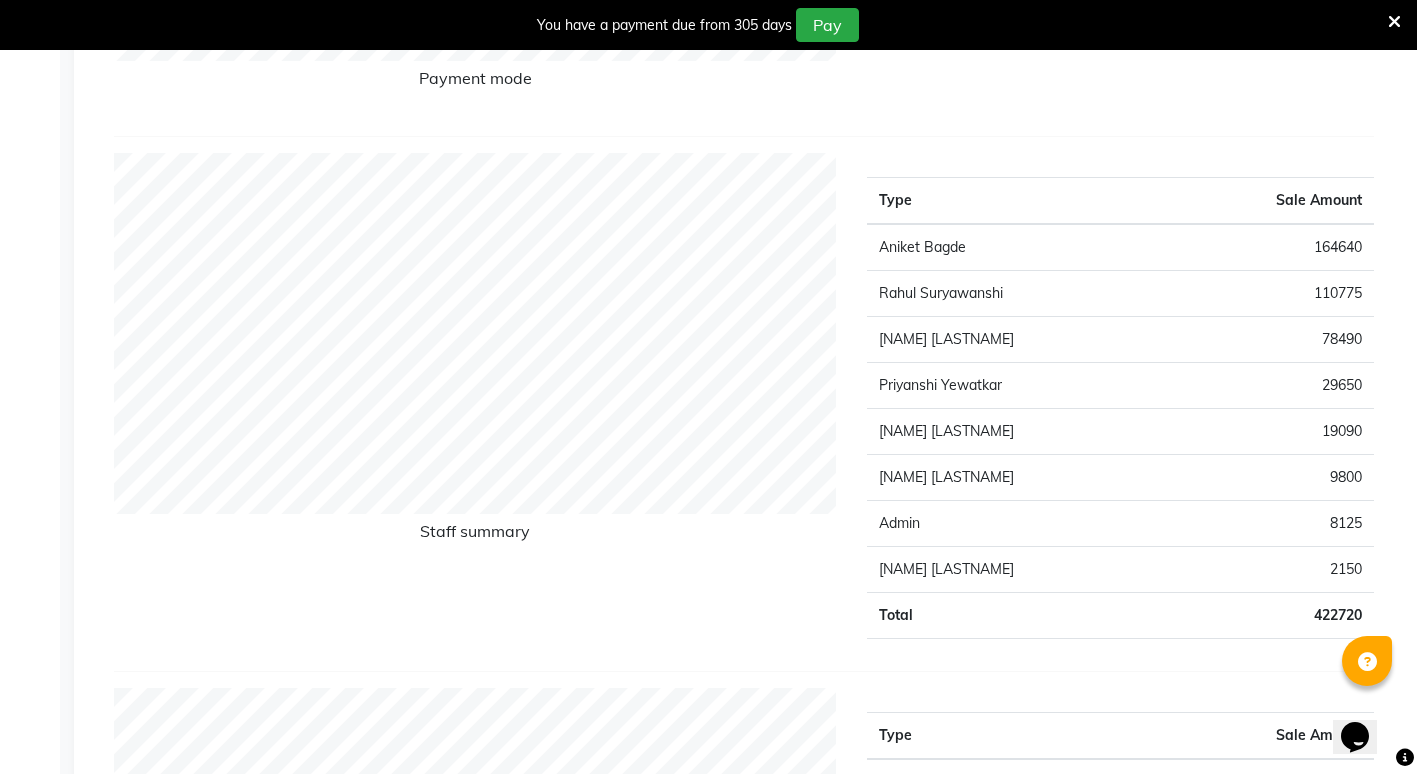 scroll, scrollTop: 0, scrollLeft: 0, axis: both 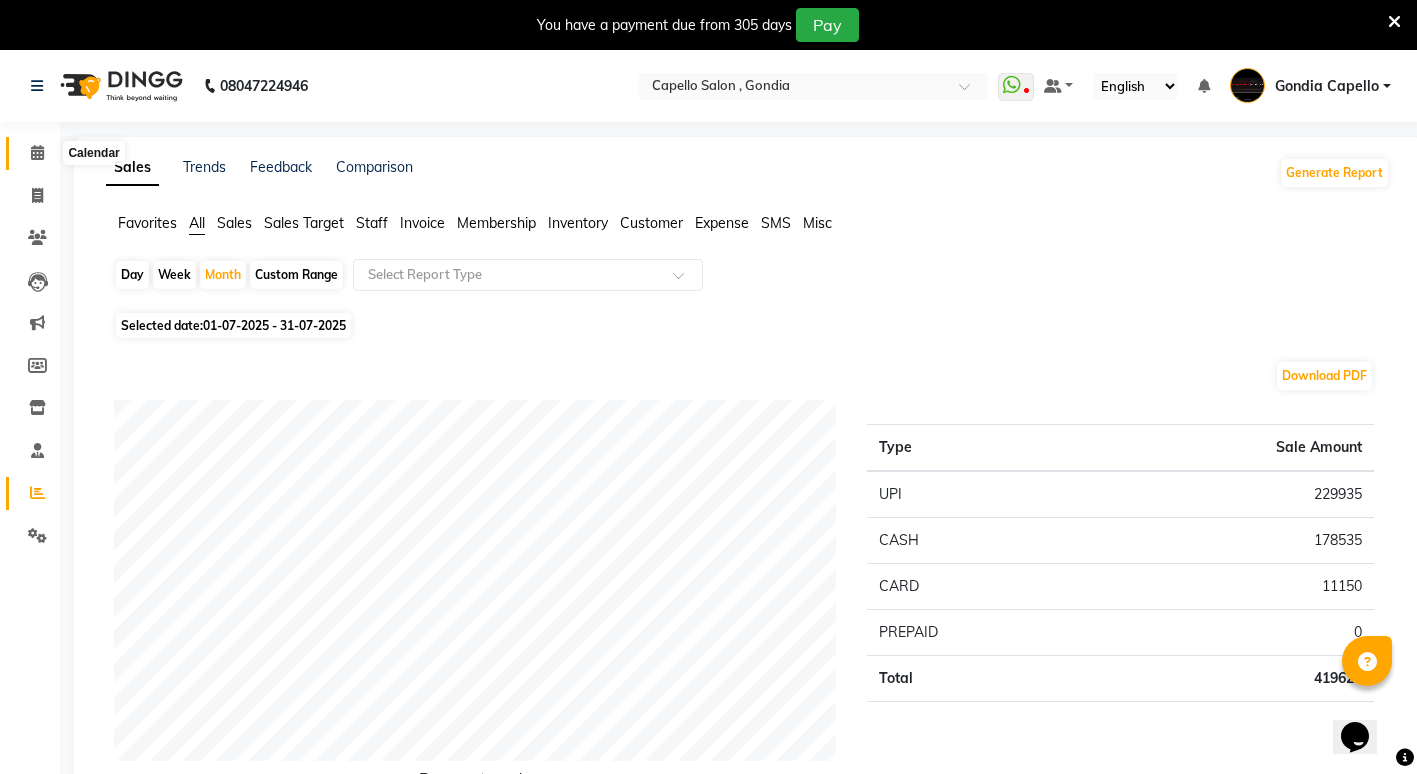 click 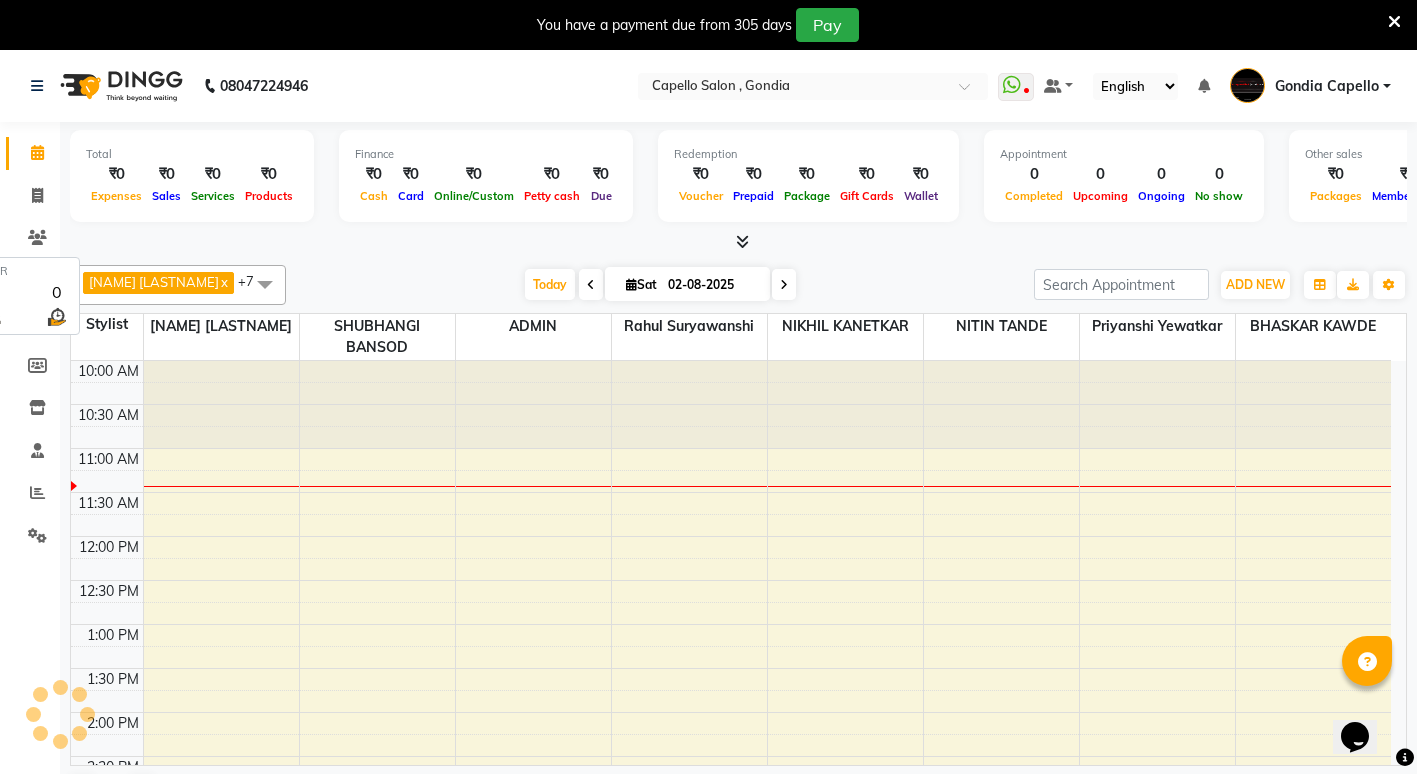 scroll, scrollTop: 0, scrollLeft: 0, axis: both 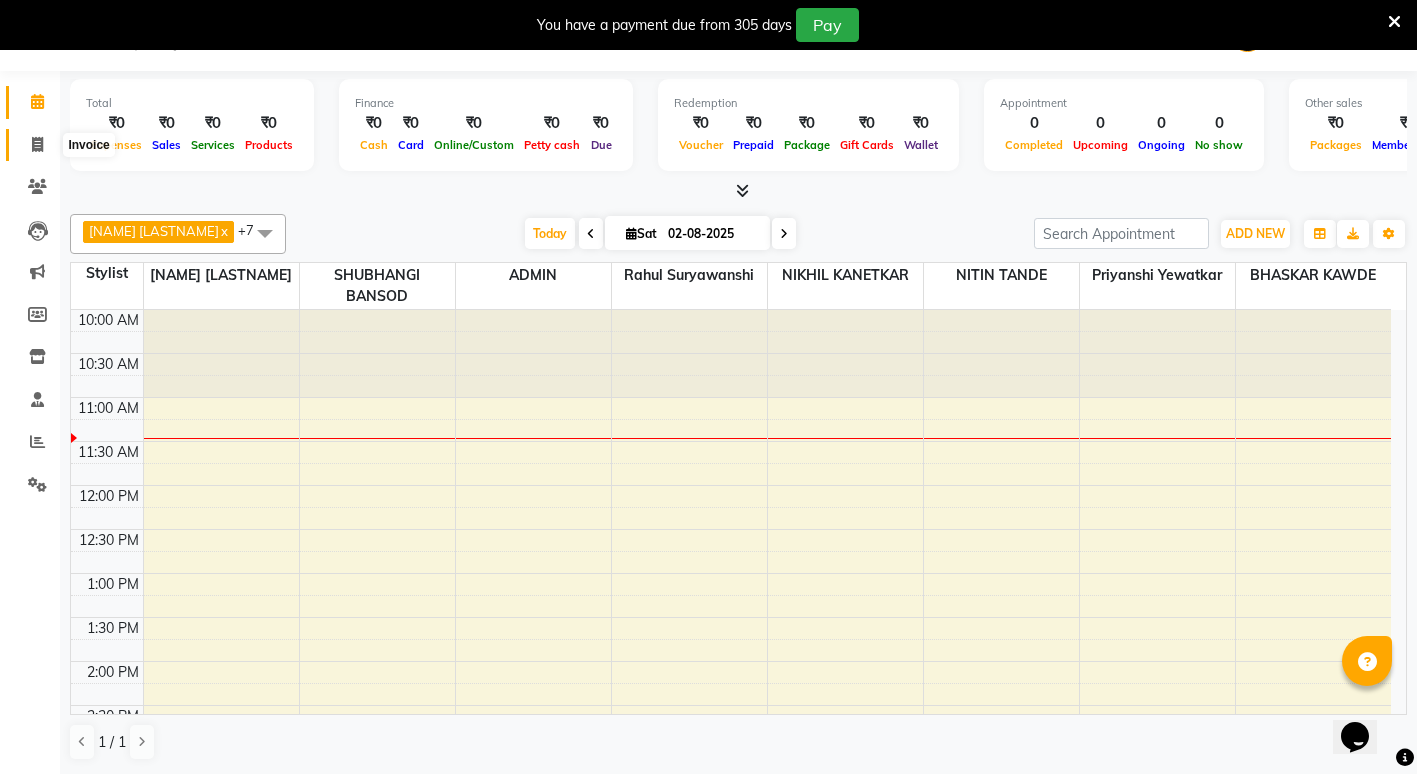 click 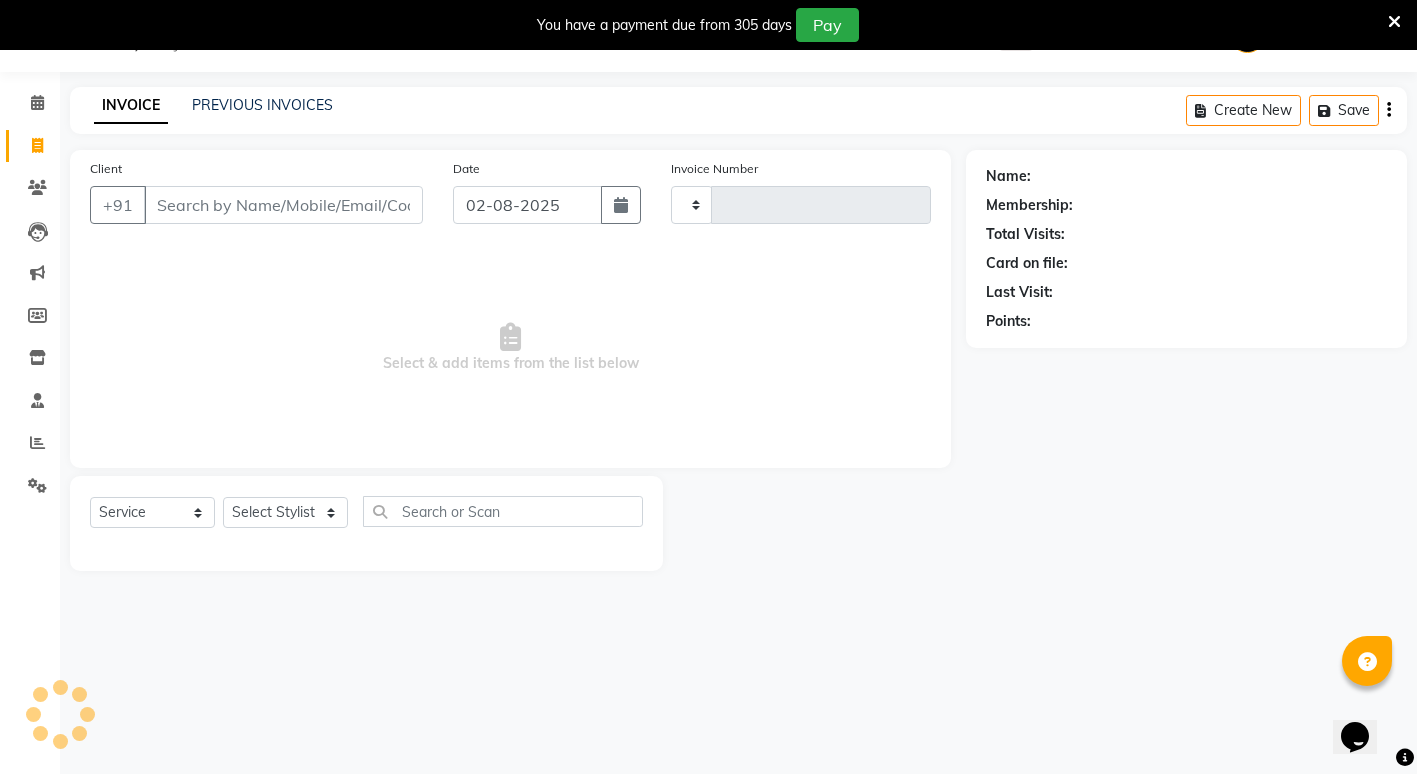 type on "1733" 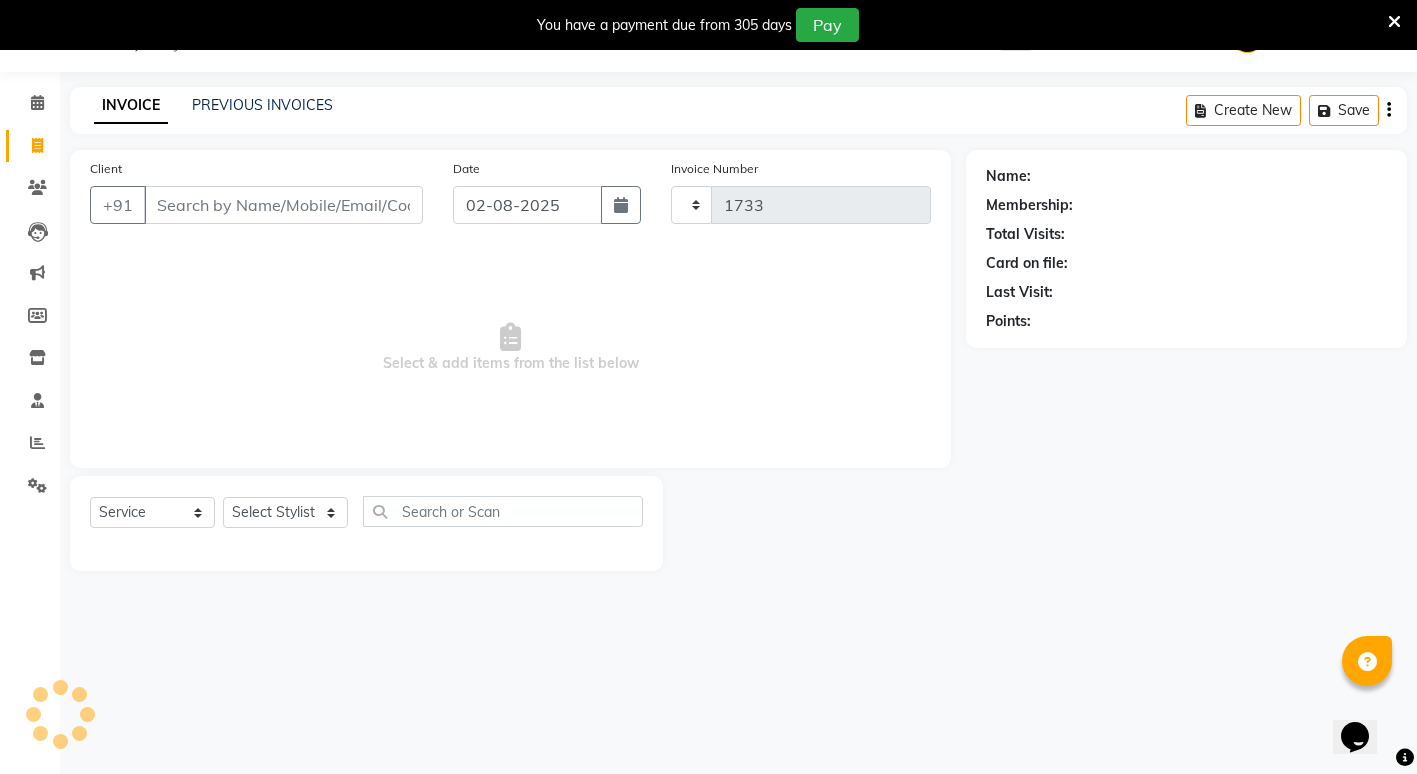 scroll, scrollTop: 50, scrollLeft: 0, axis: vertical 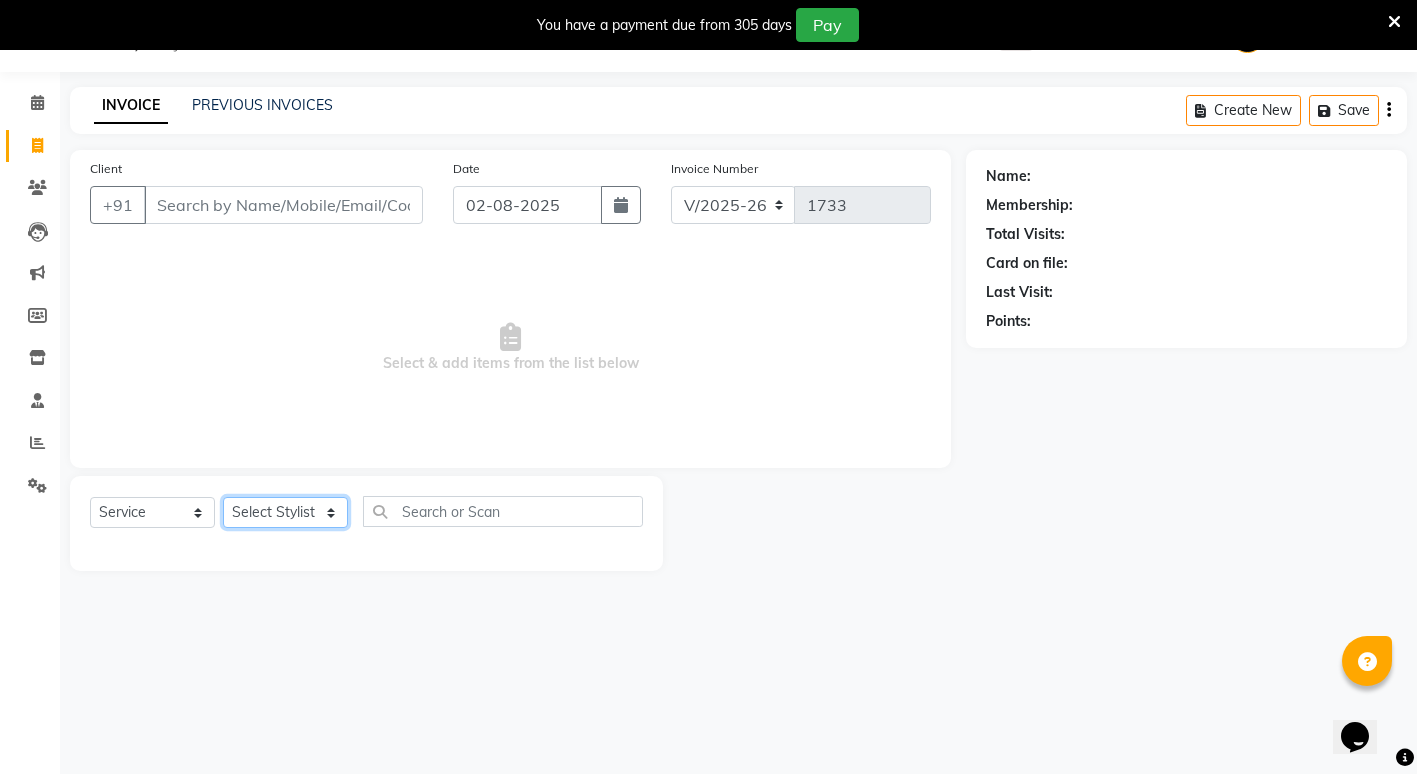 click on "Select Stylist ADMIN ANIKET BAGDE BHASKAR KAWDE GAURAV KHOBRAGADE Gondia Capello NIKHIL KANETKAR  NITIN TANDE priyanshi yewatkar Rahul Suryawanshi SHUBHANGI BANSOD Uma Khandare (M) YAKSHITA KURVE" 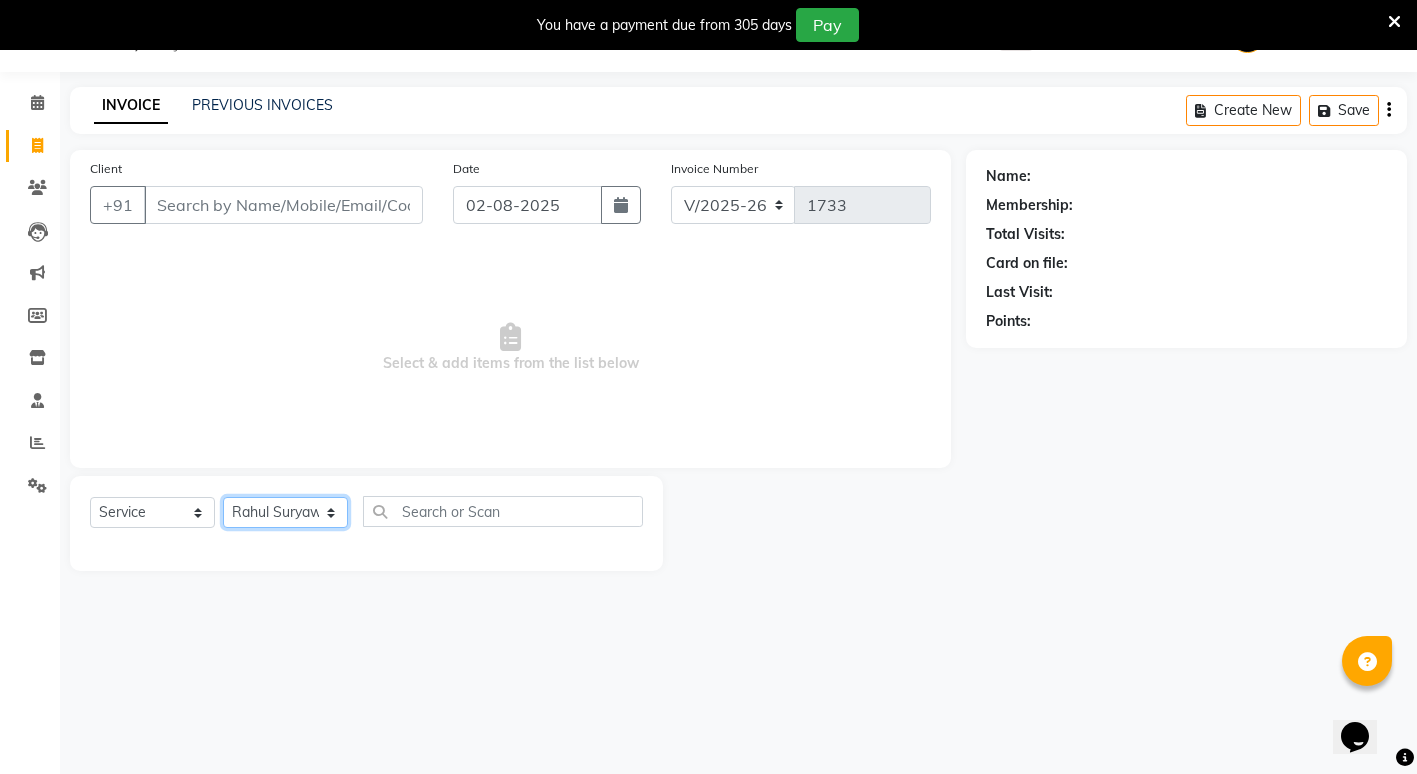 click on "Select Stylist ADMIN ANIKET BAGDE BHASKAR KAWDE GAURAV KHOBRAGADE Gondia Capello NIKHIL KANETKAR  NITIN TANDE priyanshi yewatkar Rahul Suryawanshi SHUBHANGI BANSOD Uma Khandare (M) YAKSHITA KURVE" 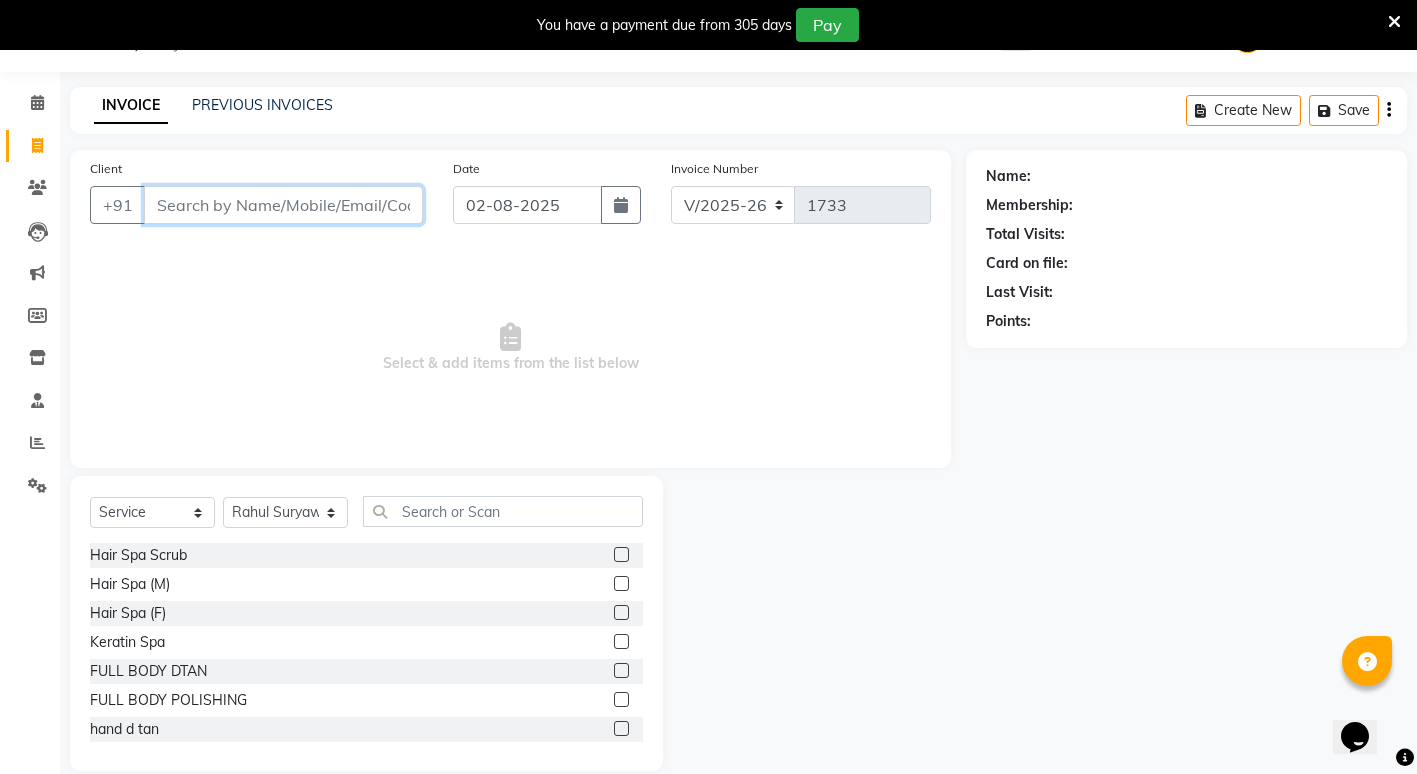 click on "Client" at bounding box center (283, 205) 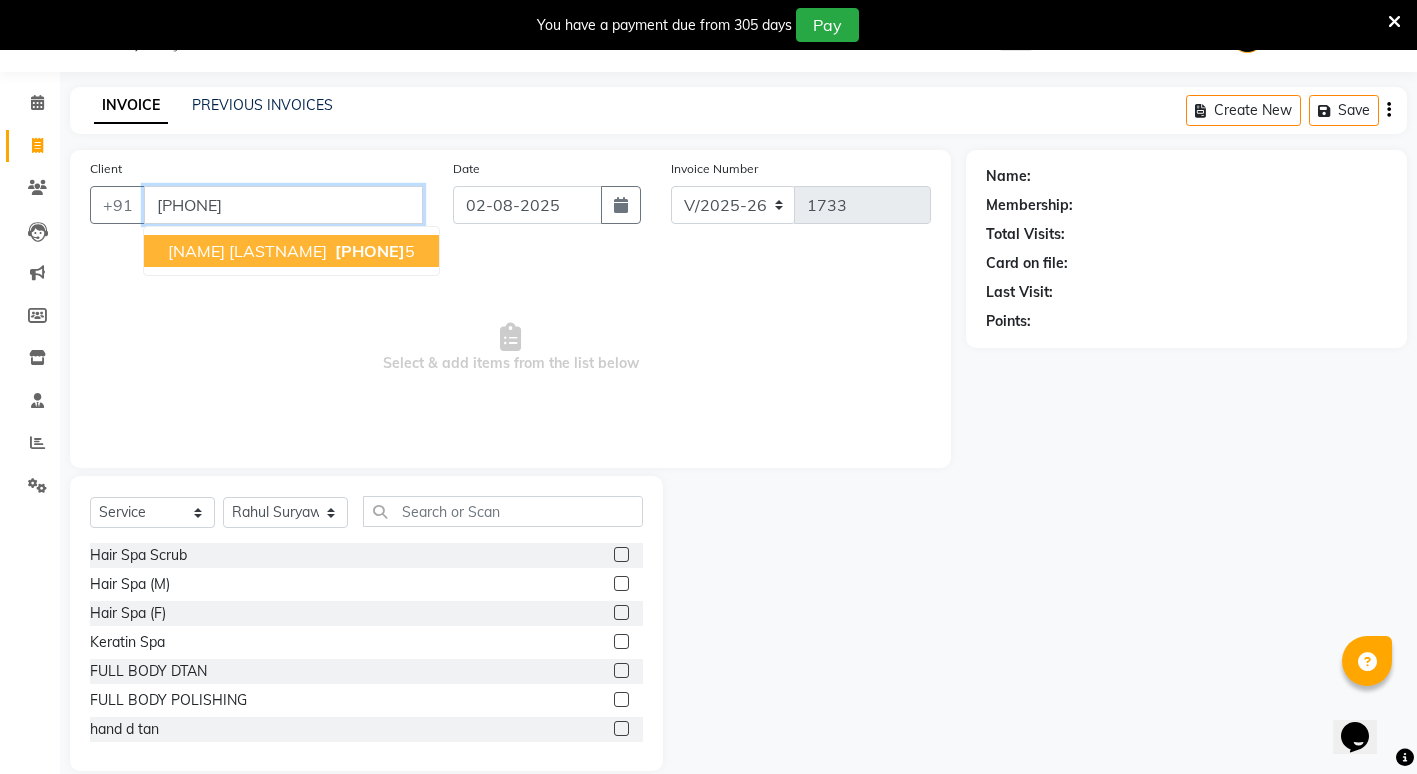 type on "[PHONE]" 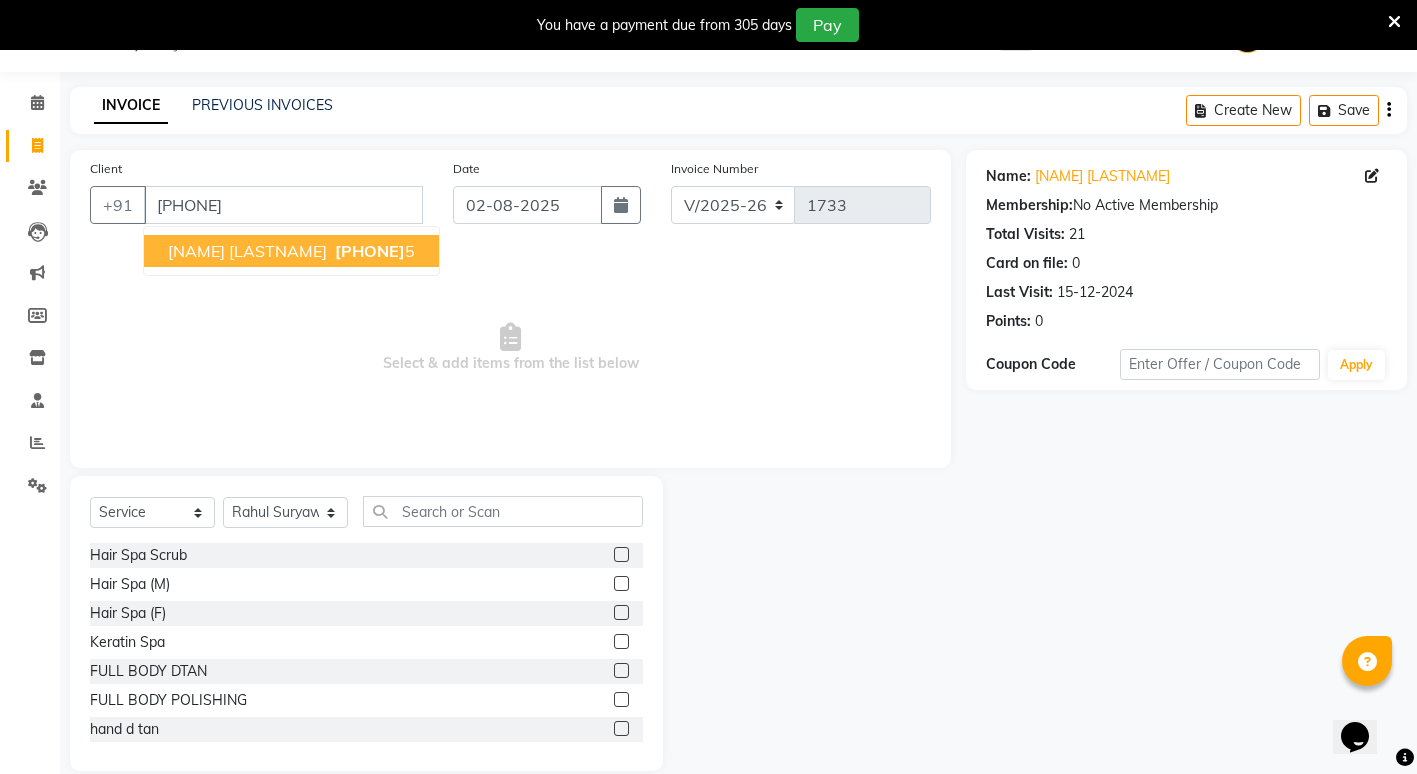 click on "Name: Chirag Agarwal Membership:  No Active Membership  Total Visits:  21 Card on file:  0 Last Visit:   15-12-2024 Points:   0  Coupon Code Apply" 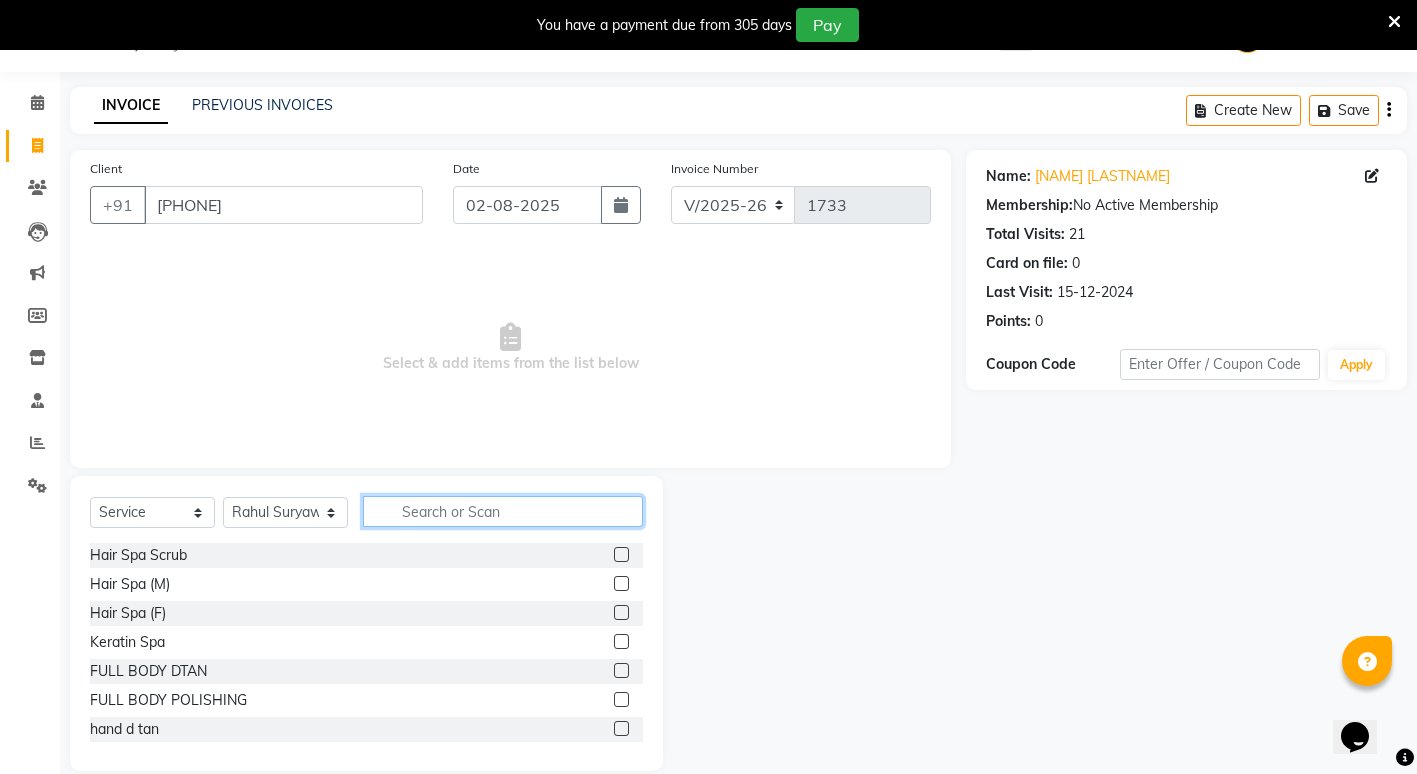 click 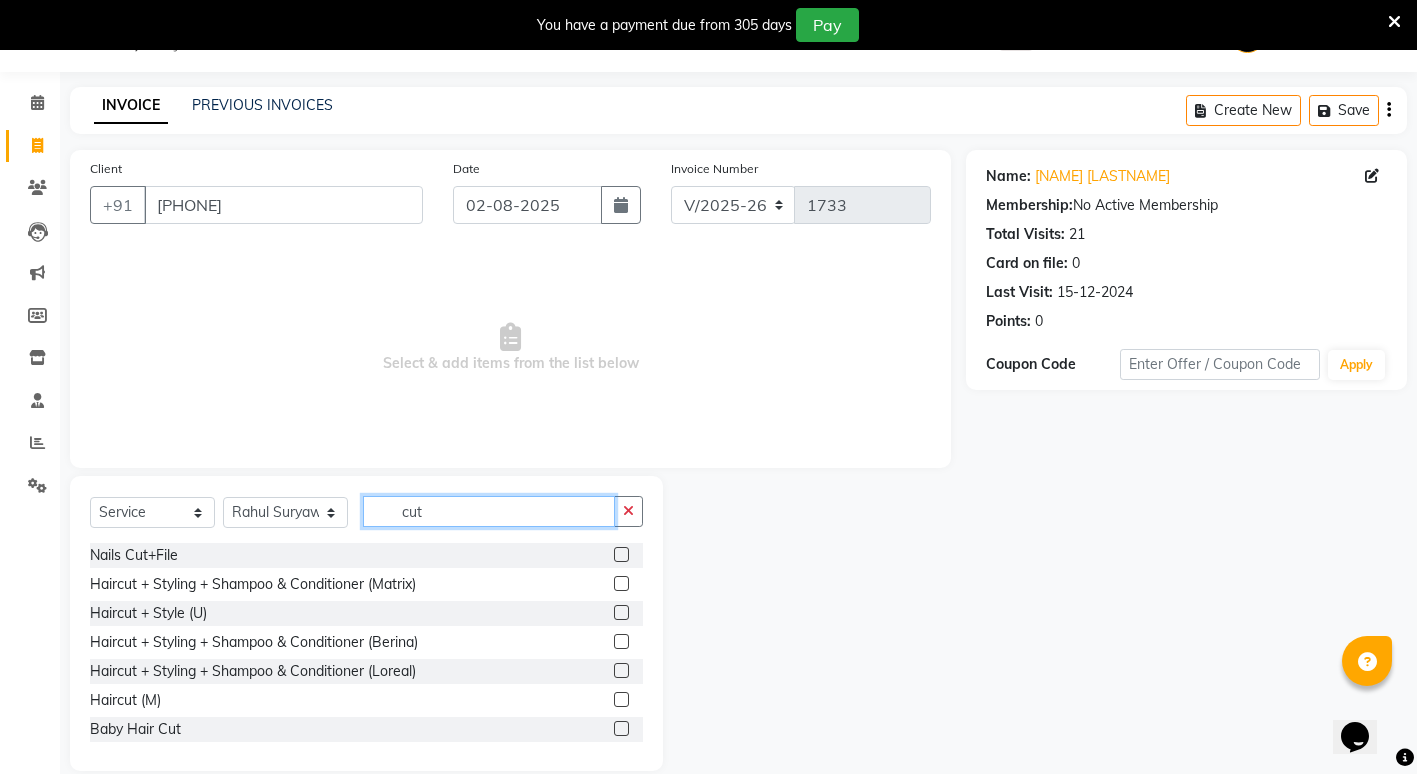 scroll, scrollTop: 77, scrollLeft: 0, axis: vertical 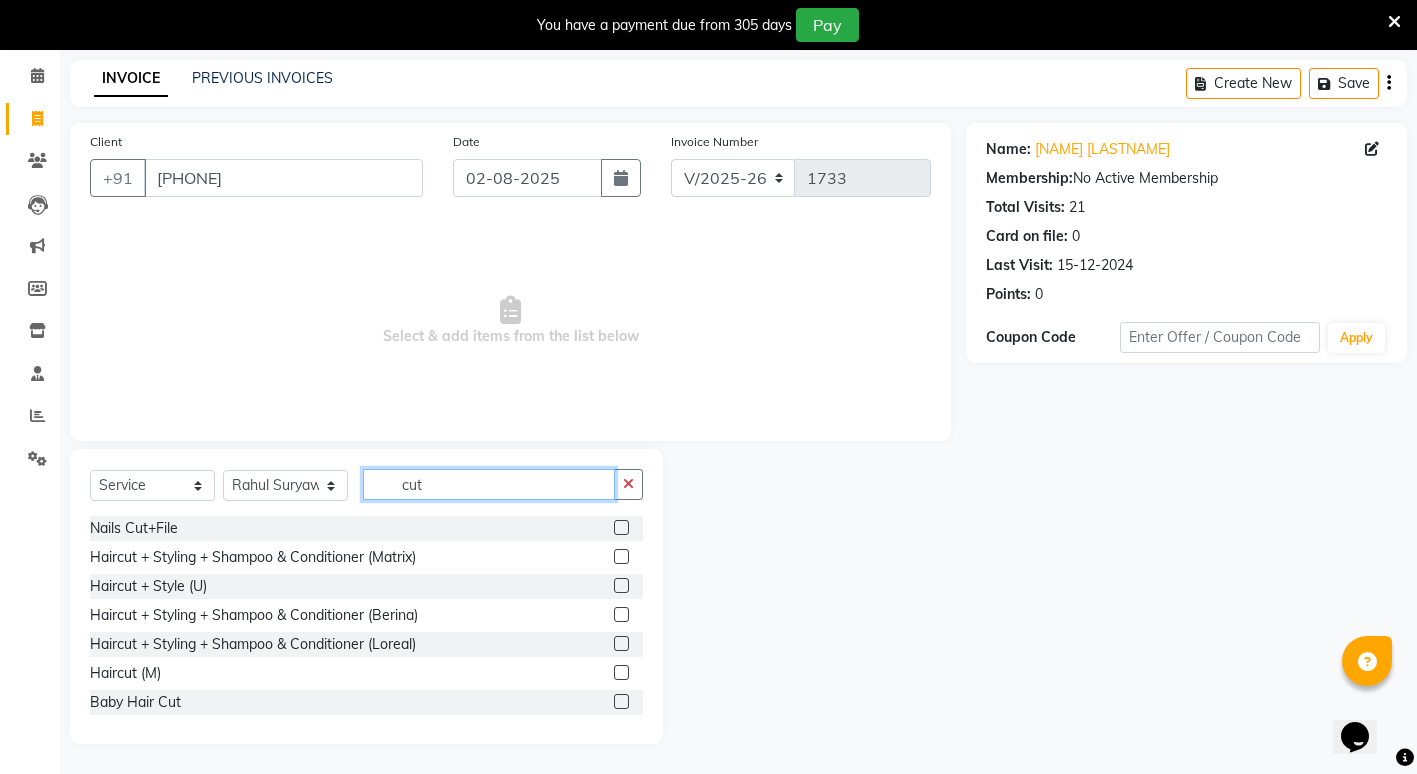 type on "cut" 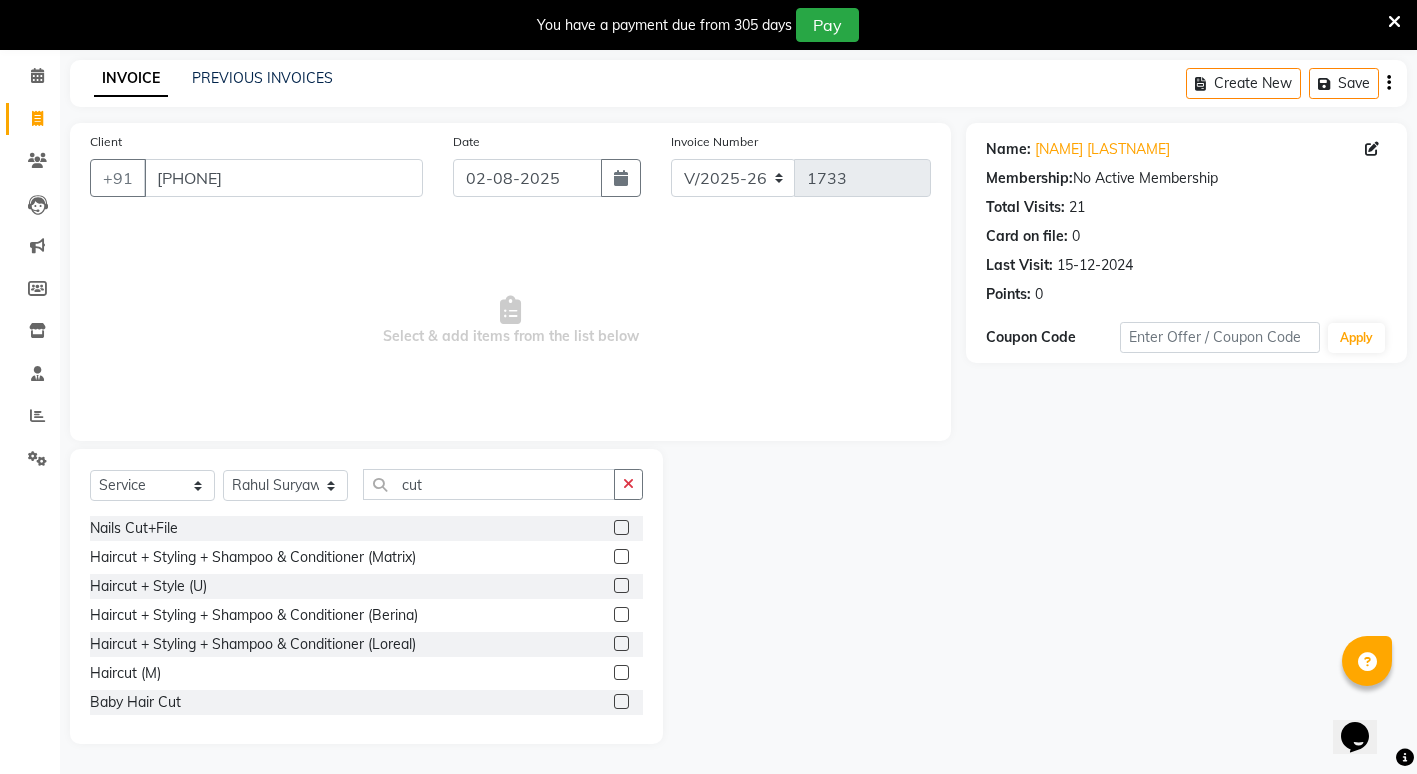 click 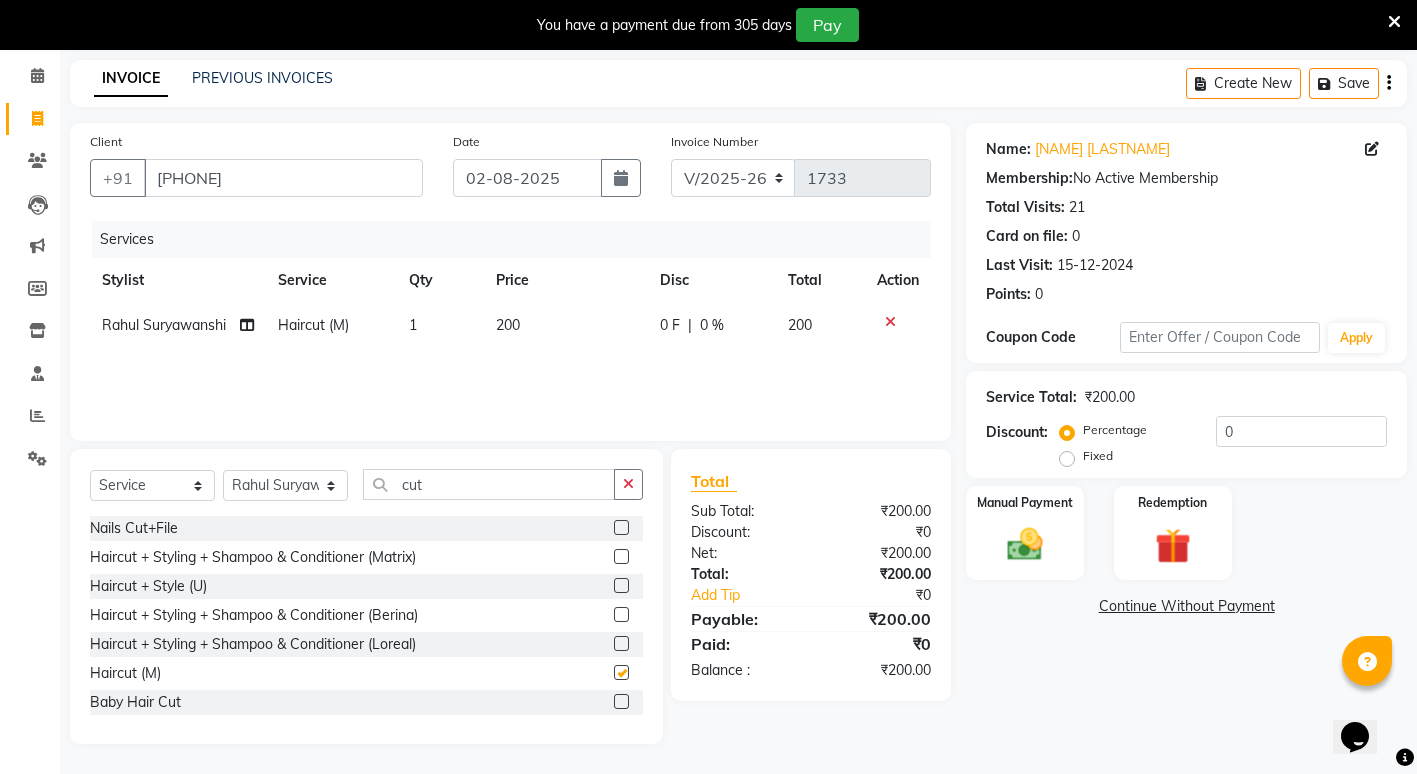 checkbox on "false" 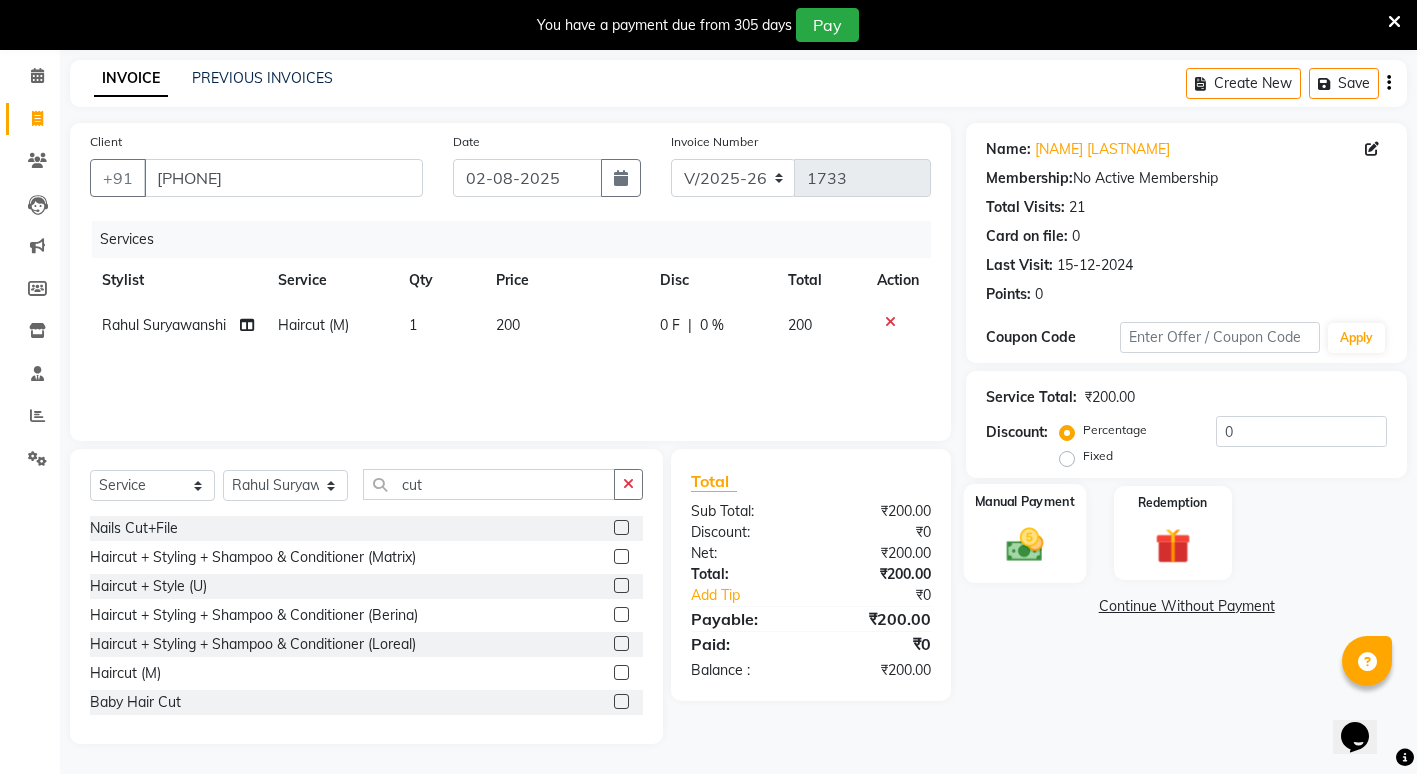 click 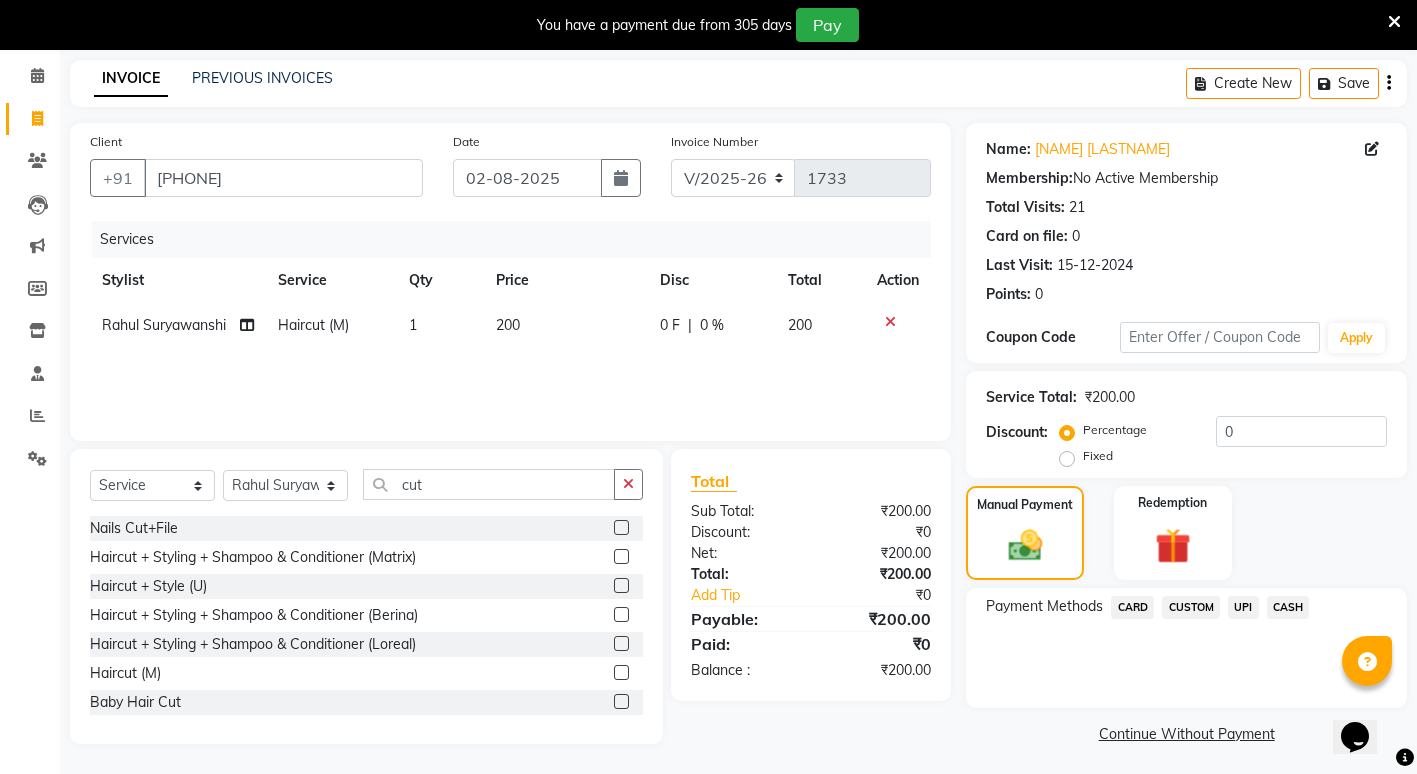 click on "UPI" 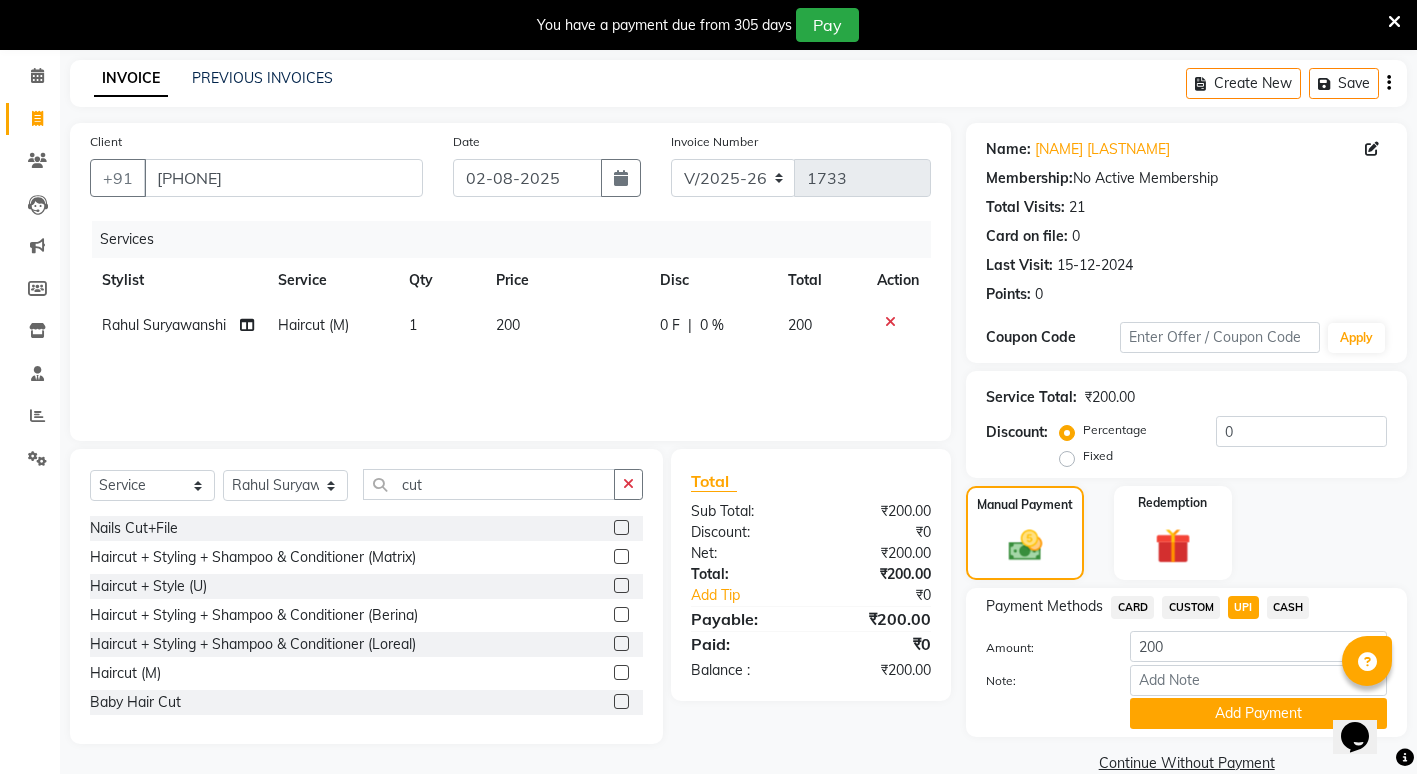 scroll, scrollTop: 111, scrollLeft: 0, axis: vertical 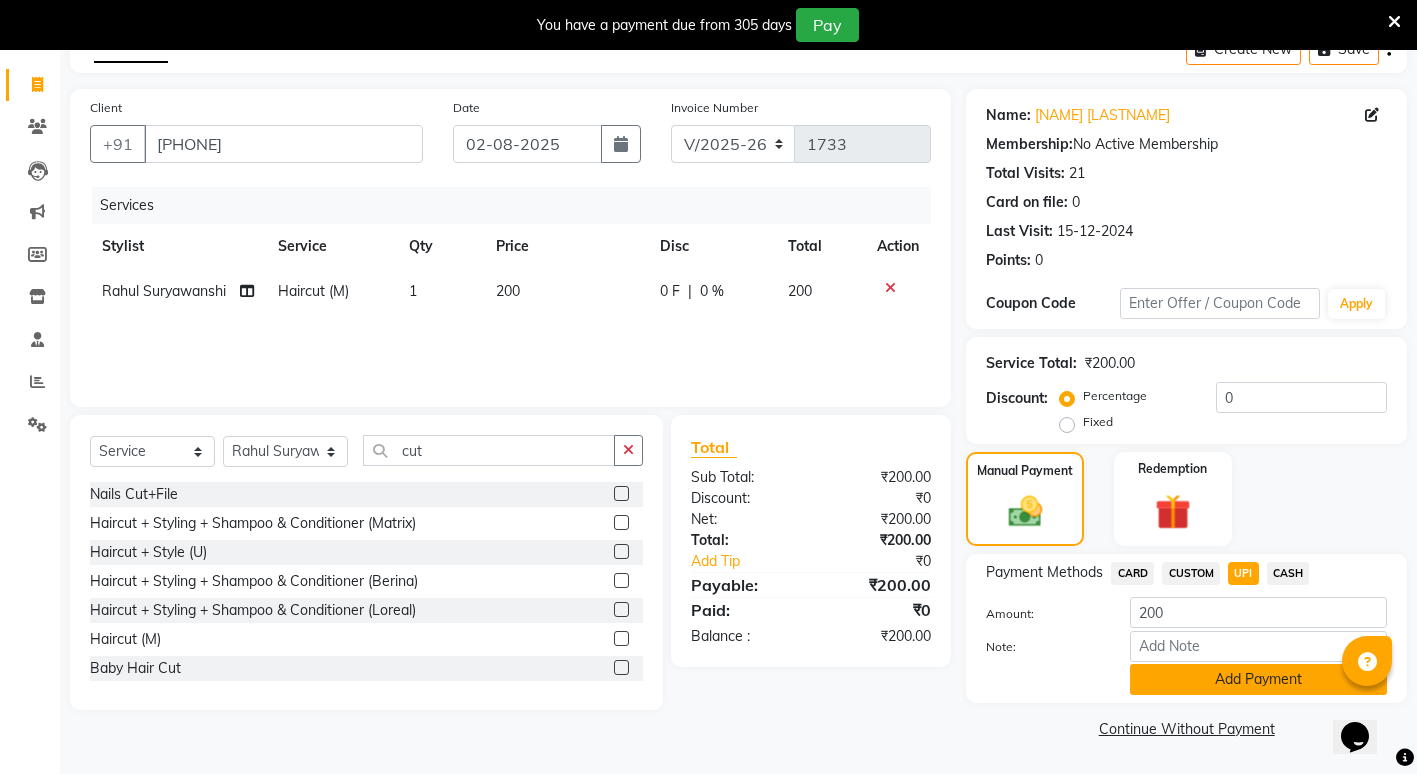 click on "Add Payment" 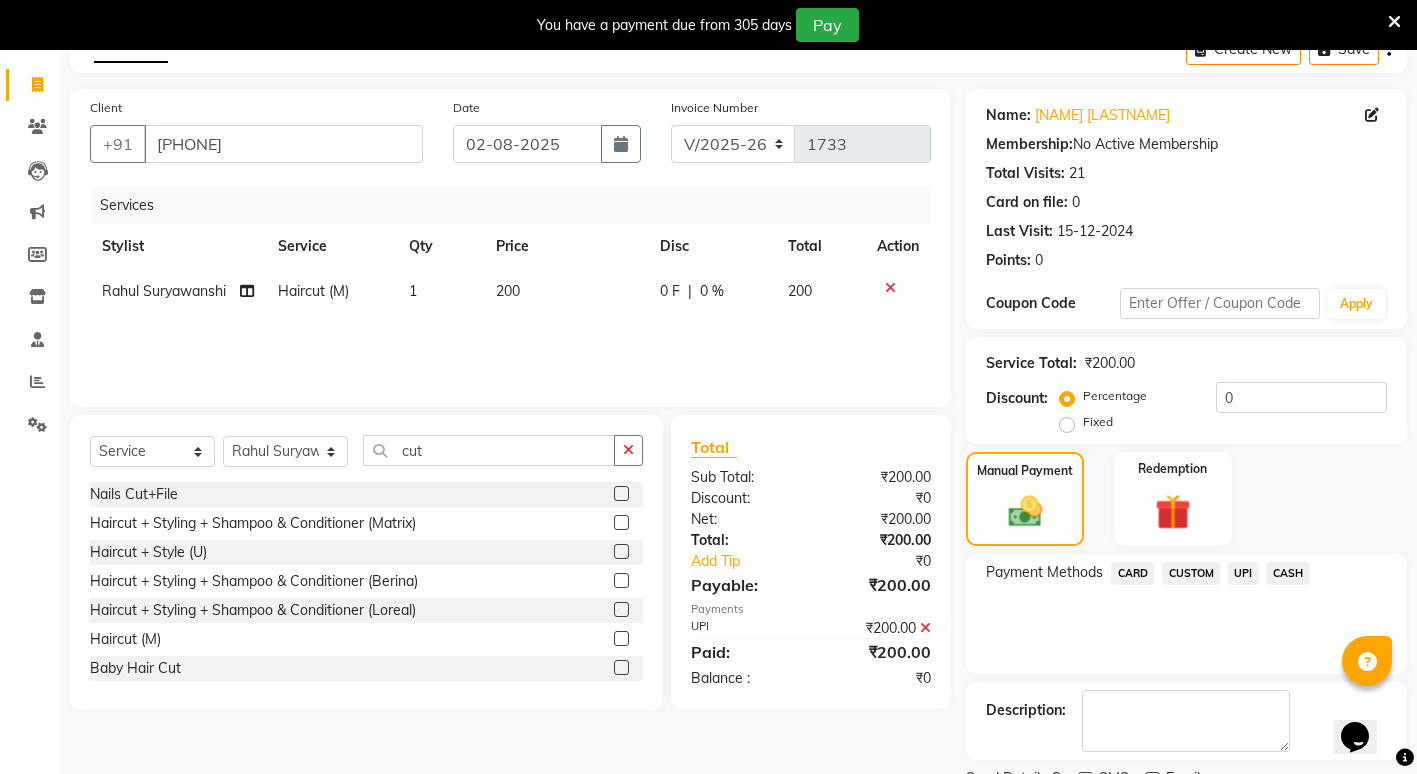 scroll, scrollTop: 195, scrollLeft: 0, axis: vertical 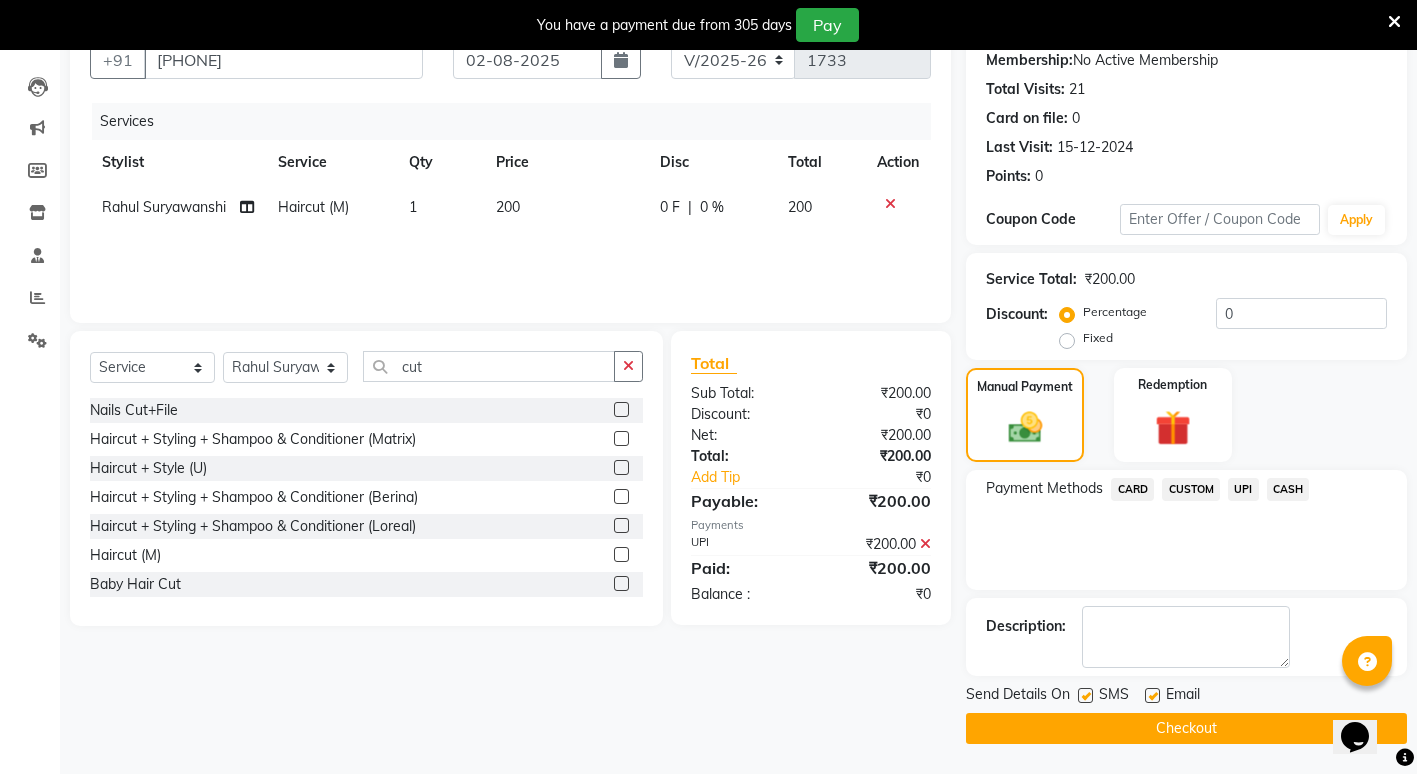 click on "Checkout" 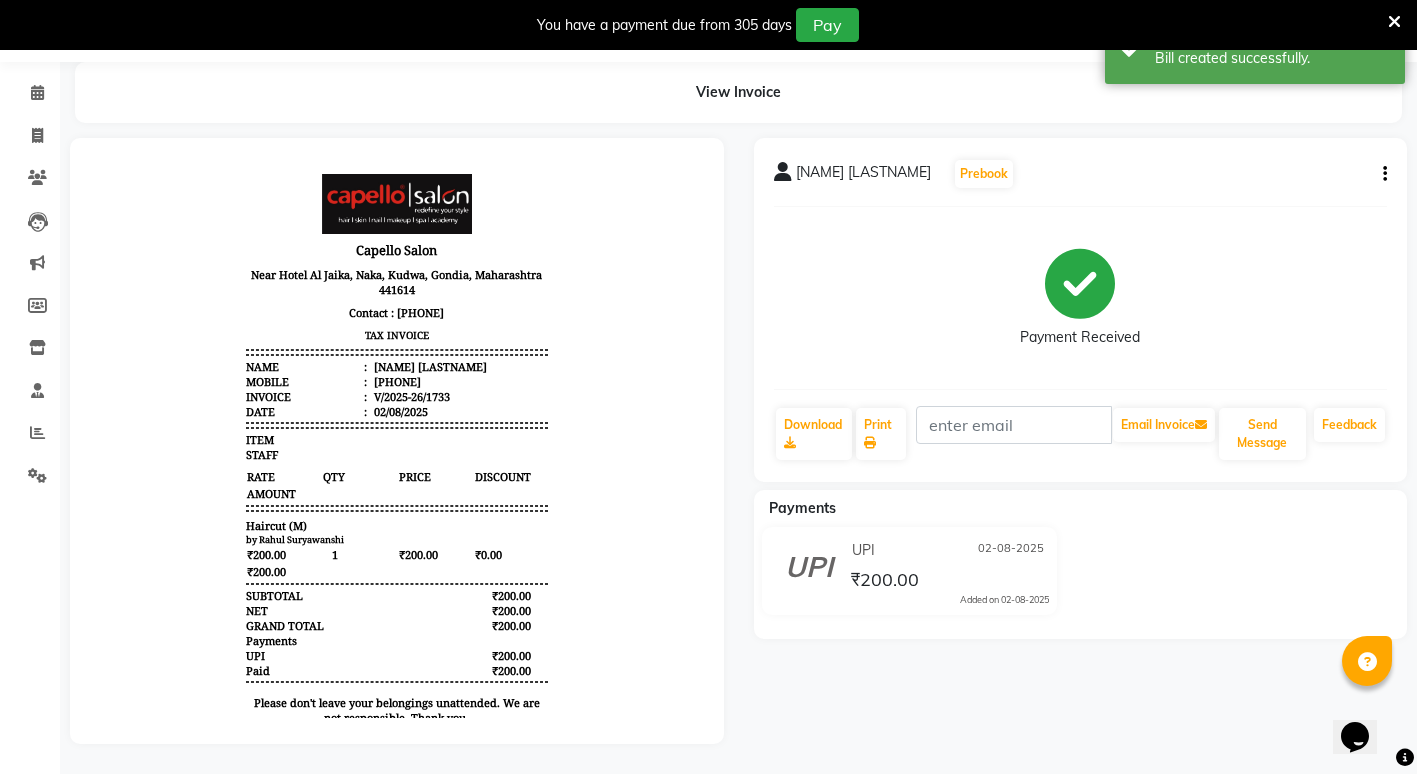 scroll, scrollTop: 0, scrollLeft: 0, axis: both 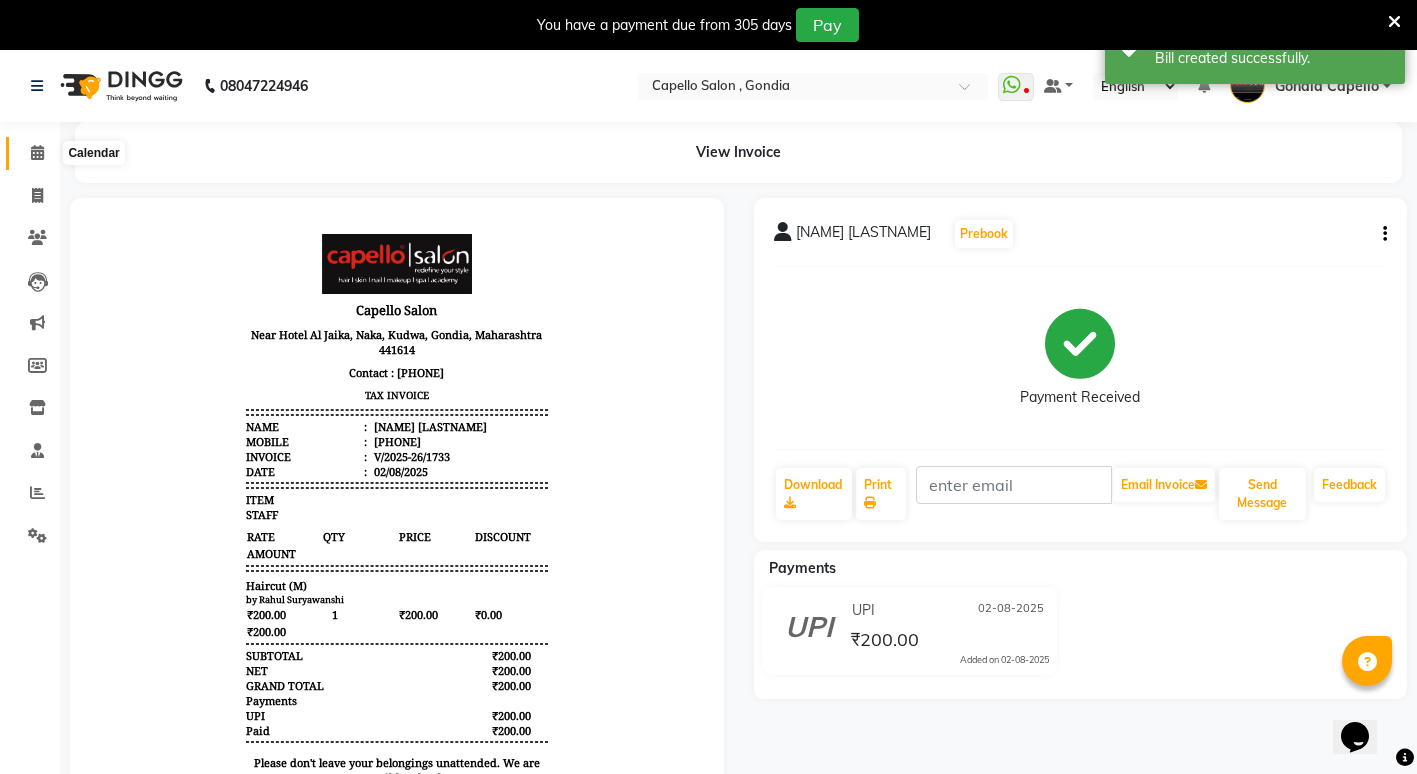 click 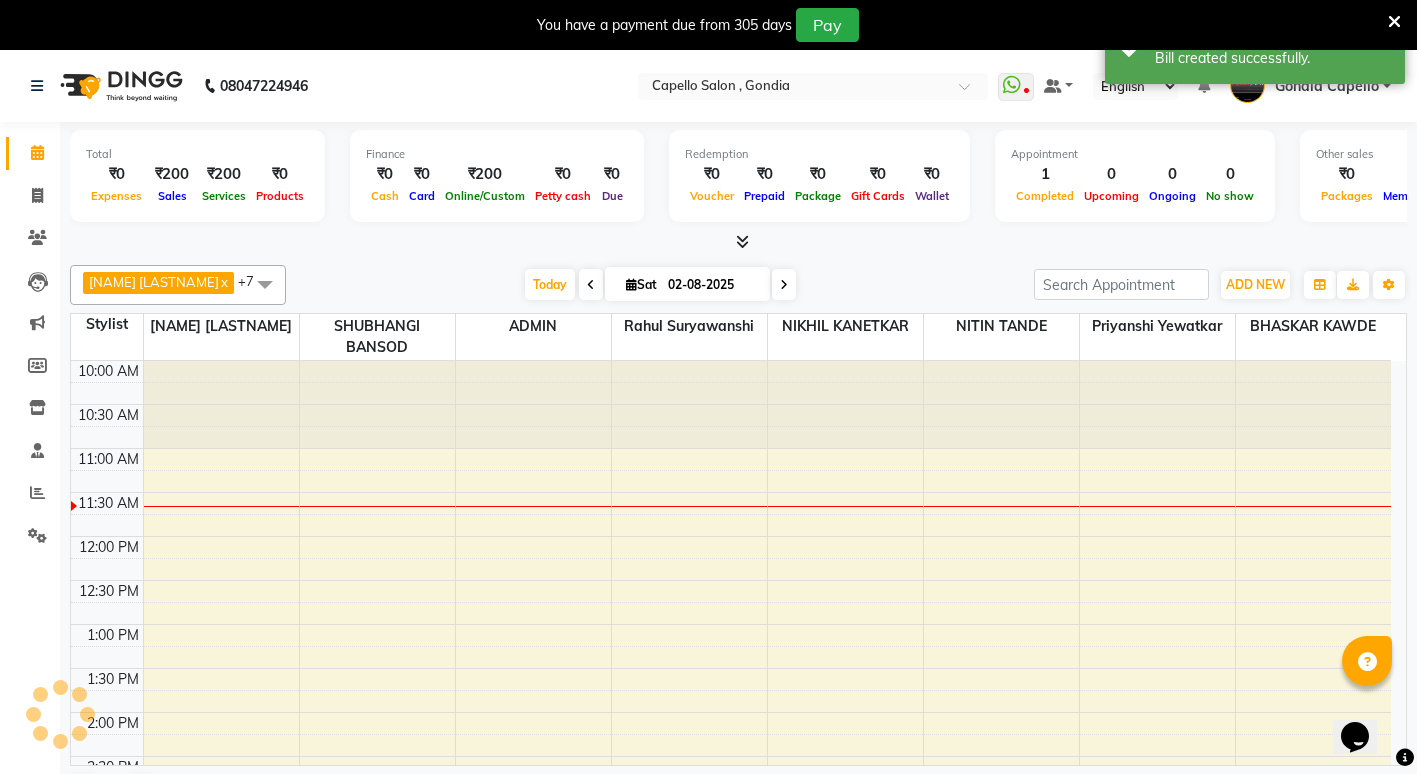 scroll, scrollTop: 0, scrollLeft: 0, axis: both 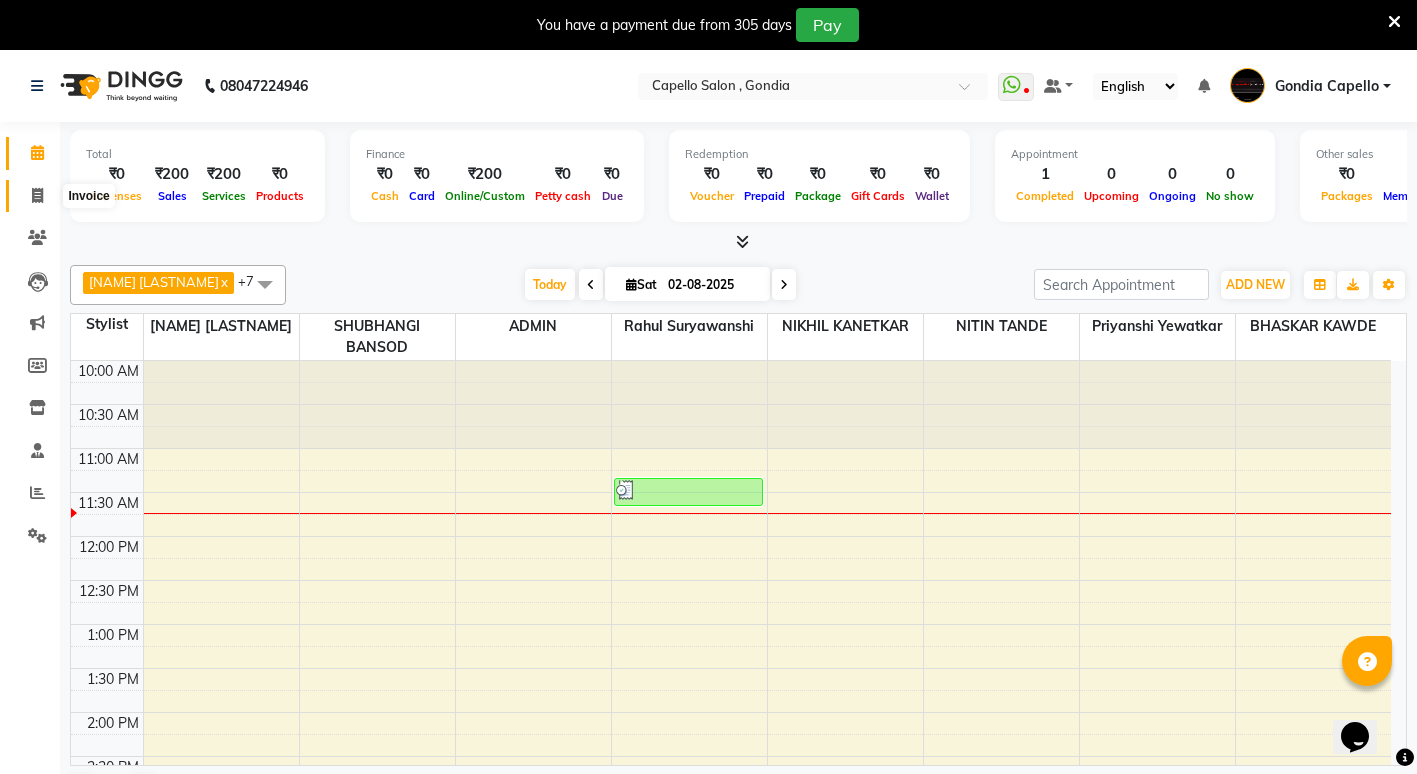 click 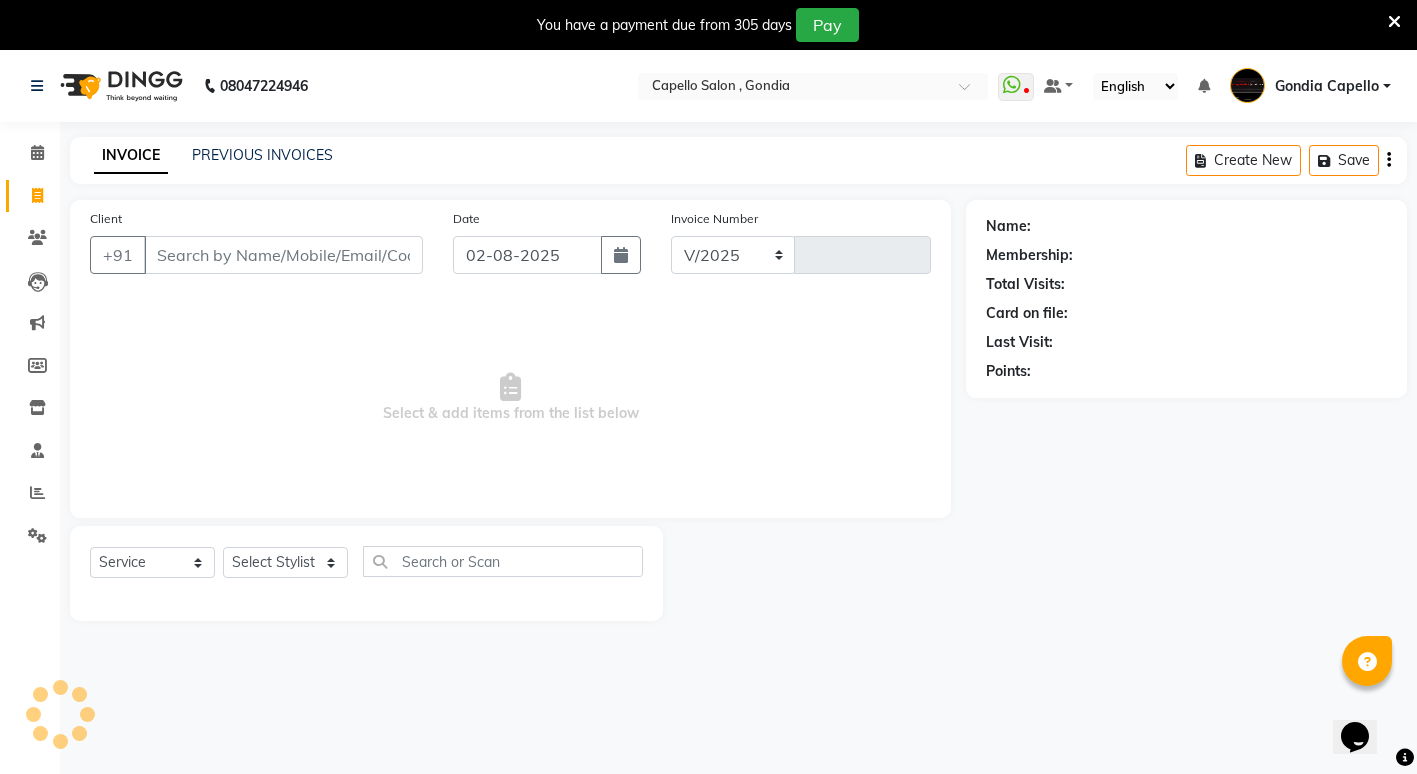 select on "853" 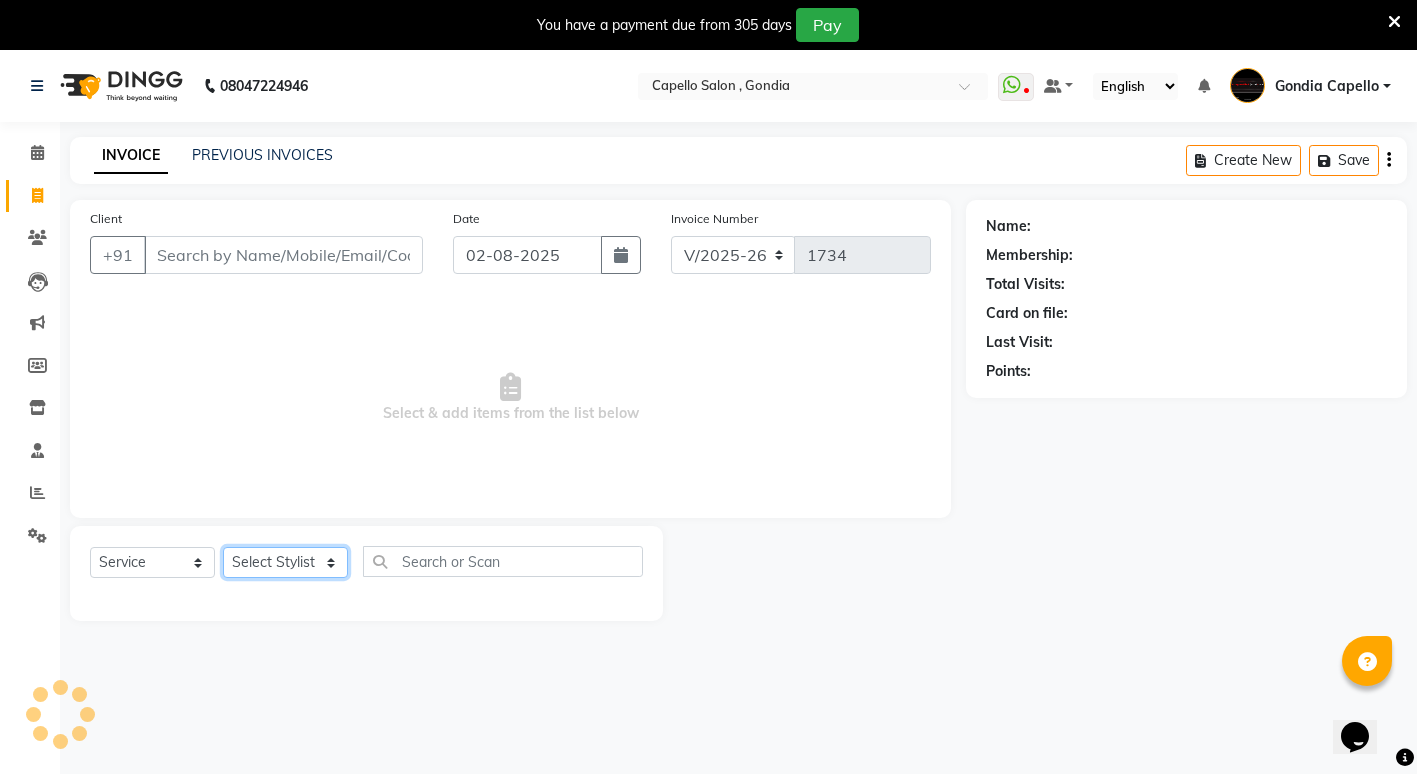 click on "Select Stylist ADMIN ANIKET BAGDE BHASKAR KAWDE GAURAV KHOBRAGADE Gondia Capello NIKHIL KANETKAR  NITIN TANDE priyanshi yewatkar Rahul Suryawanshi SHUBHANGI BANSOD Uma Khandare (M) YAKSHITA KURVE" 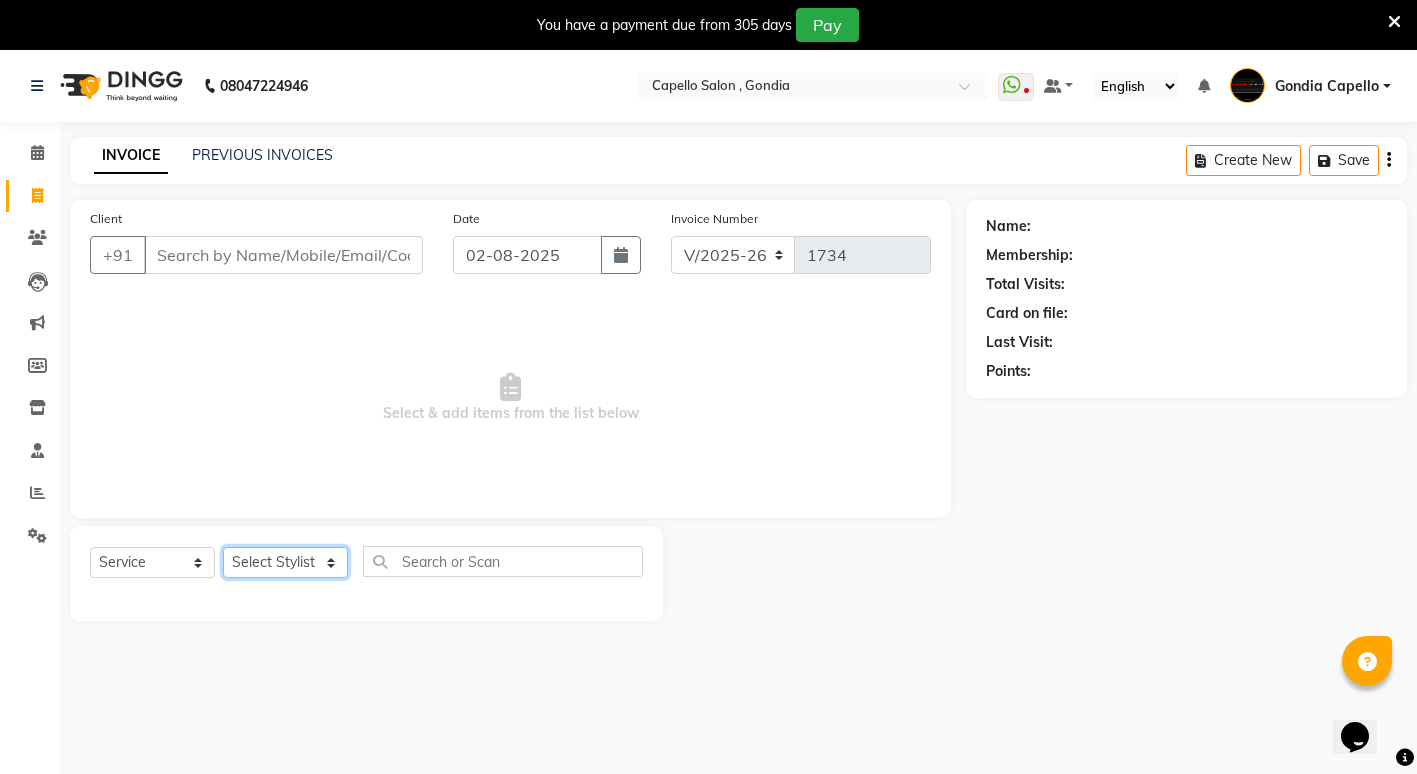 select on "14375" 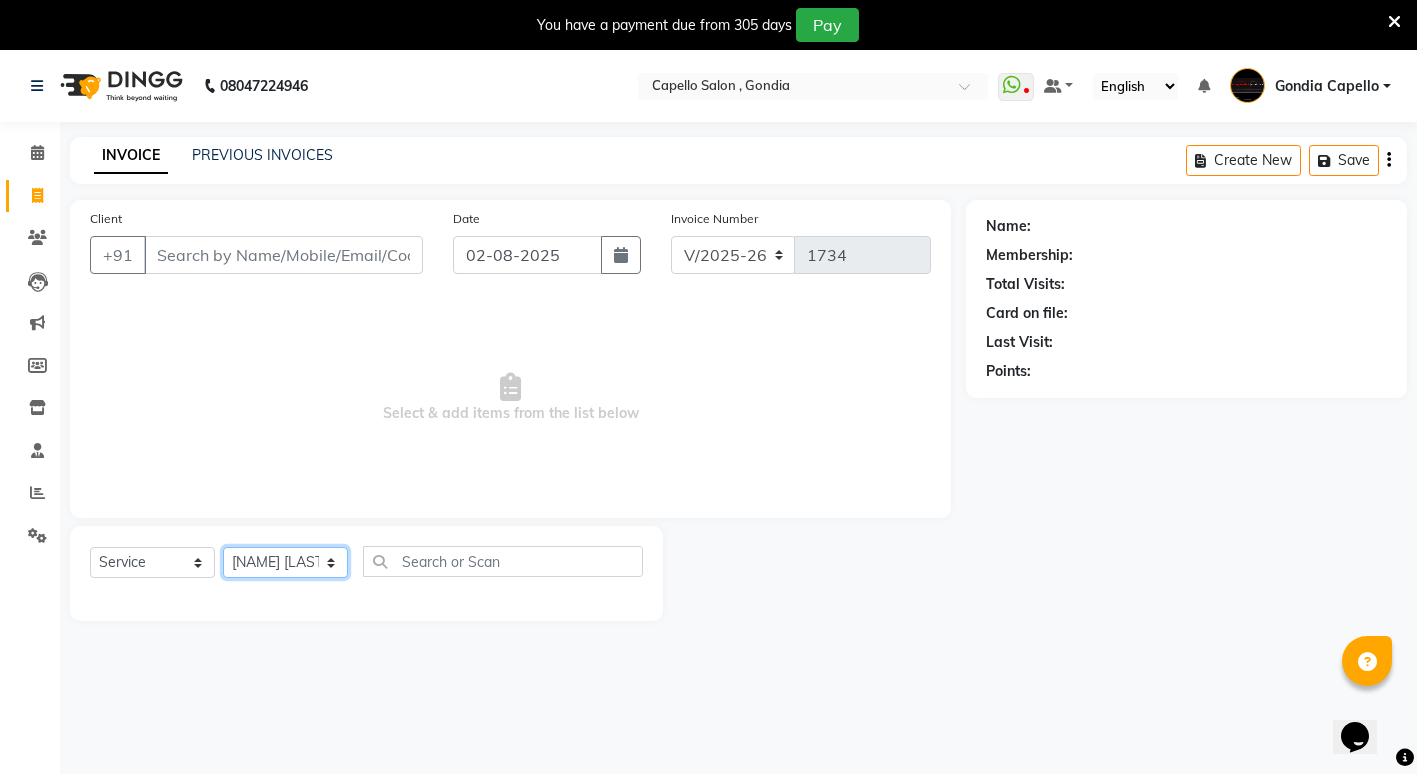 click on "Select Stylist ADMIN ANIKET BAGDE BHASKAR KAWDE GAURAV KHOBRAGADE Gondia Capello NIKHIL KANETKAR  NITIN TANDE priyanshi yewatkar Rahul Suryawanshi SHUBHANGI BANSOD Uma Khandare (M) YAKSHITA KURVE" 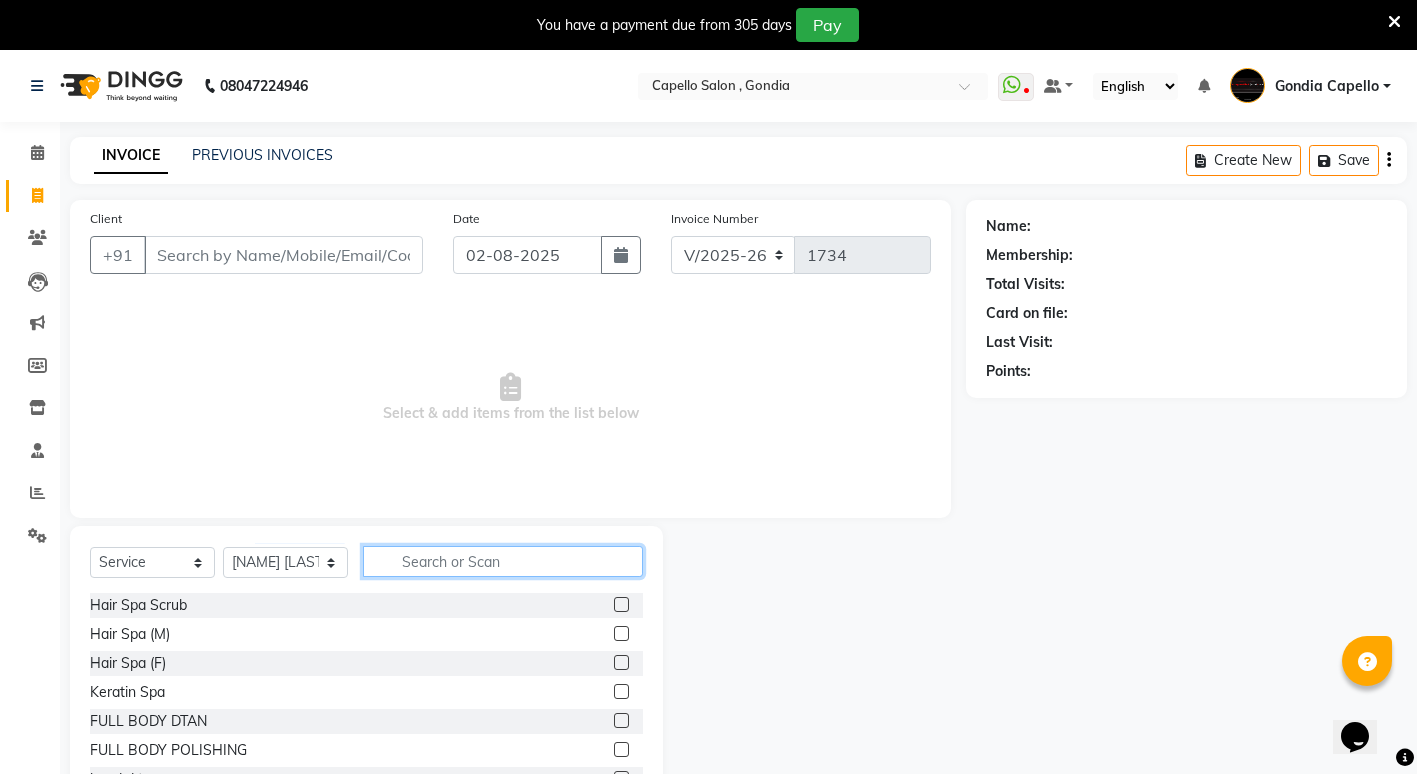 drag, startPoint x: 420, startPoint y: 558, endPoint x: 448, endPoint y: 558, distance: 28 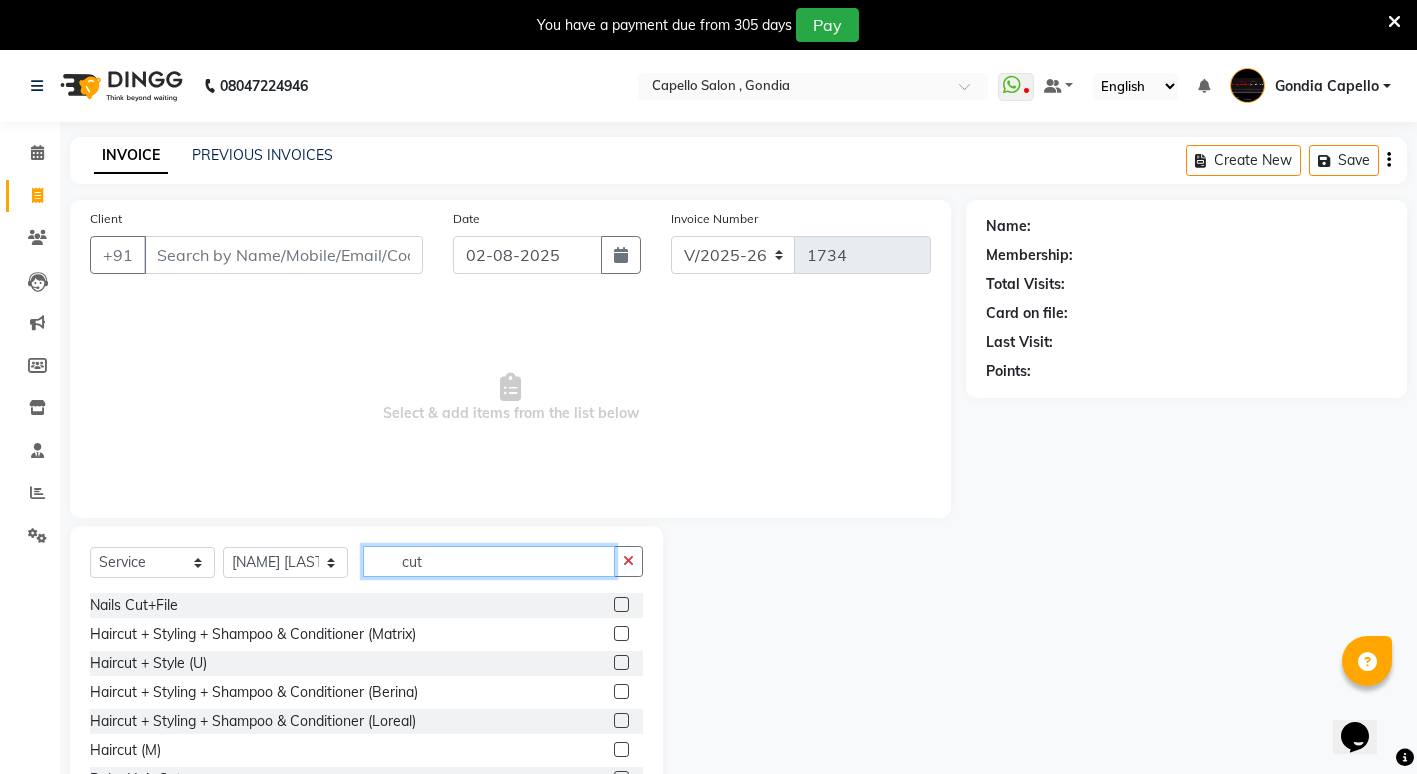 type on "cut" 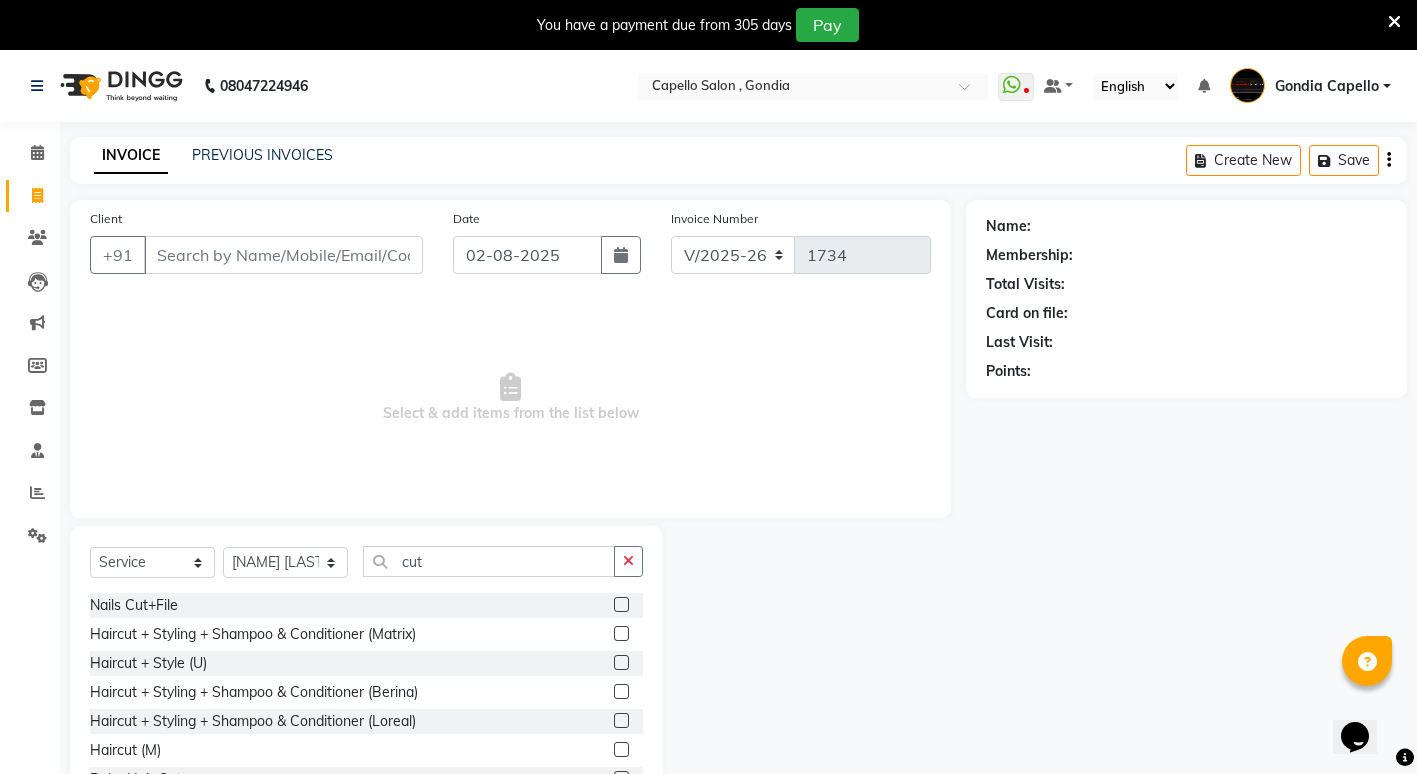 click 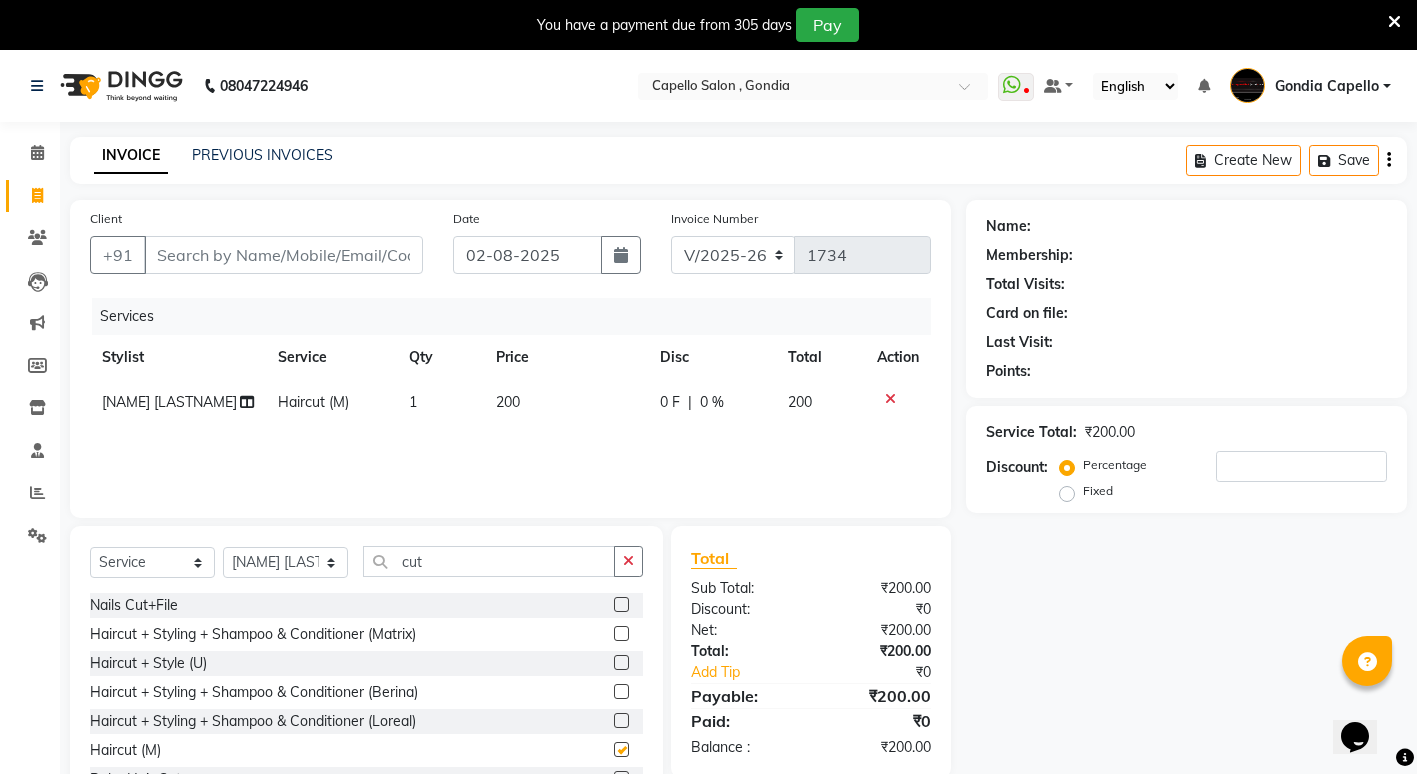 checkbox on "false" 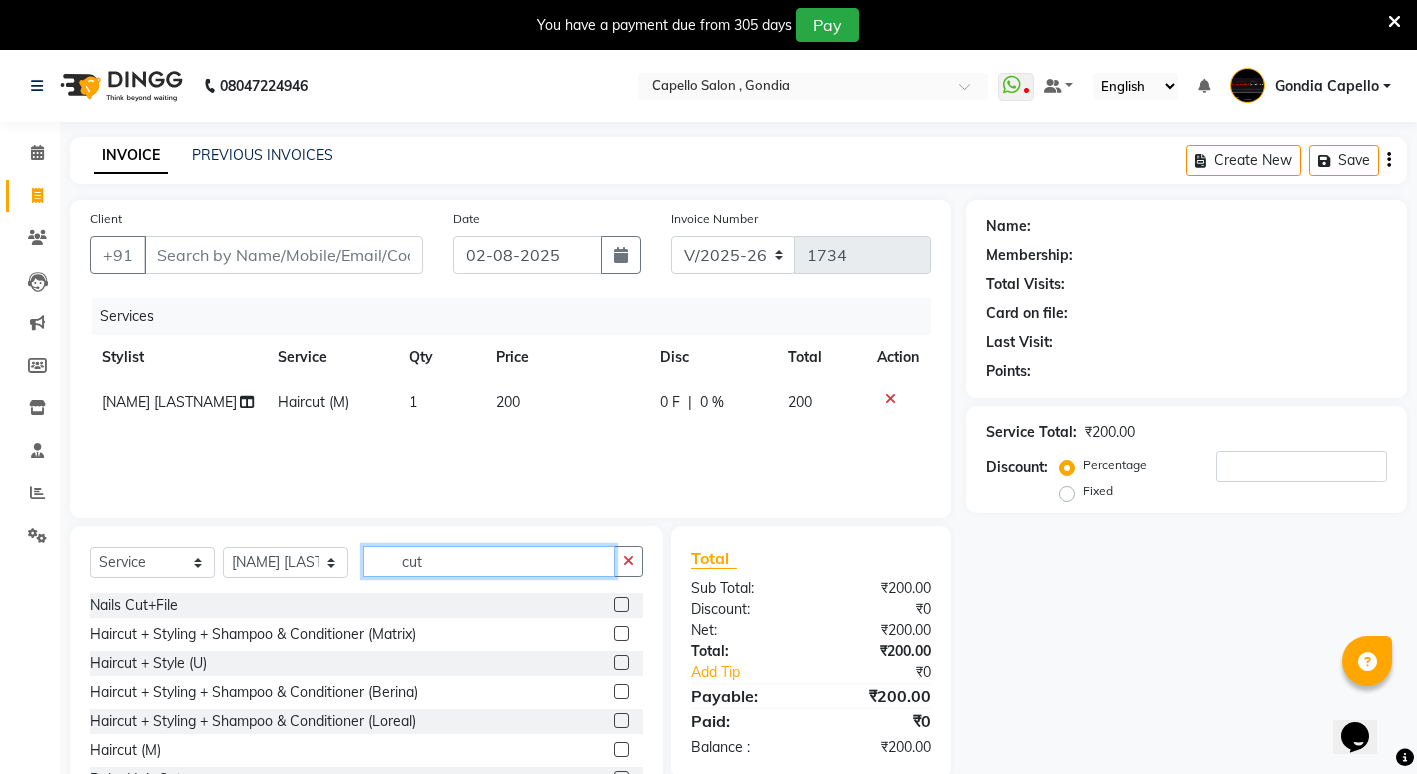 click on "cut" 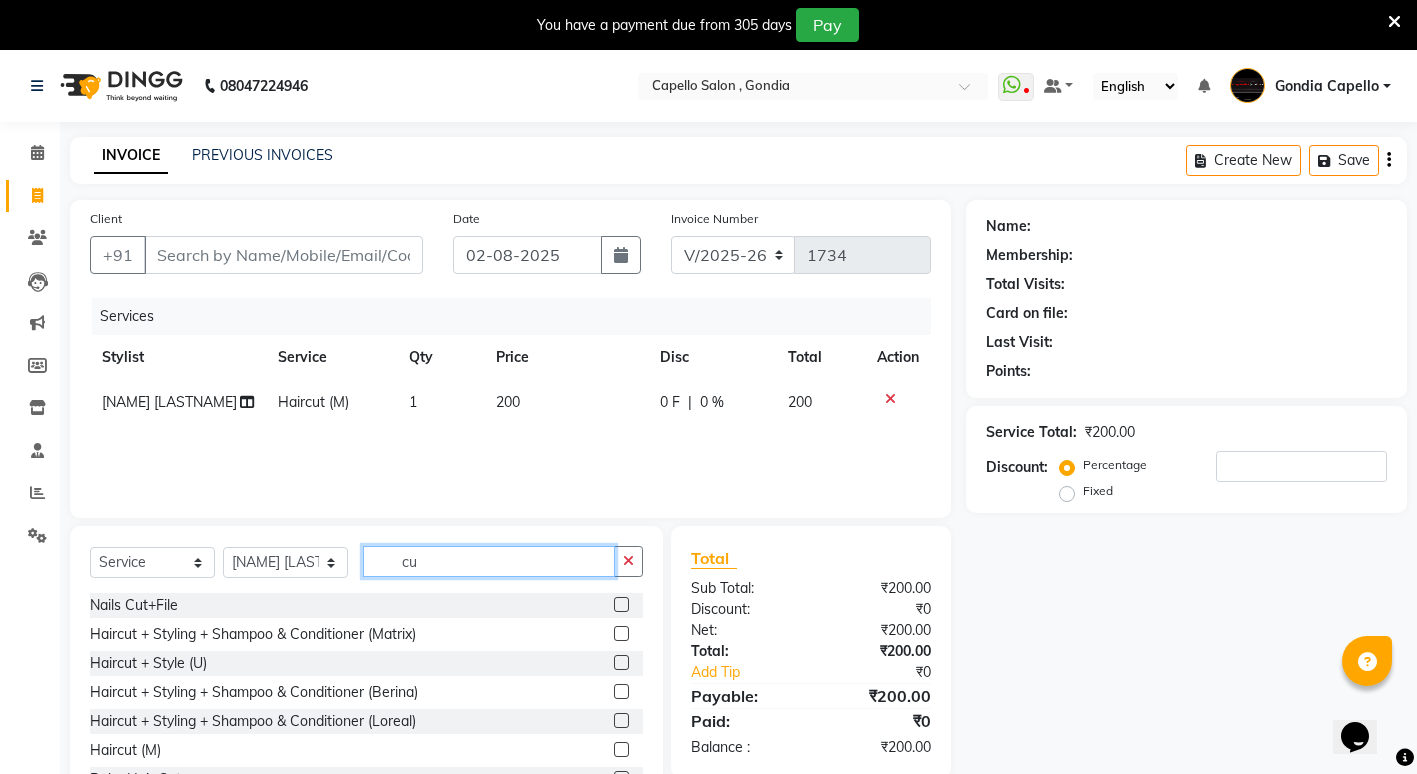 type on "c" 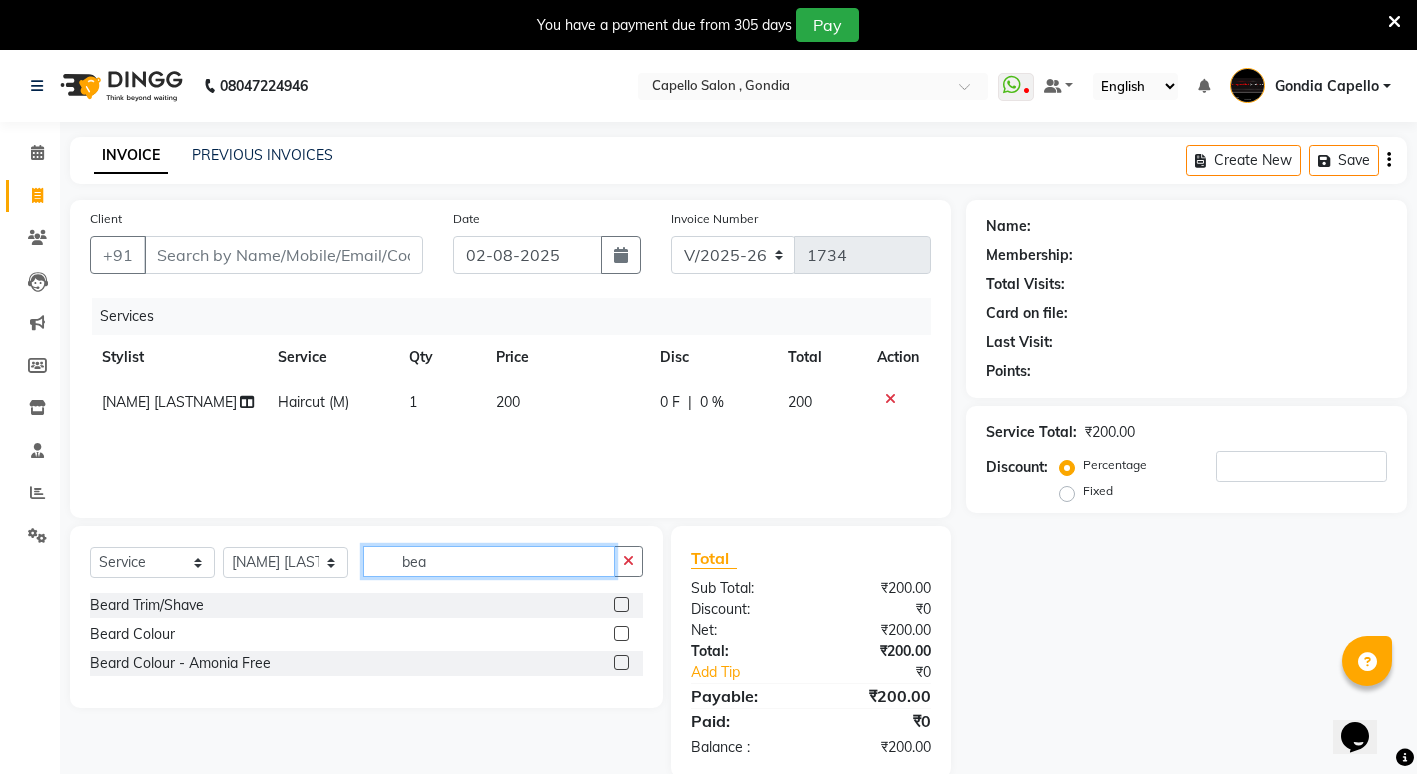 type on "bea" 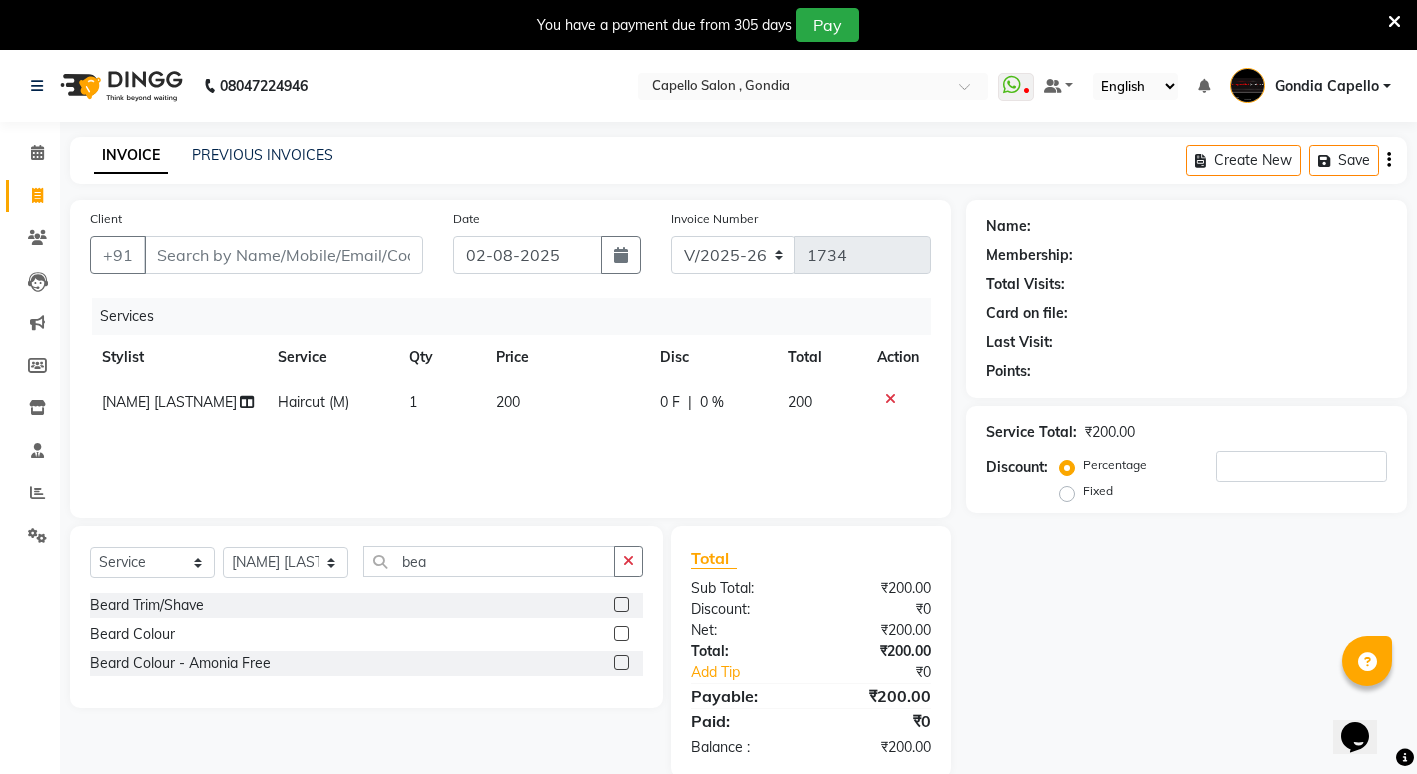 click 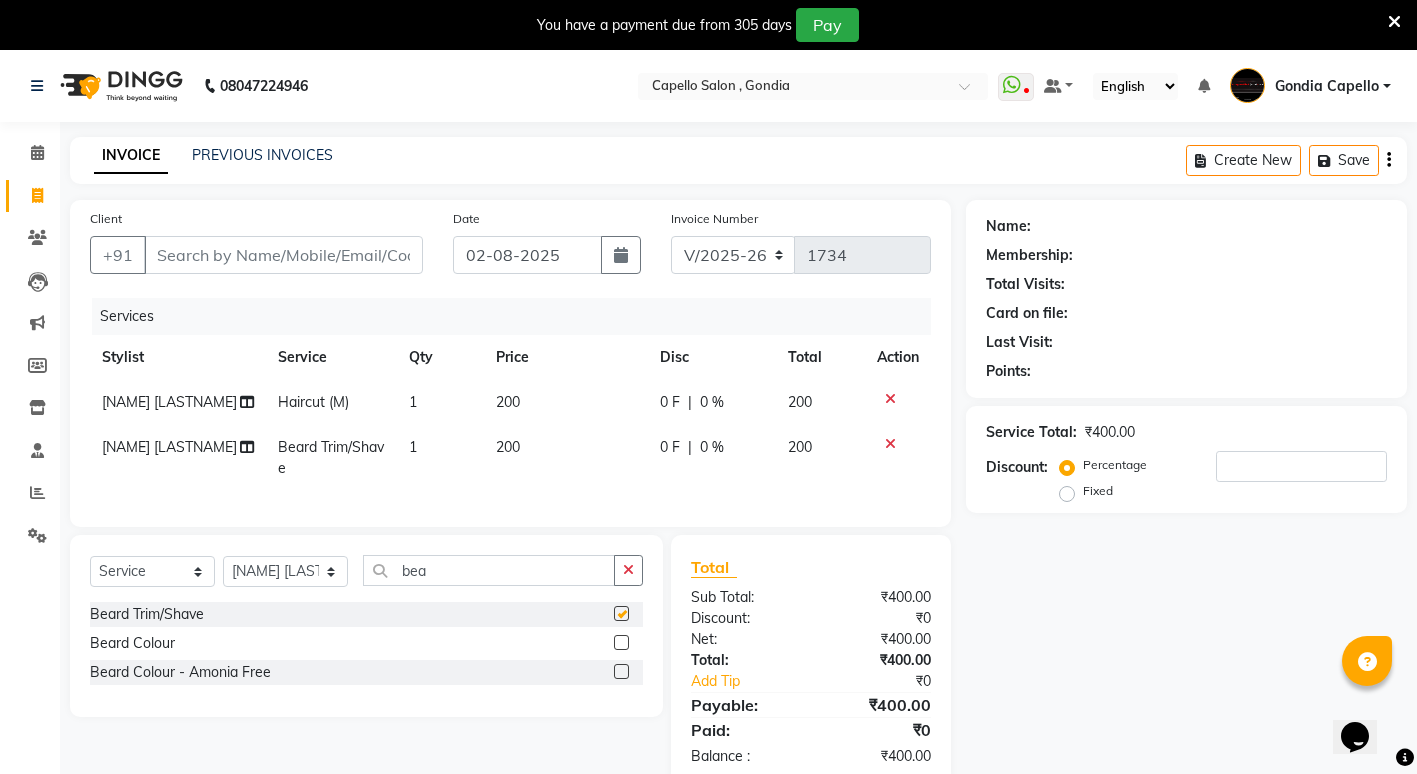 checkbox on "false" 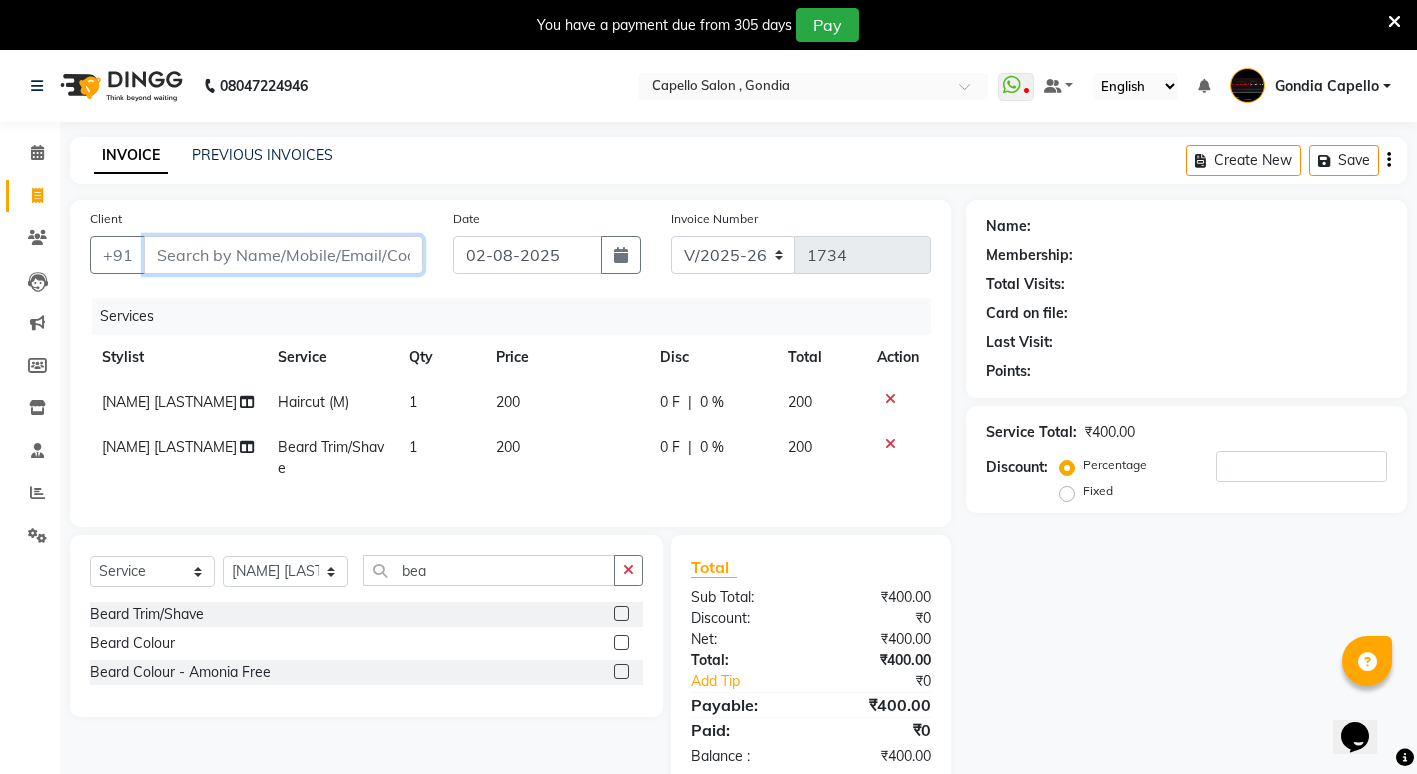 click on "Client" at bounding box center (283, 255) 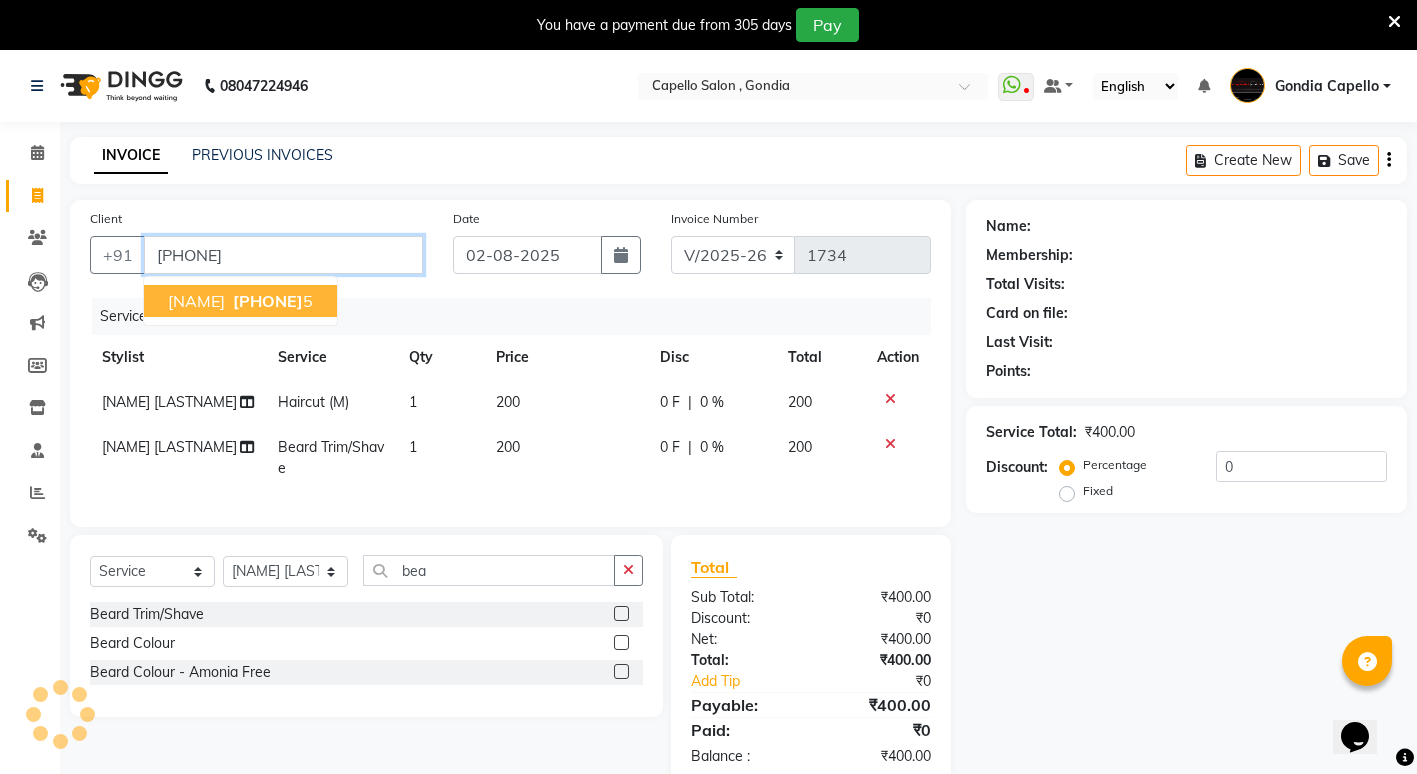 type on "[PHONE]" 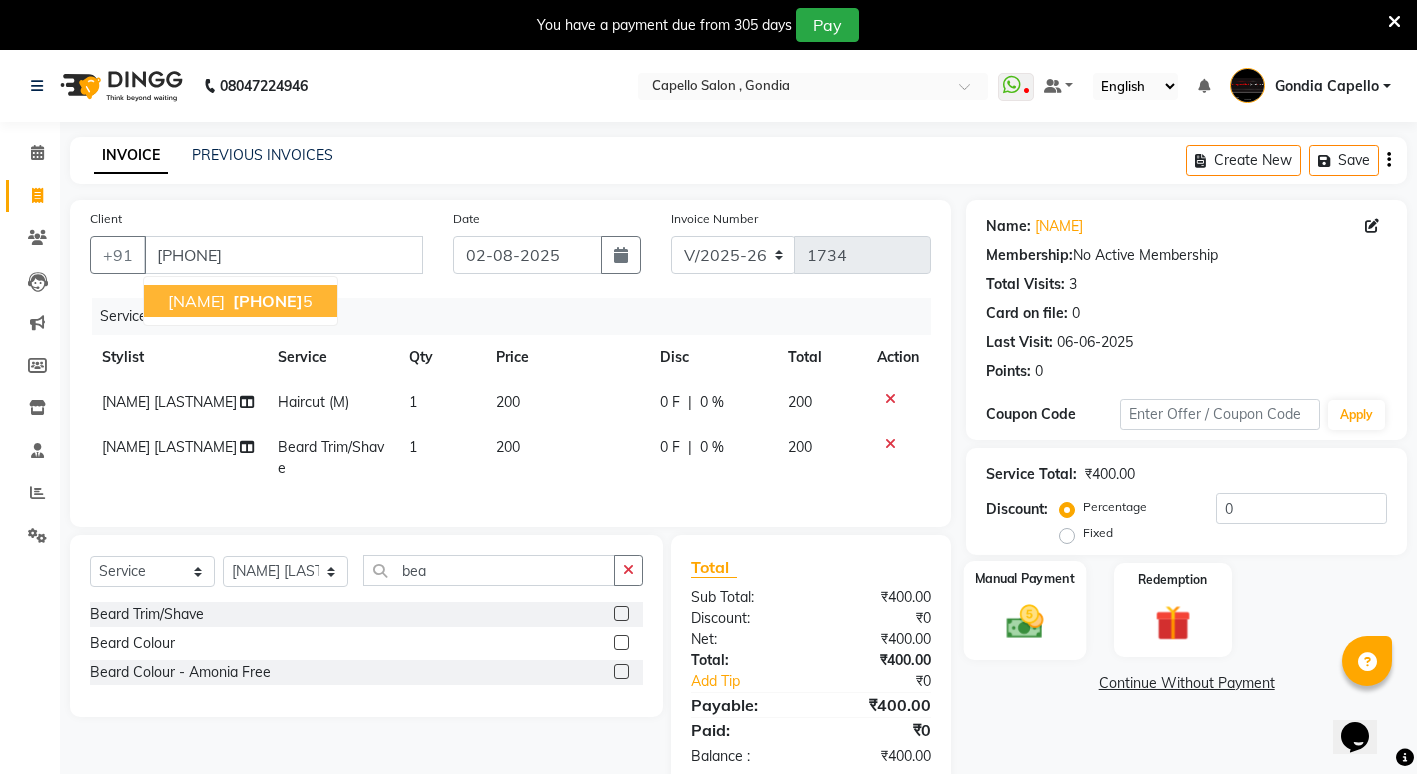 click 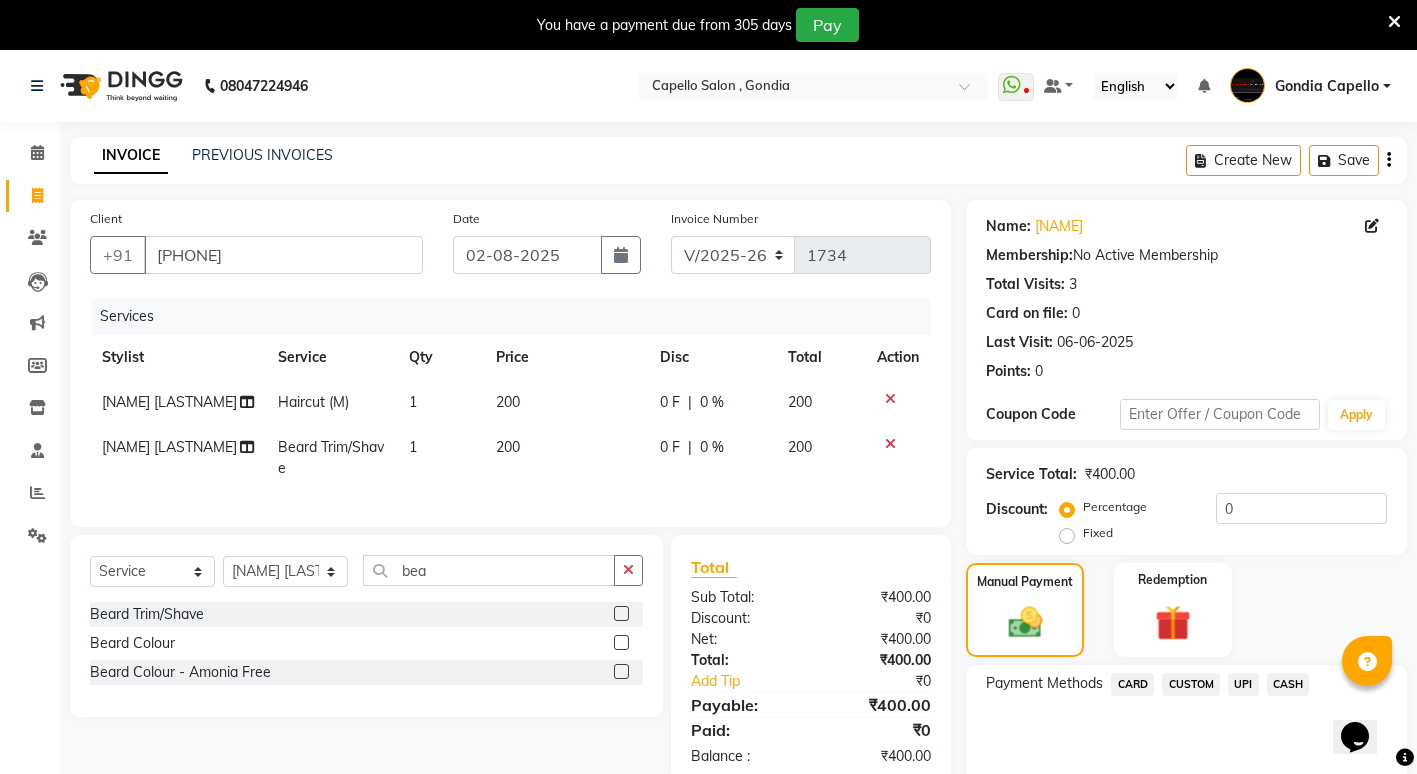 click on "CASH" 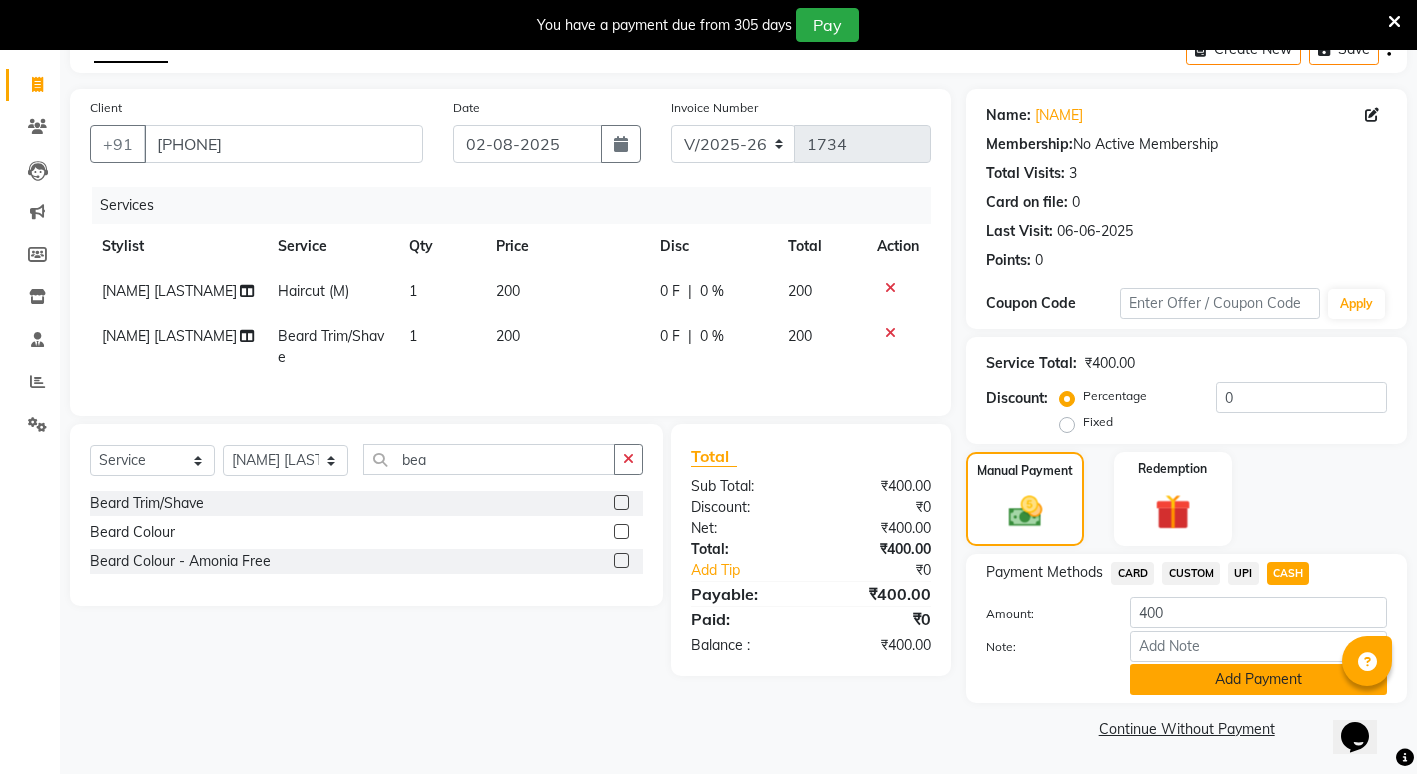 click on "Add Payment" 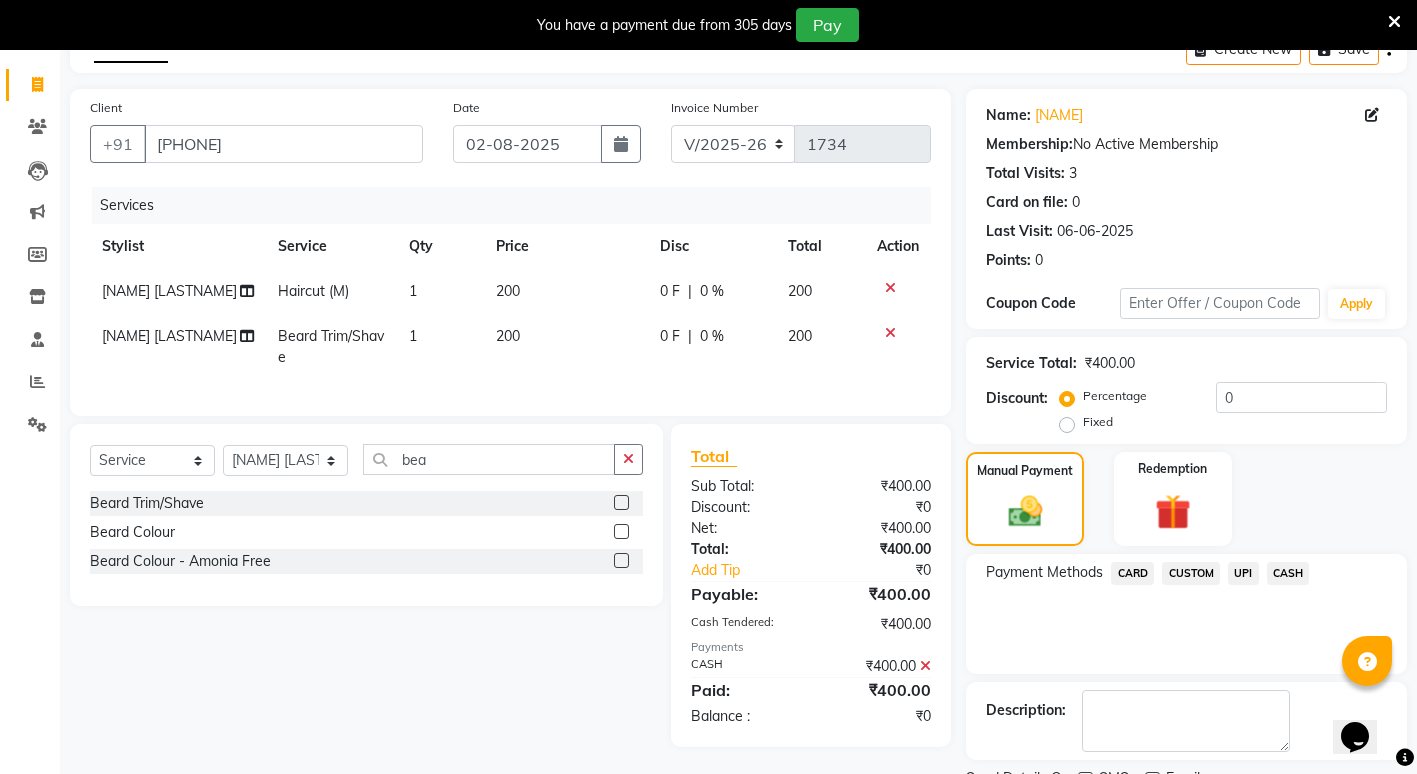 scroll, scrollTop: 195, scrollLeft: 0, axis: vertical 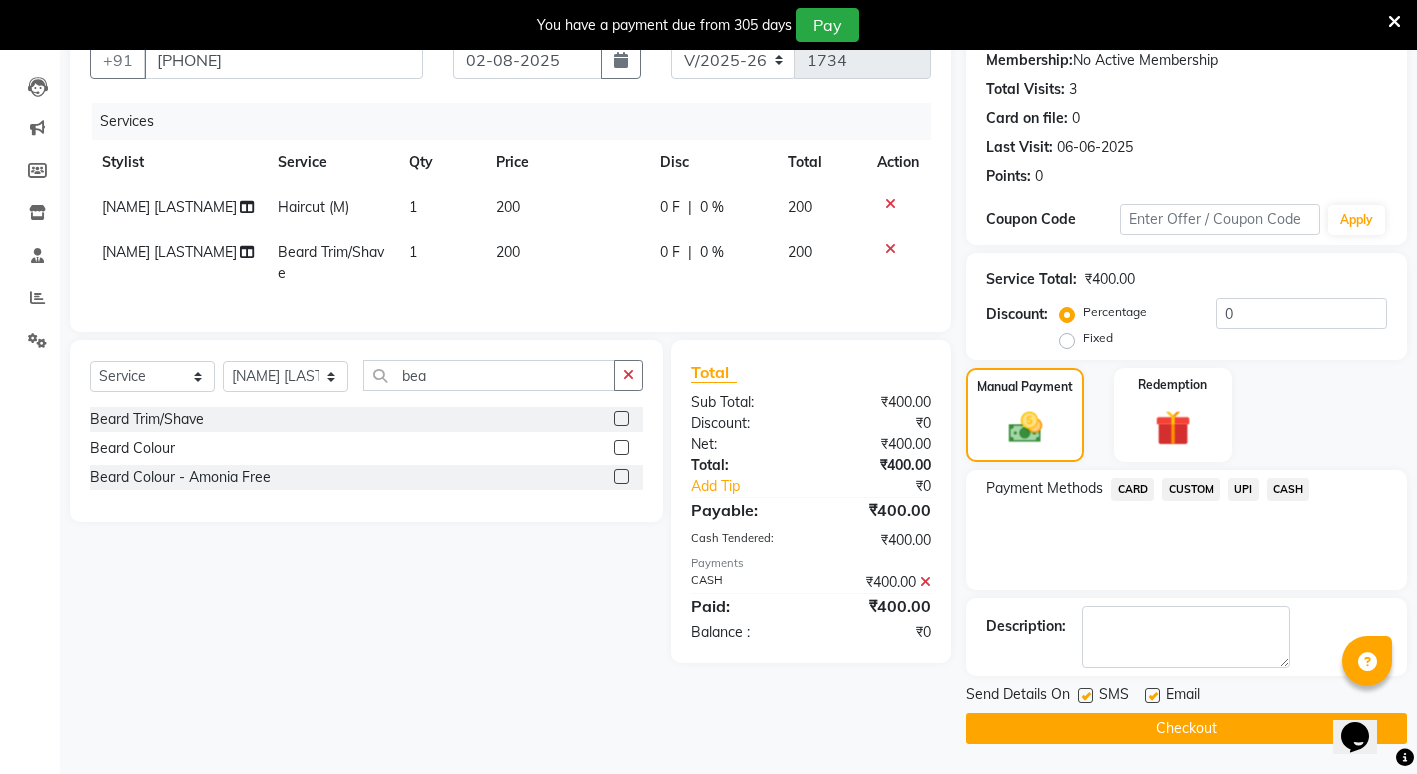 click on "Checkout" 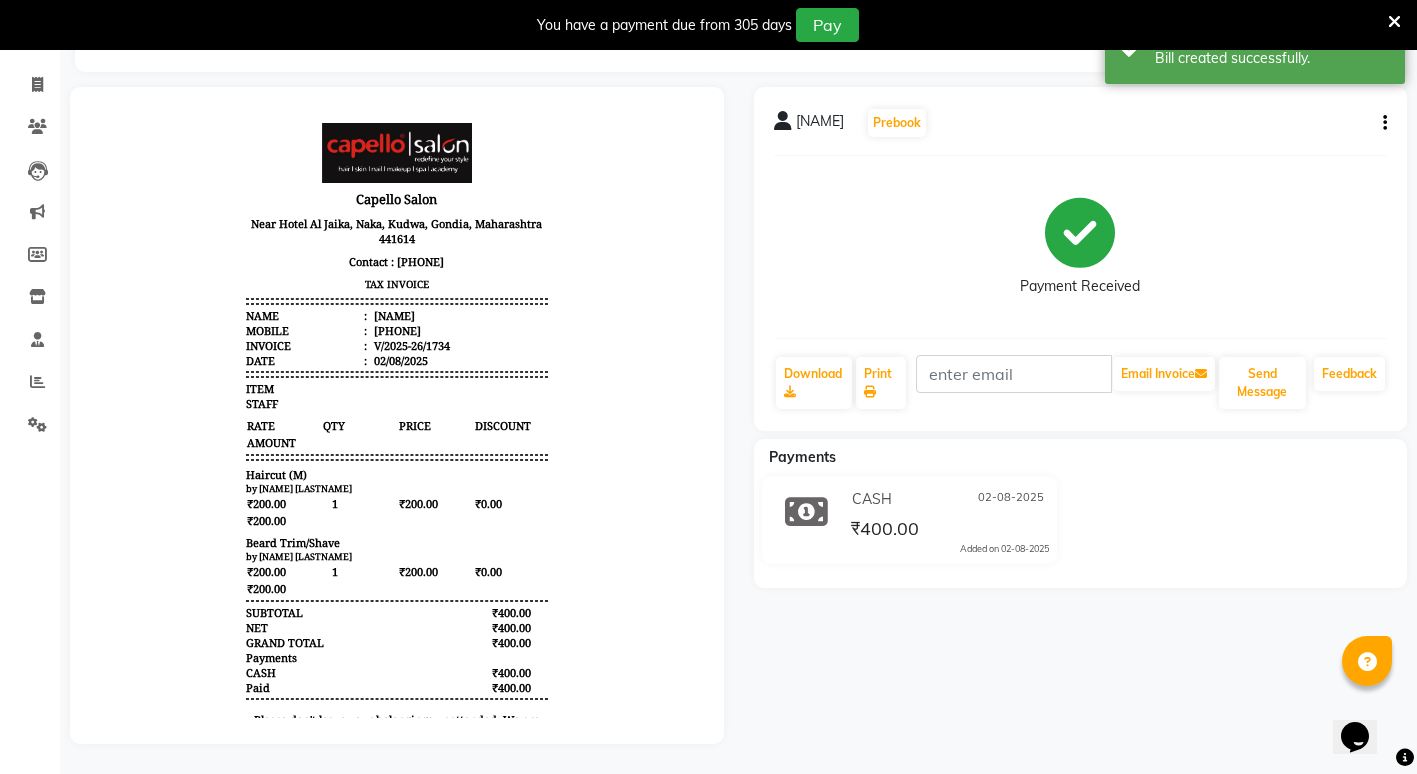 scroll, scrollTop: 0, scrollLeft: 0, axis: both 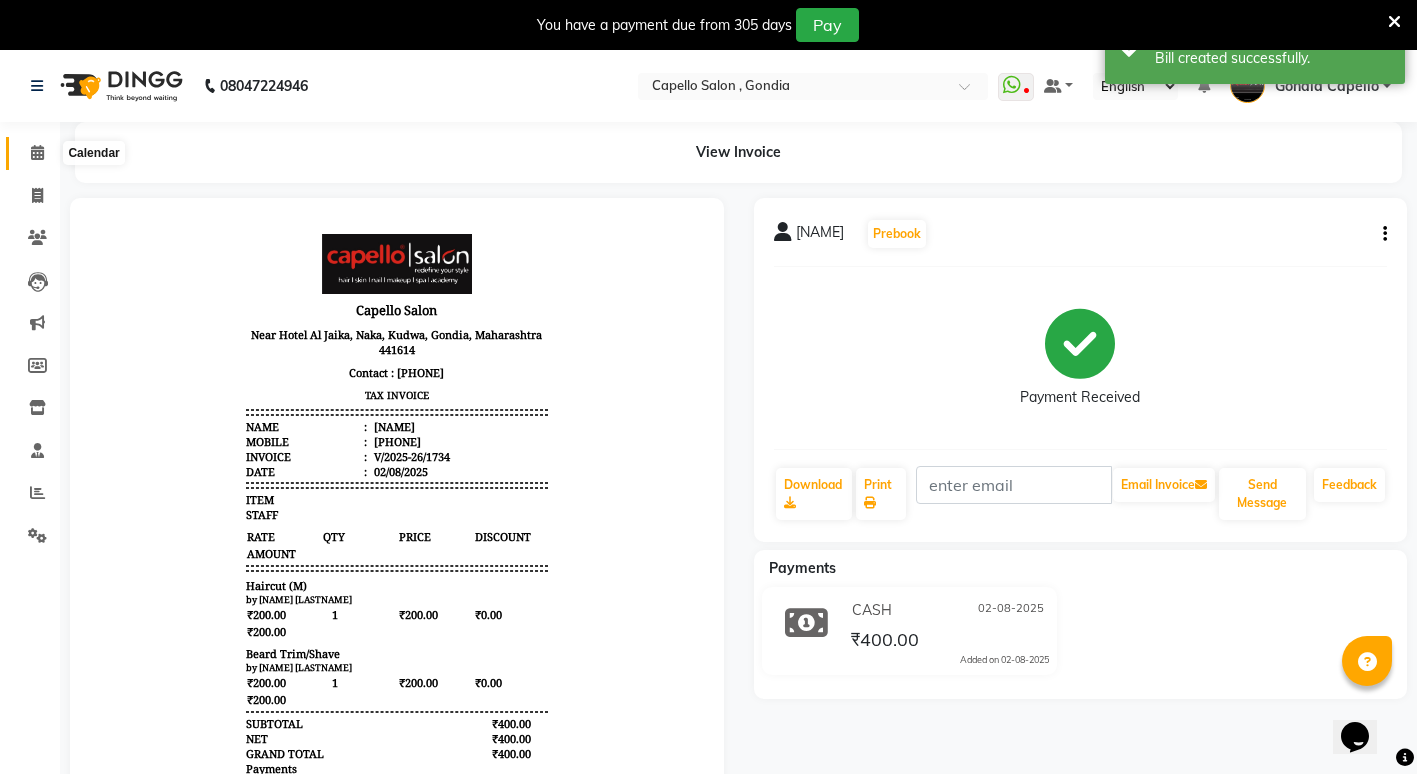 click 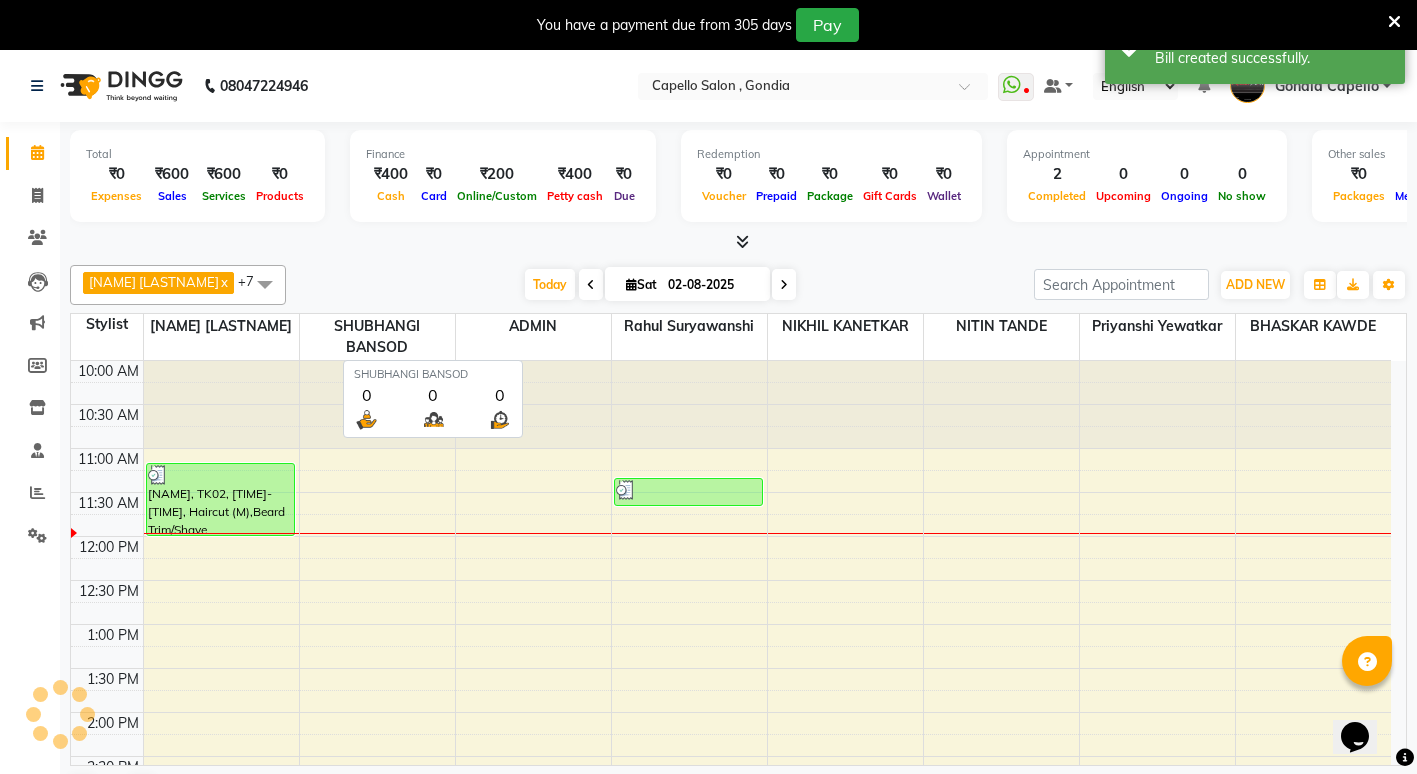 scroll, scrollTop: 0, scrollLeft: 0, axis: both 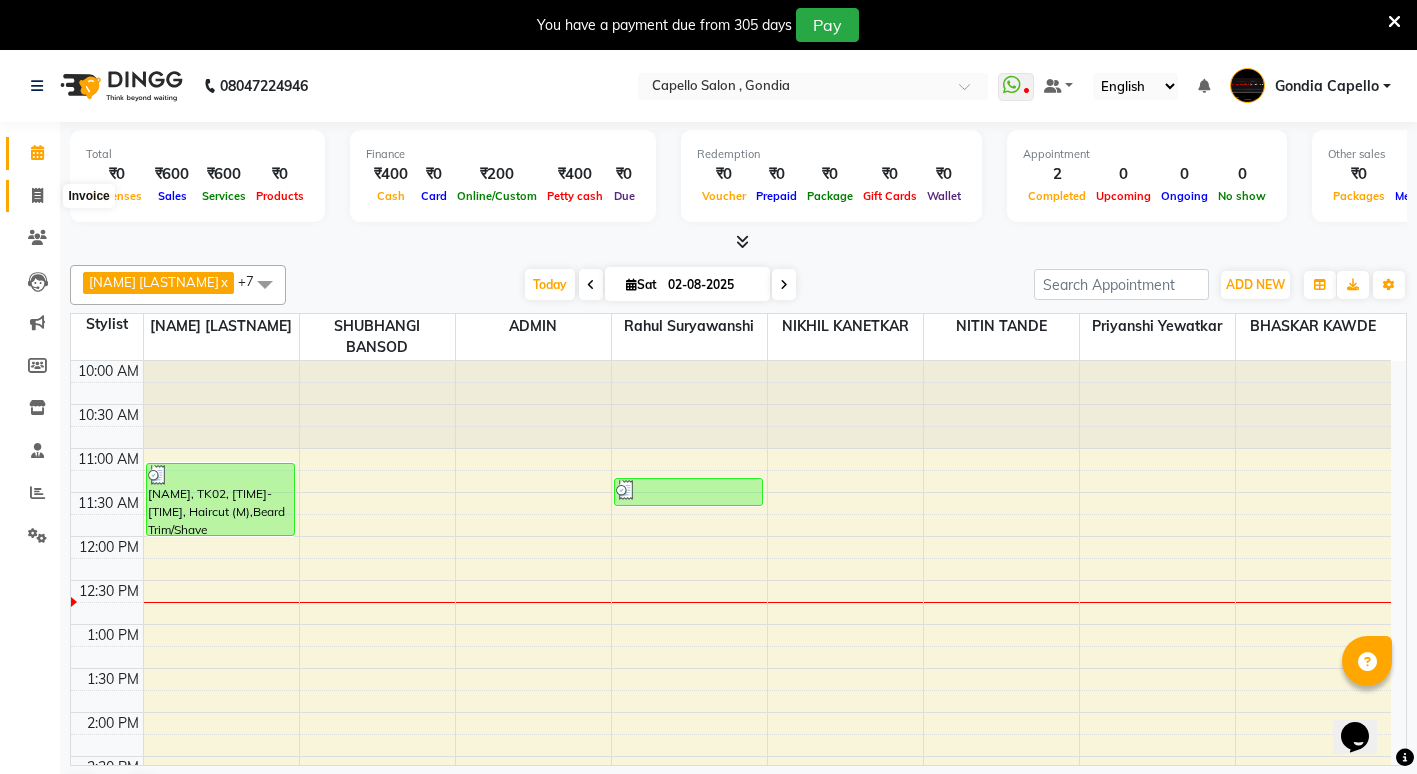click 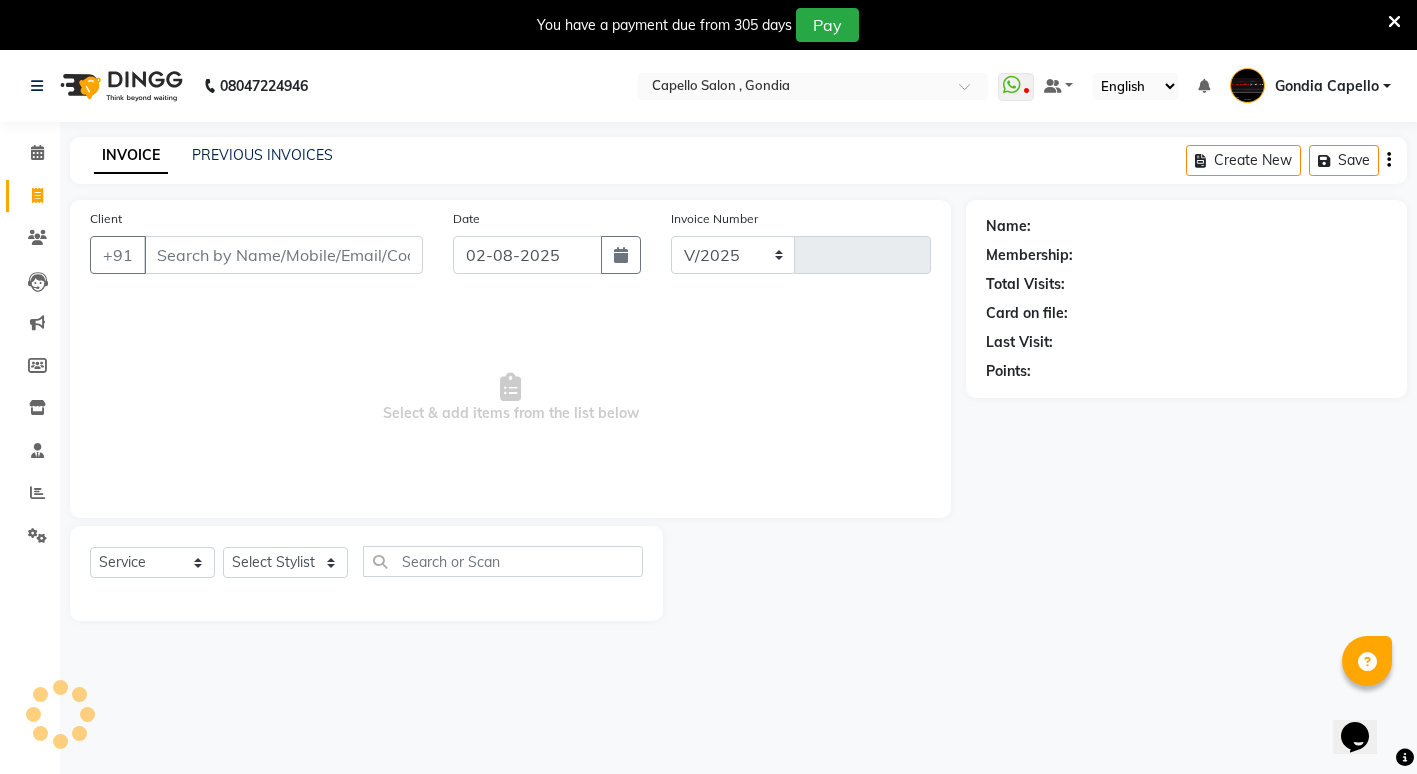 select on "853" 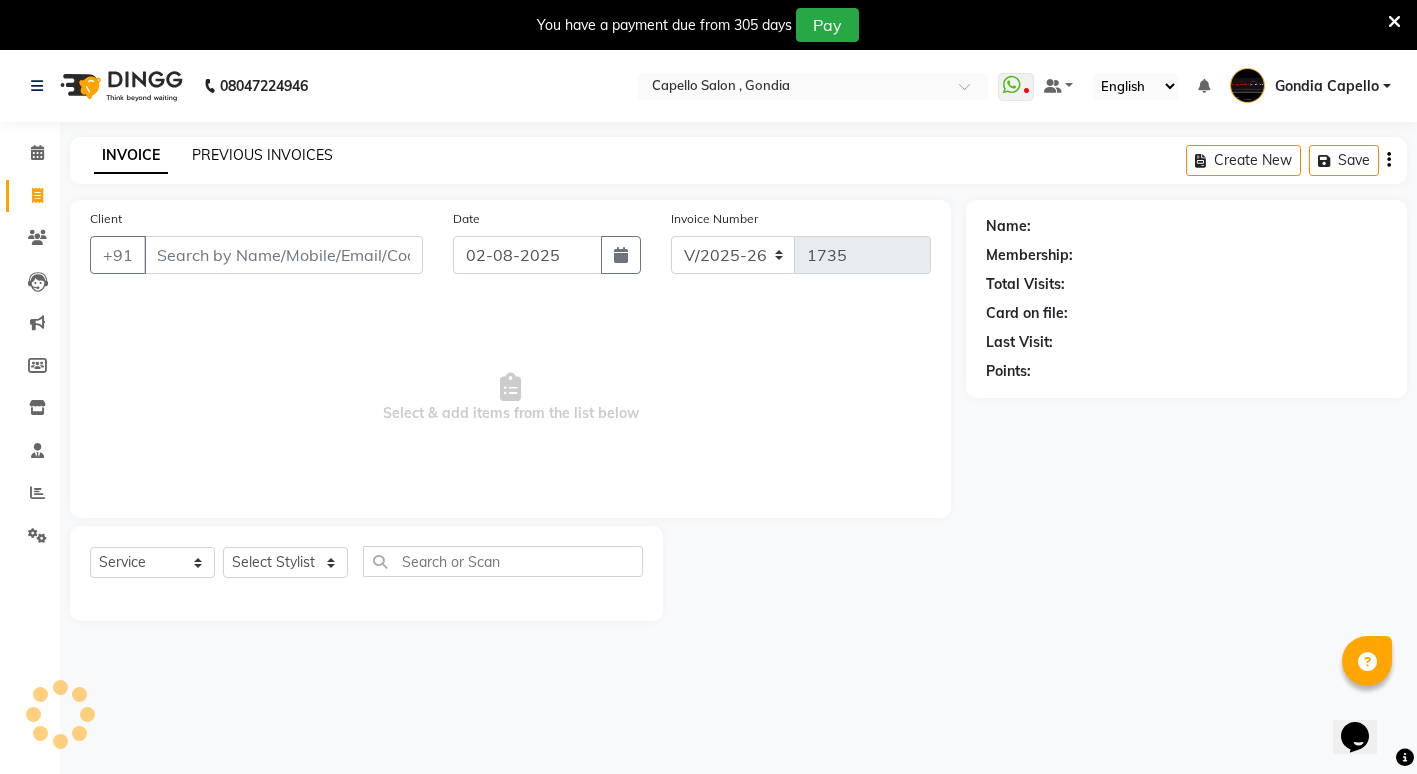 click on "PREVIOUS INVOICES" 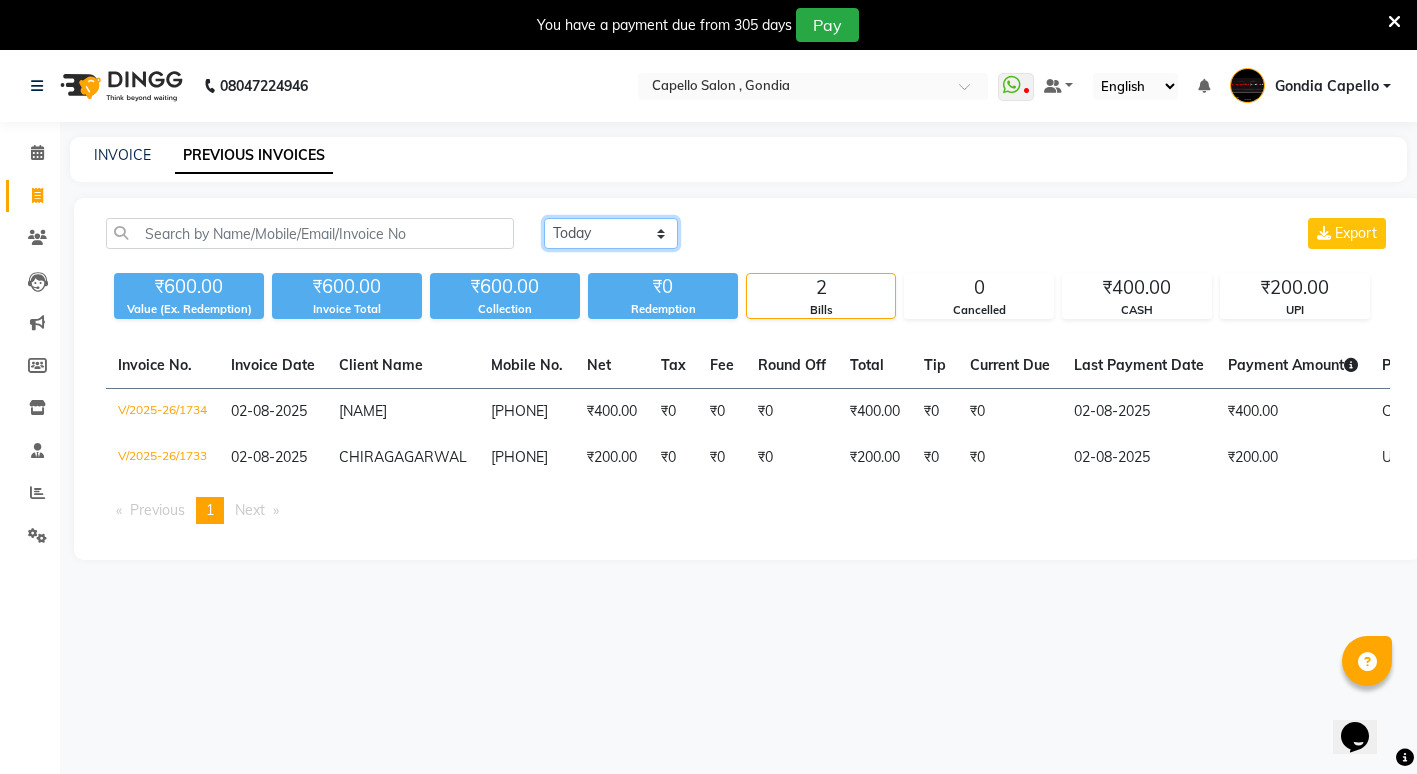 click on "Today Yesterday Custom Range" 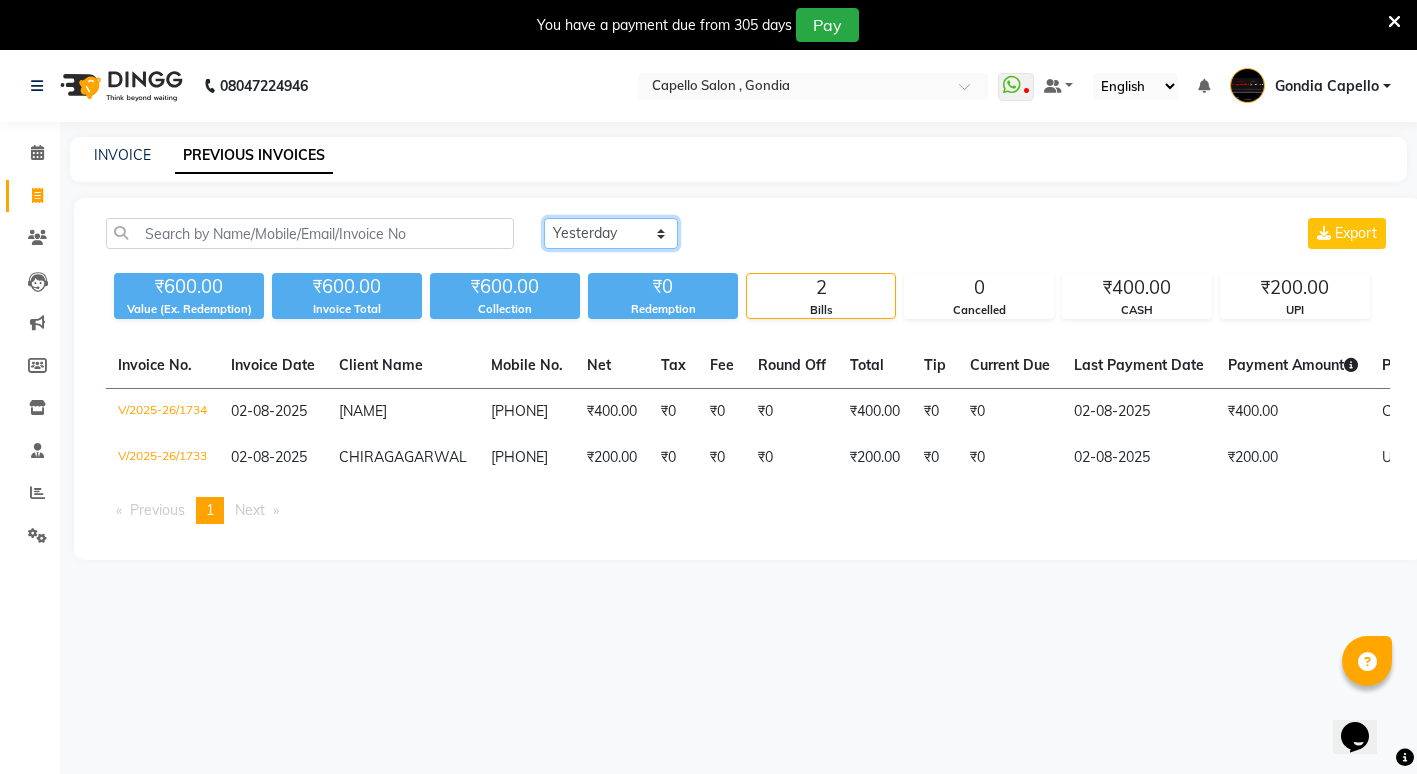 click on "Today Yesterday Custom Range" 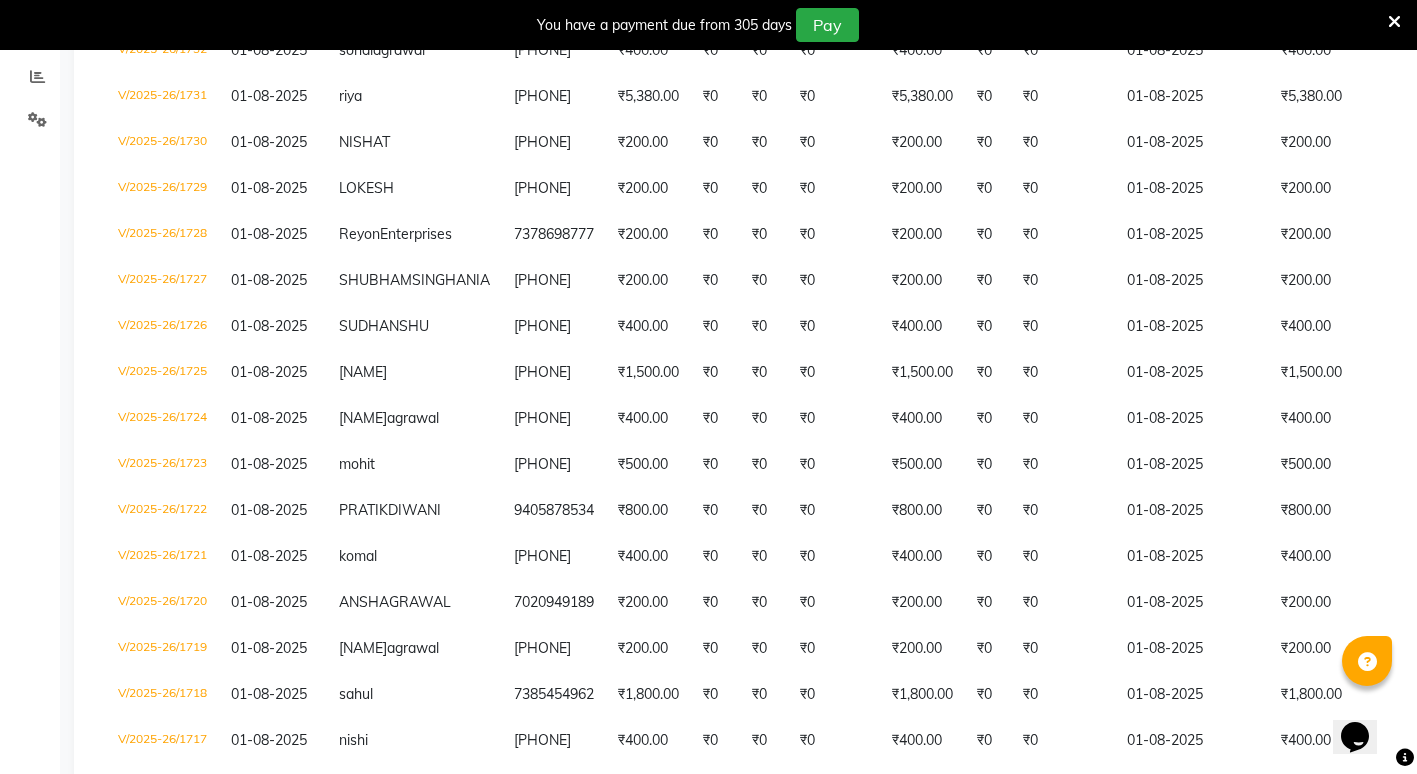 scroll, scrollTop: 716, scrollLeft: 0, axis: vertical 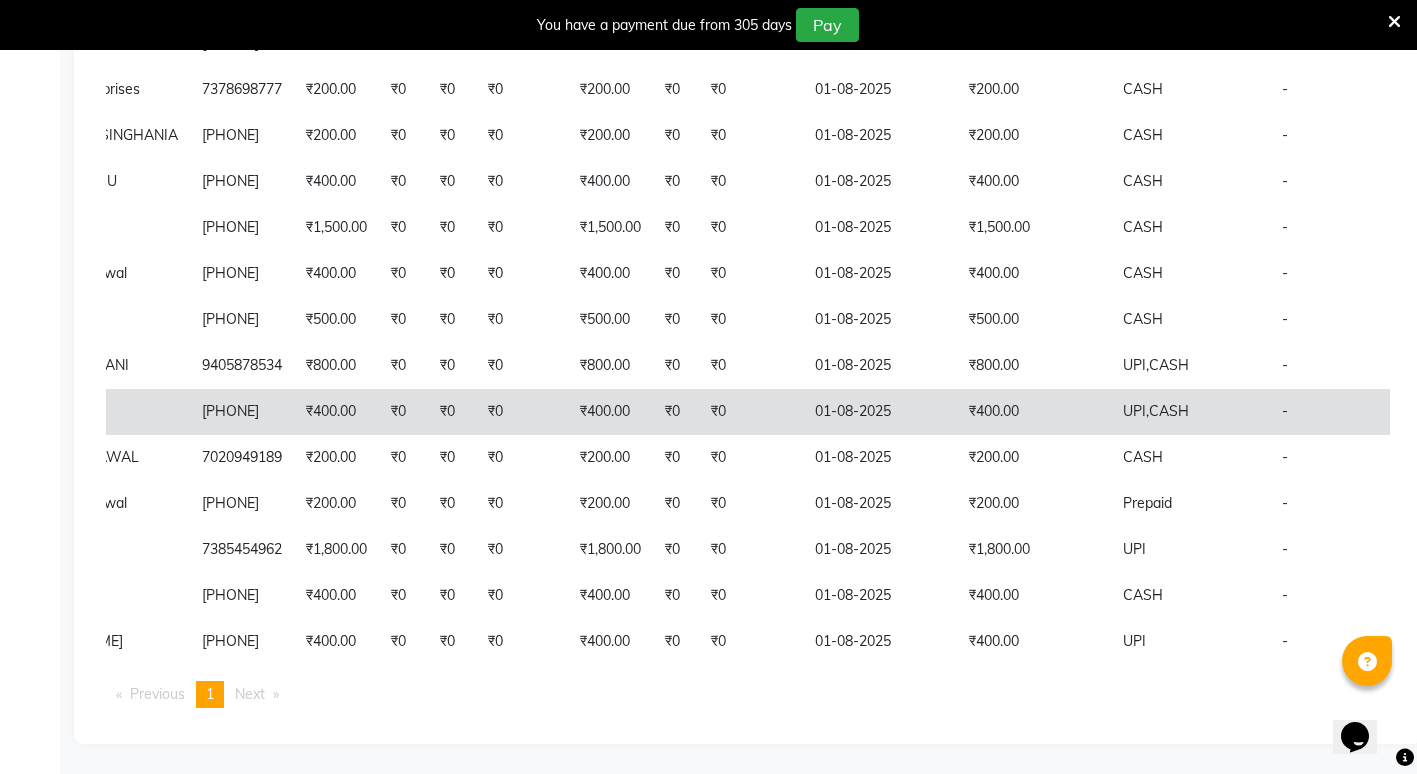 click on "[PHONE]" 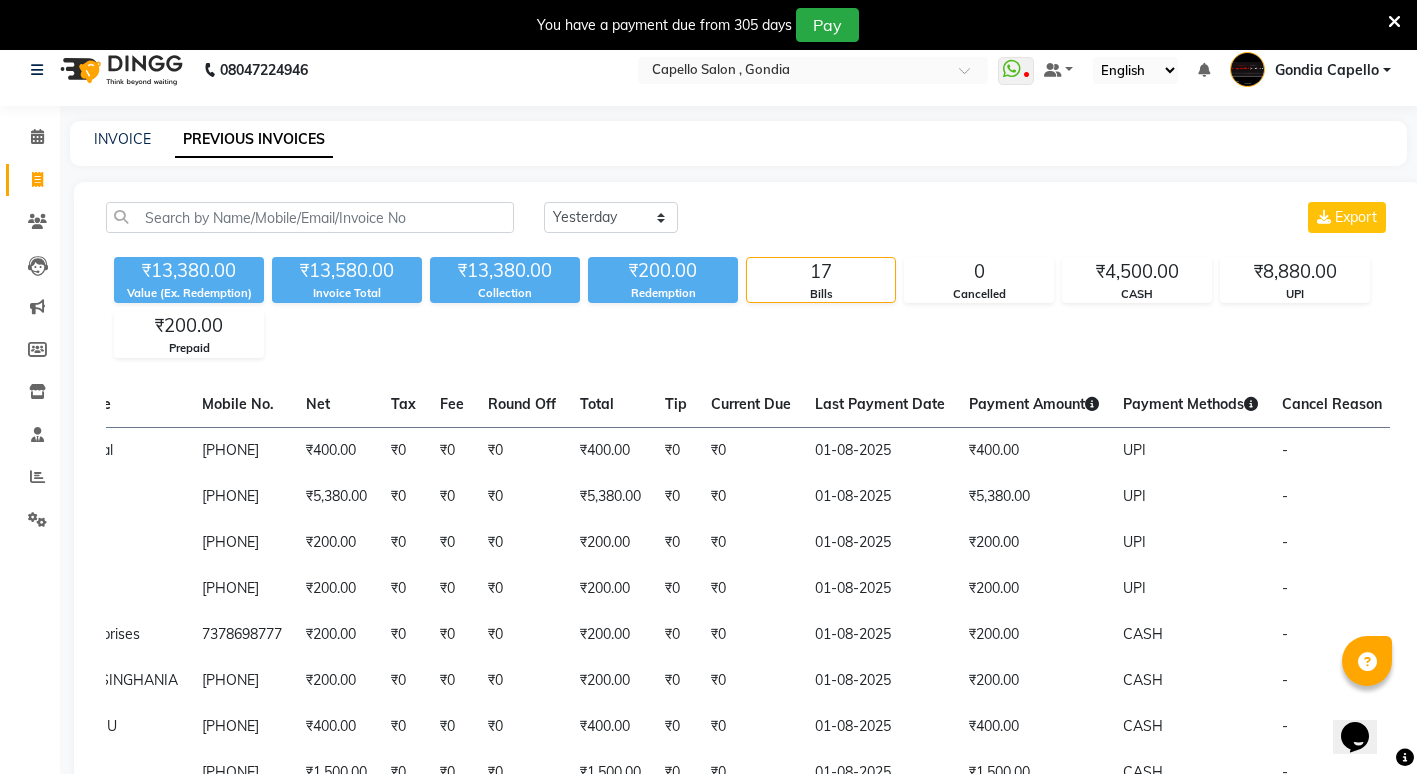 scroll, scrollTop: 0, scrollLeft: 0, axis: both 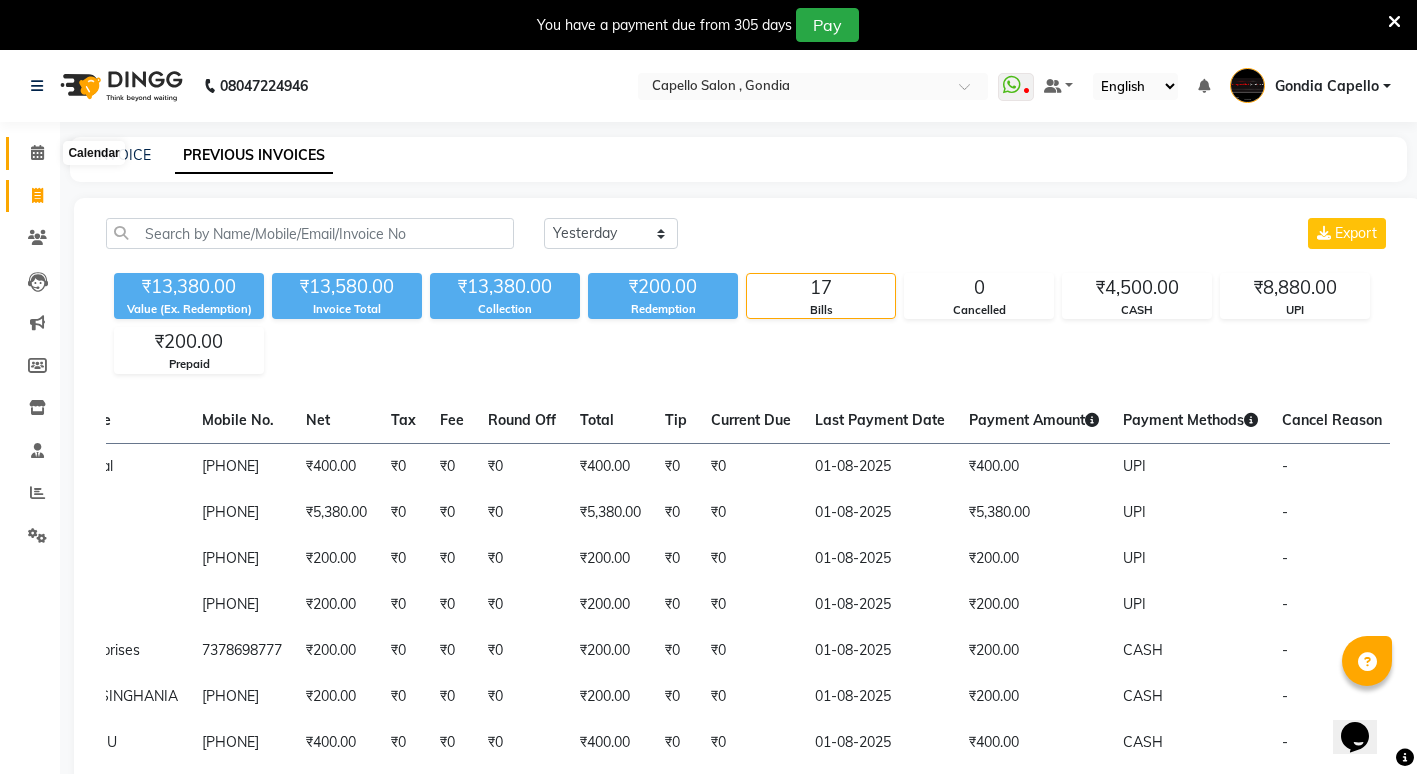 click 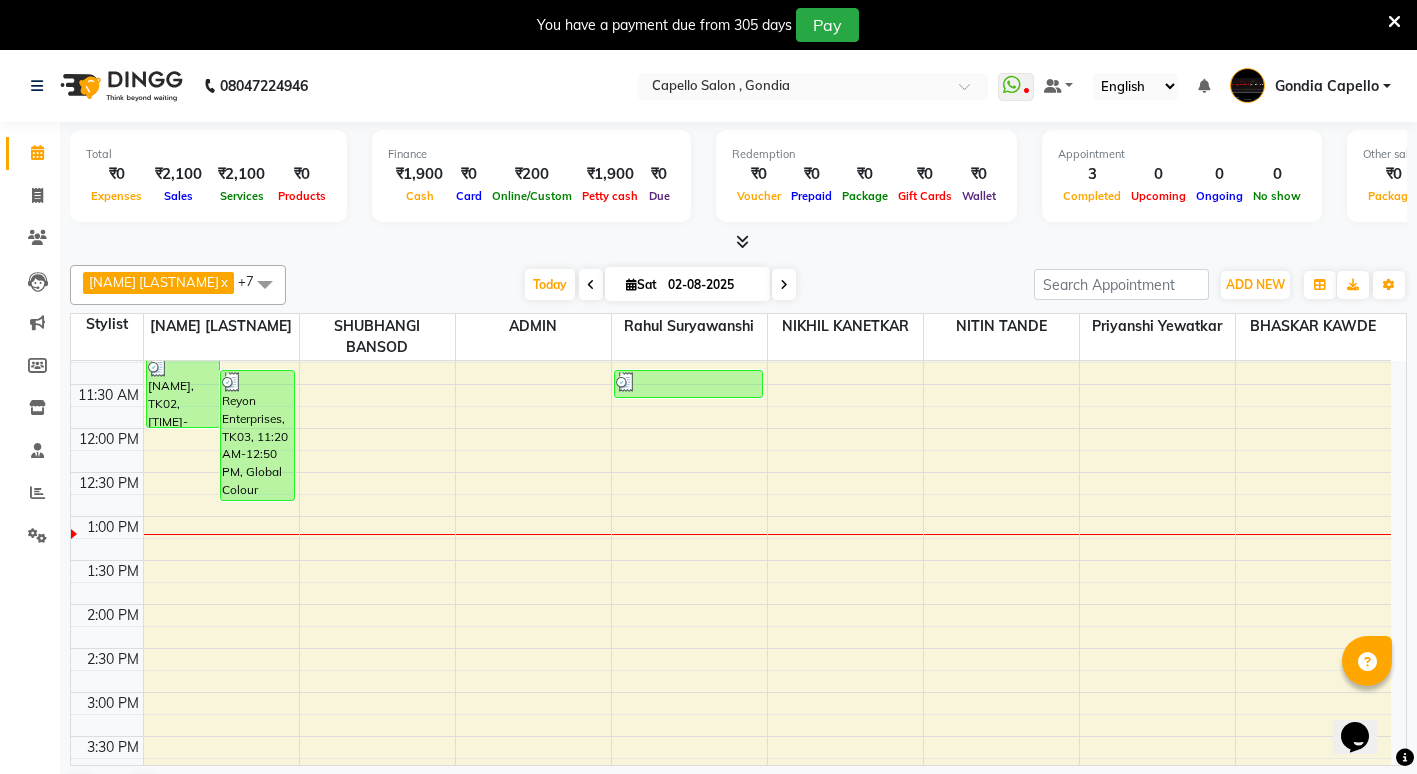 scroll, scrollTop: 0, scrollLeft: 0, axis: both 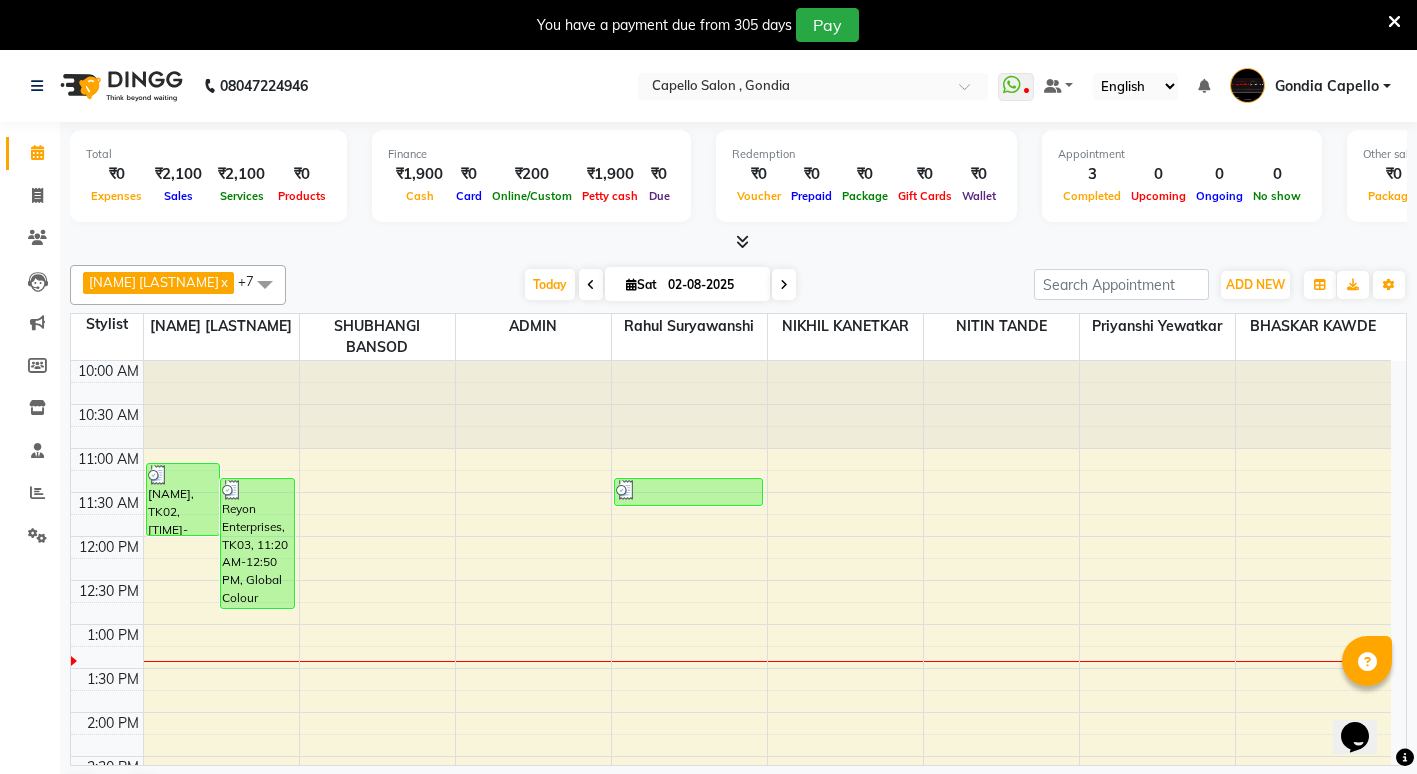 click at bounding box center (591, 285) 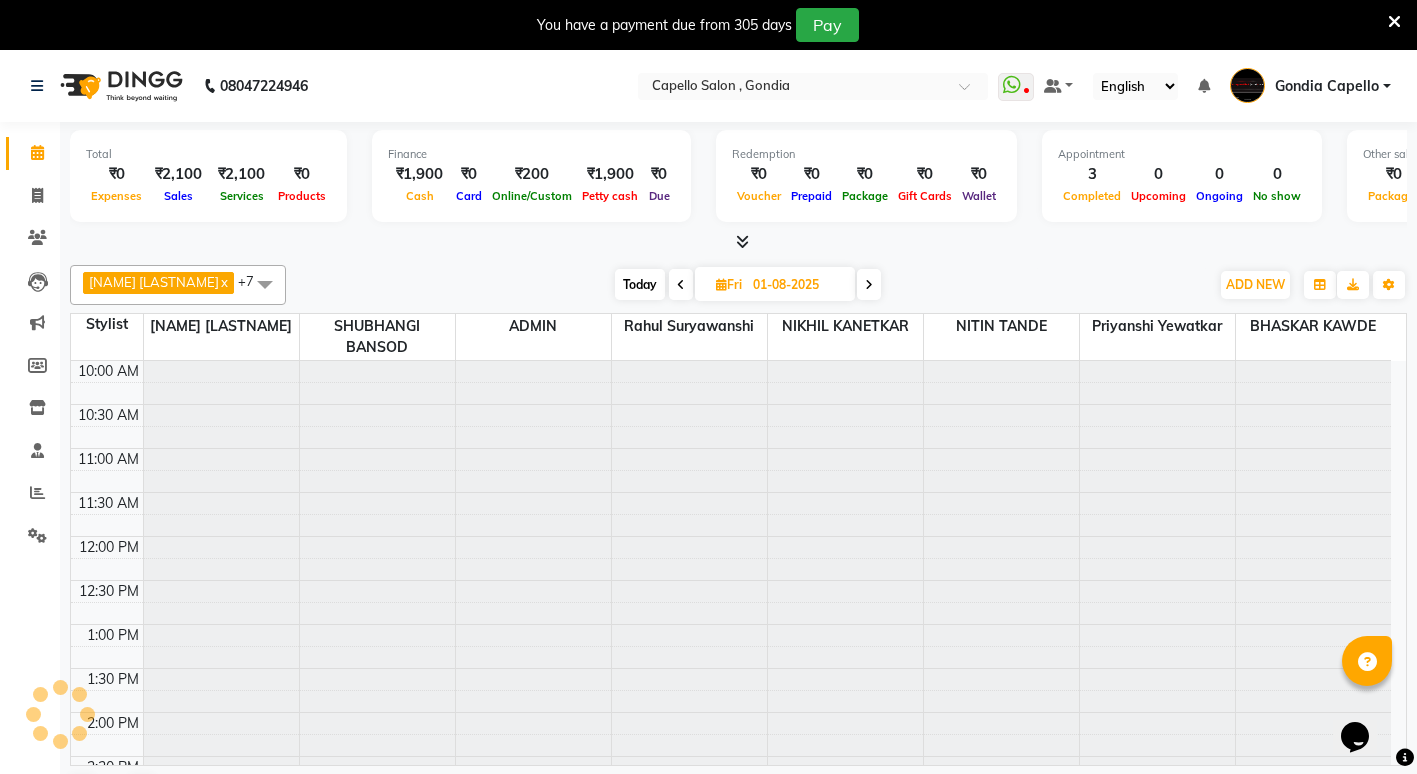 scroll, scrollTop: 265, scrollLeft: 0, axis: vertical 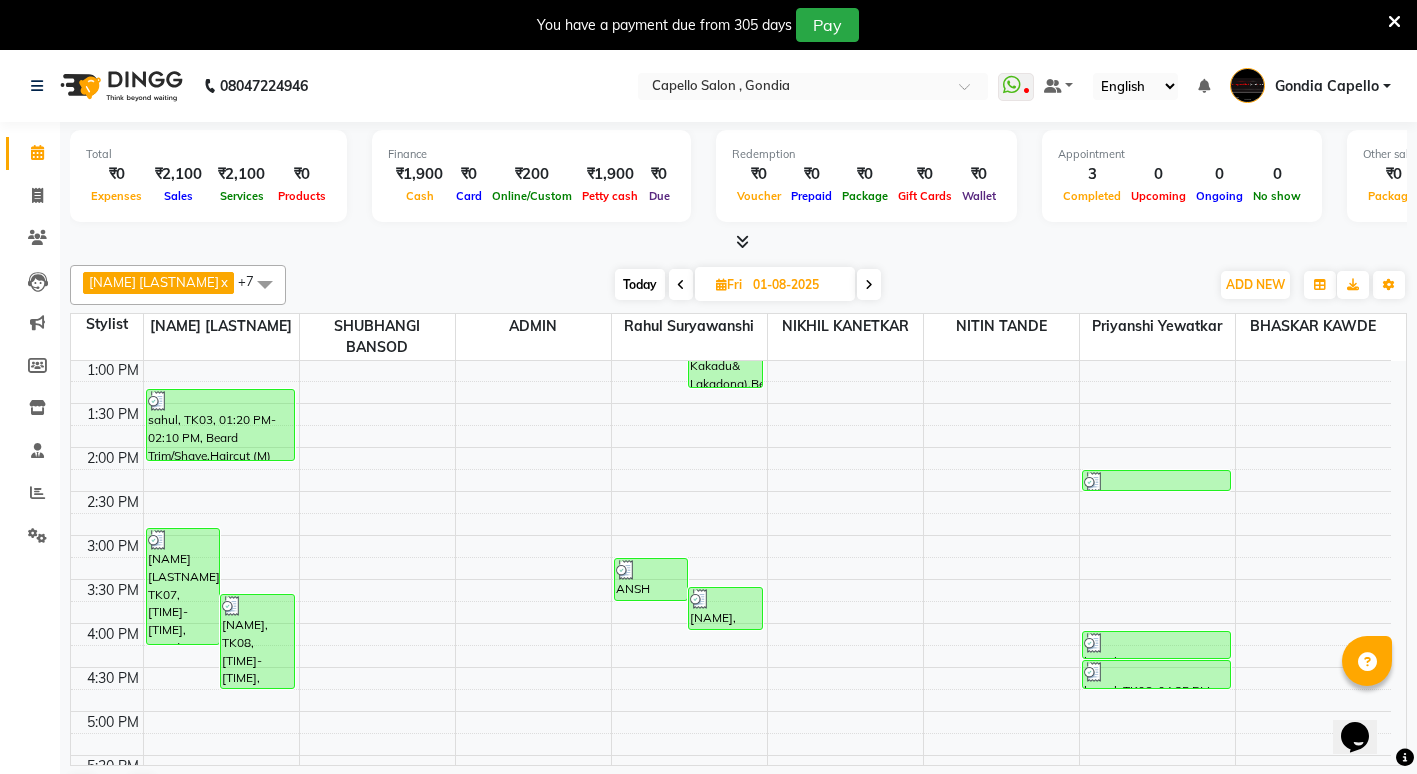 click at bounding box center (681, 285) 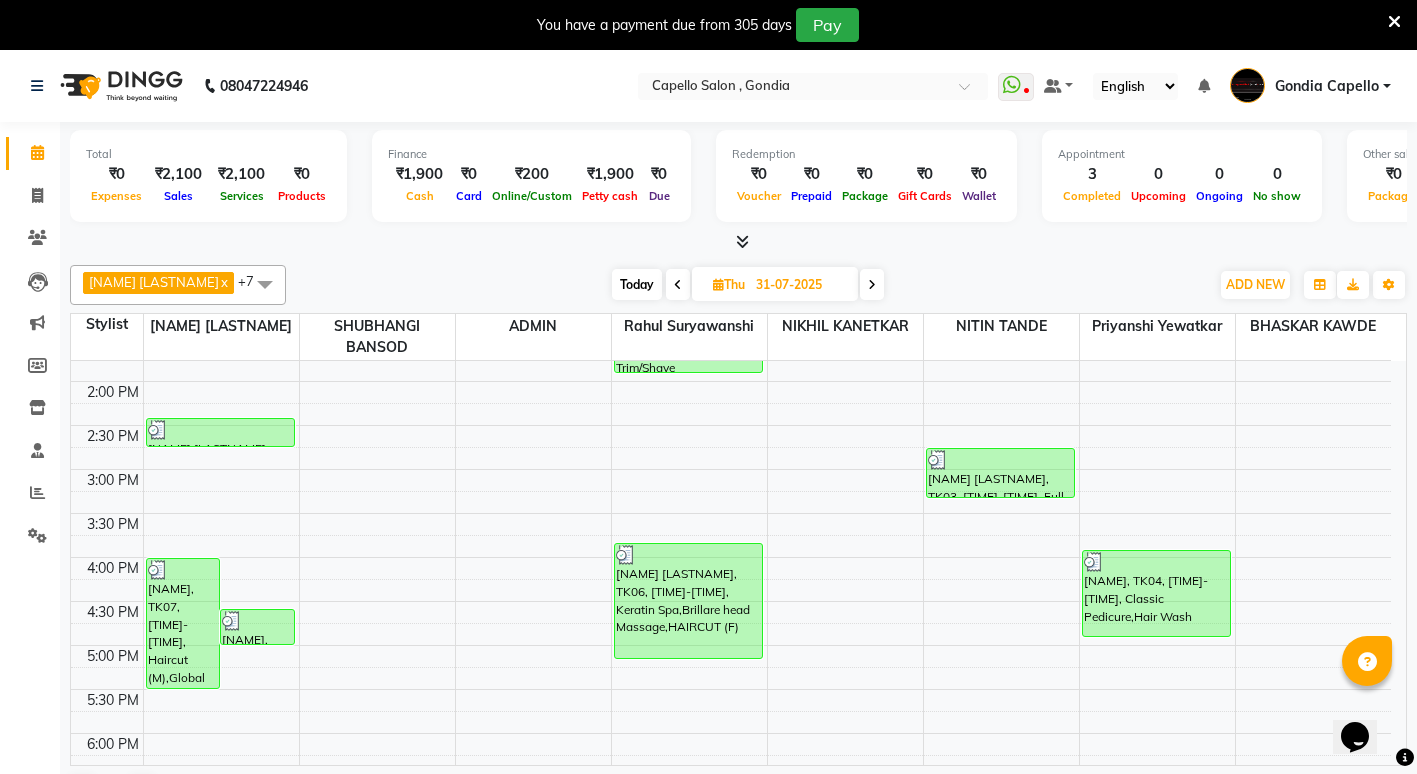scroll, scrollTop: 351, scrollLeft: 0, axis: vertical 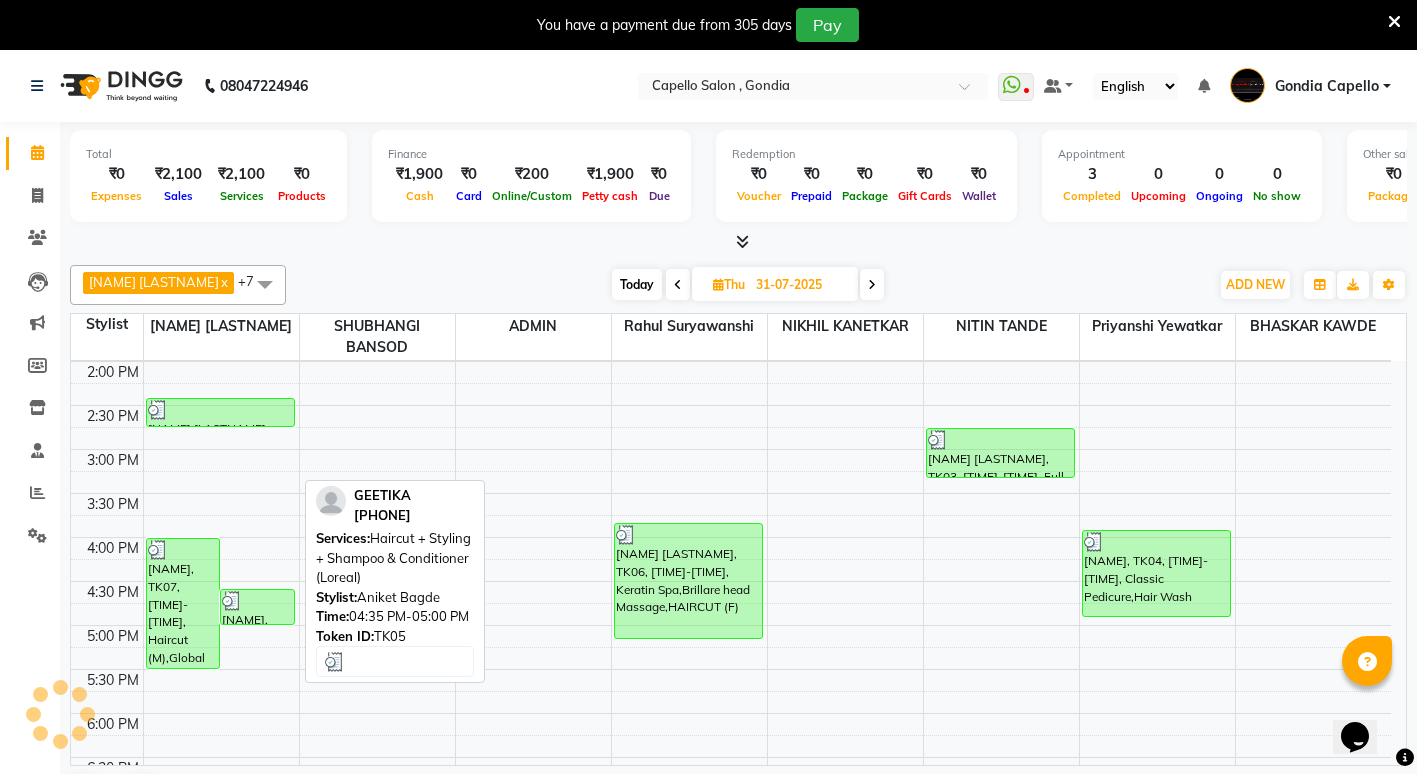 click on "GEETIKA, TK05, 04:35 PM-05:00 PM, Haircut + Styling + Shampoo & Conditioner (Loreal)" at bounding box center (257, 607) 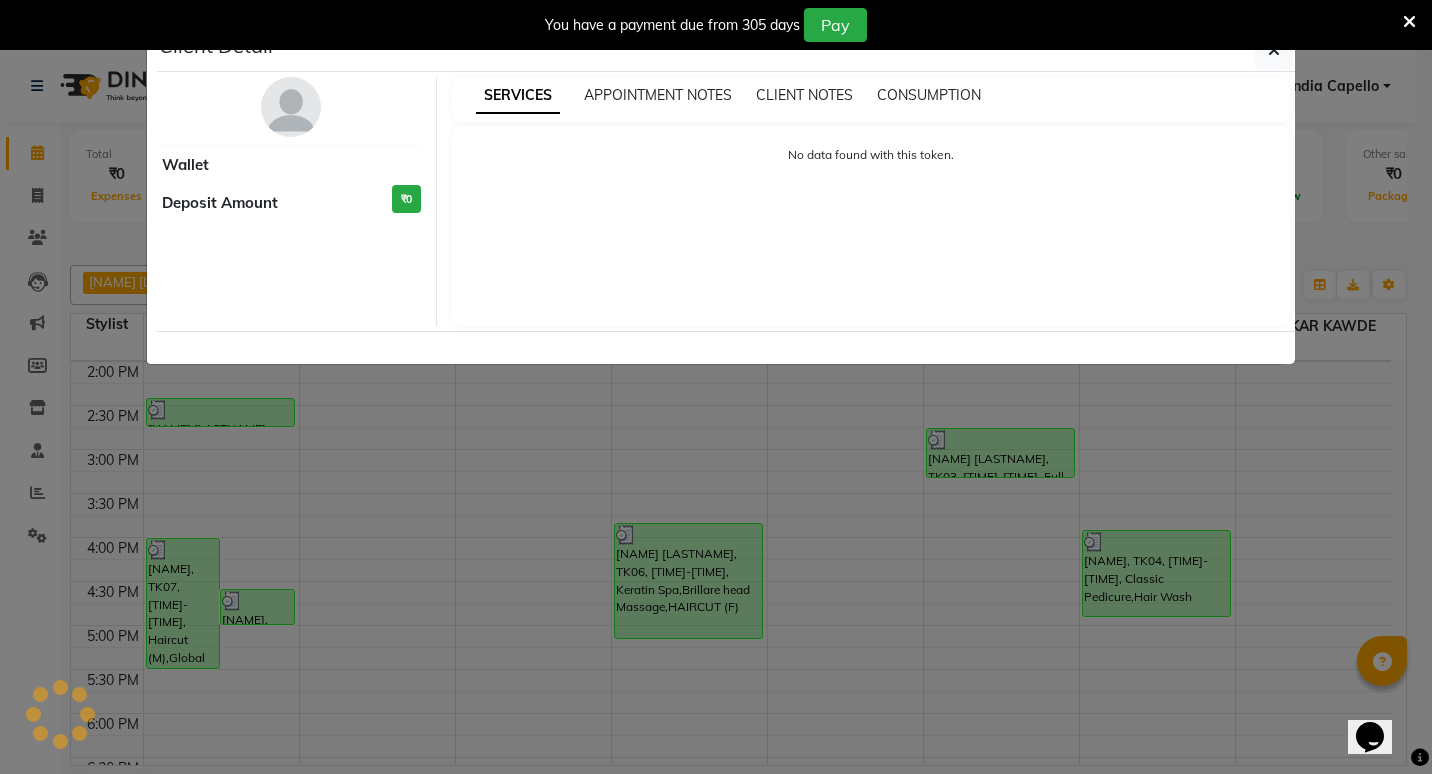 select on "3" 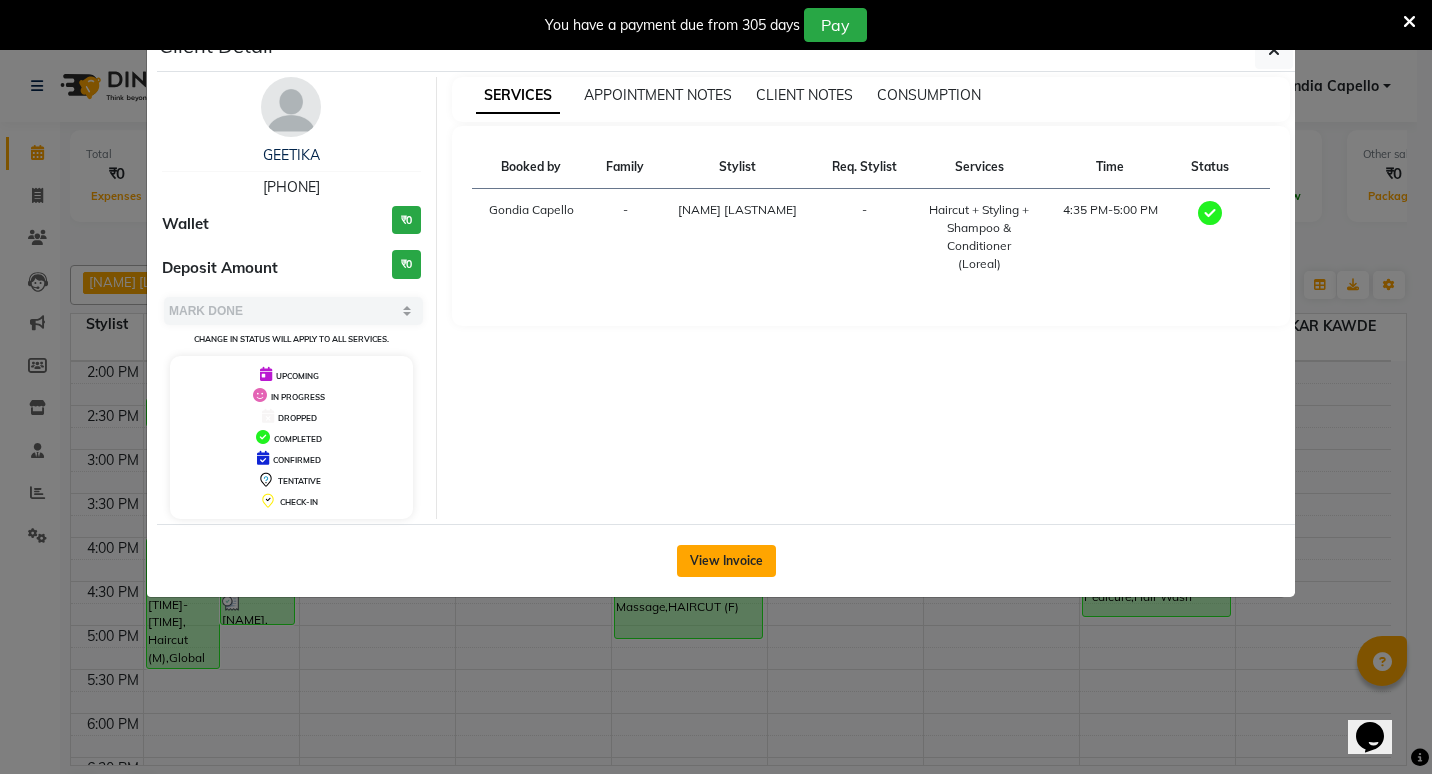 click on "View Invoice" 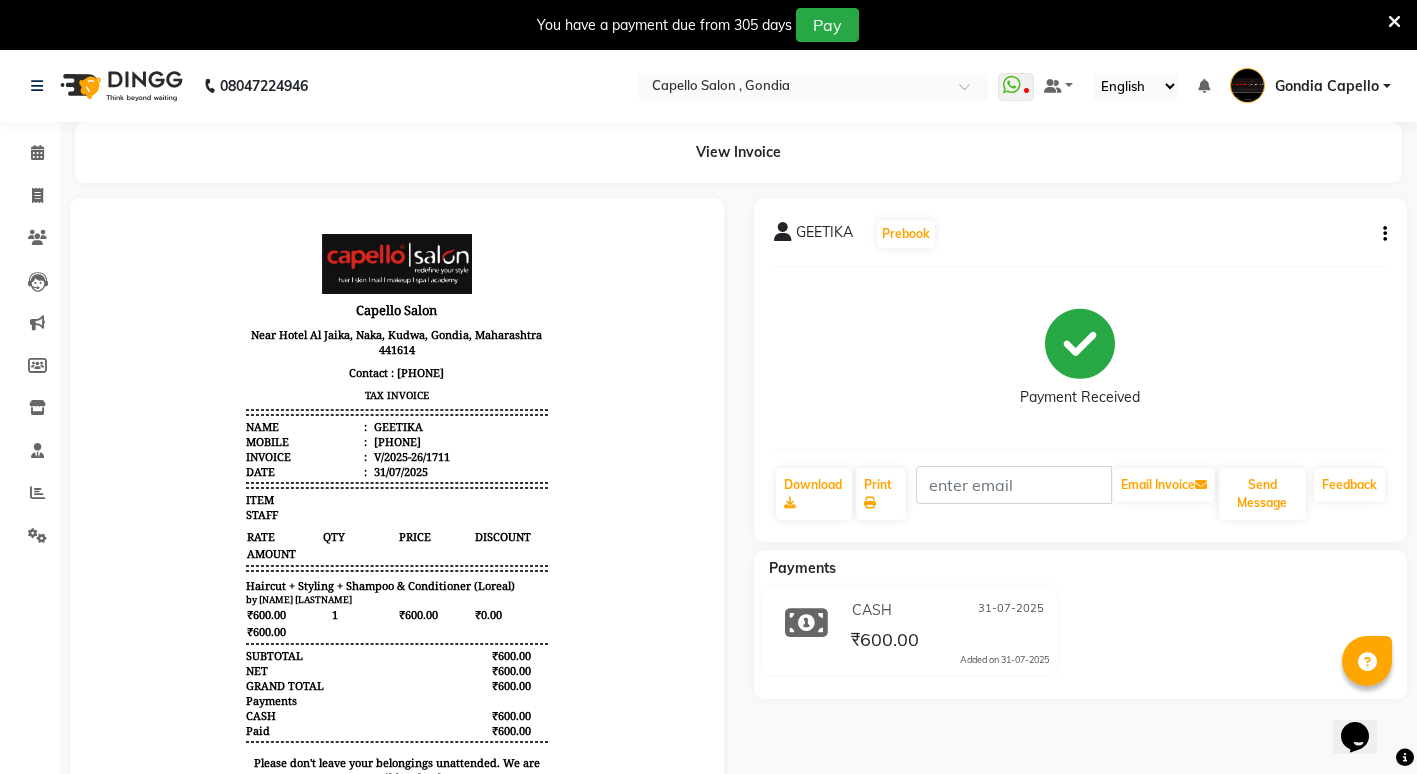 scroll, scrollTop: 16, scrollLeft: 0, axis: vertical 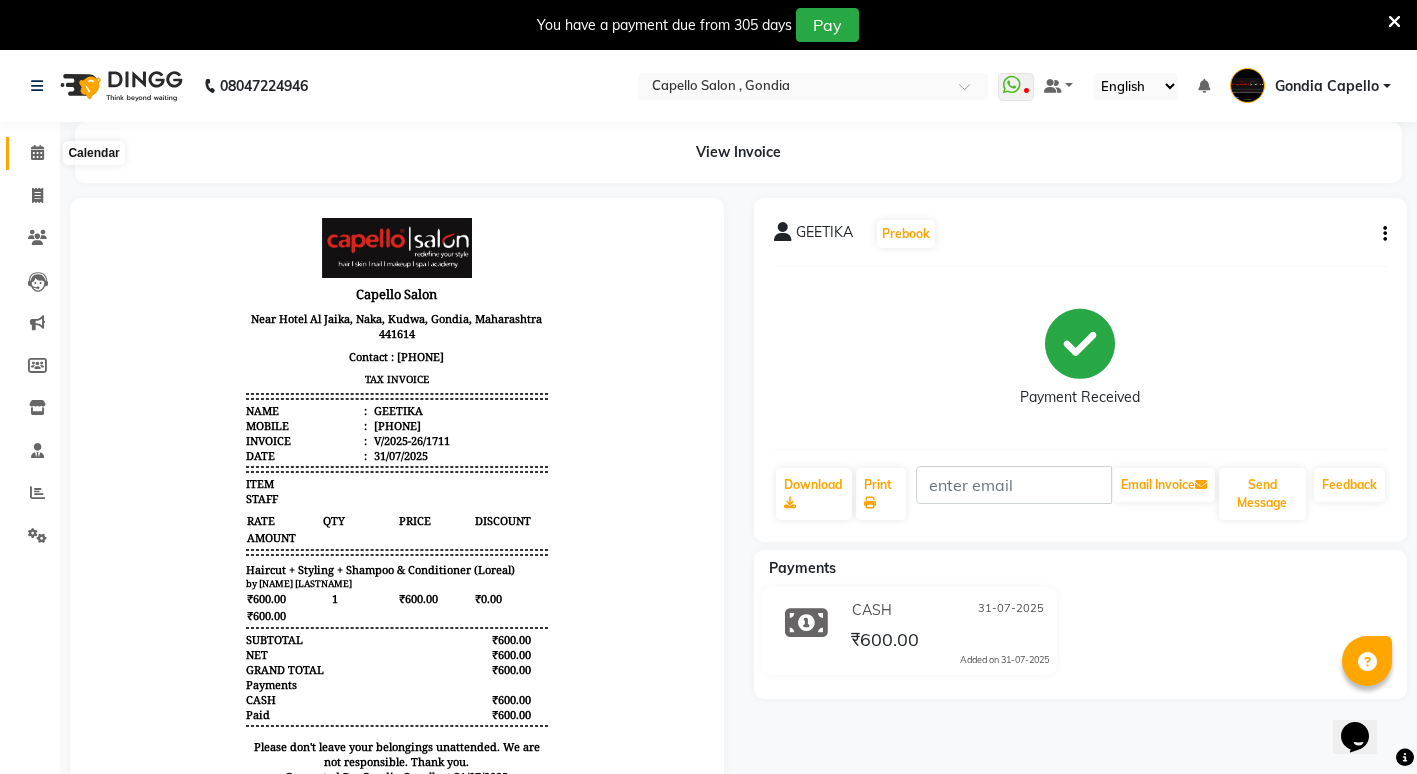 click 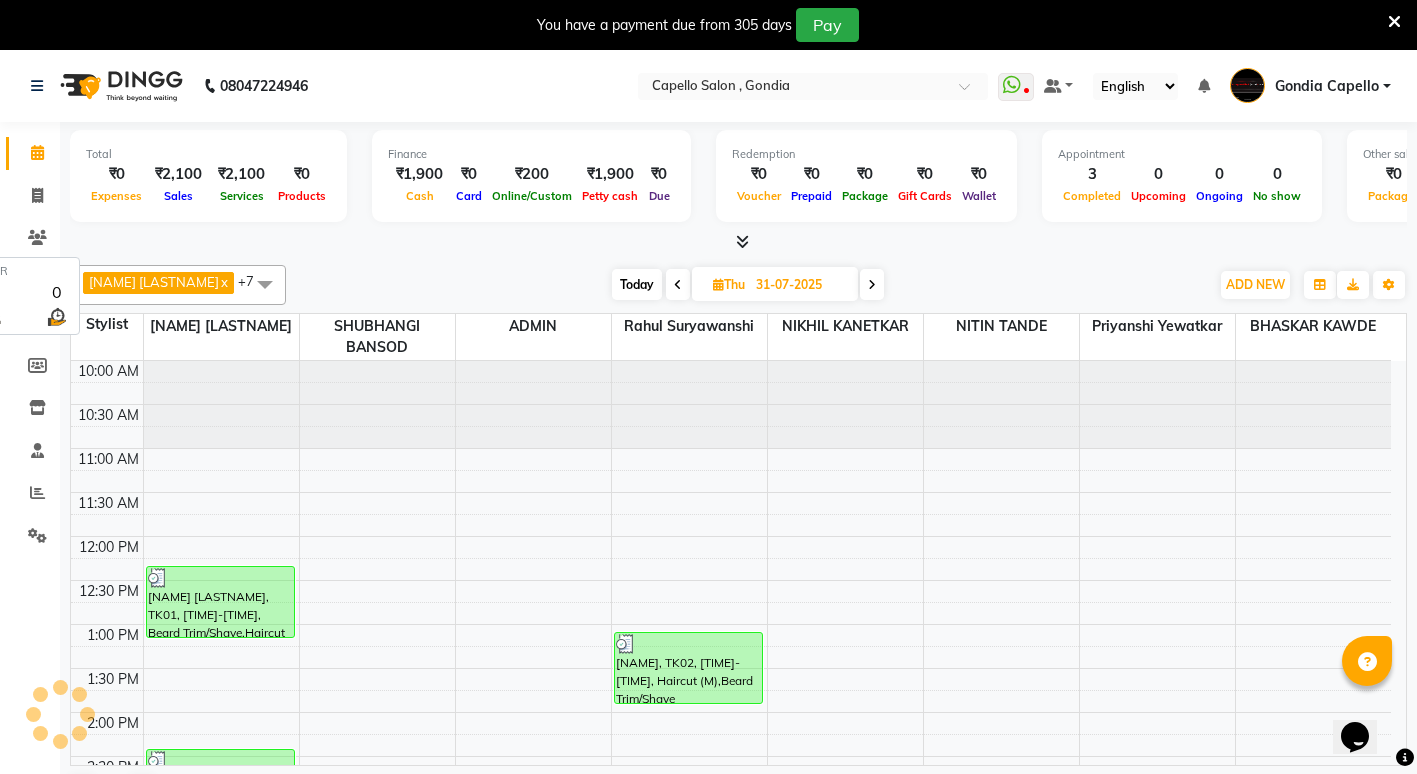scroll, scrollTop: 0, scrollLeft: 0, axis: both 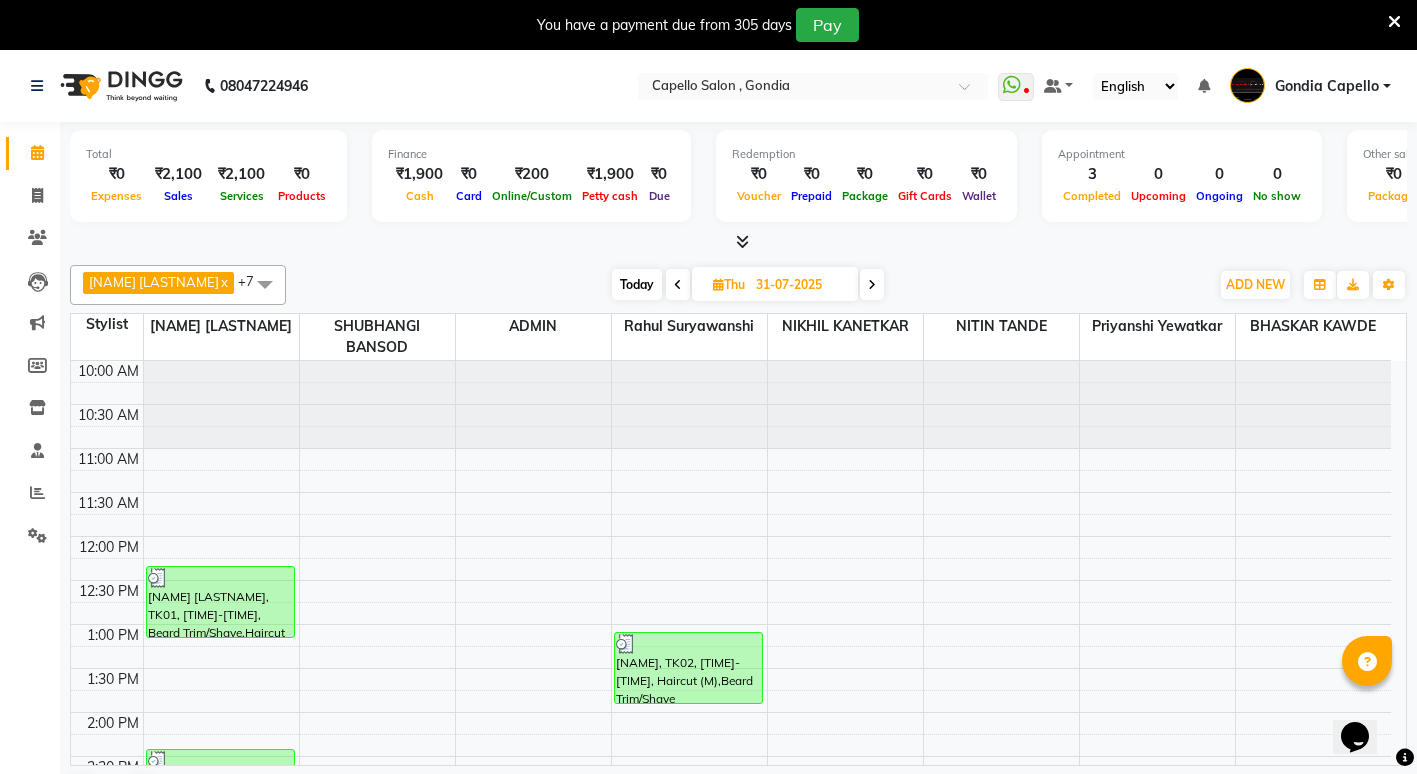 click at bounding box center [872, 285] 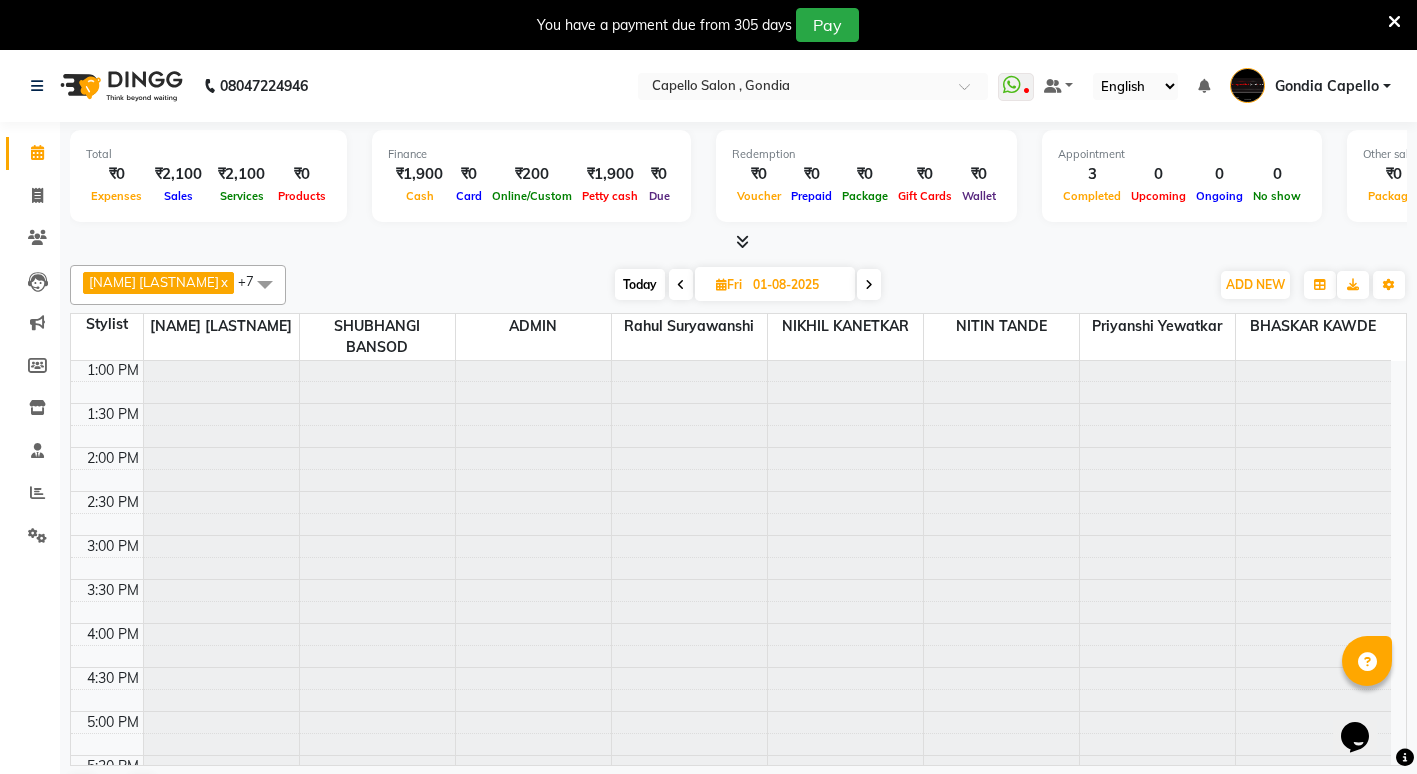 click at bounding box center (869, 284) 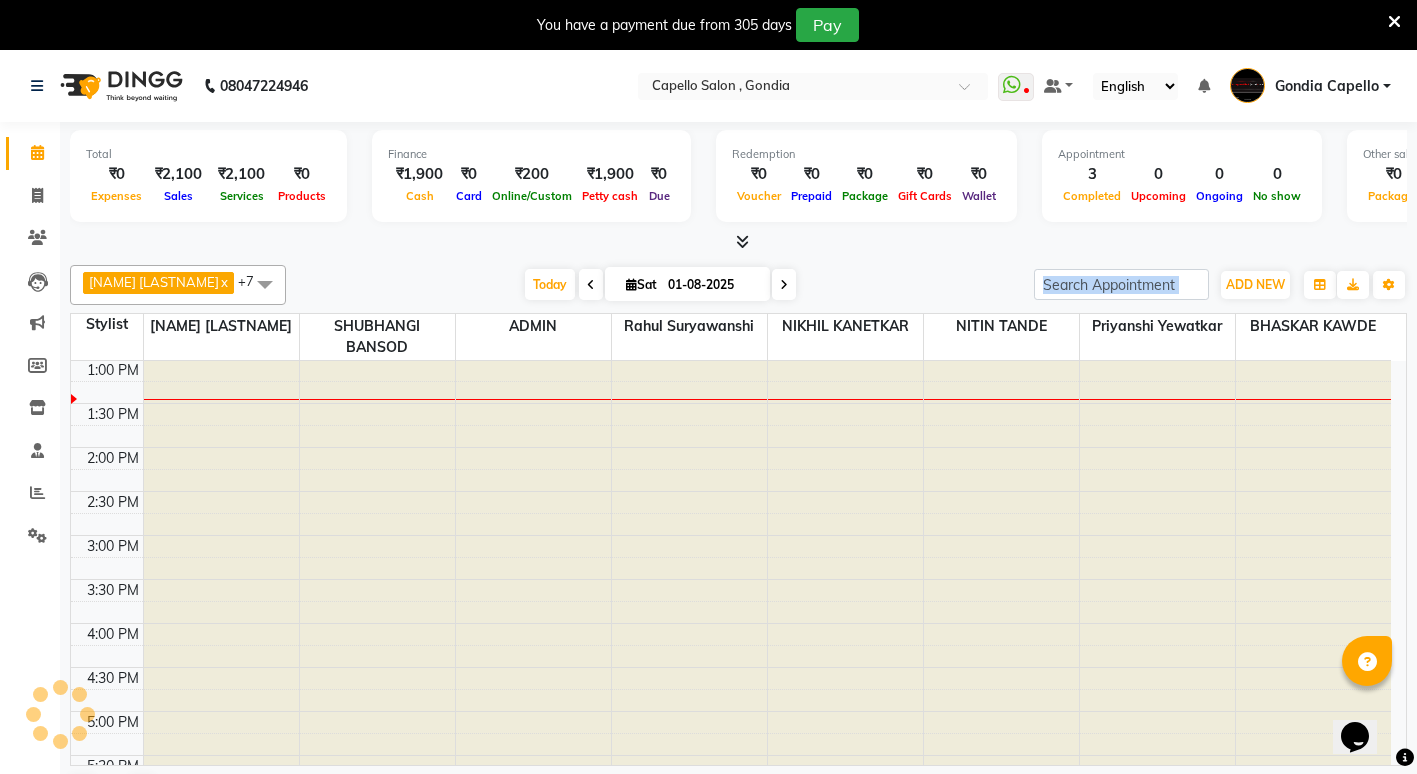 type on "02-08-2025" 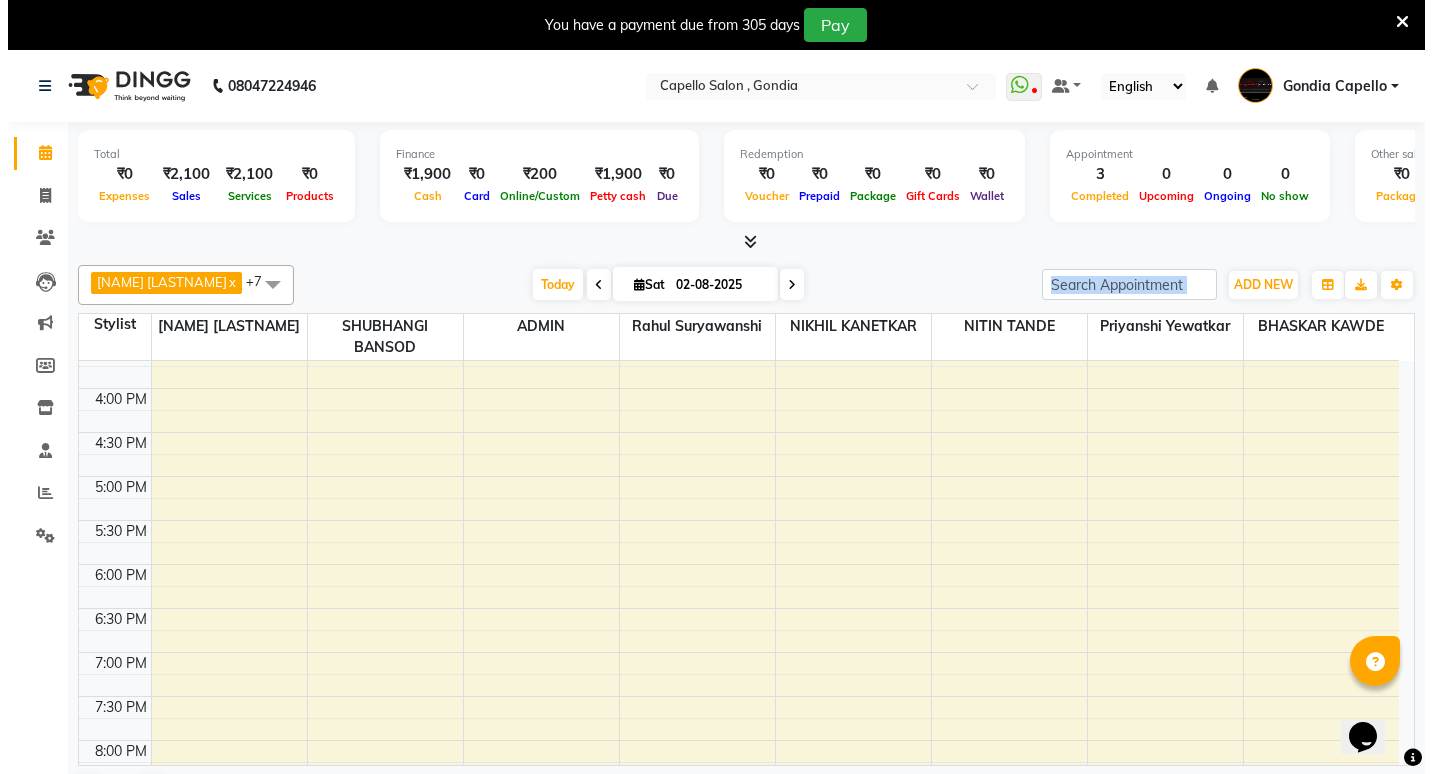 scroll, scrollTop: 0, scrollLeft: 0, axis: both 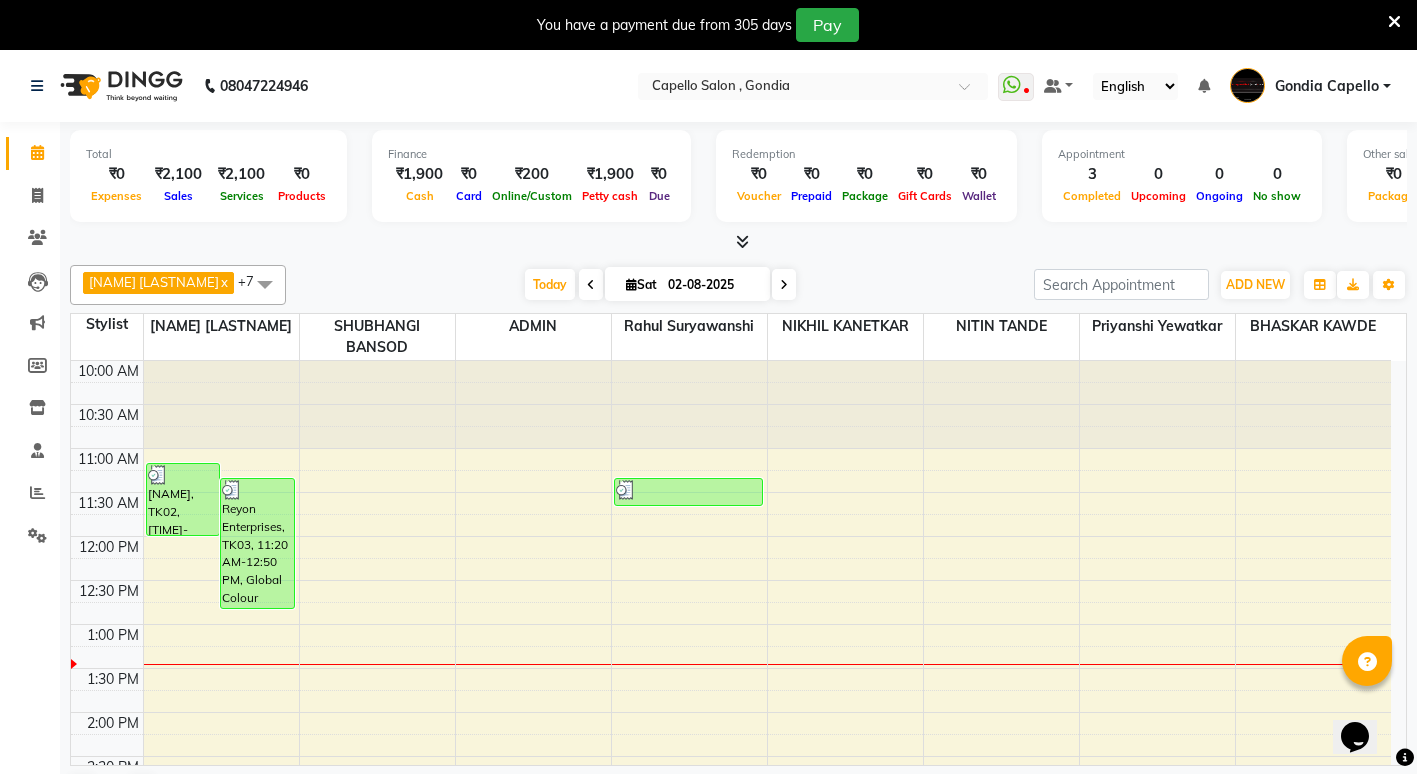 click at bounding box center [738, 242] 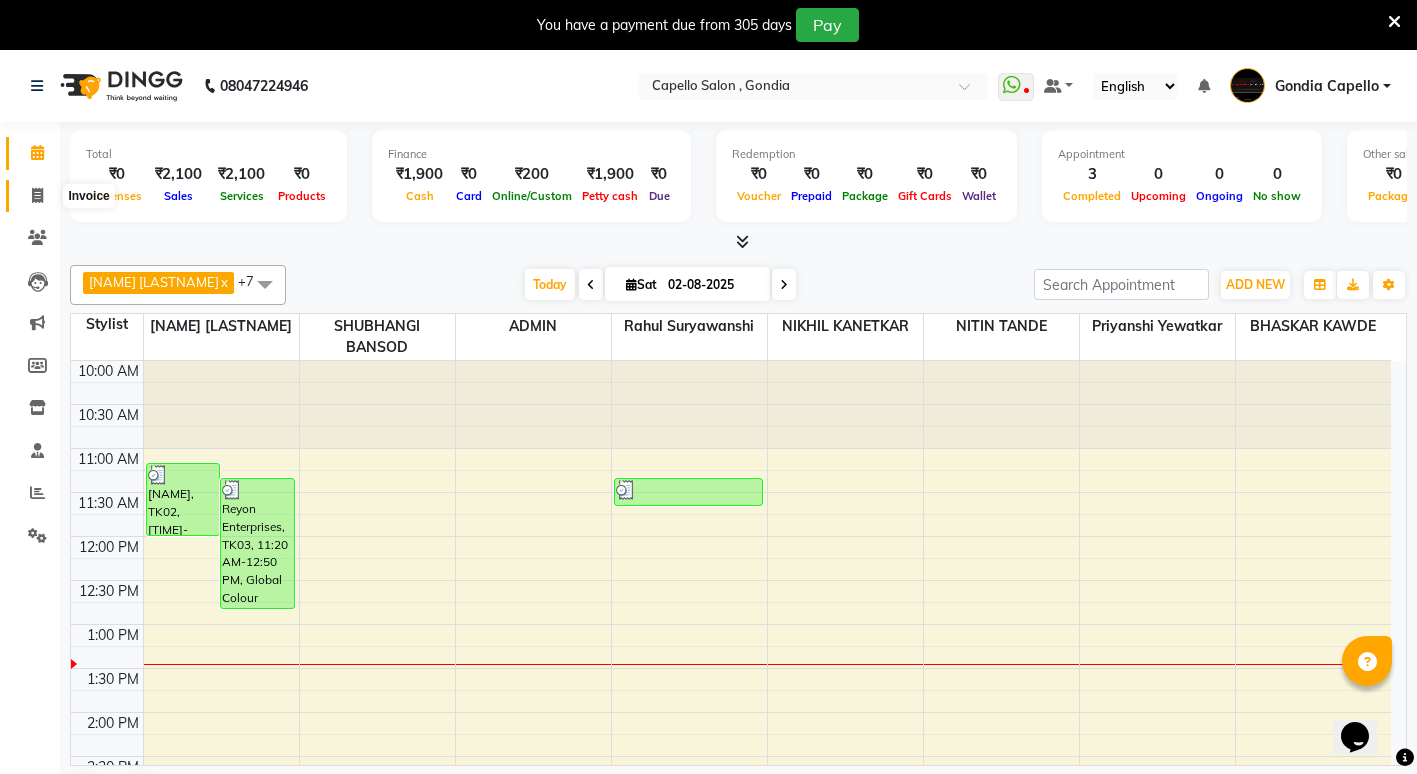 click 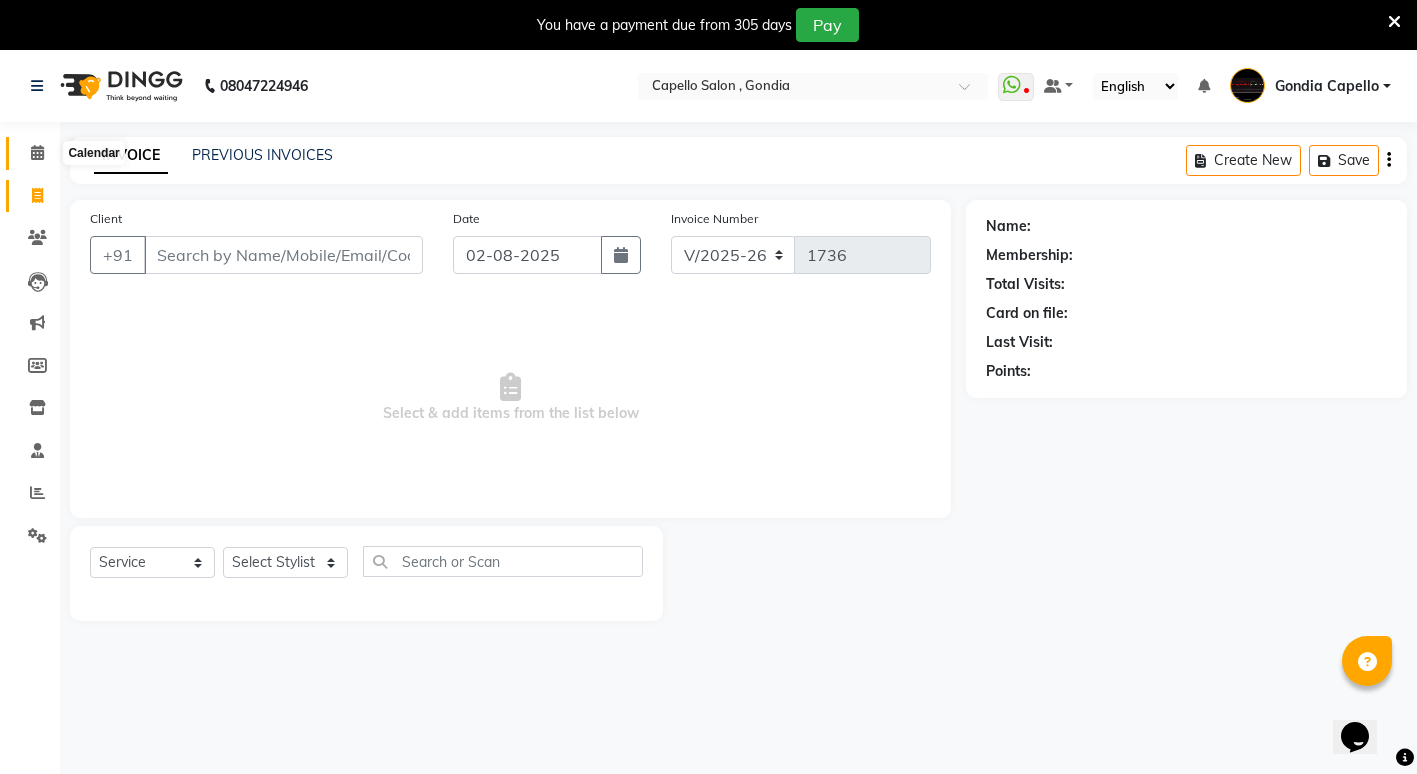click 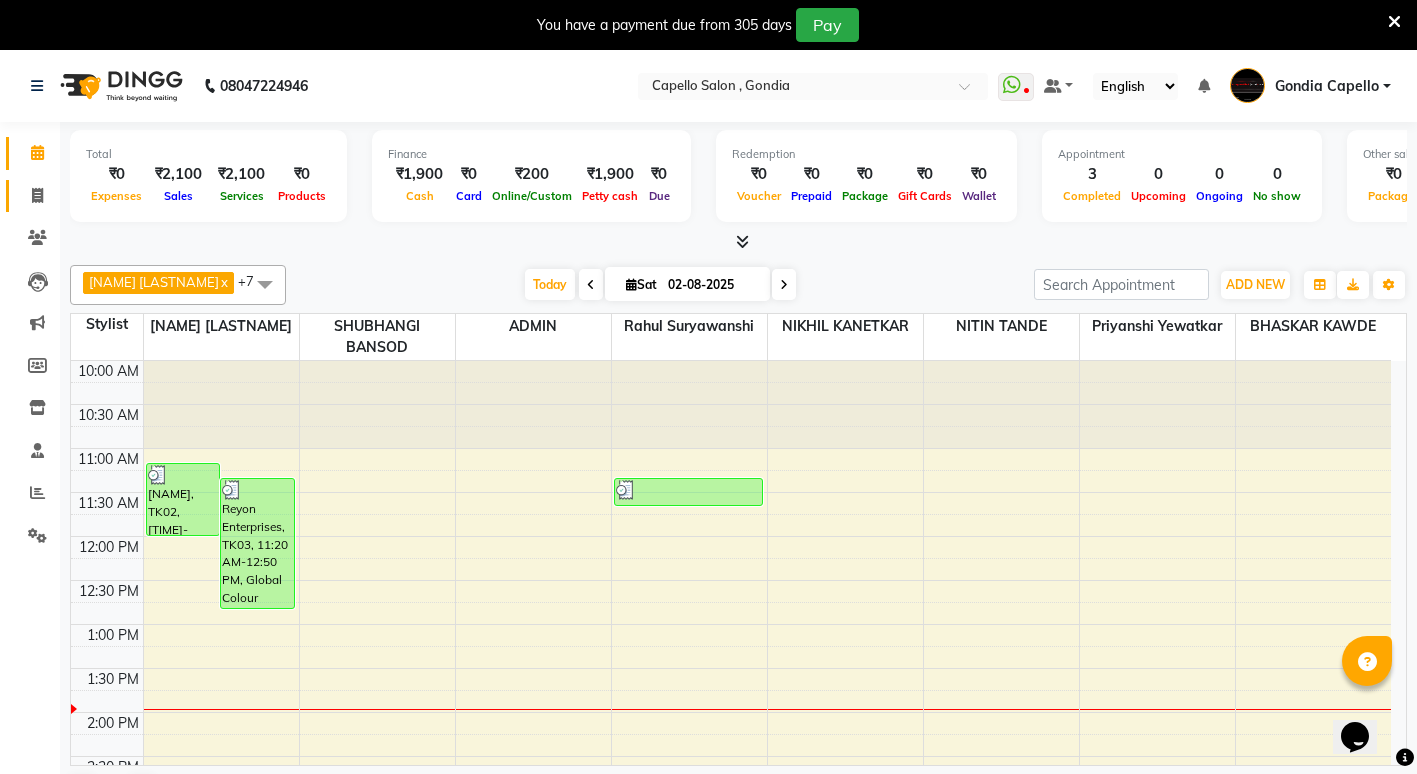 click on "Invoice" 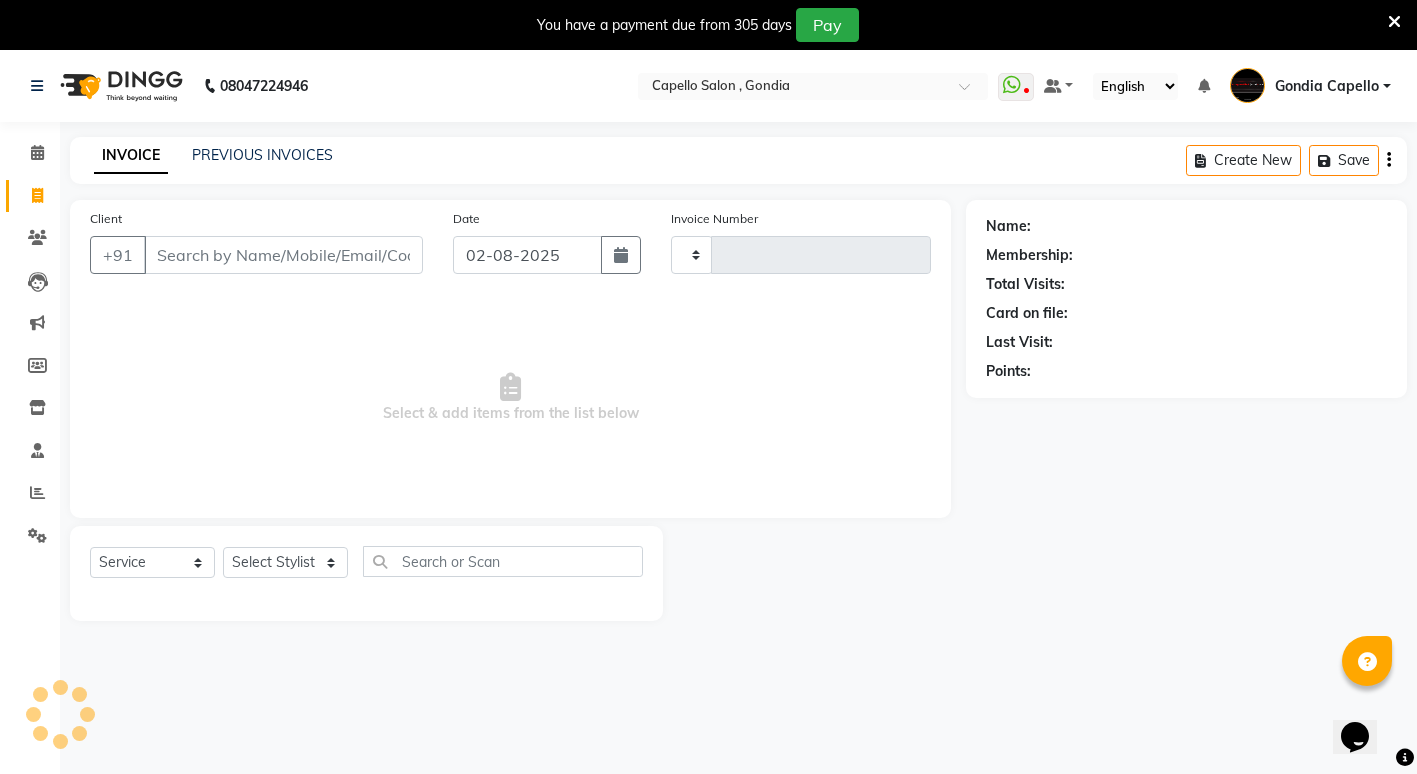 type on "1736" 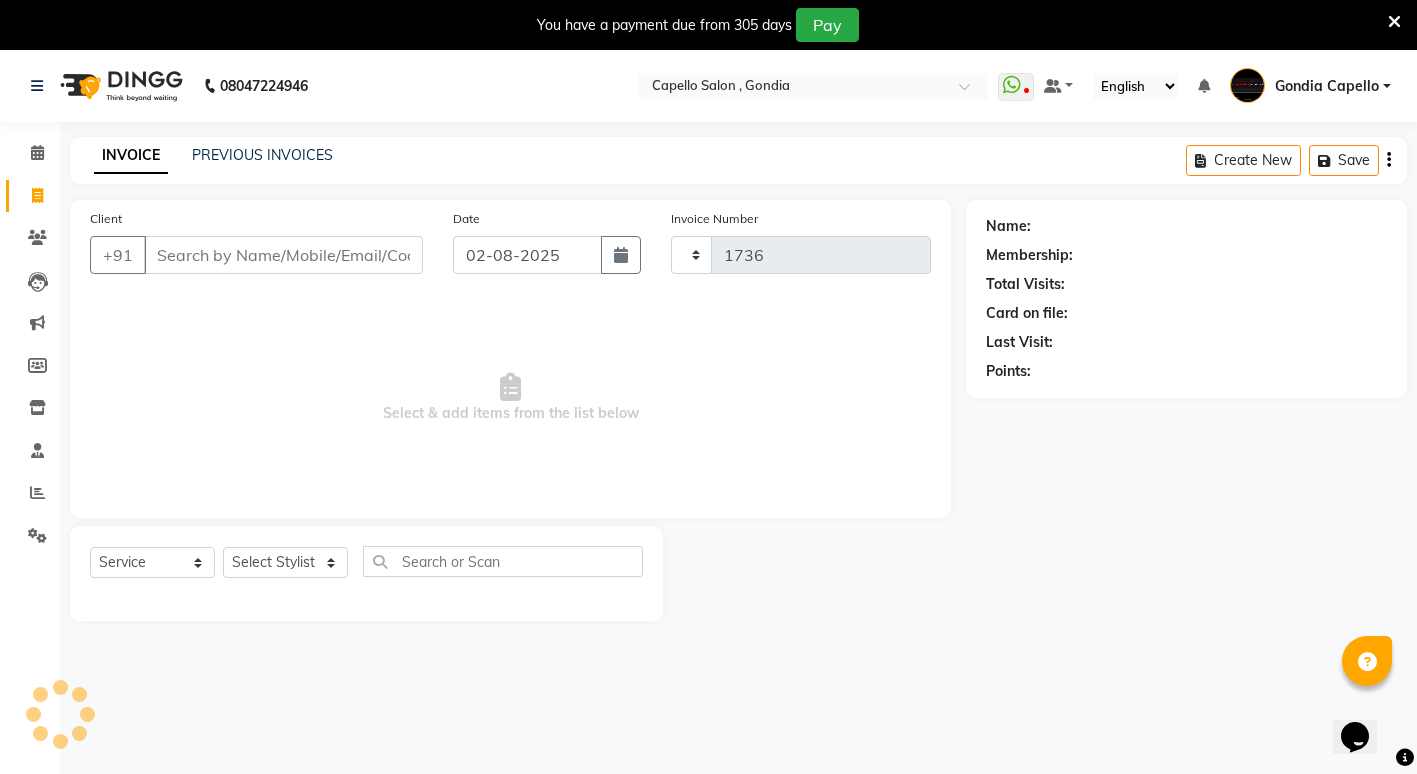 select on "853" 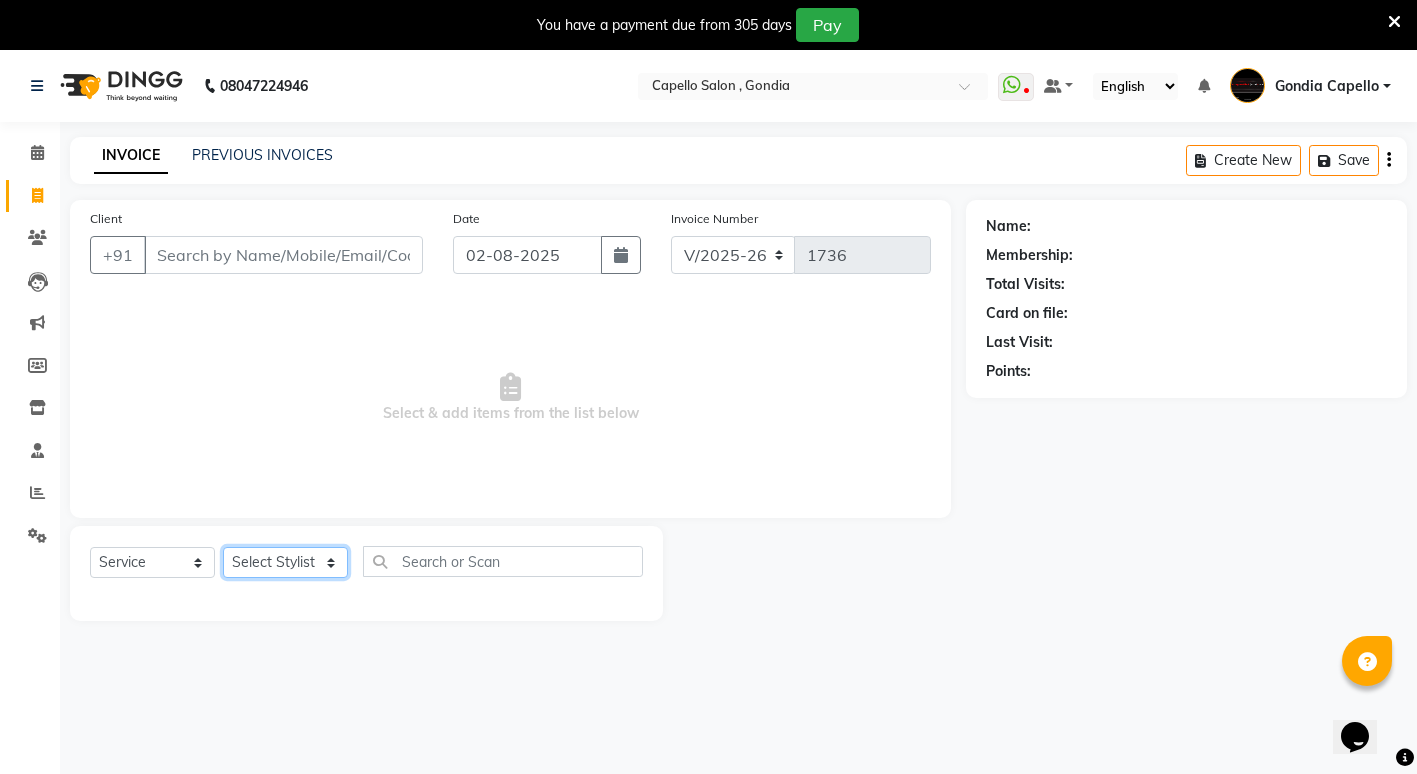click on "Select Stylist" 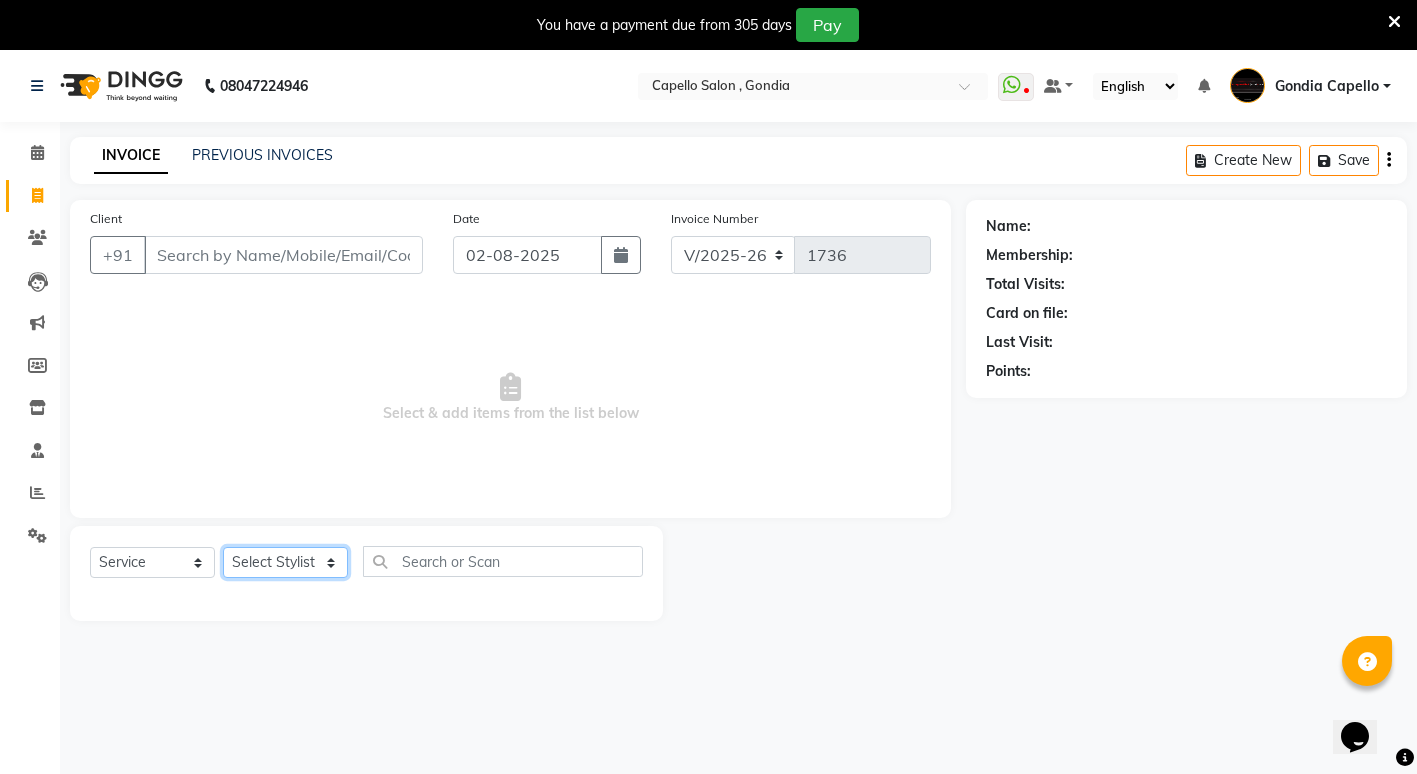 select on "58211" 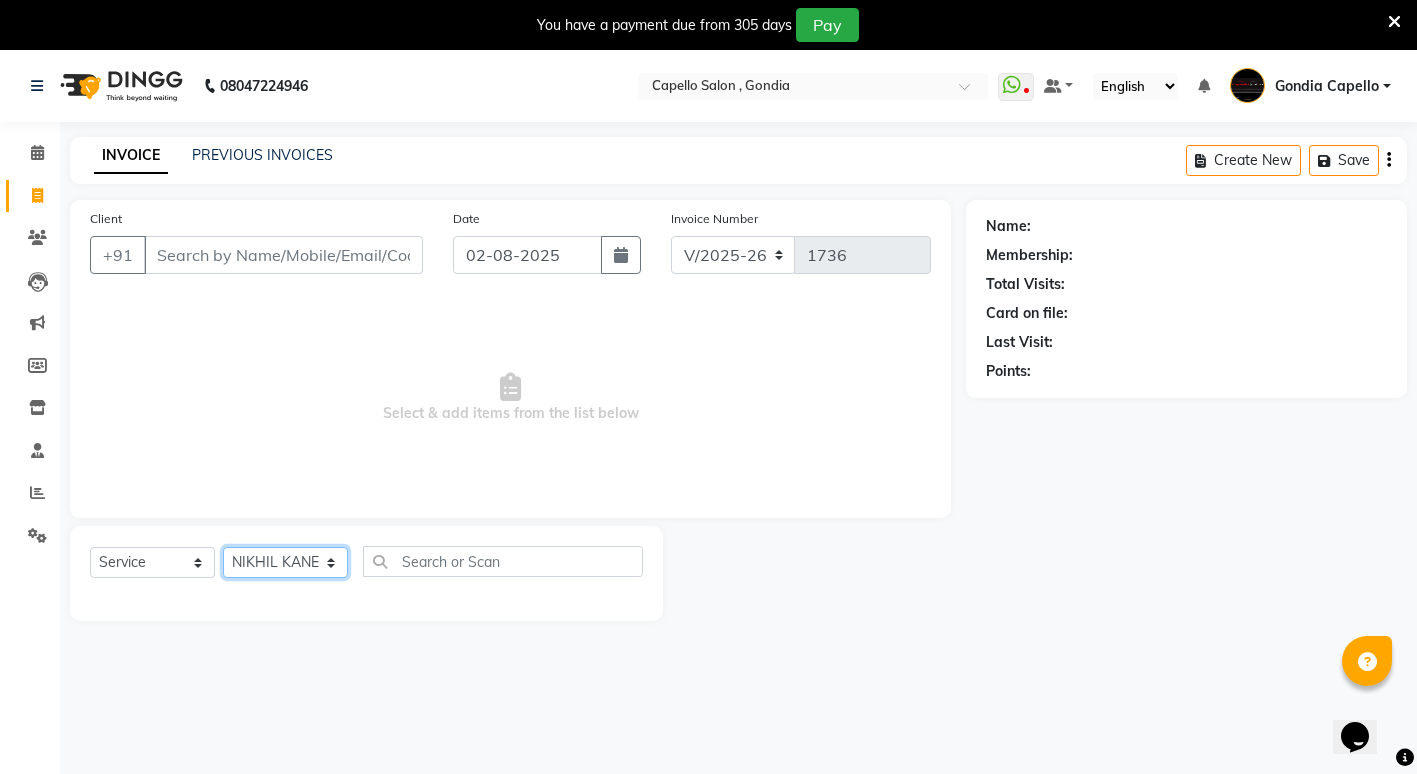 click on "Select Stylist ADMIN ANIKET BAGDE BHASKAR KAWDE GAURAV KHOBRAGADE Gondia Capello NIKHIL KANETKAR  NITIN TANDE priyanshi yewatkar Rahul Suryawanshi SHUBHANGI BANSOD Uma Khandare (M) YAKSHITA KURVE" 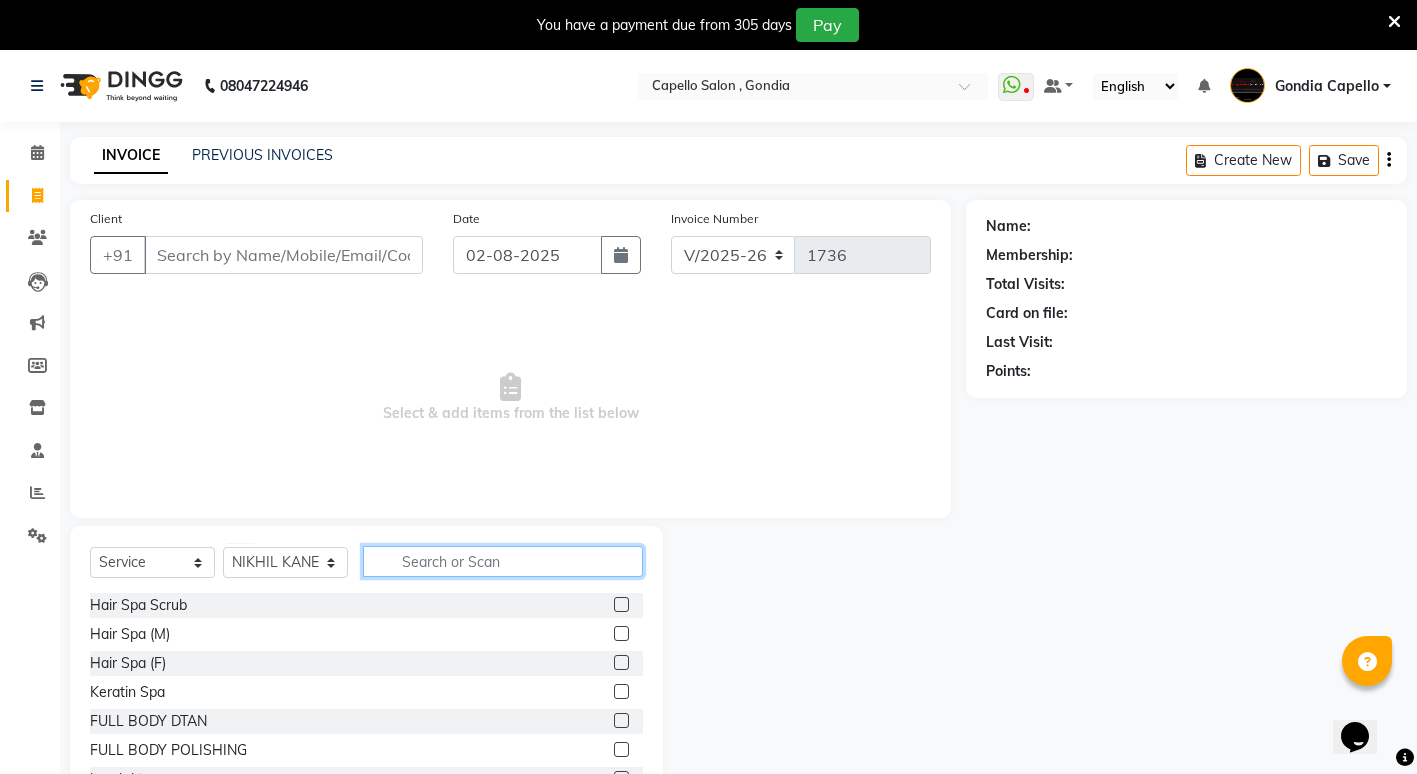 click 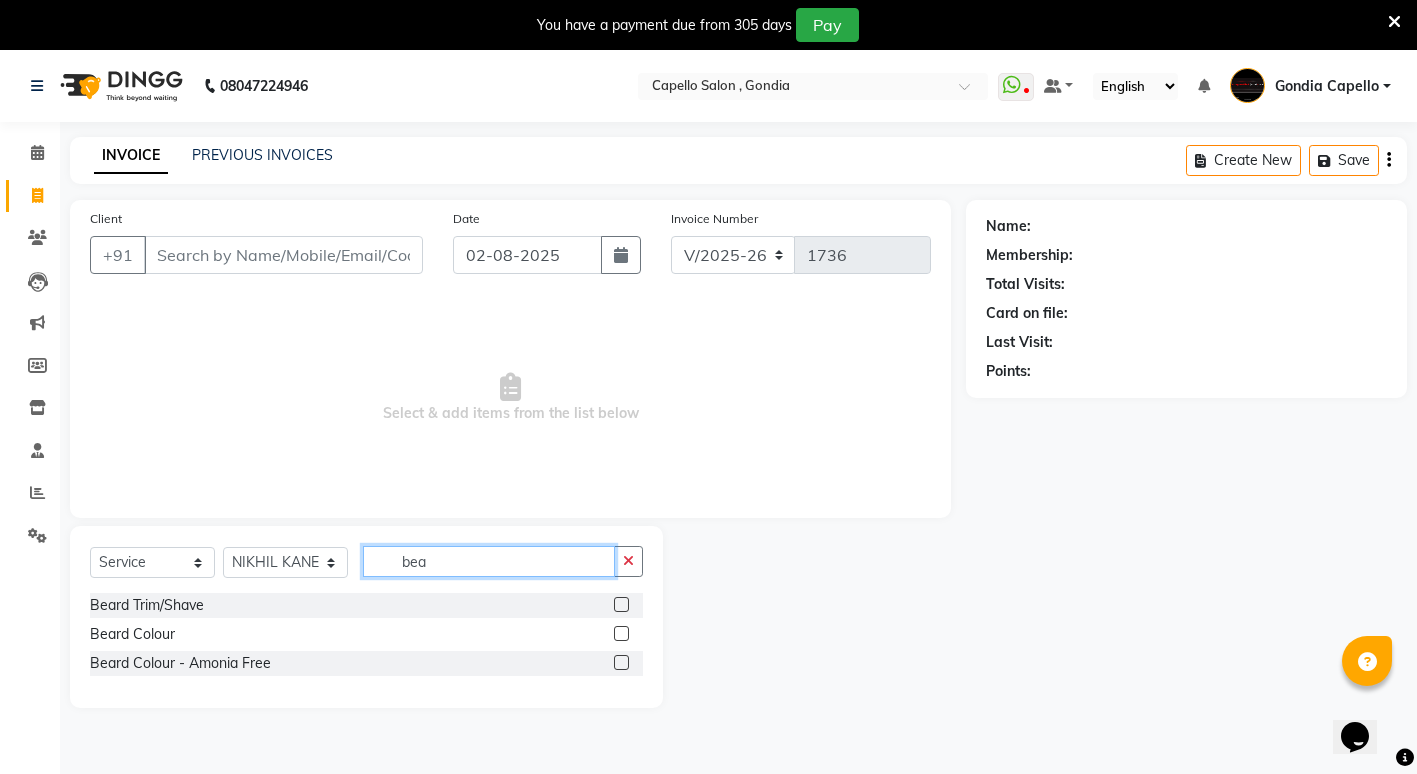 type on "bea" 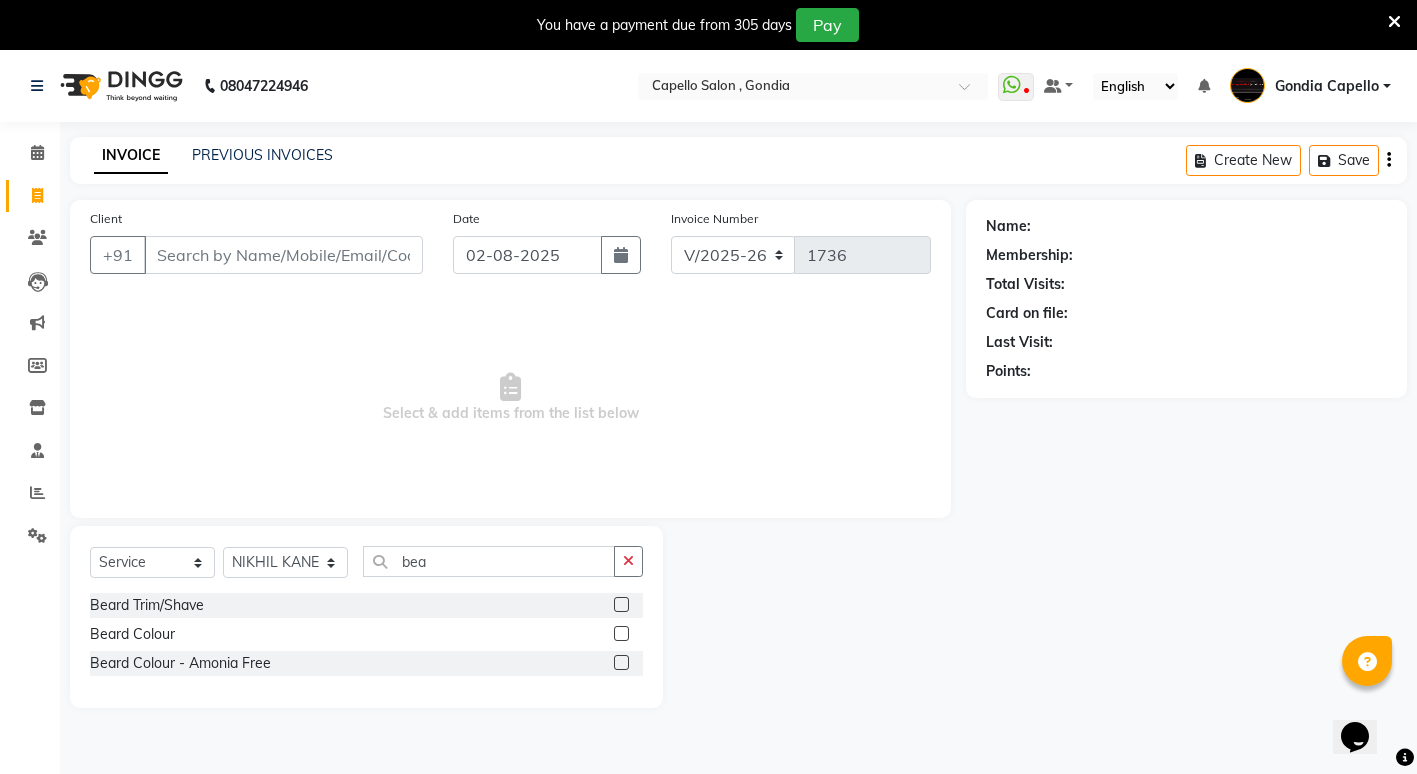 click 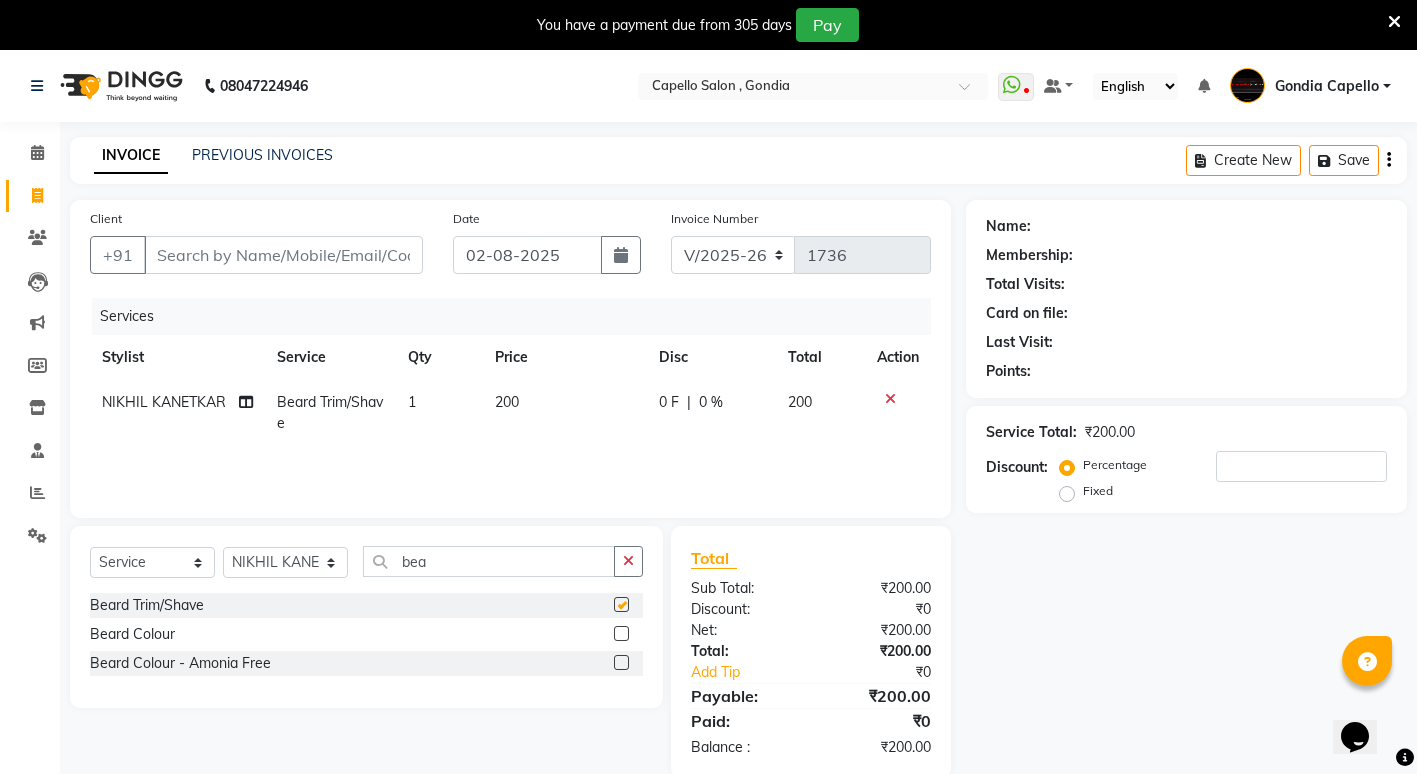checkbox on "false" 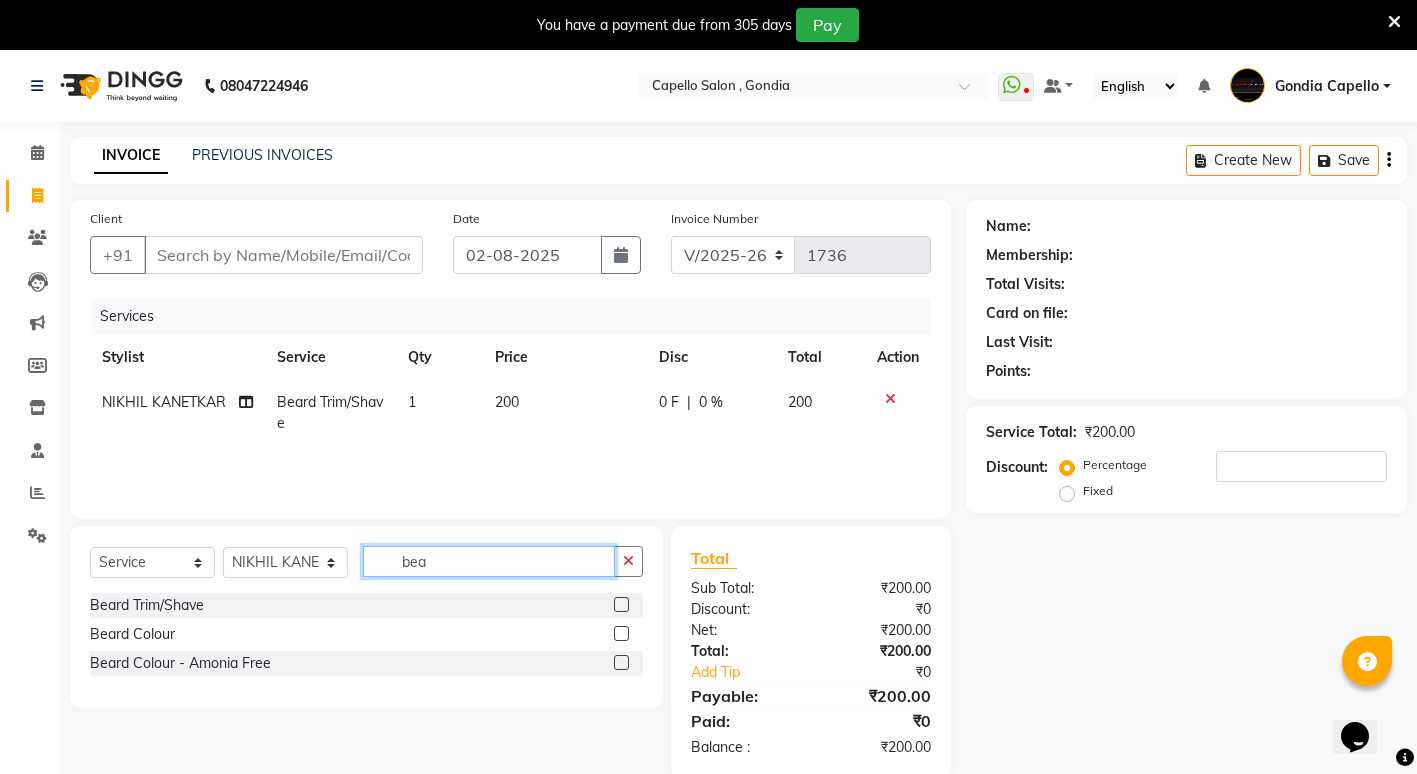 click on "bea" 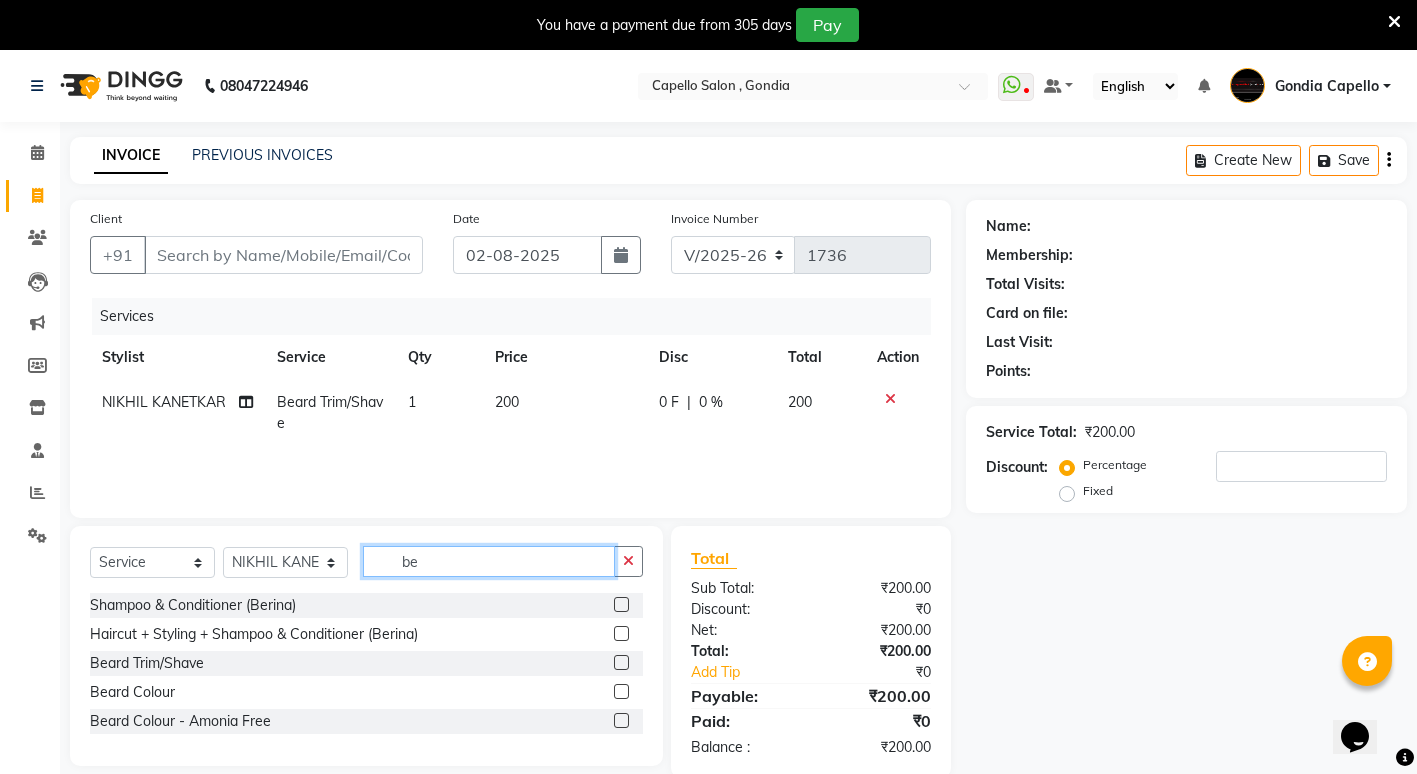 type on "b" 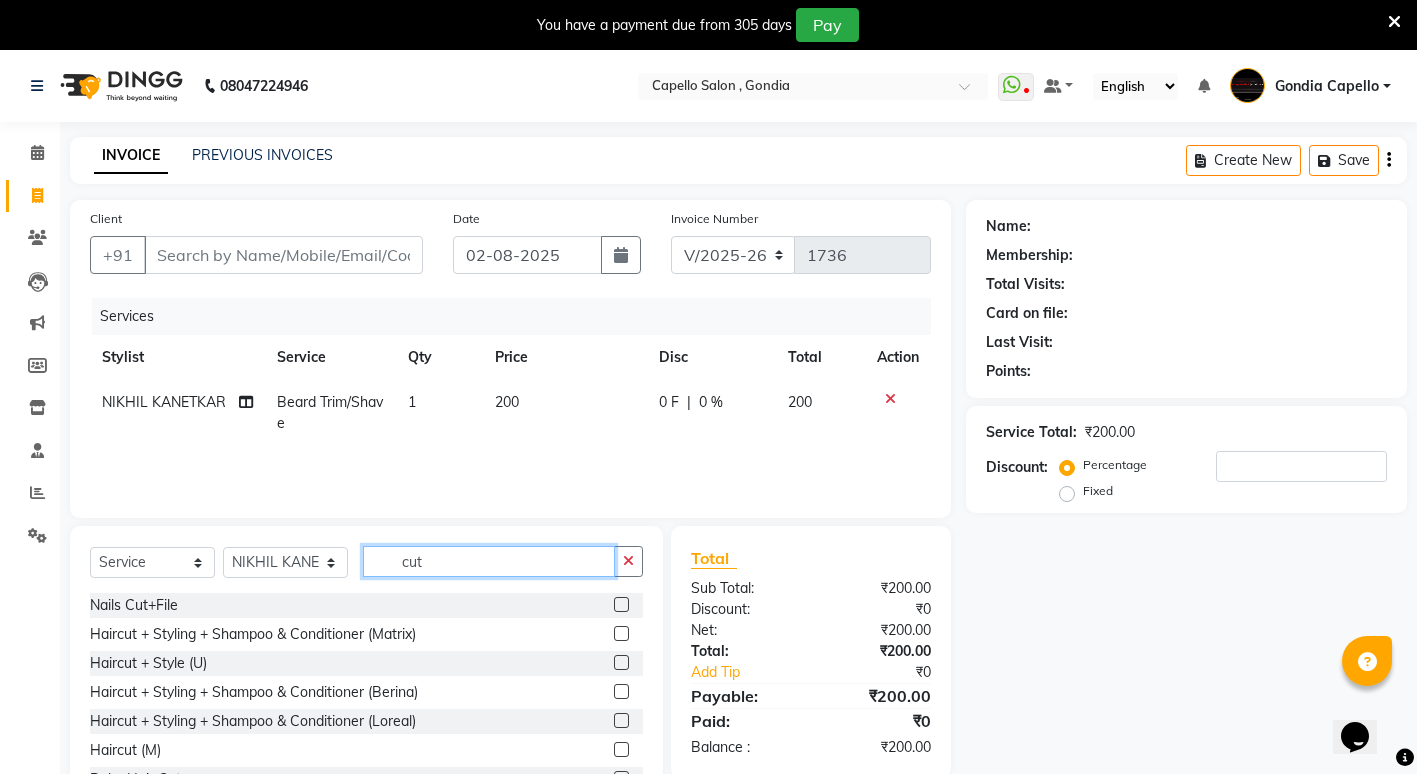 type on "cut" 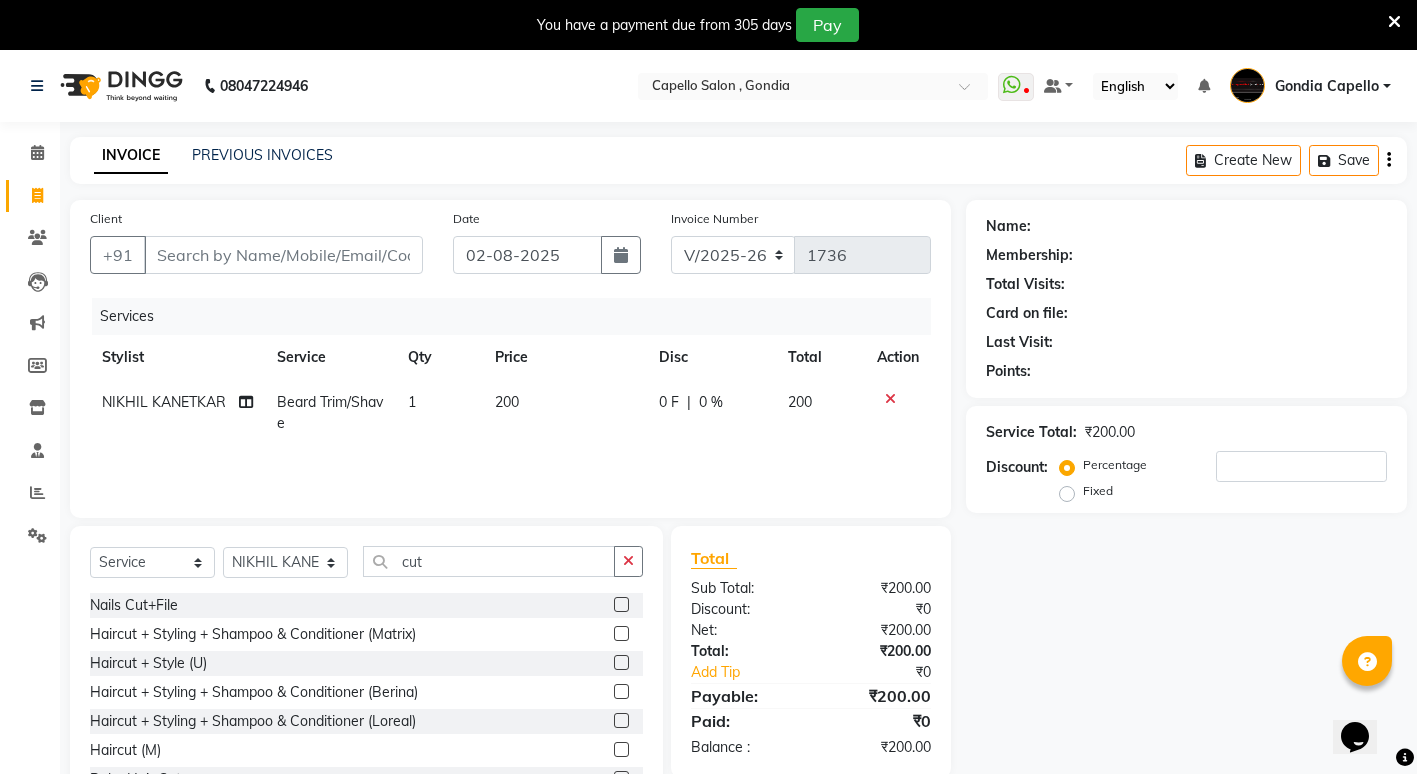 click 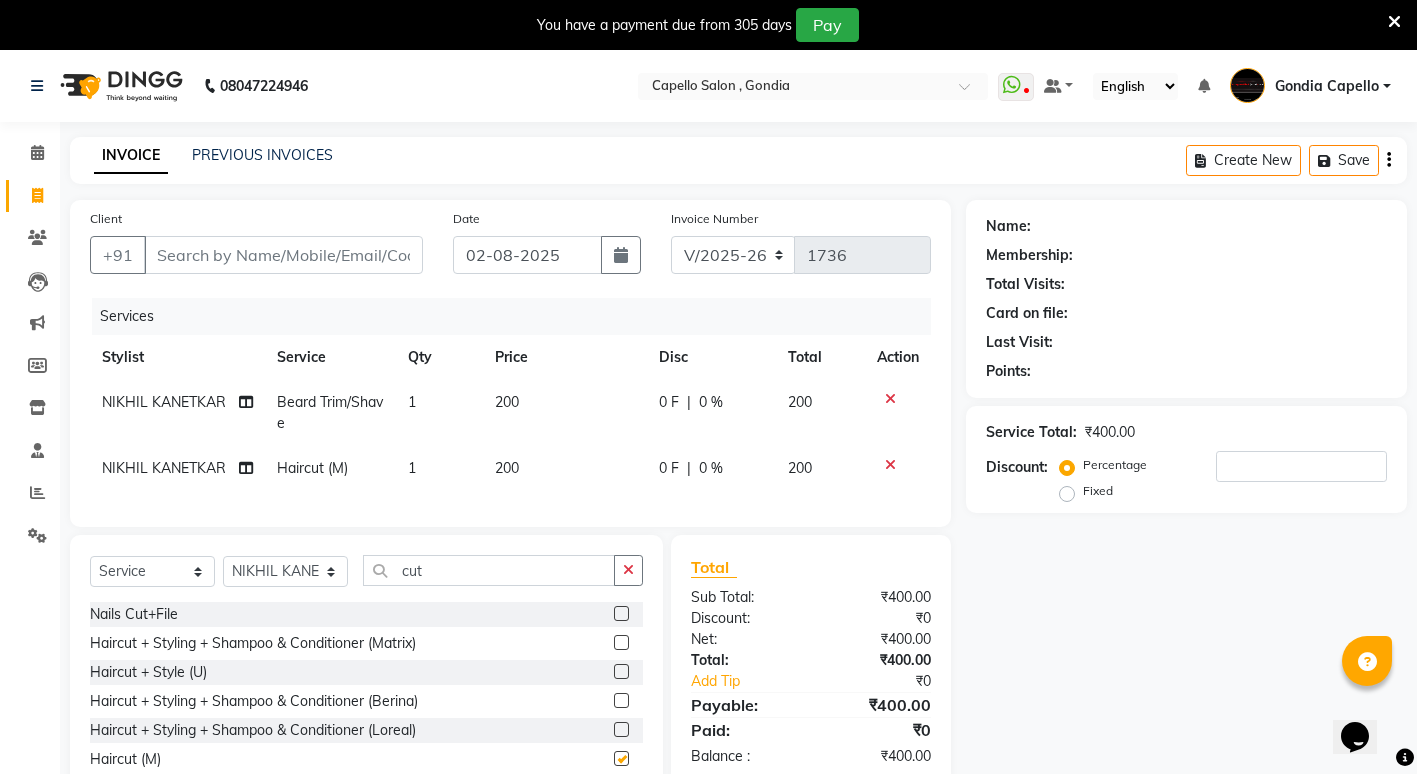 checkbox on "false" 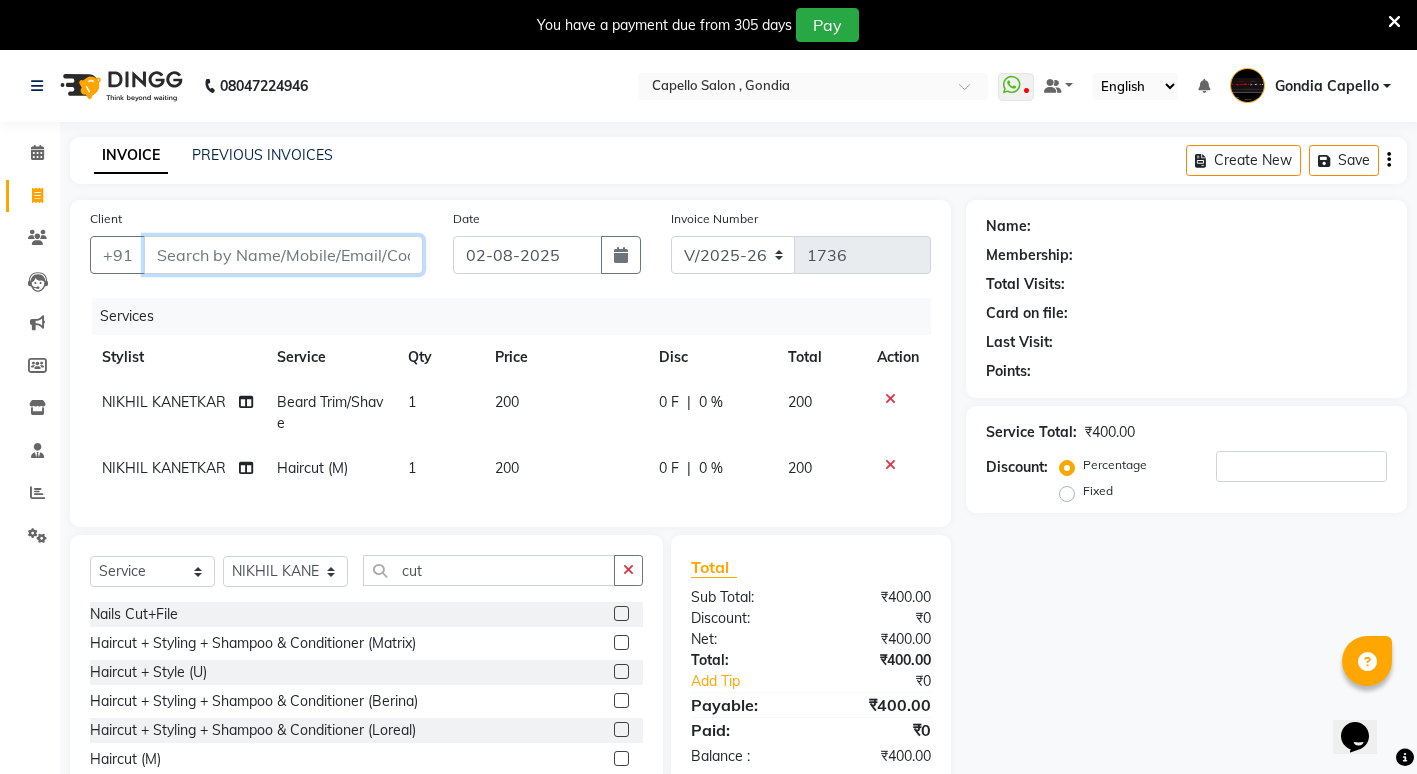 click on "Client" at bounding box center (283, 255) 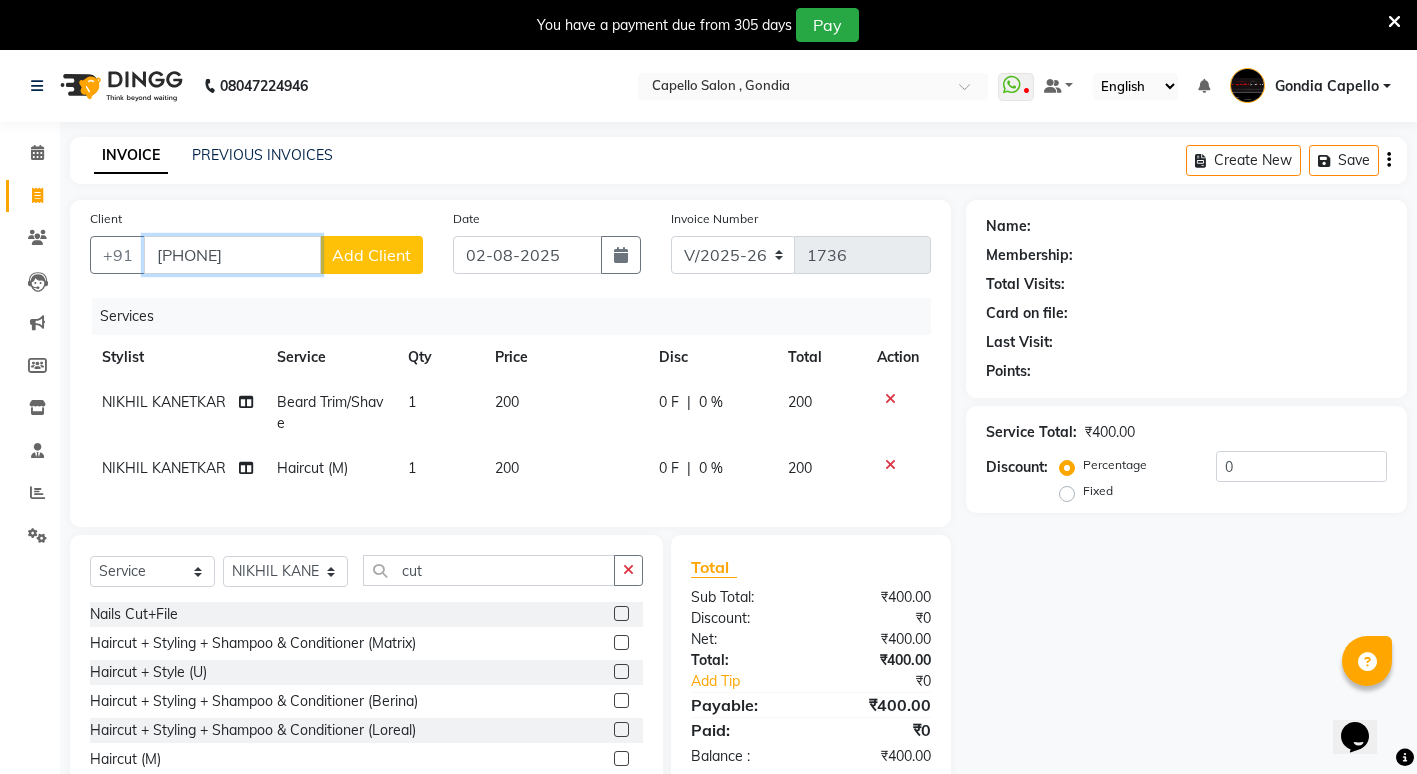 type on "[PHONE]" 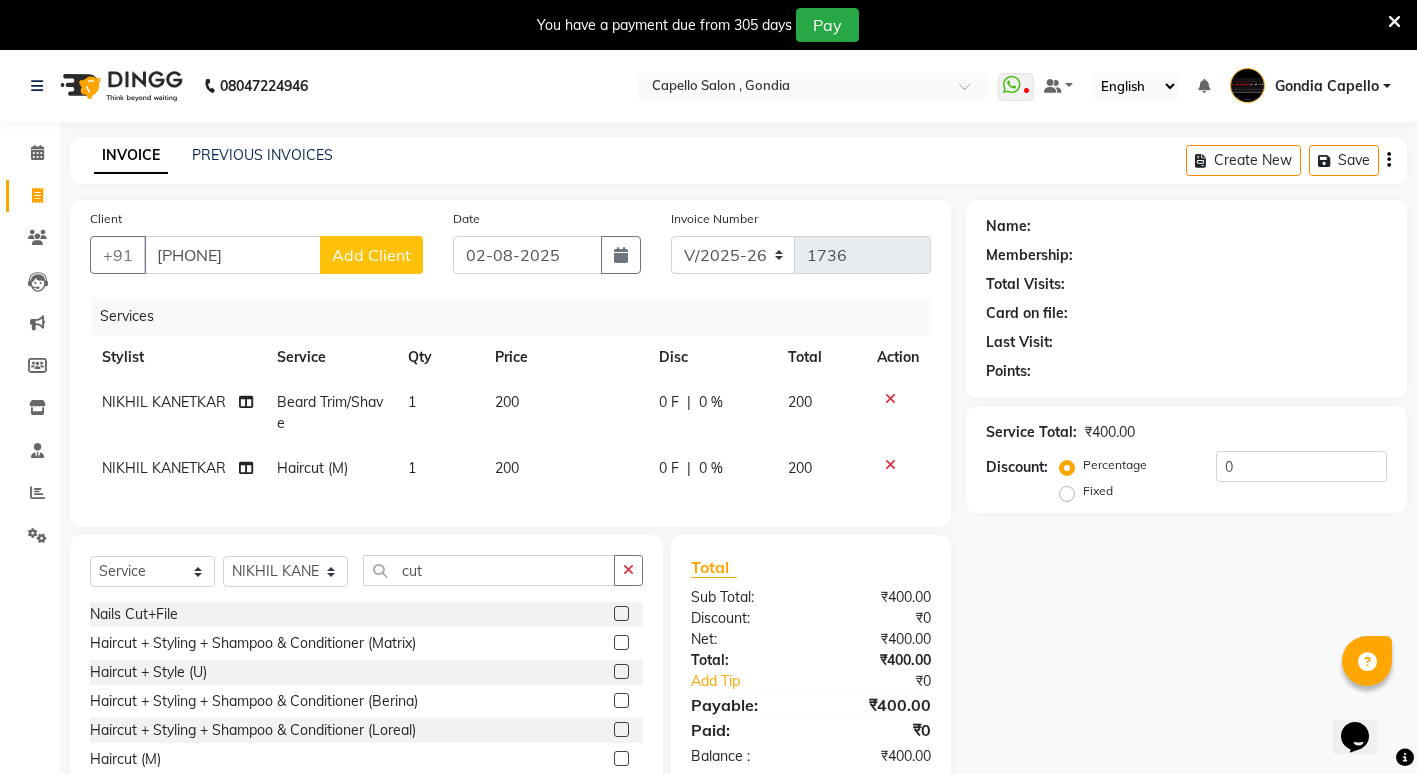 click on "Add Client" 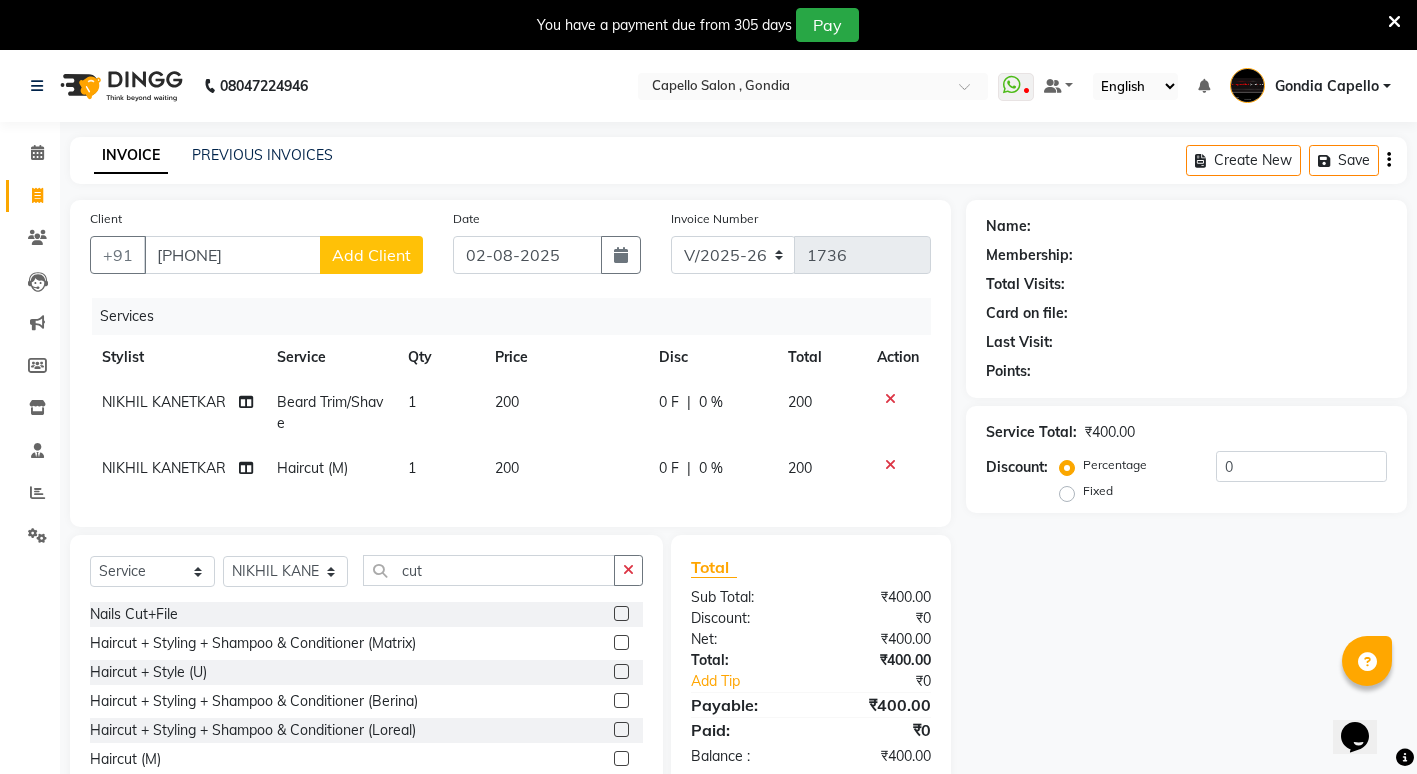 select on "22" 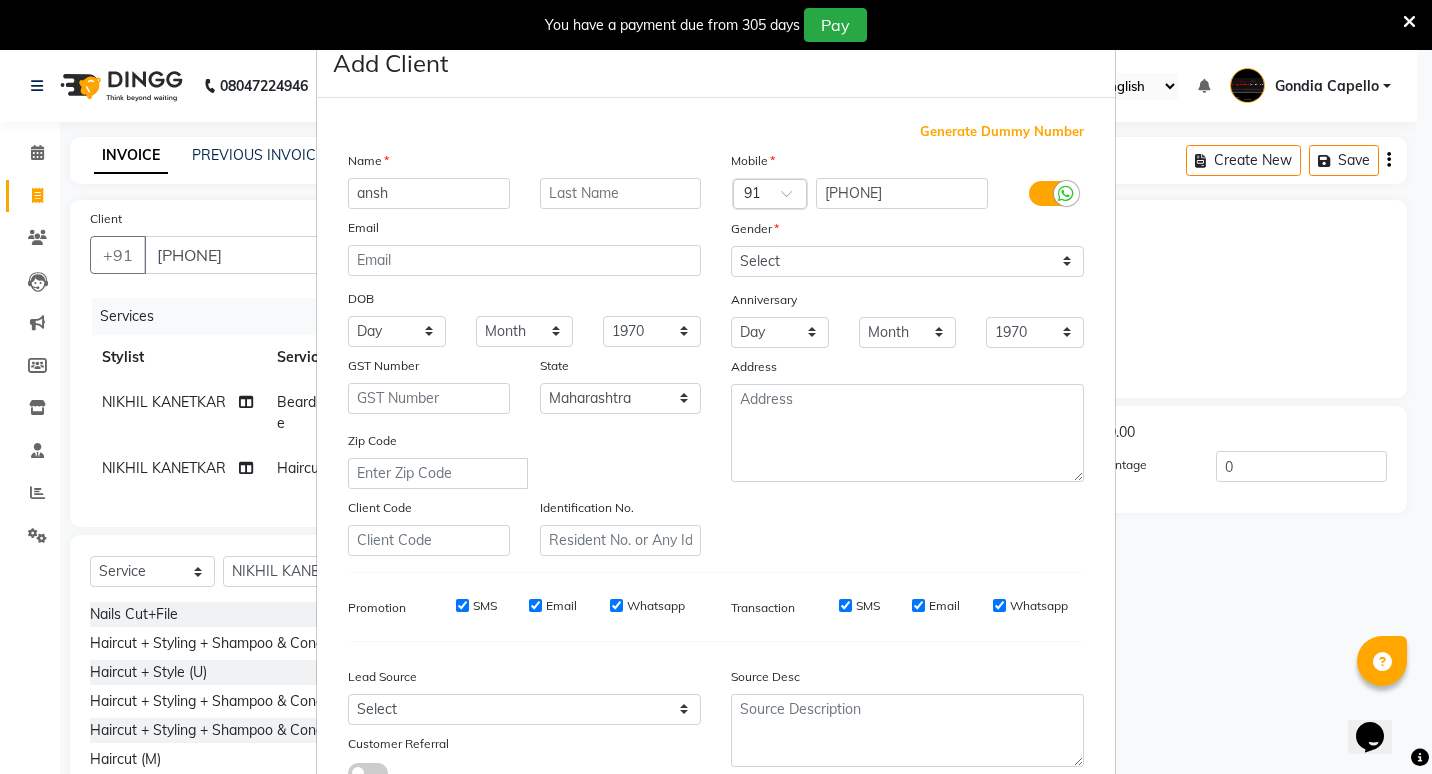 type on "ansh" 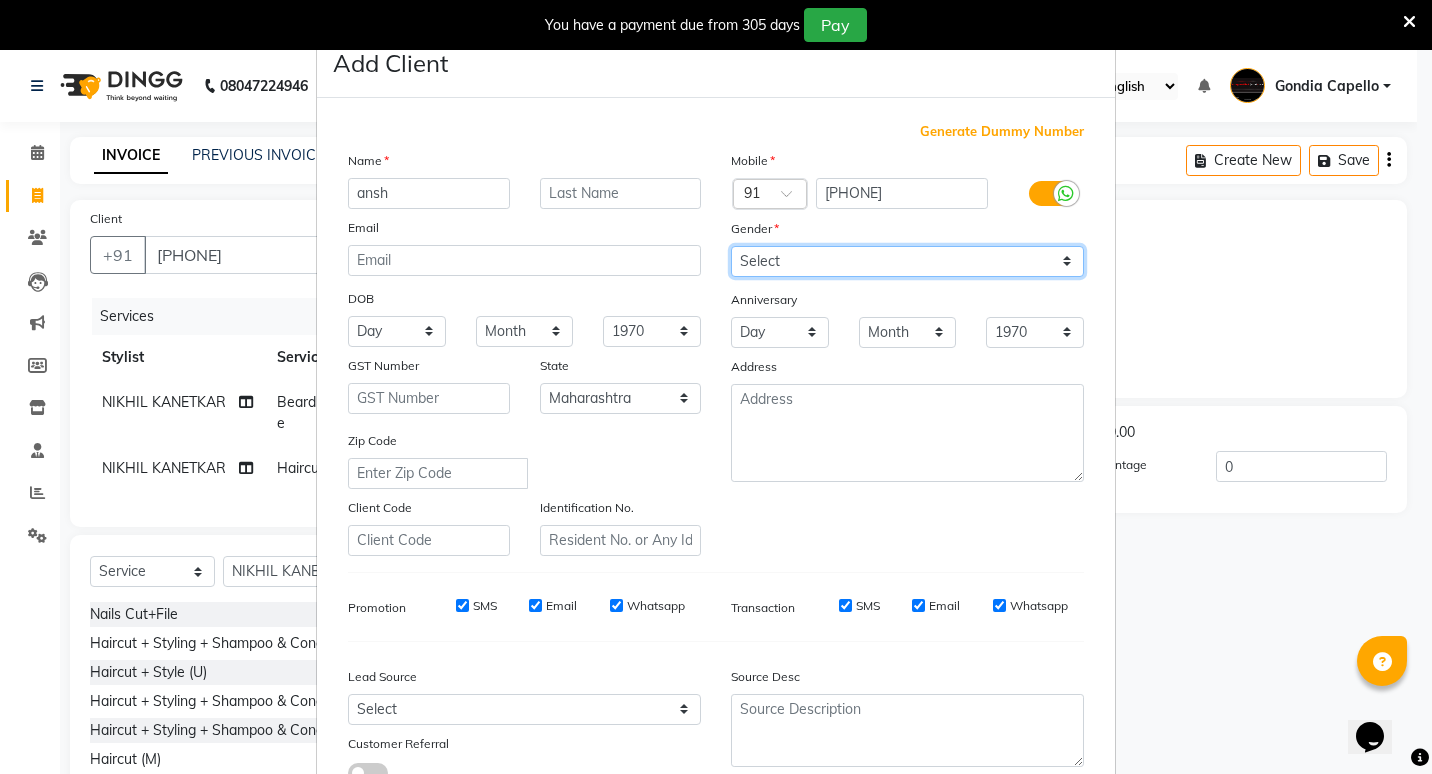 click on "Select Male Female Other Prefer Not To Say" at bounding box center [907, 261] 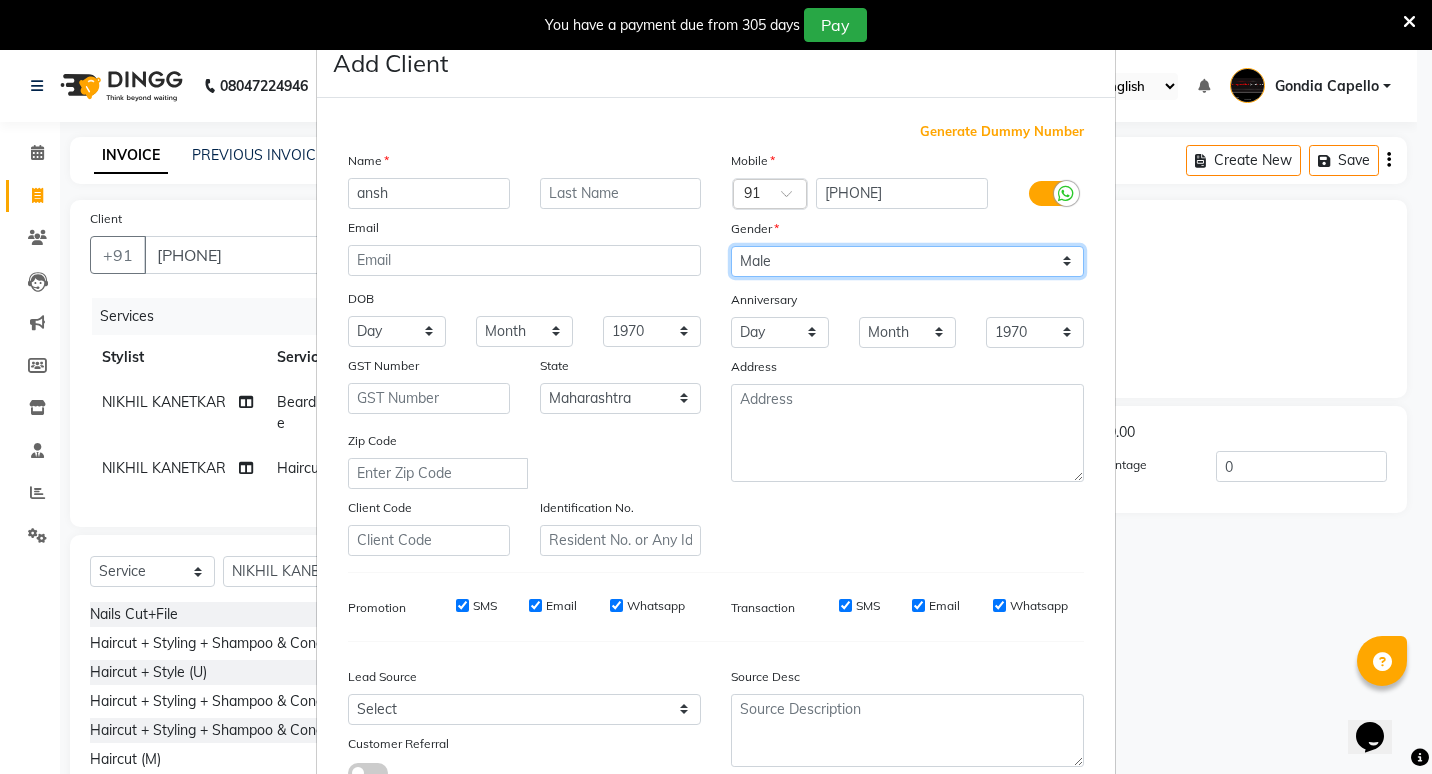 click on "Select Male Female Other Prefer Not To Say" at bounding box center (907, 261) 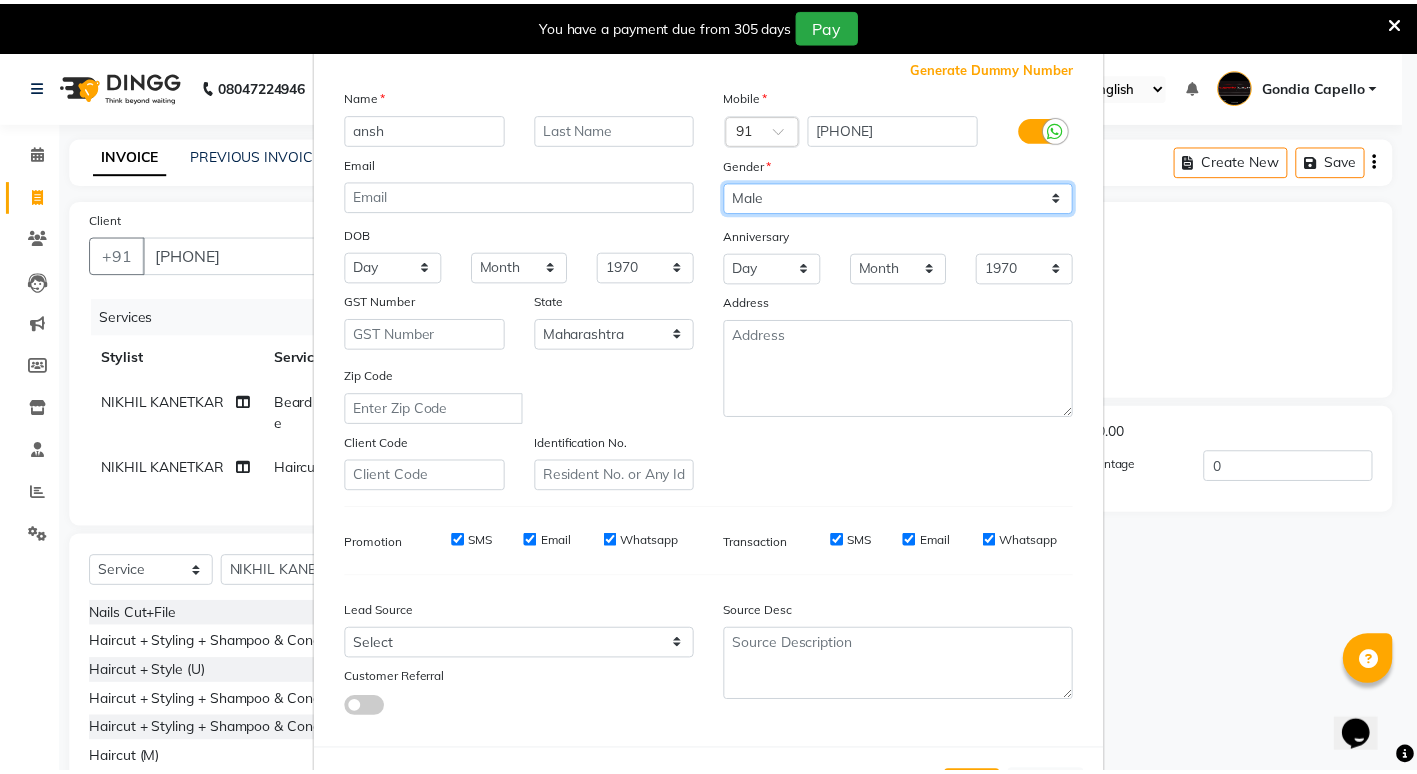 scroll, scrollTop: 149, scrollLeft: 0, axis: vertical 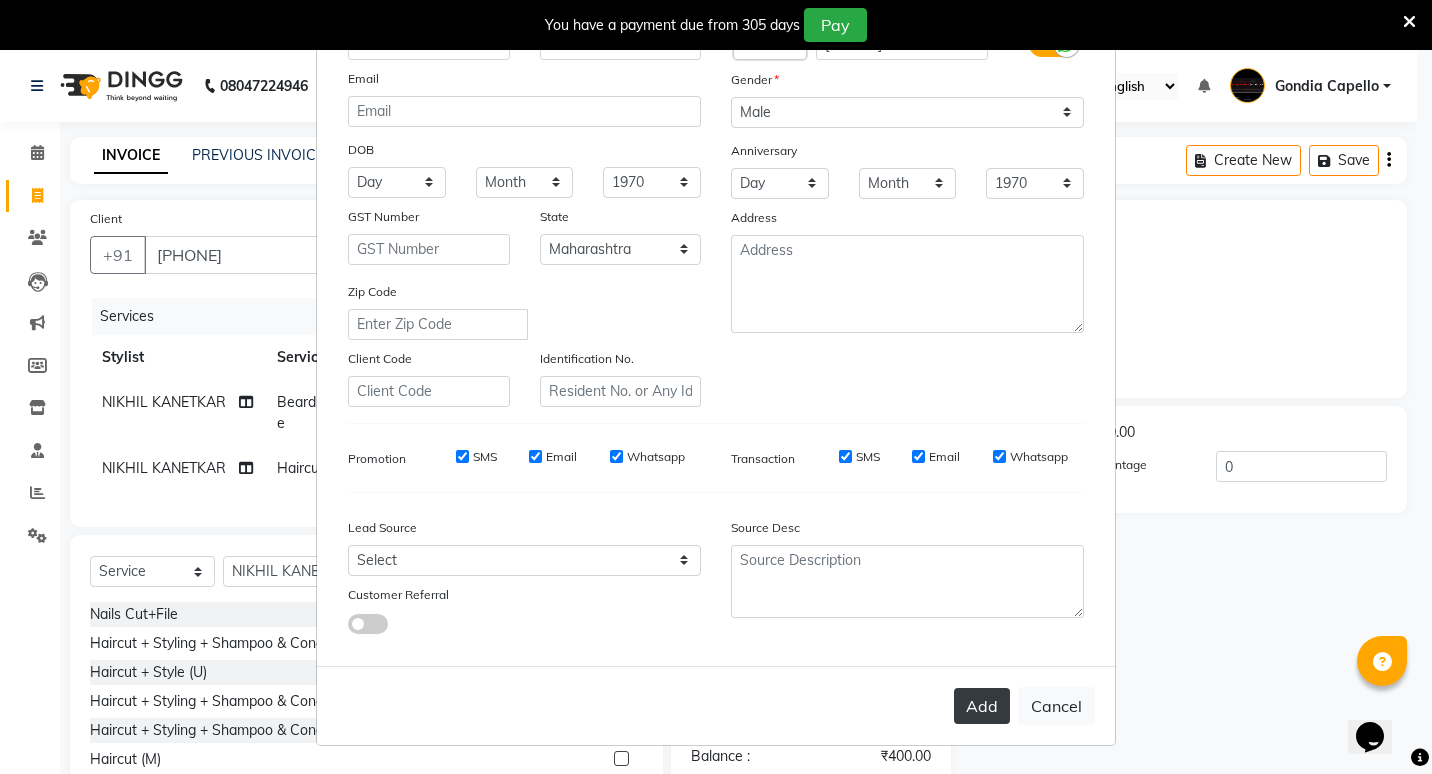 click on "Add" at bounding box center [982, 706] 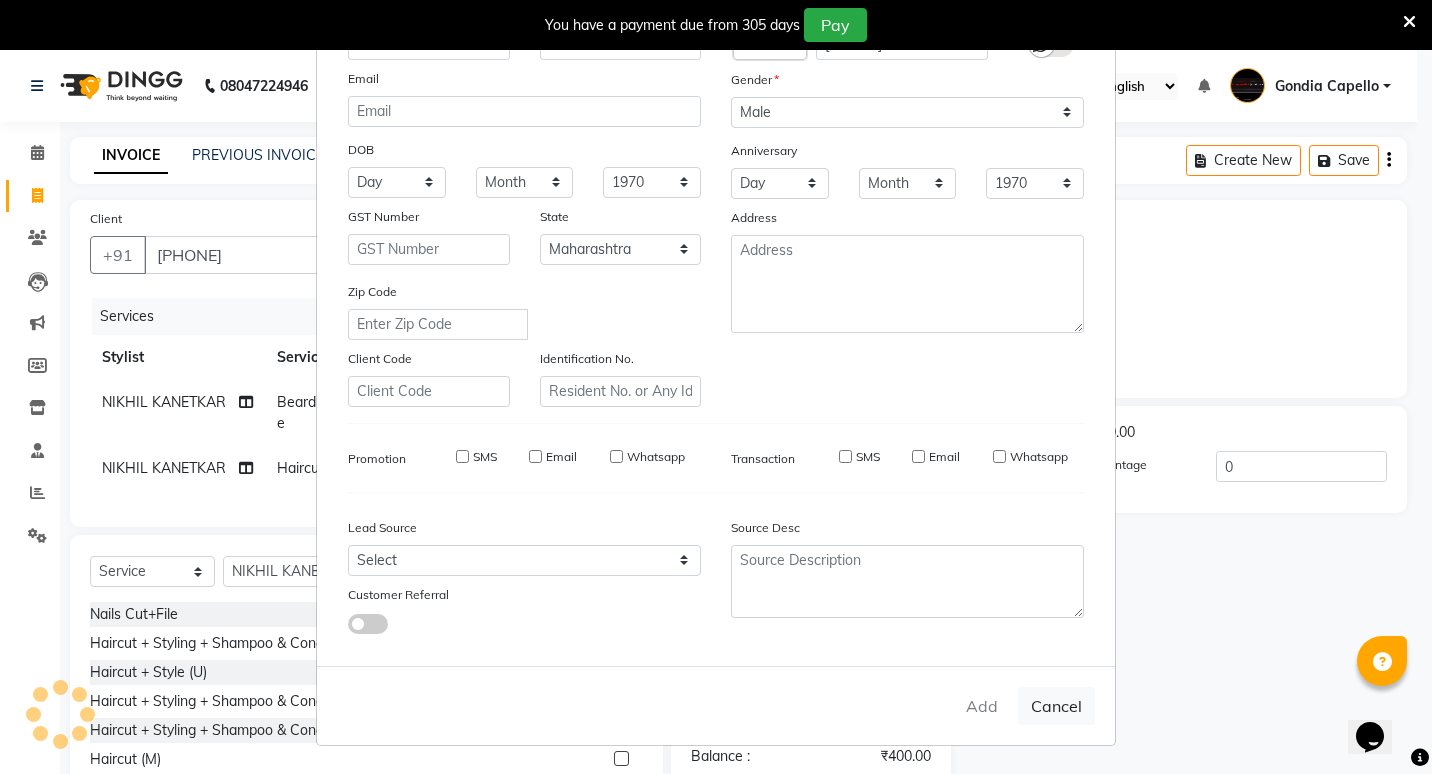 type 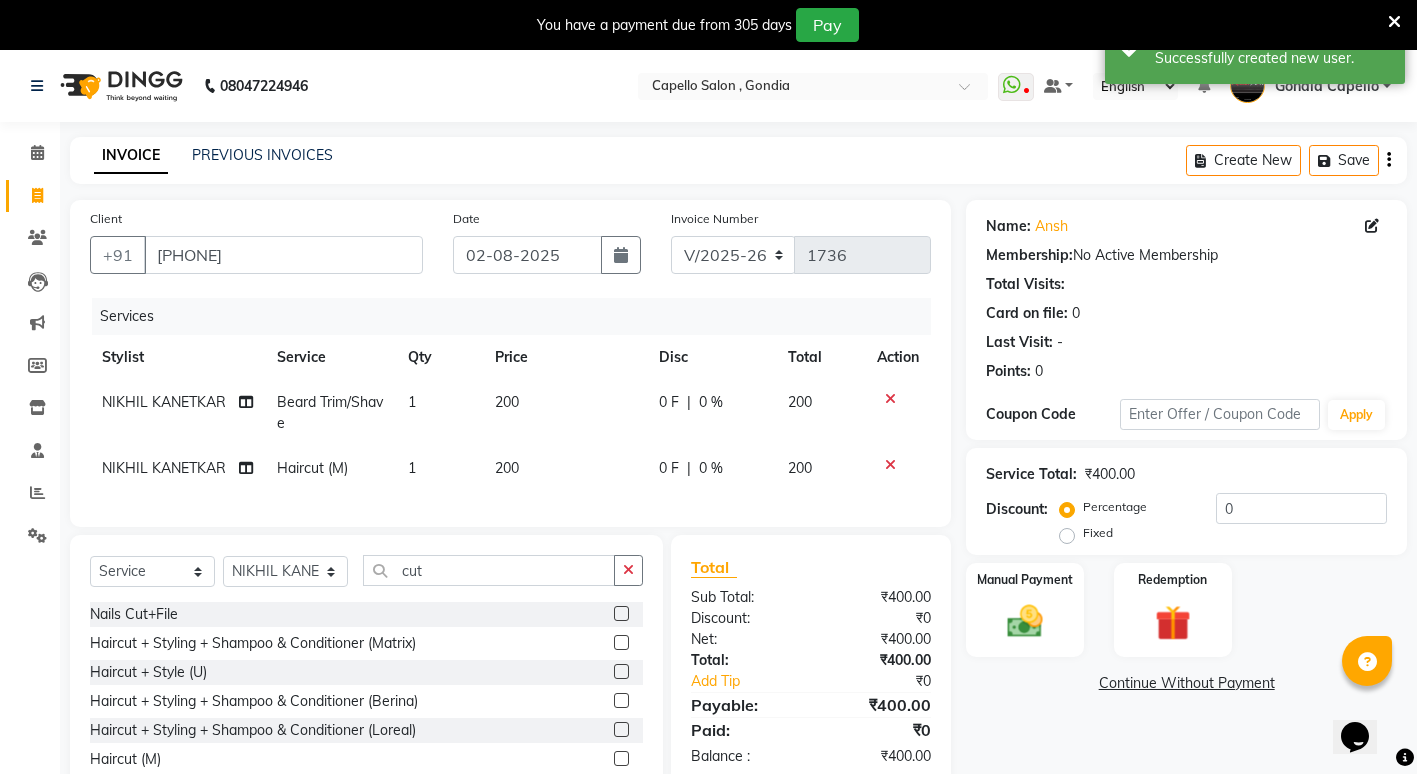 scroll, scrollTop: 101, scrollLeft: 0, axis: vertical 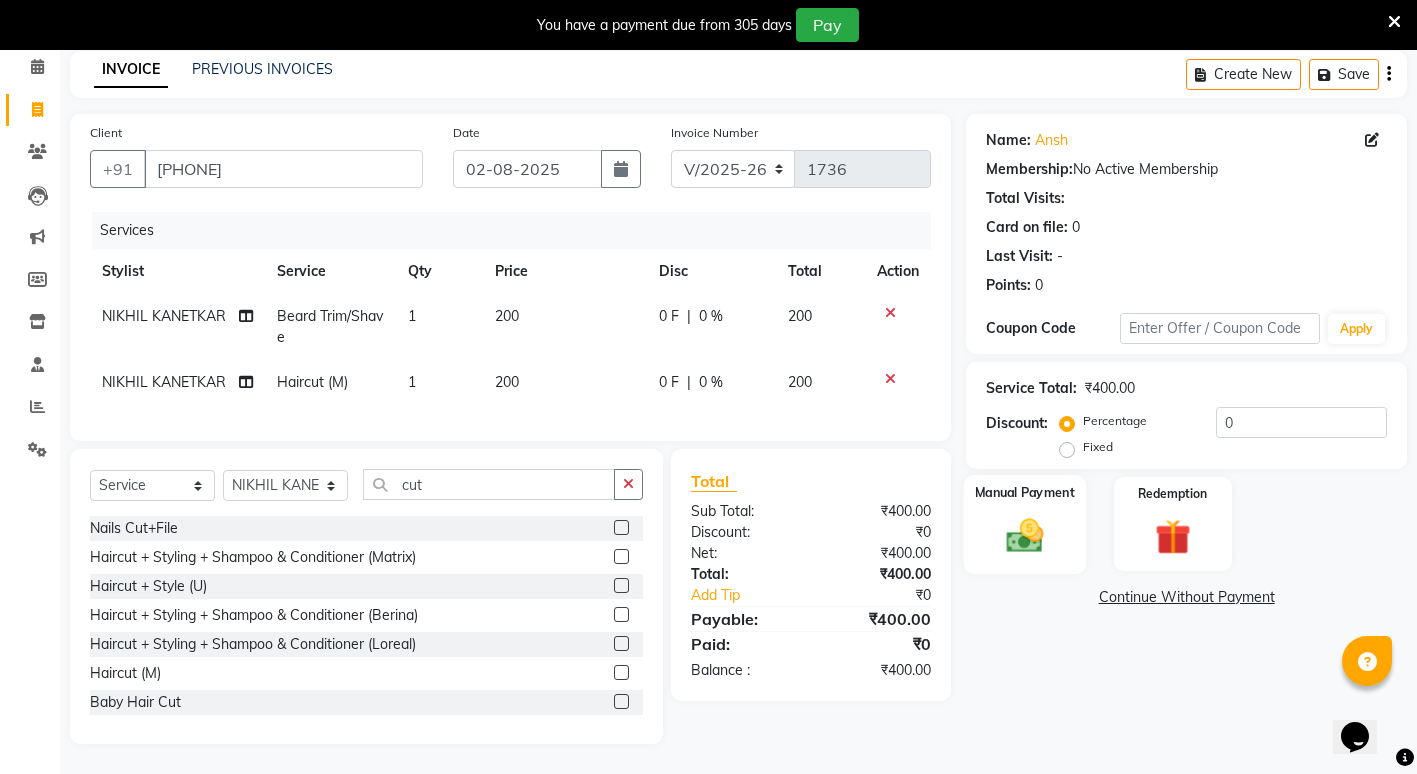 click on "Manual Payment" 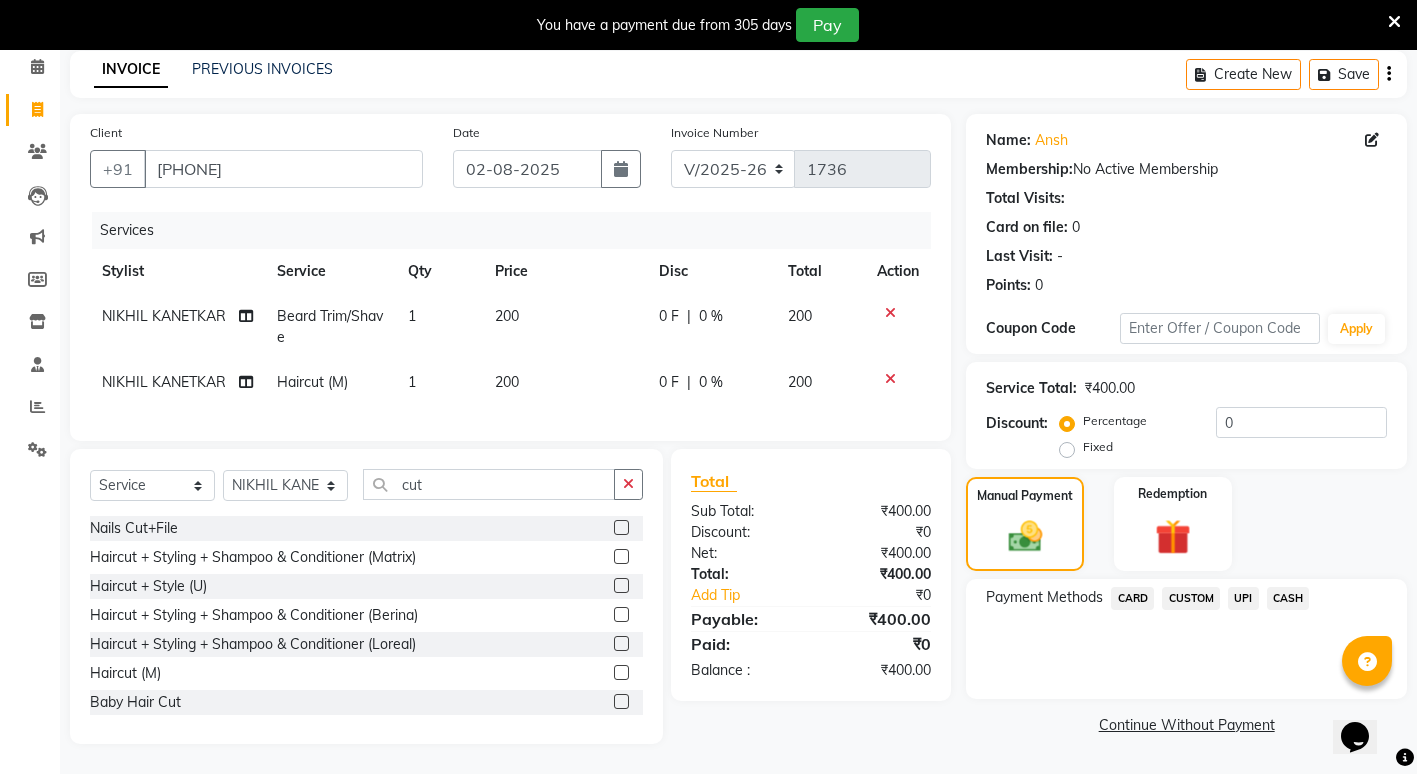 click on "CASH" 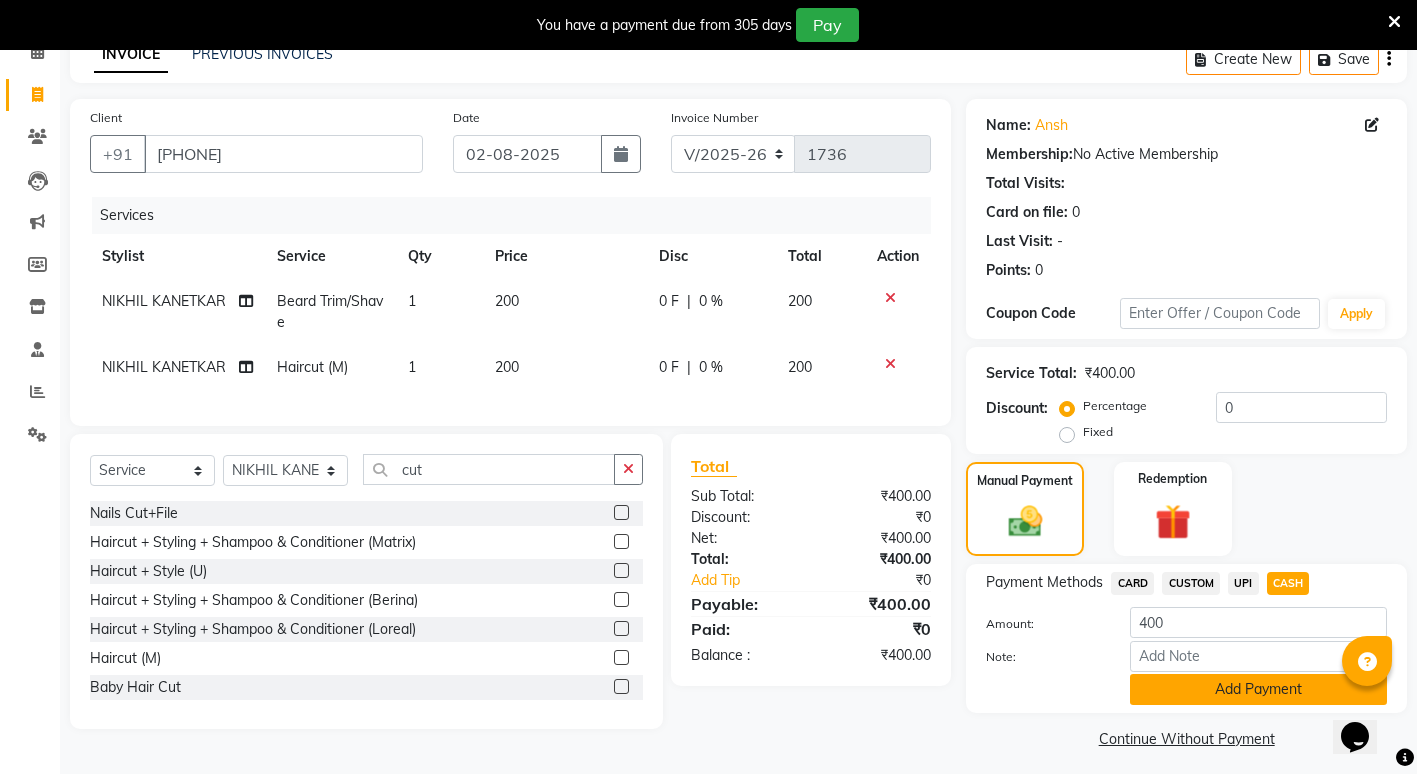 scroll, scrollTop: 111, scrollLeft: 0, axis: vertical 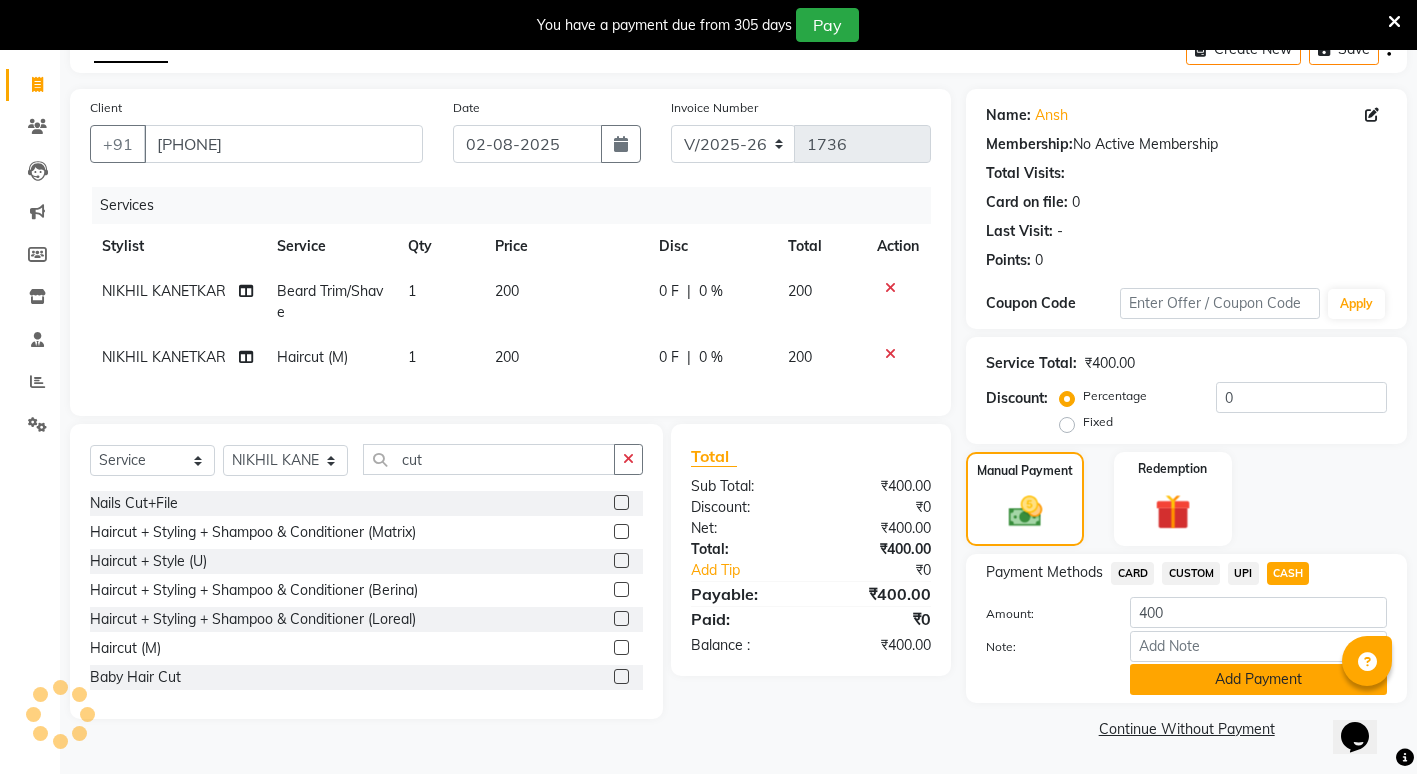 click on "Add Payment" 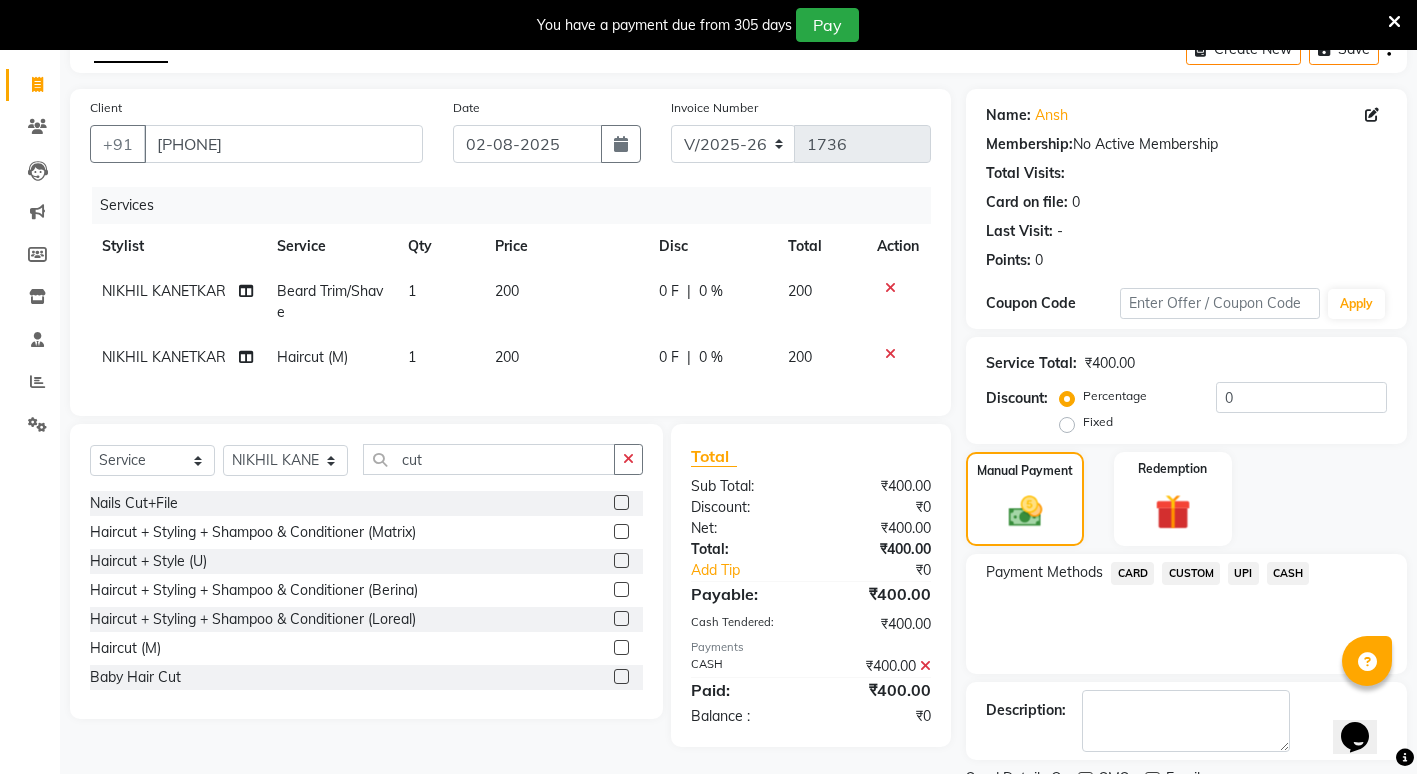 scroll, scrollTop: 195, scrollLeft: 0, axis: vertical 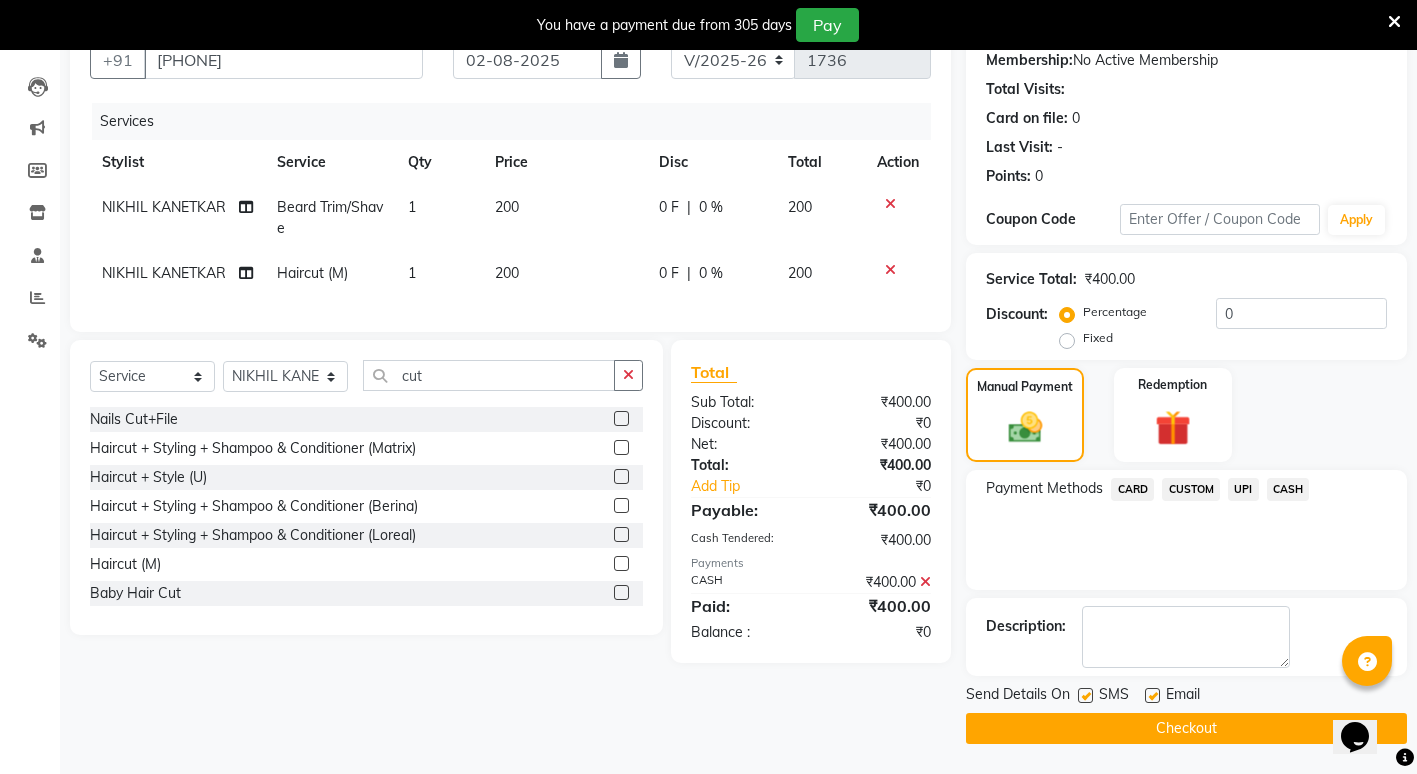 click on "Checkout" 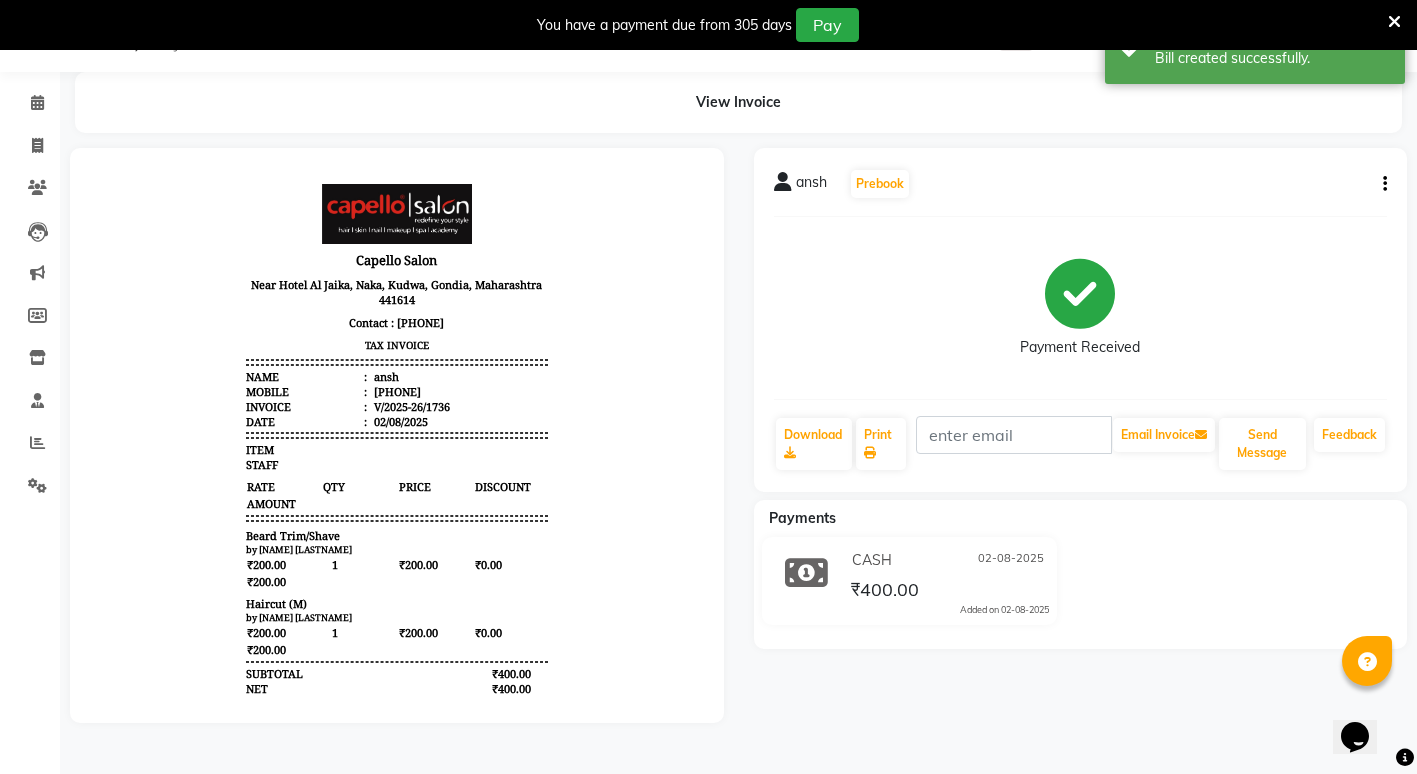 scroll, scrollTop: 0, scrollLeft: 0, axis: both 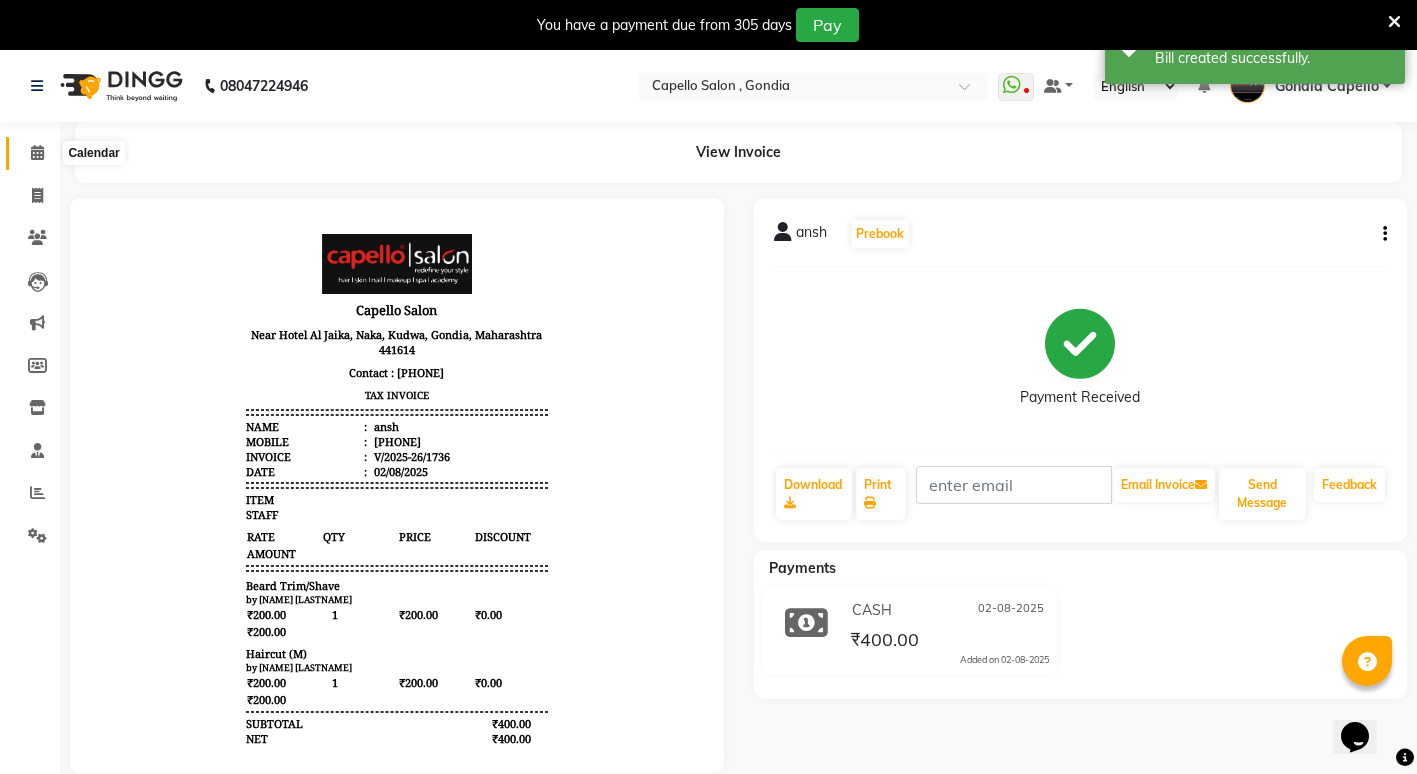 click 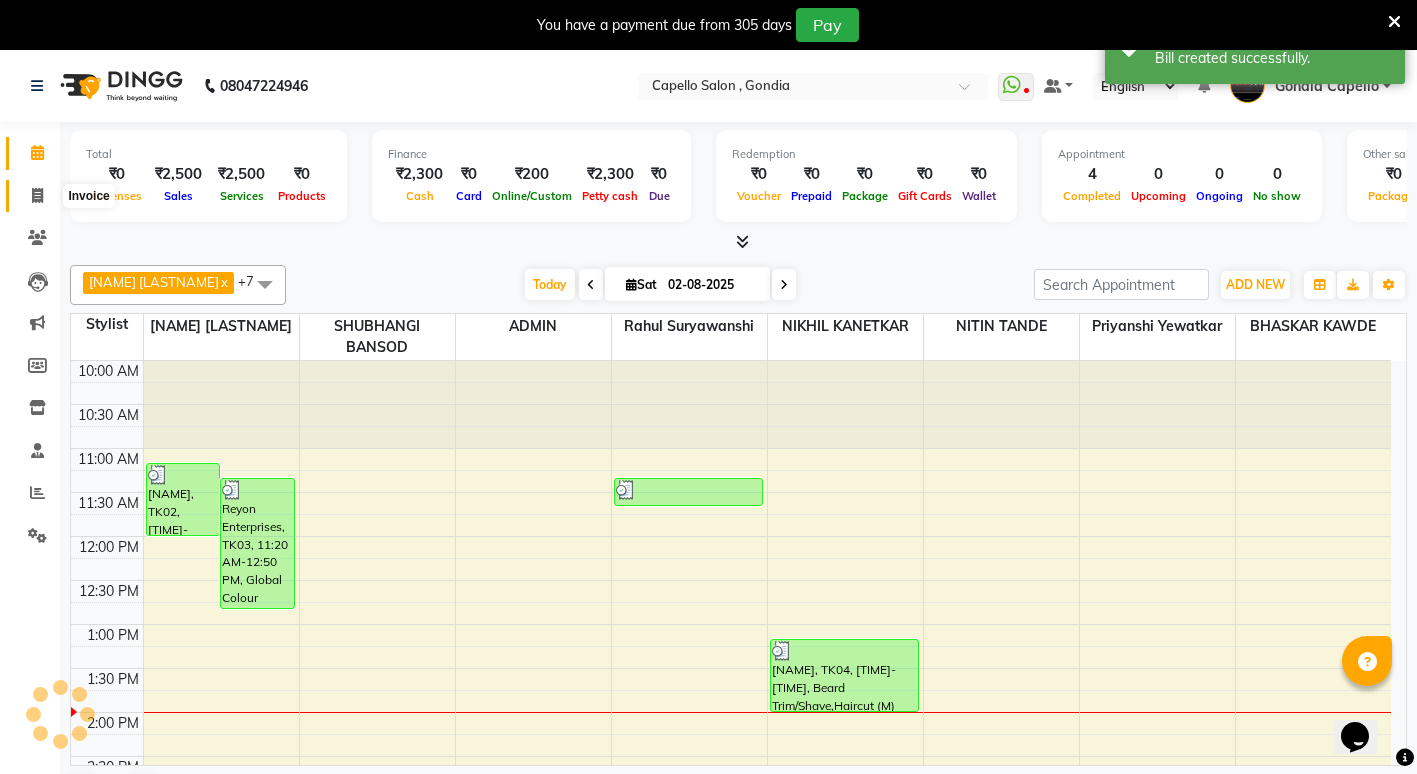 scroll, scrollTop: 353, scrollLeft: 0, axis: vertical 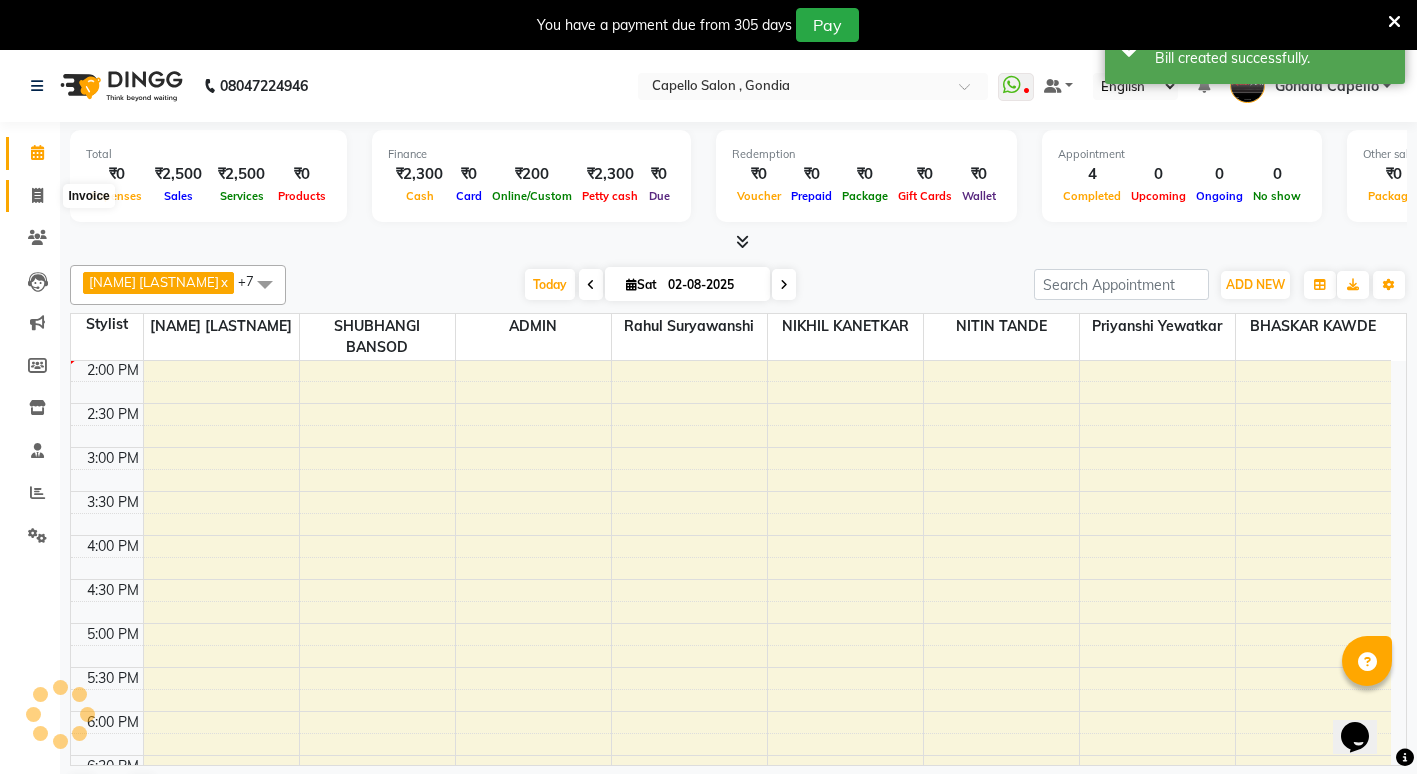 click 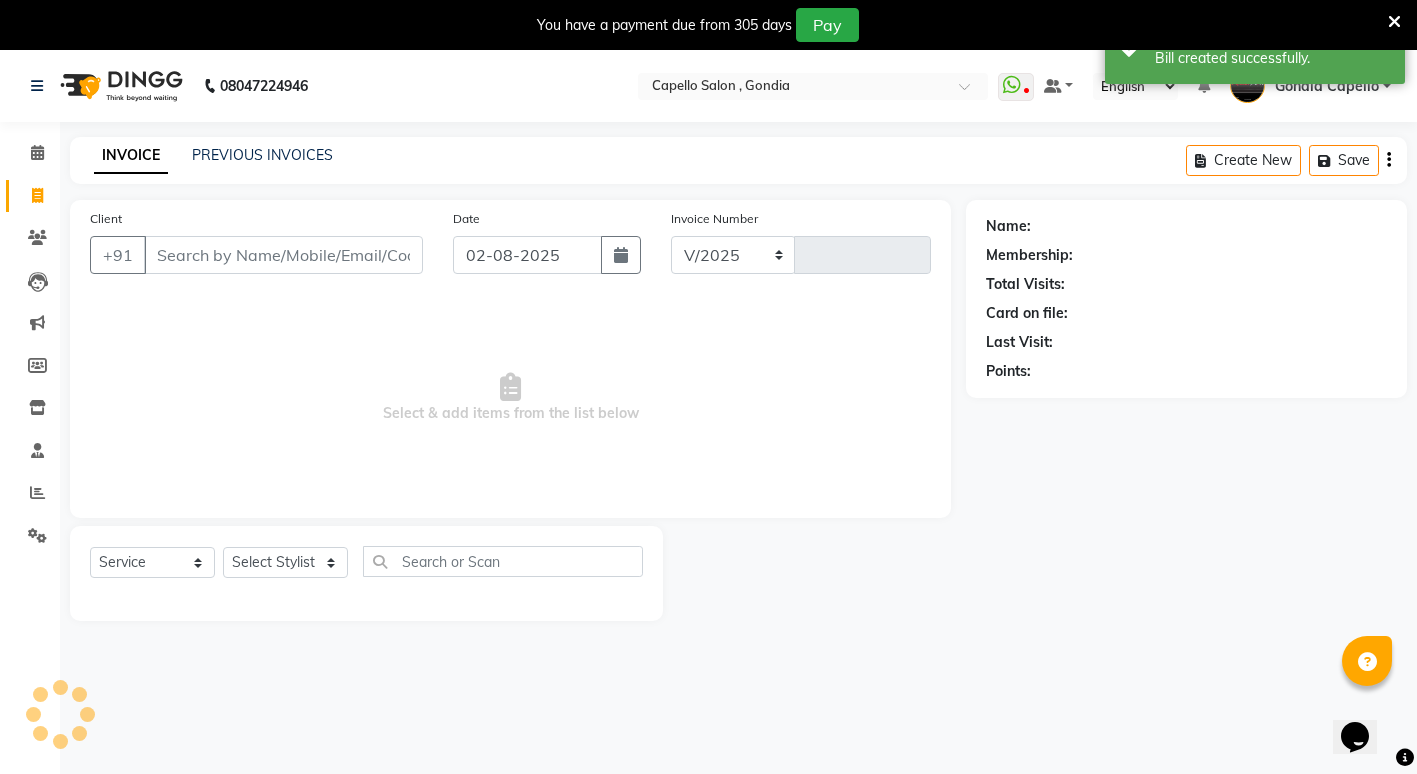 select on "853" 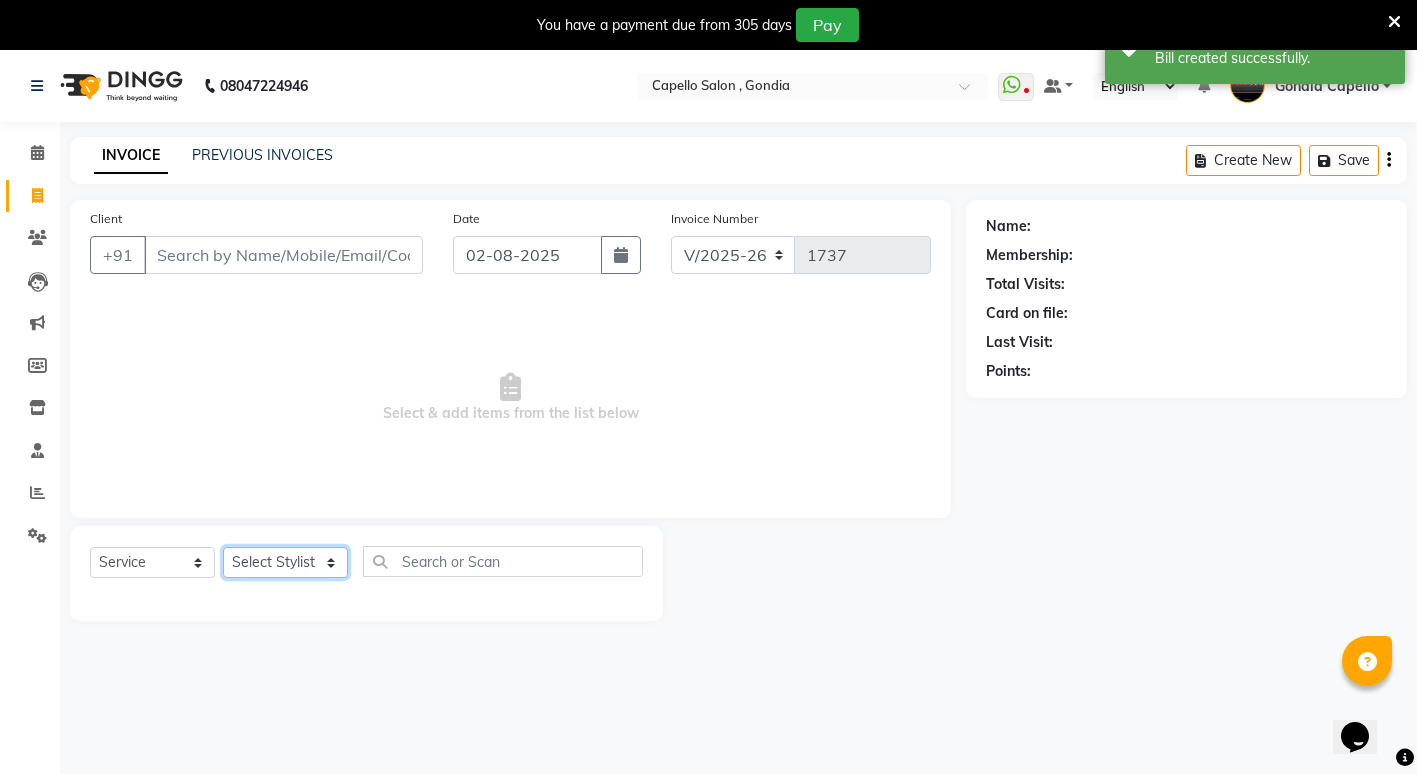 click on "Select Stylist ADMIN ANIKET BAGDE BHASKAR KAWDE GAURAV KHOBRAGADE Gondia Capello NIKHIL KANETKAR  NITIN TANDE priyanshi yewatkar Rahul Suryawanshi SHUBHANGI BANSOD Uma Khandare (M) YAKSHITA KURVE" 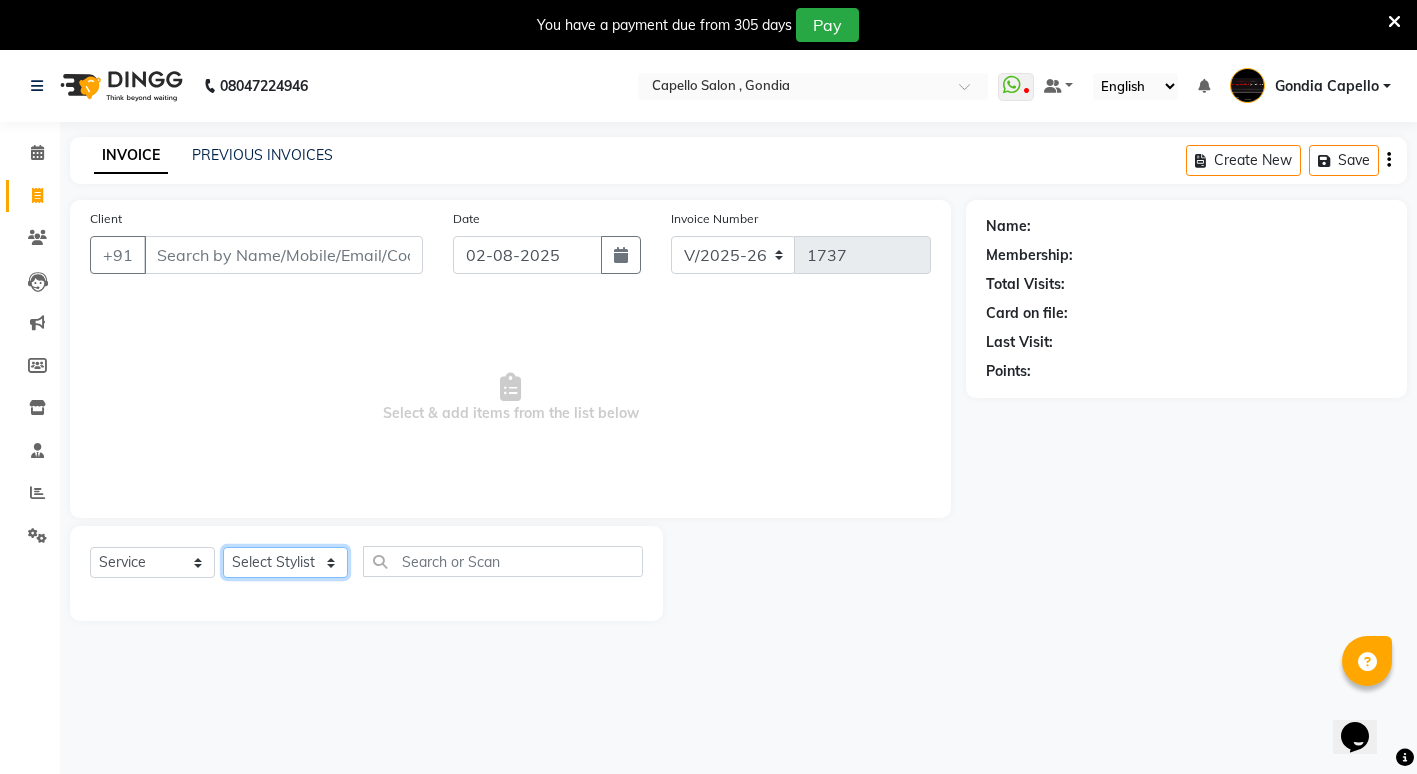 select on "66896" 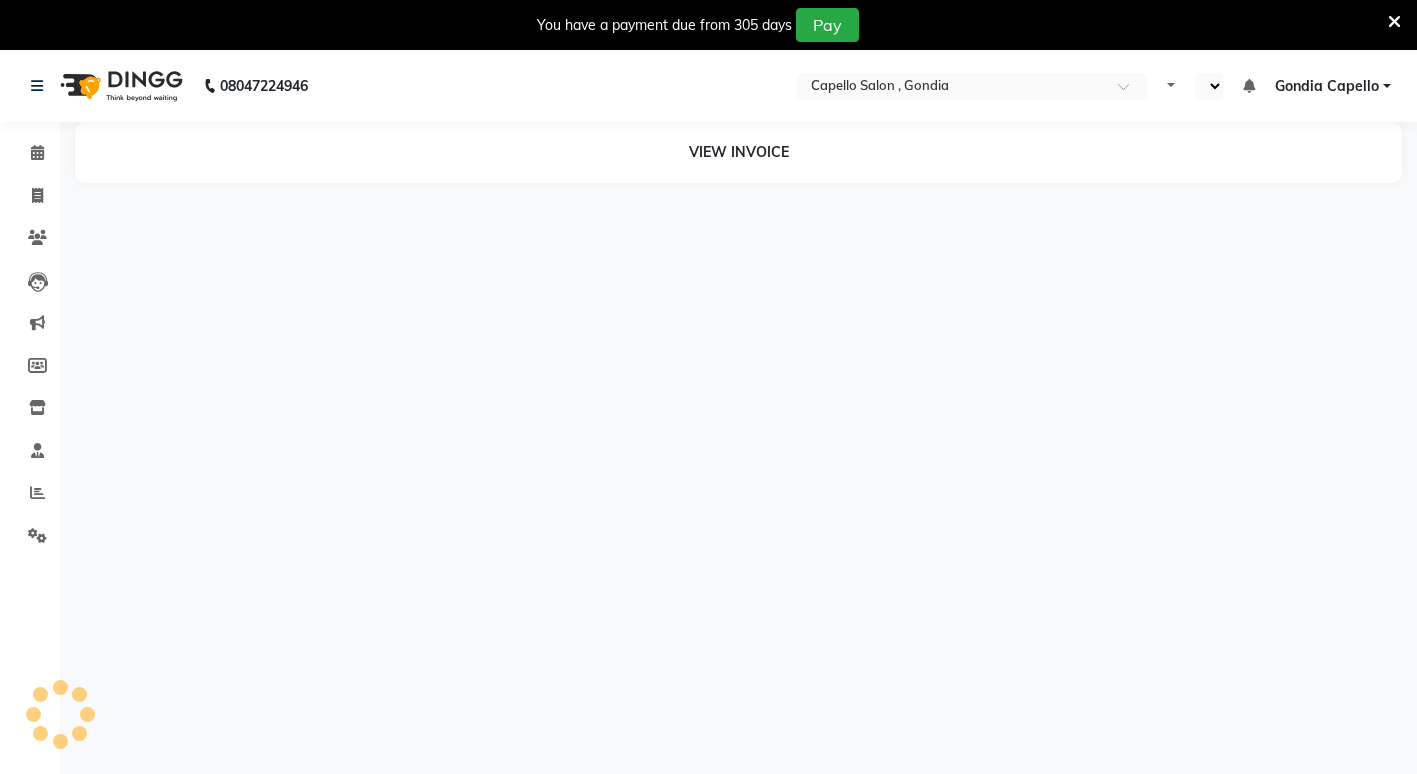 scroll, scrollTop: 0, scrollLeft: 0, axis: both 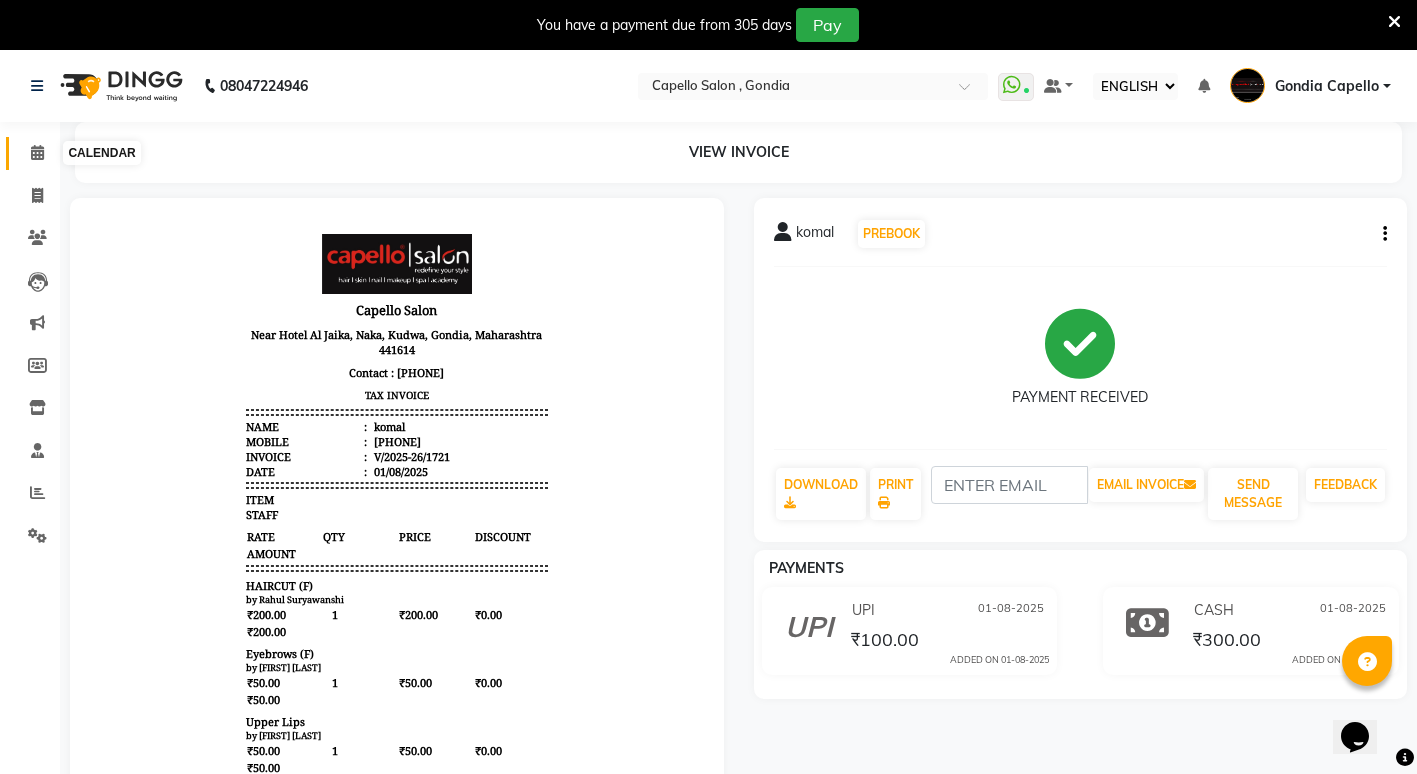 click 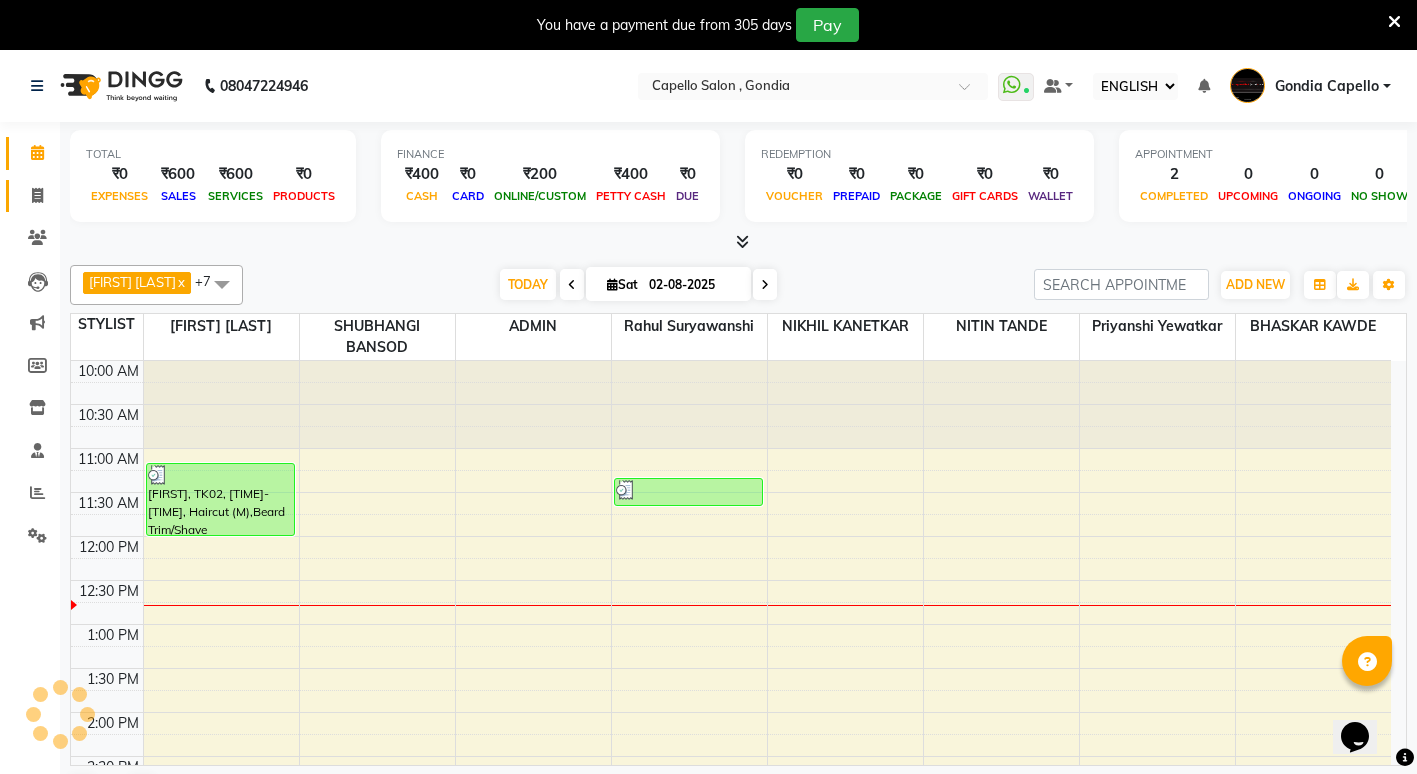scroll, scrollTop: 0, scrollLeft: 0, axis: both 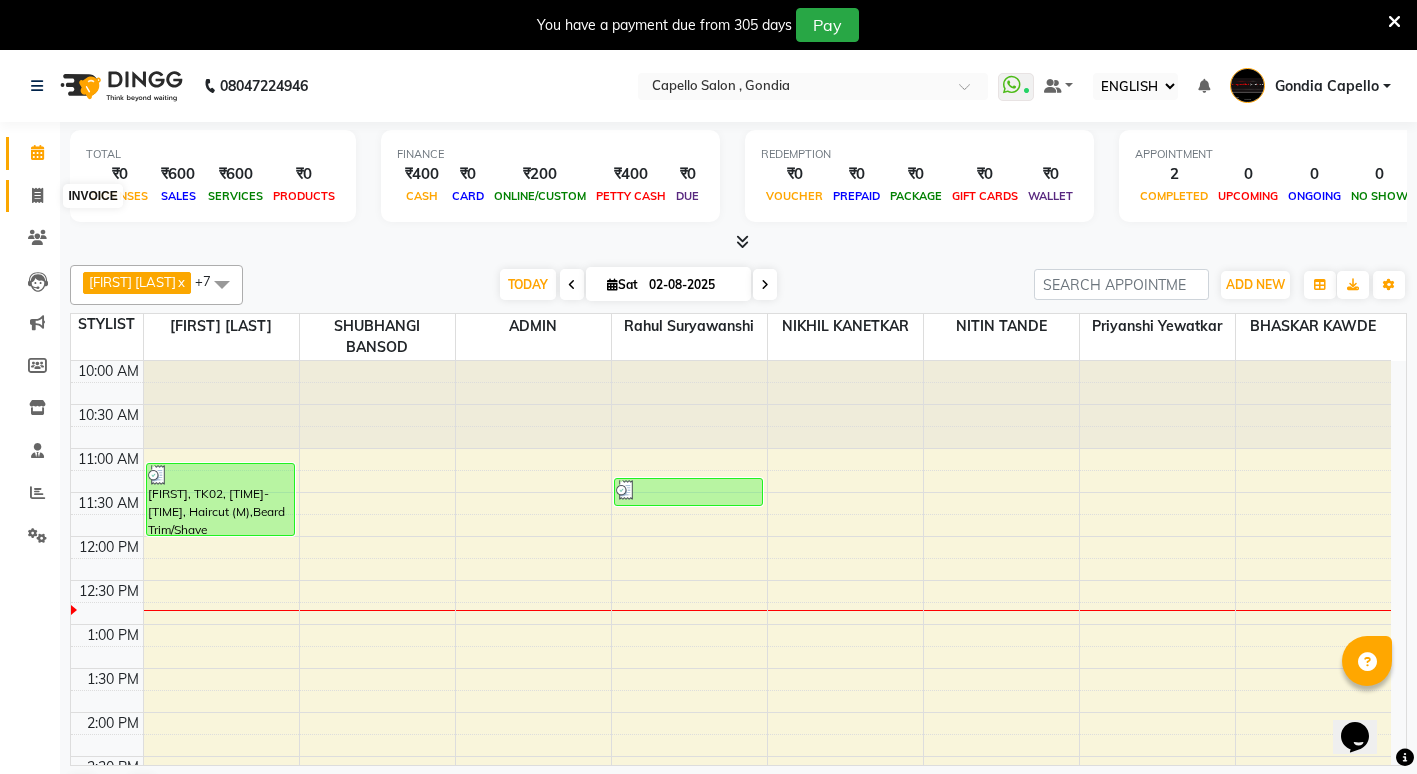 click 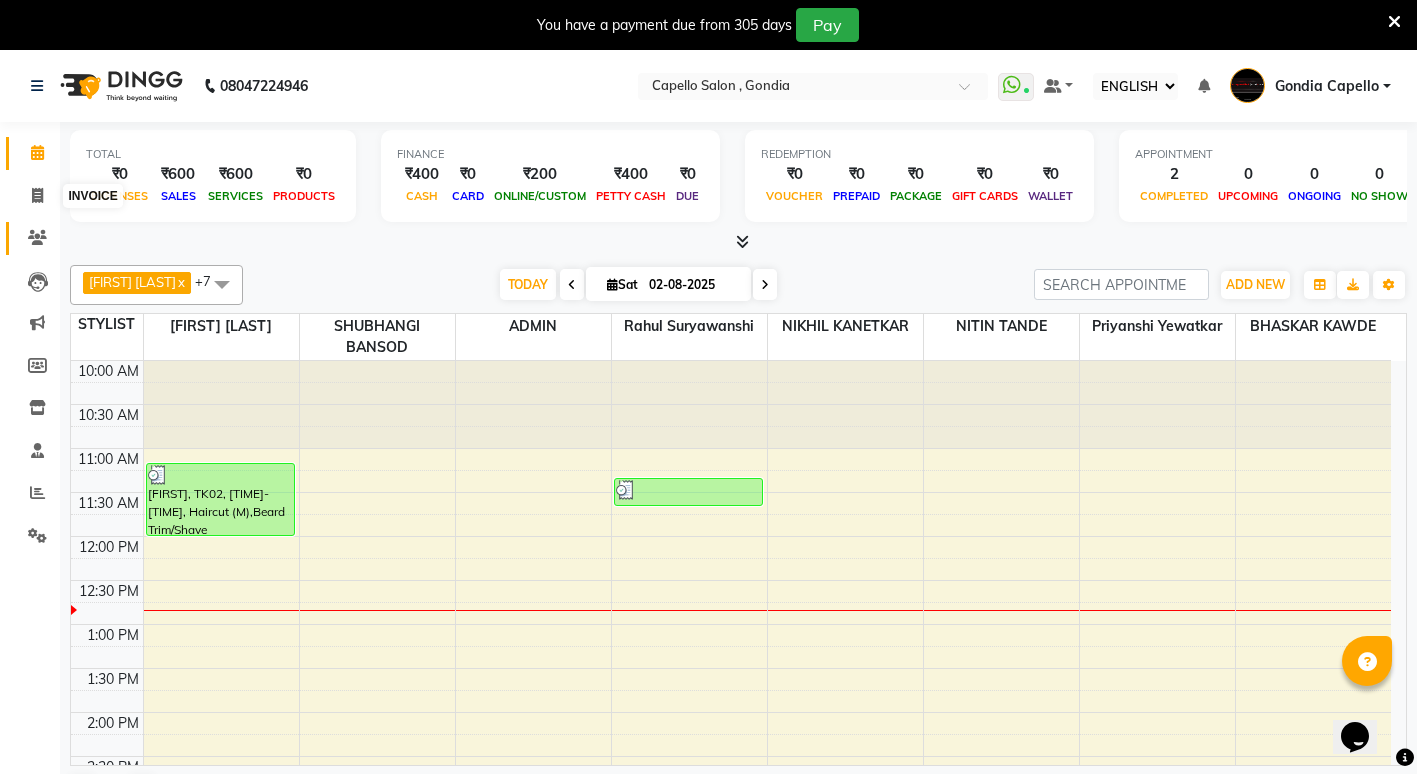 select on "service" 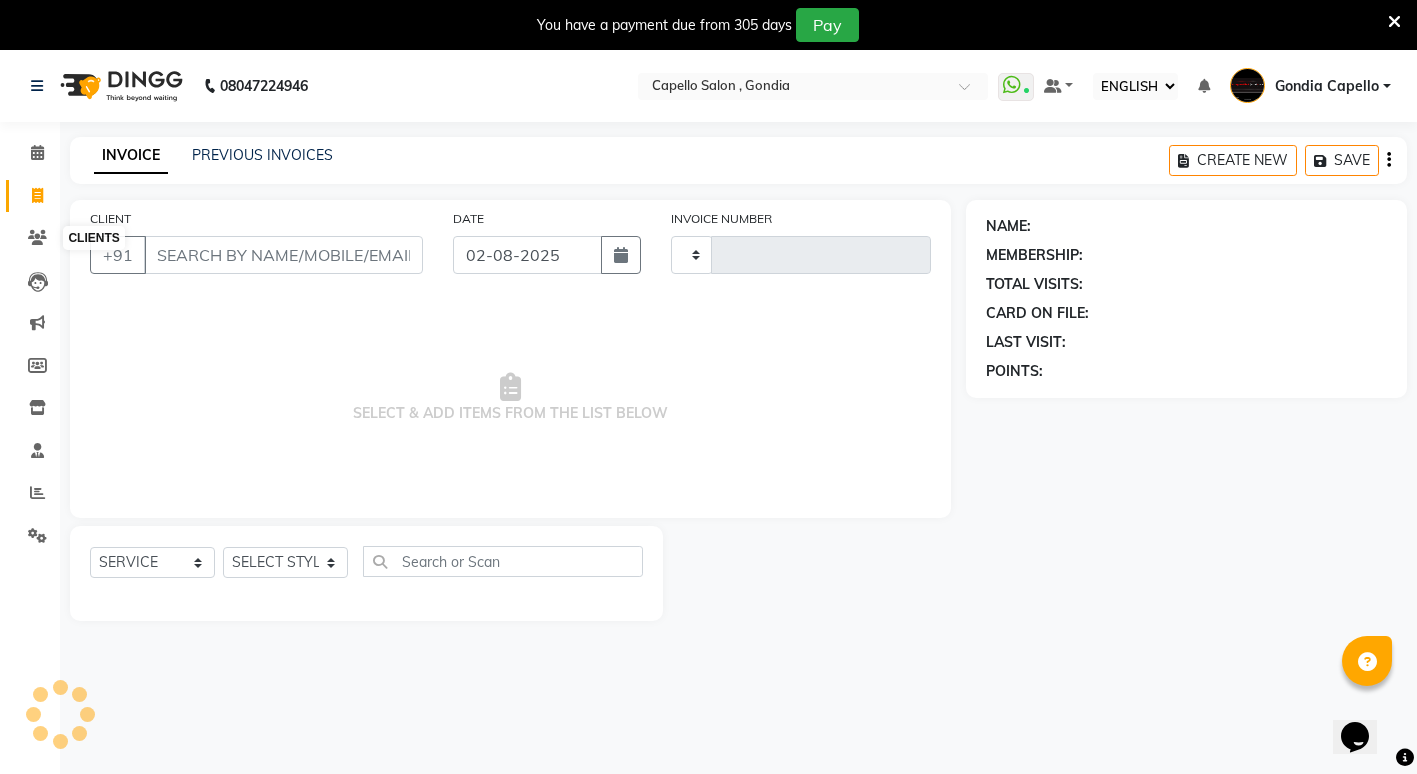 type on "1735" 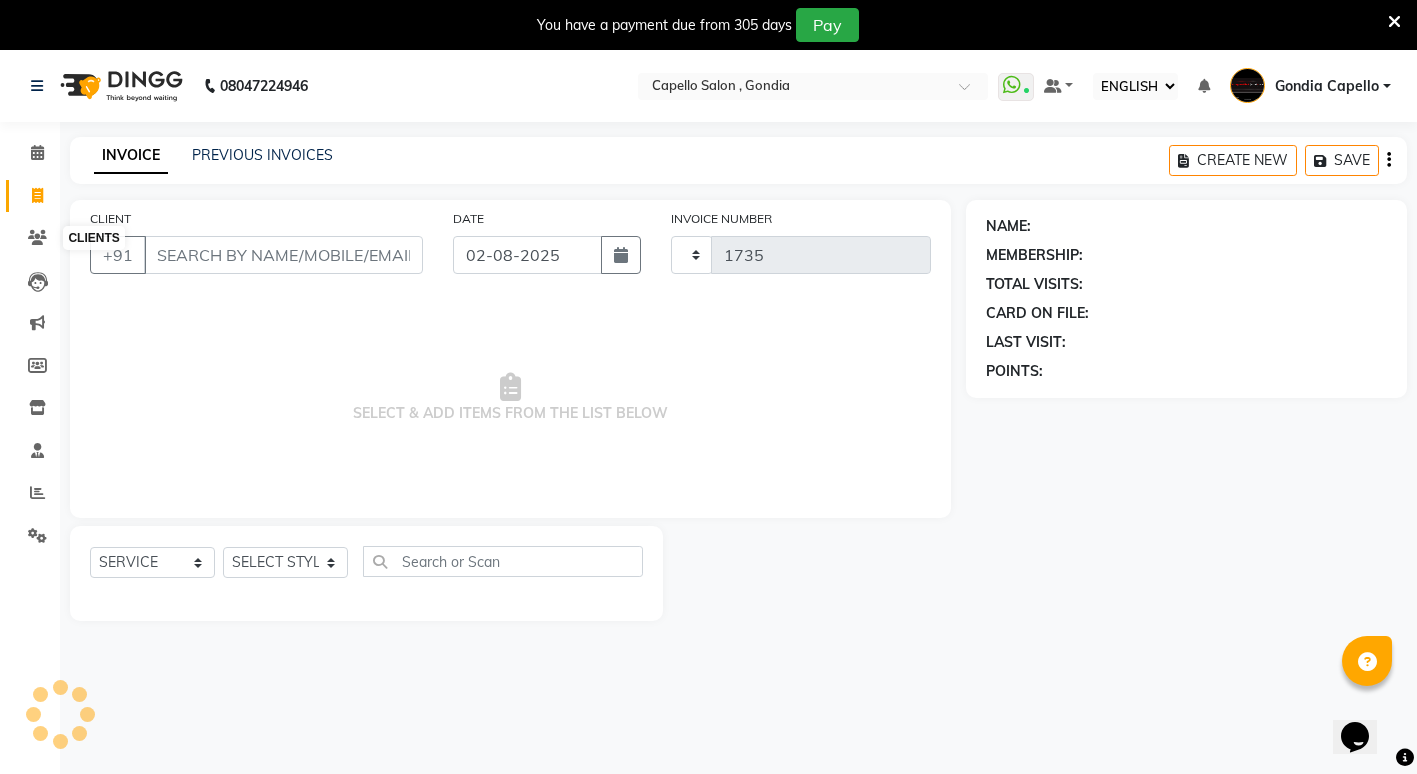 select on "853" 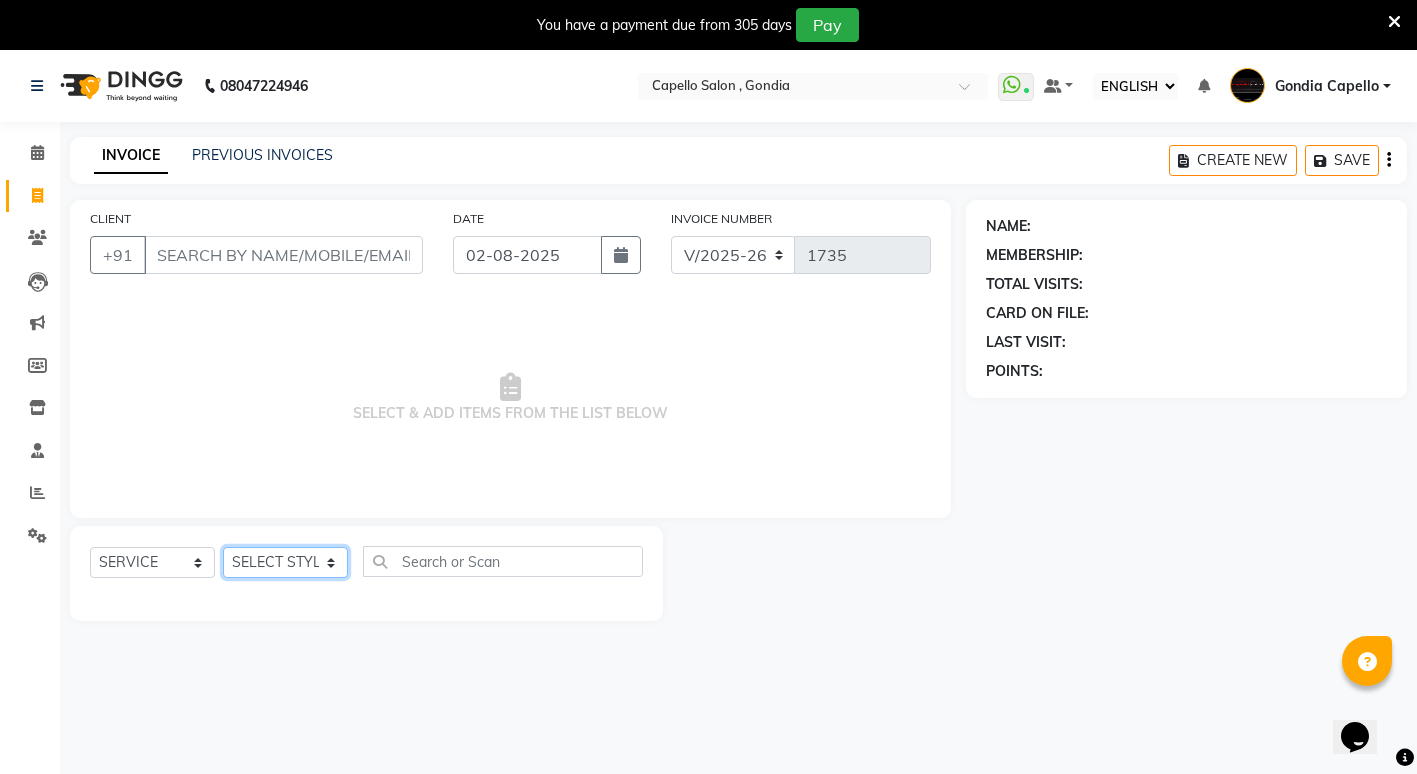 click on "SELECT STYLIST ADMIN ANIKET BAGDE BHASKAR KAWDE GAURAV KHOBRAGADE Gondia Capello NIKHIL KANETKAR  NITIN TANDE priyanshi yewatkar Rahul Suryawanshi SHUBHANGI BANSOD Uma Khandare (M) YAKSHITA KURVE" 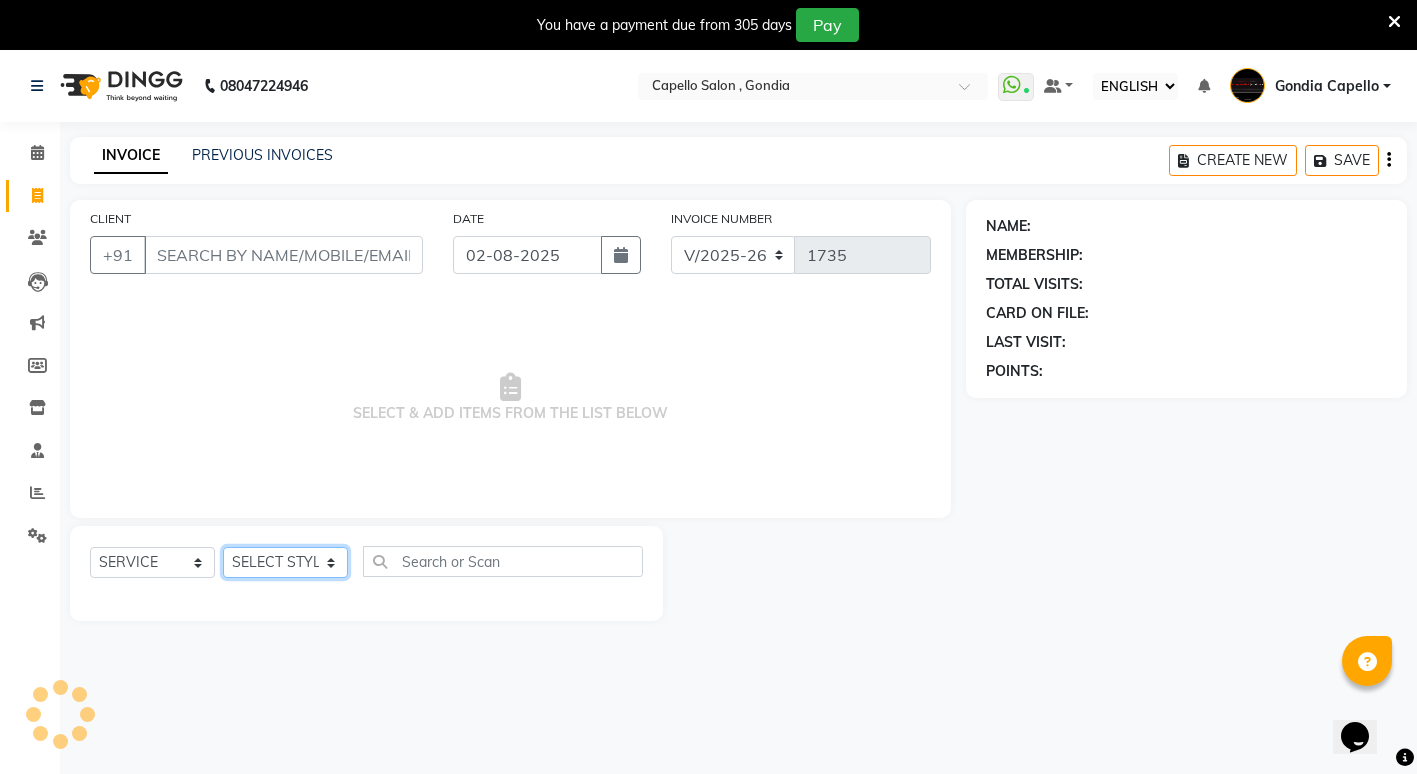 select on "14375" 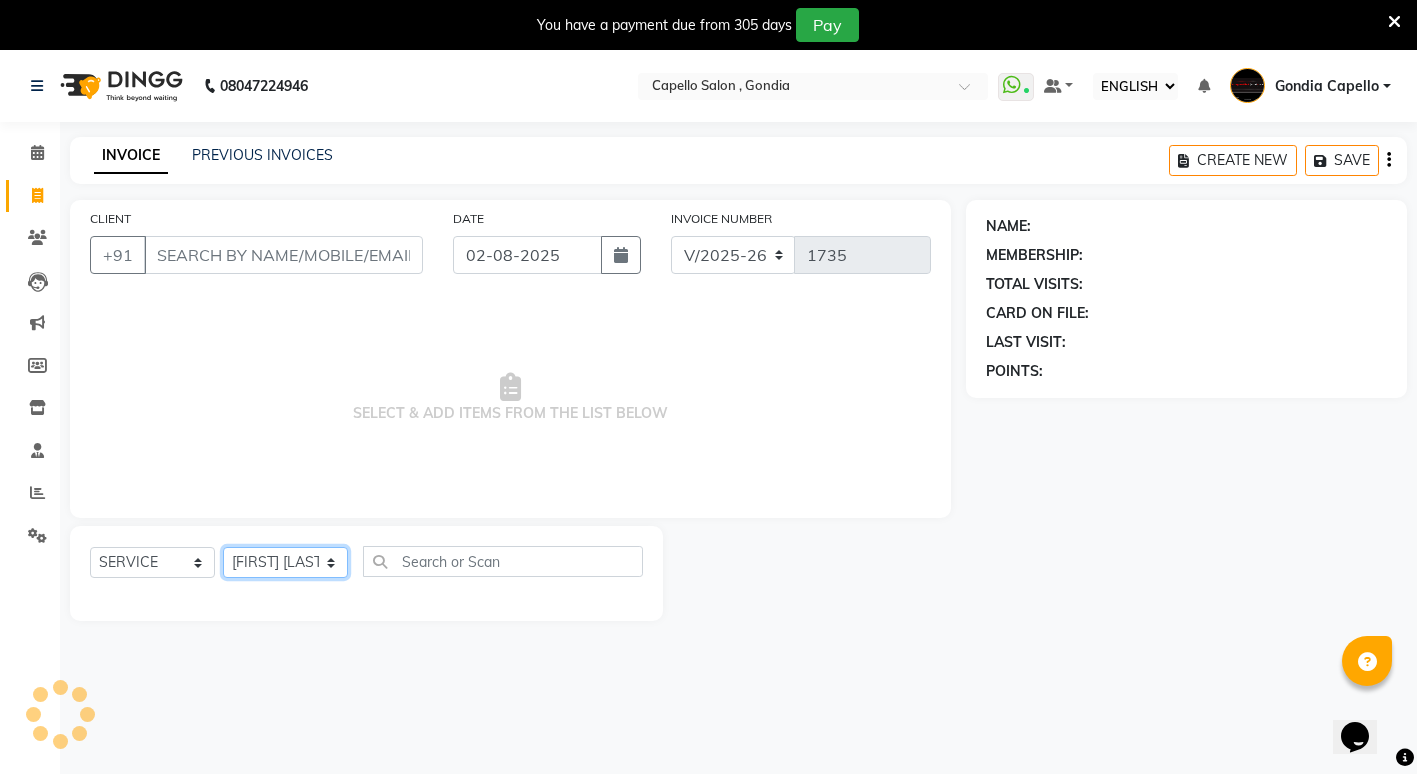 click on "SELECT STYLIST ADMIN ANIKET BAGDE BHASKAR KAWDE GAURAV KHOBRAGADE Gondia Capello NIKHIL KANETKAR  NITIN TANDE priyanshi yewatkar Rahul Suryawanshi SHUBHANGI BANSOD Uma Khandare (M) YAKSHITA KURVE" 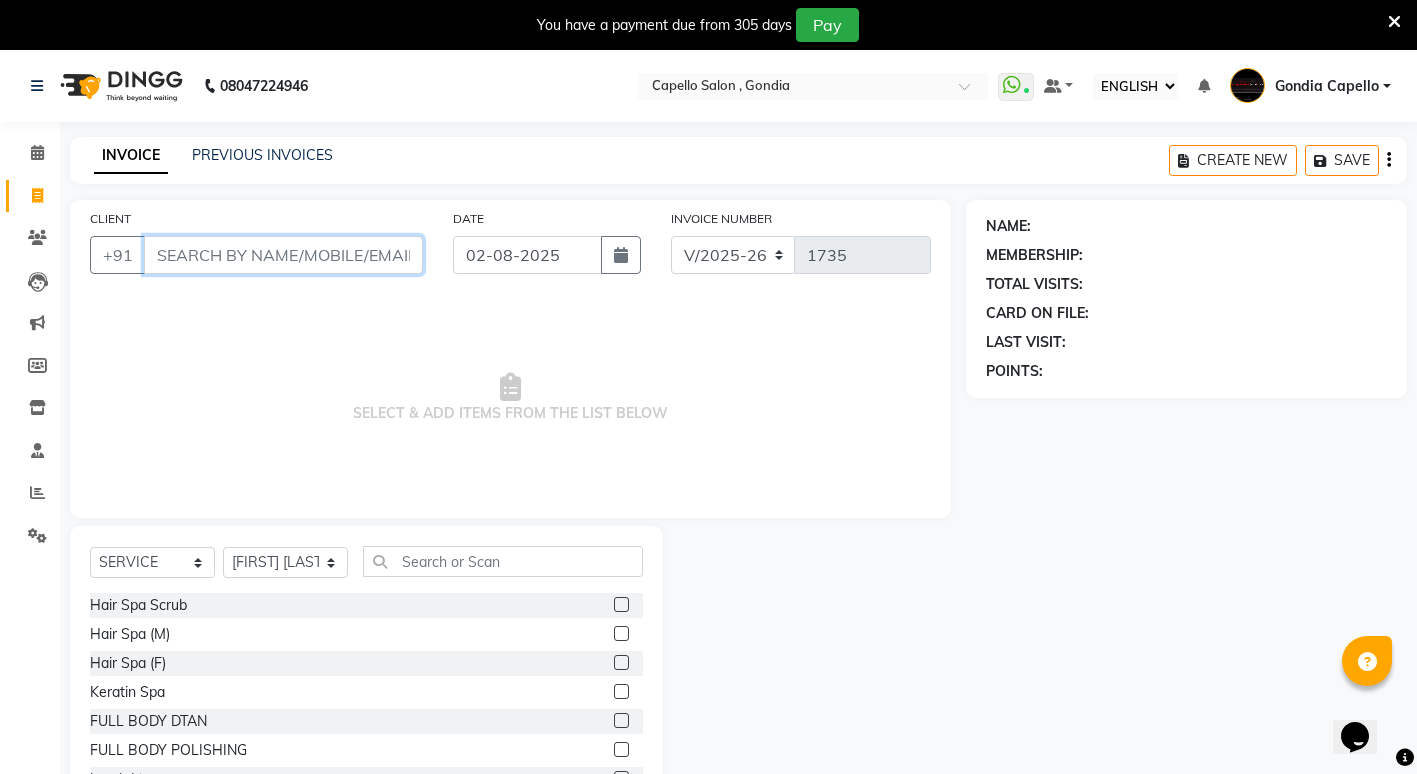 click on "CLIENT" at bounding box center [283, 255] 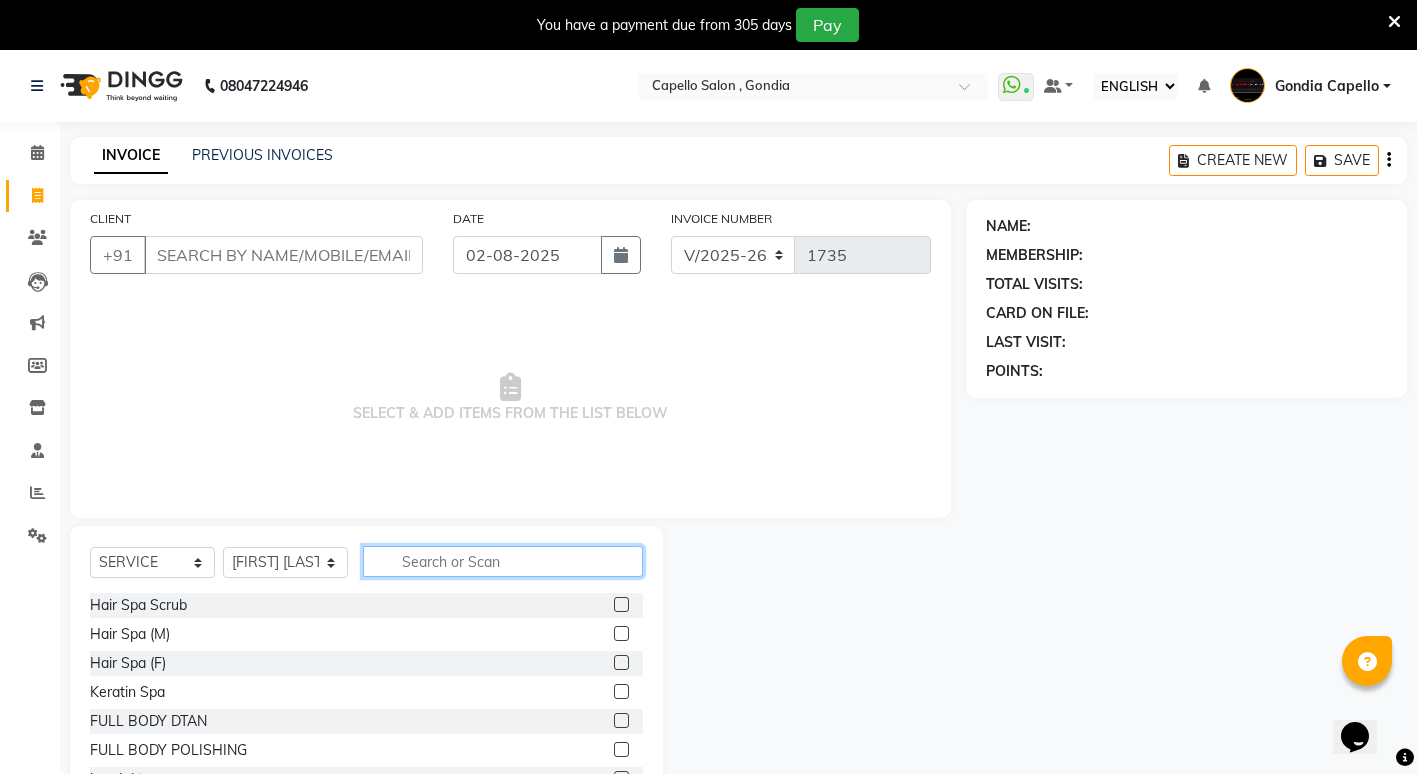 click 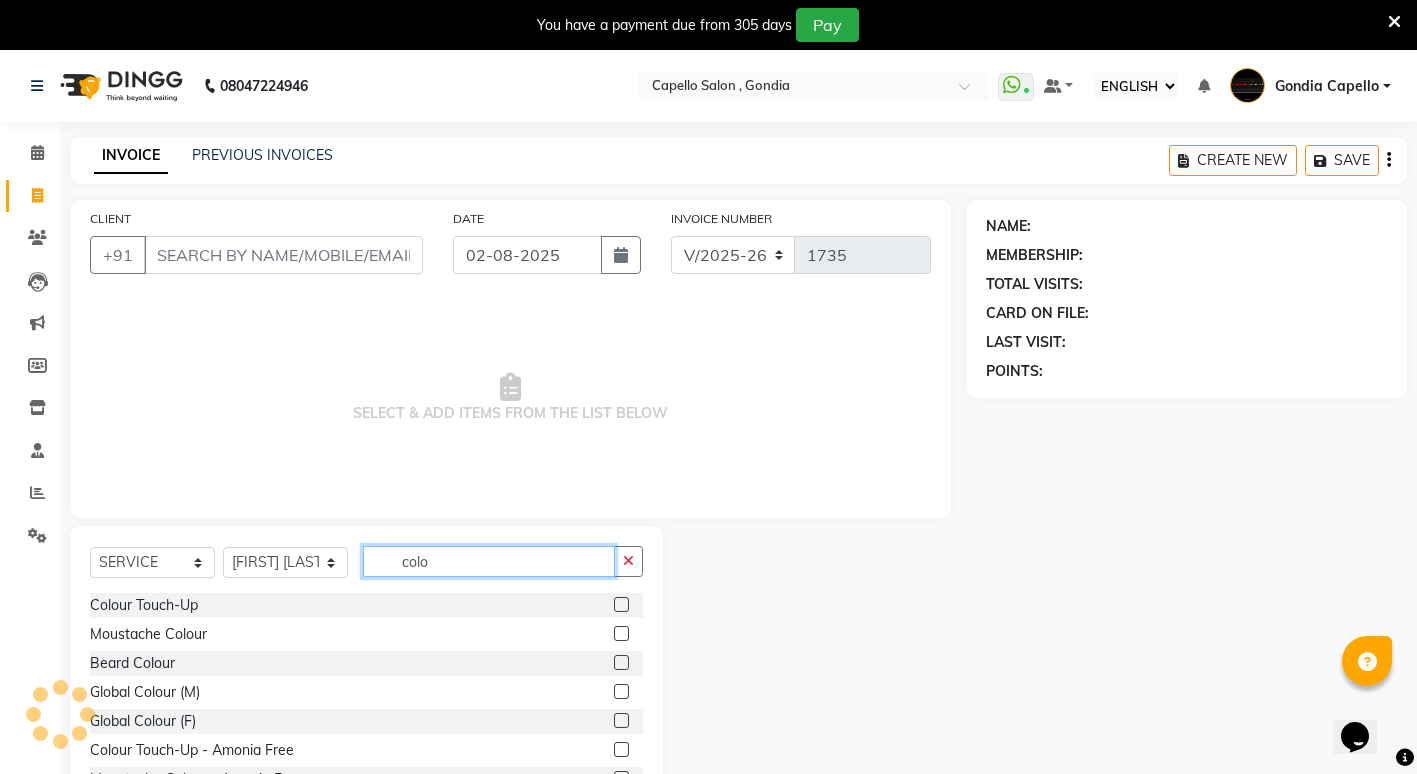 type on "colo" 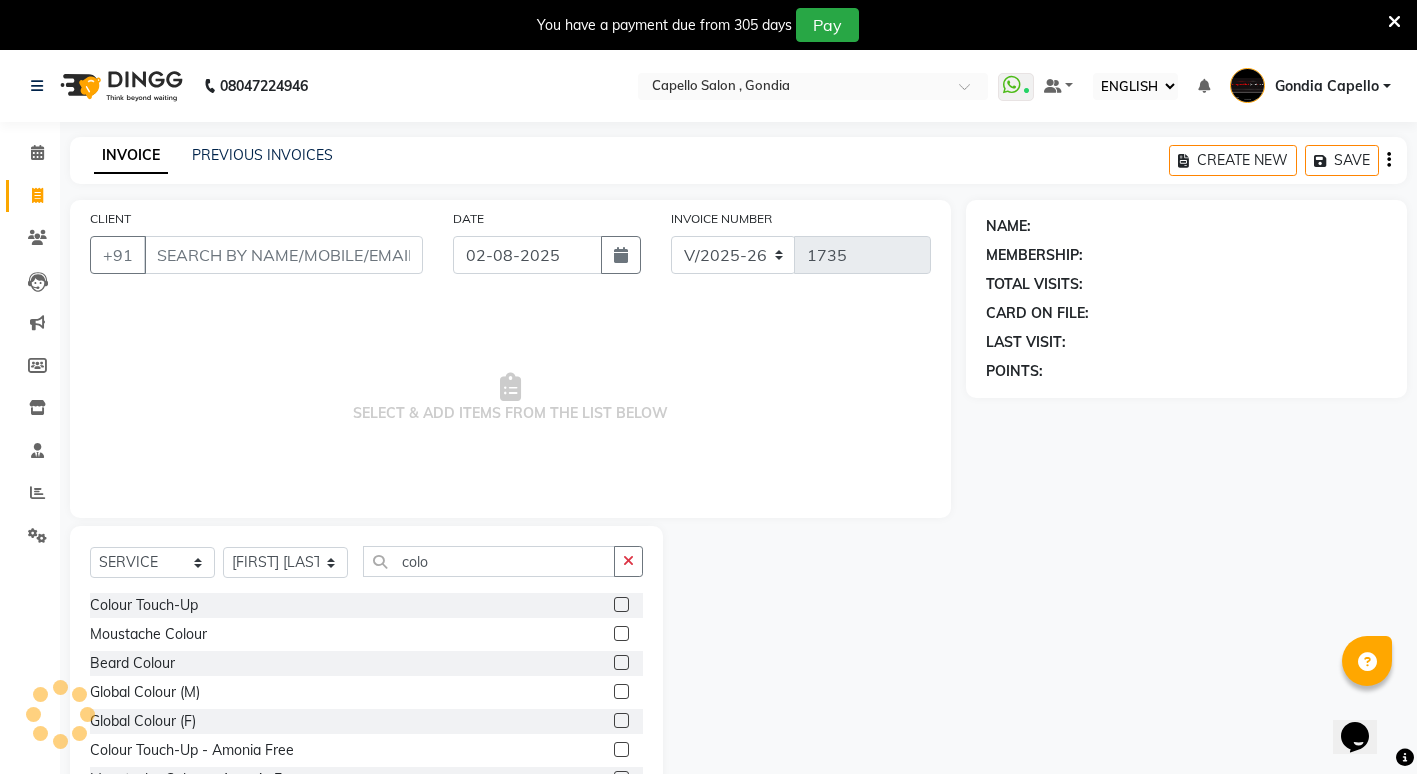click 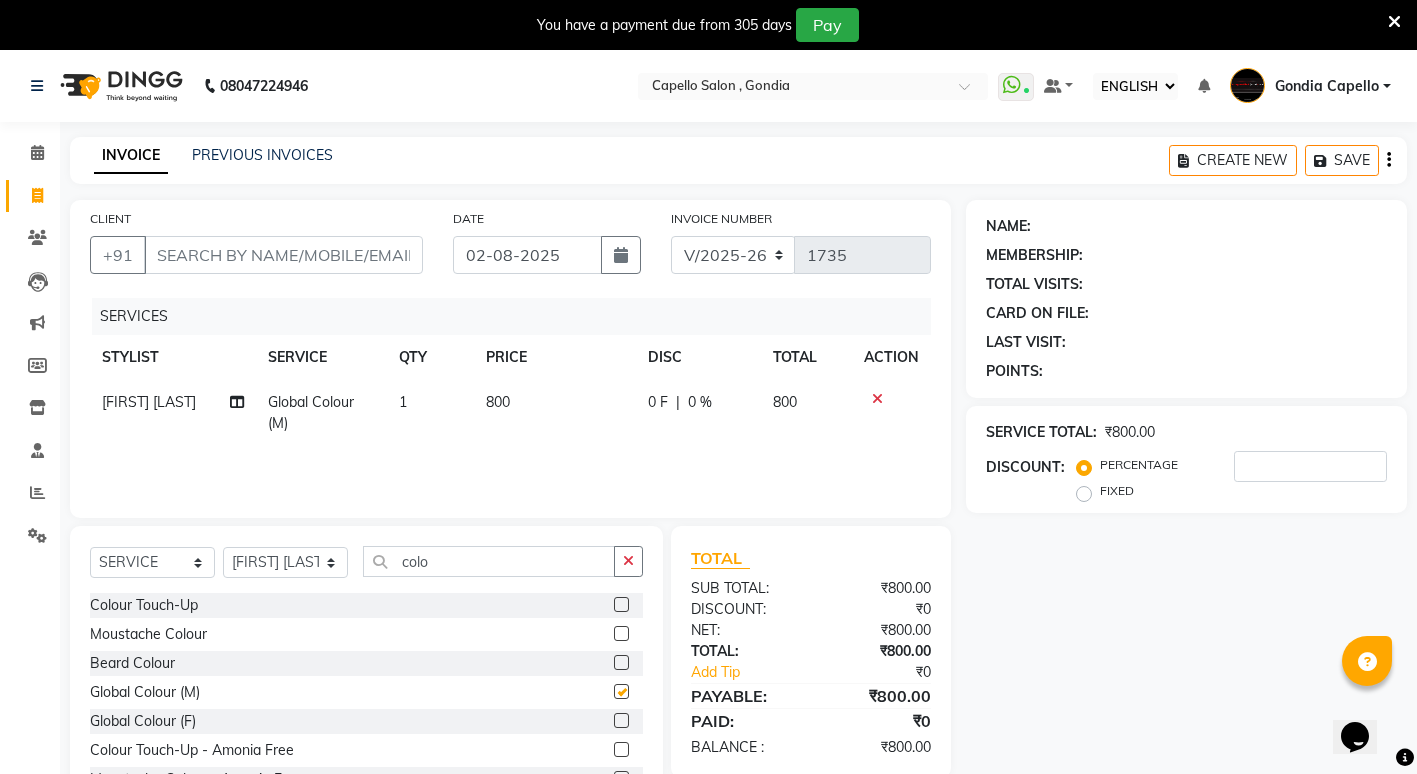 checkbox on "false" 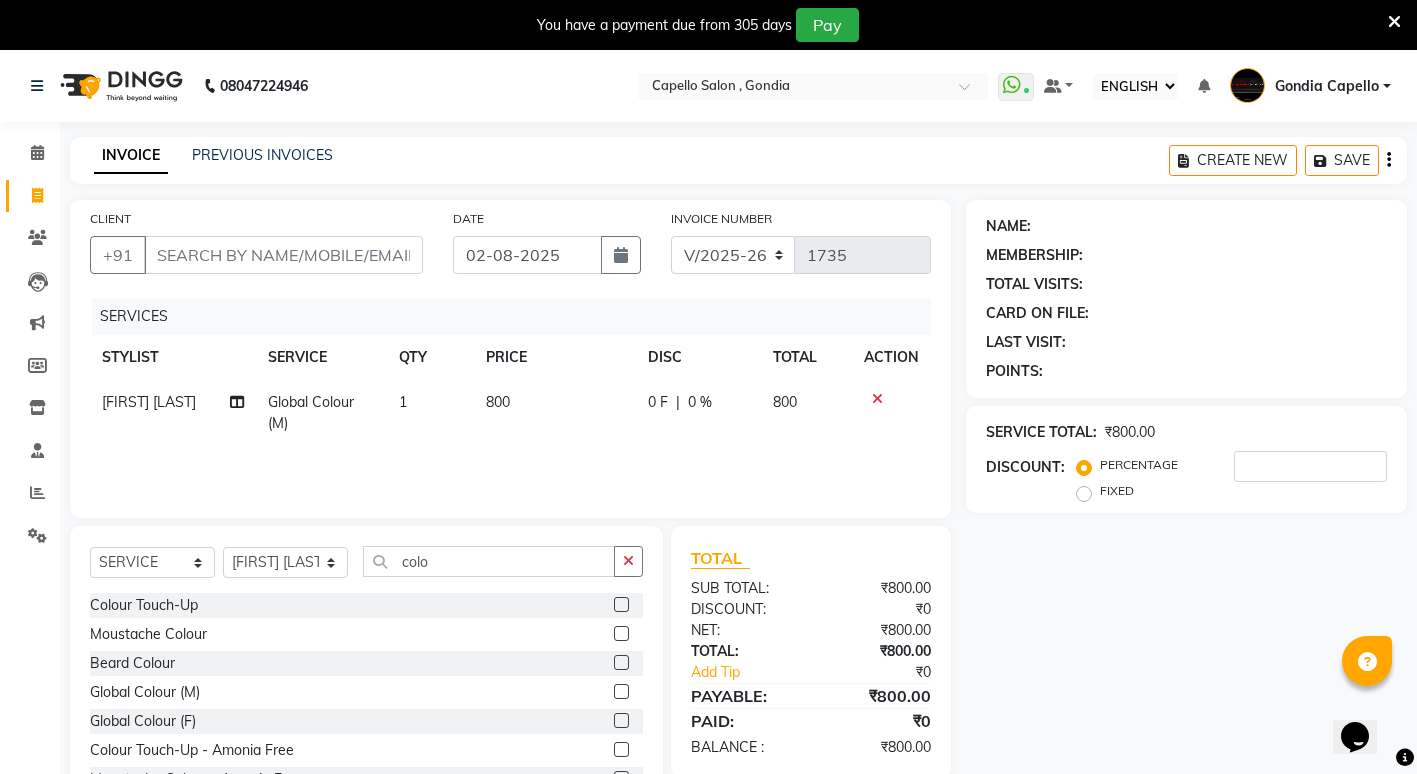 click 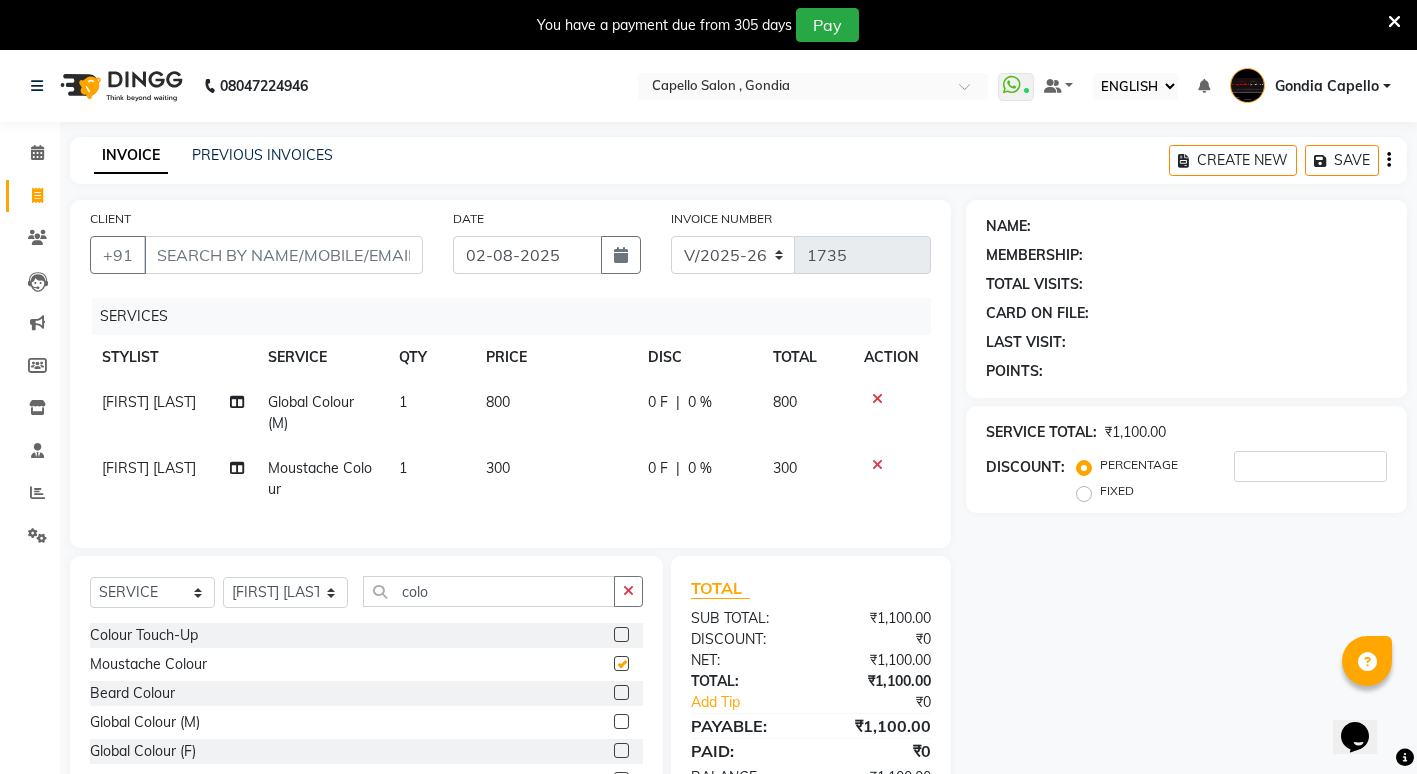 checkbox on "false" 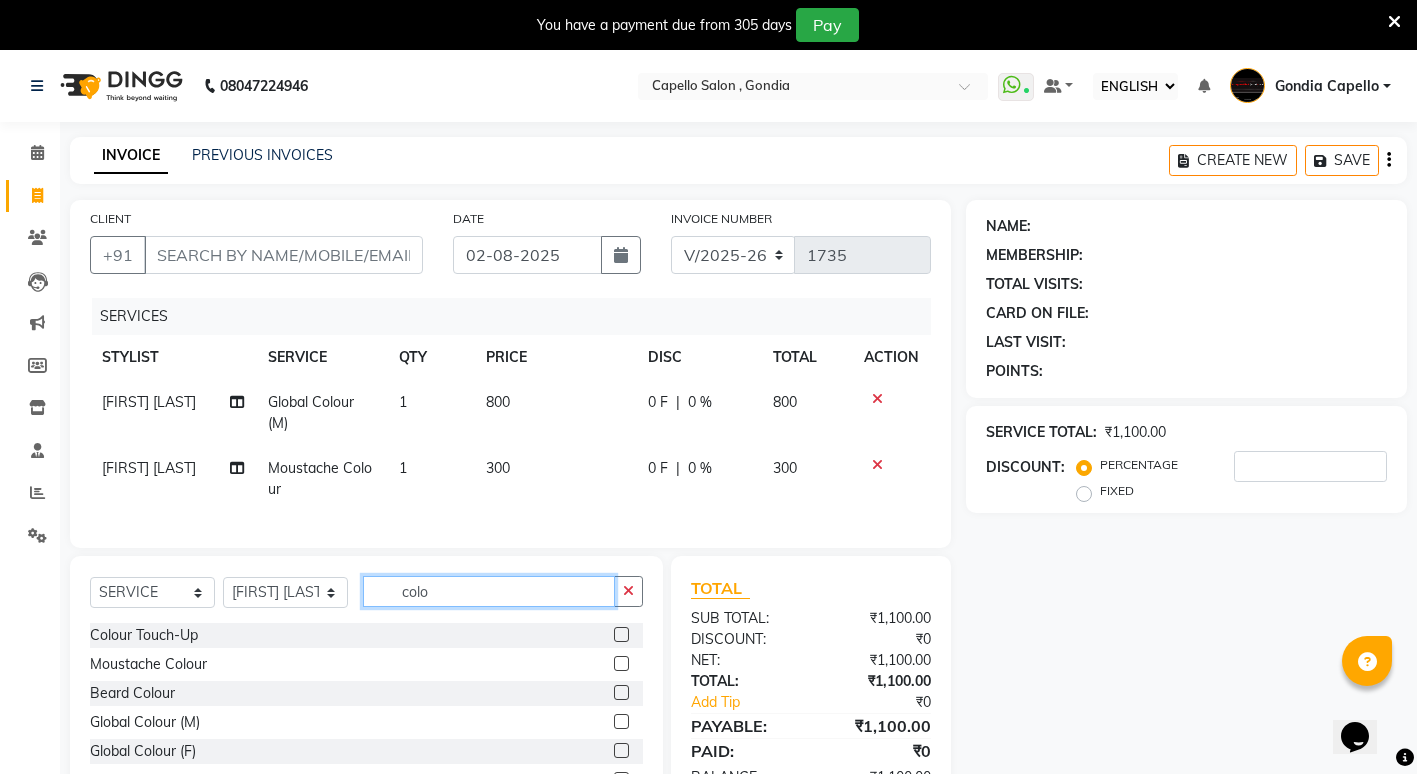 click on "colo" 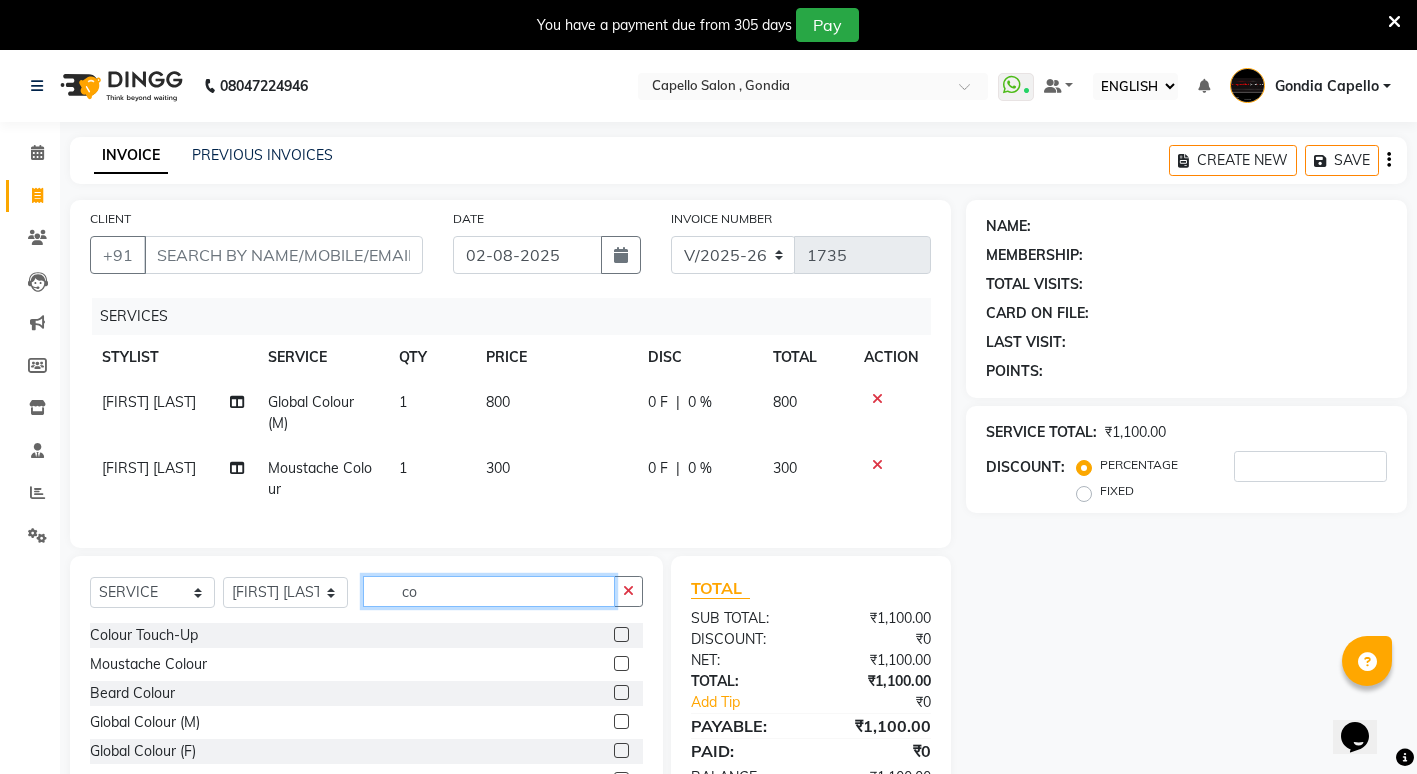 type on "c" 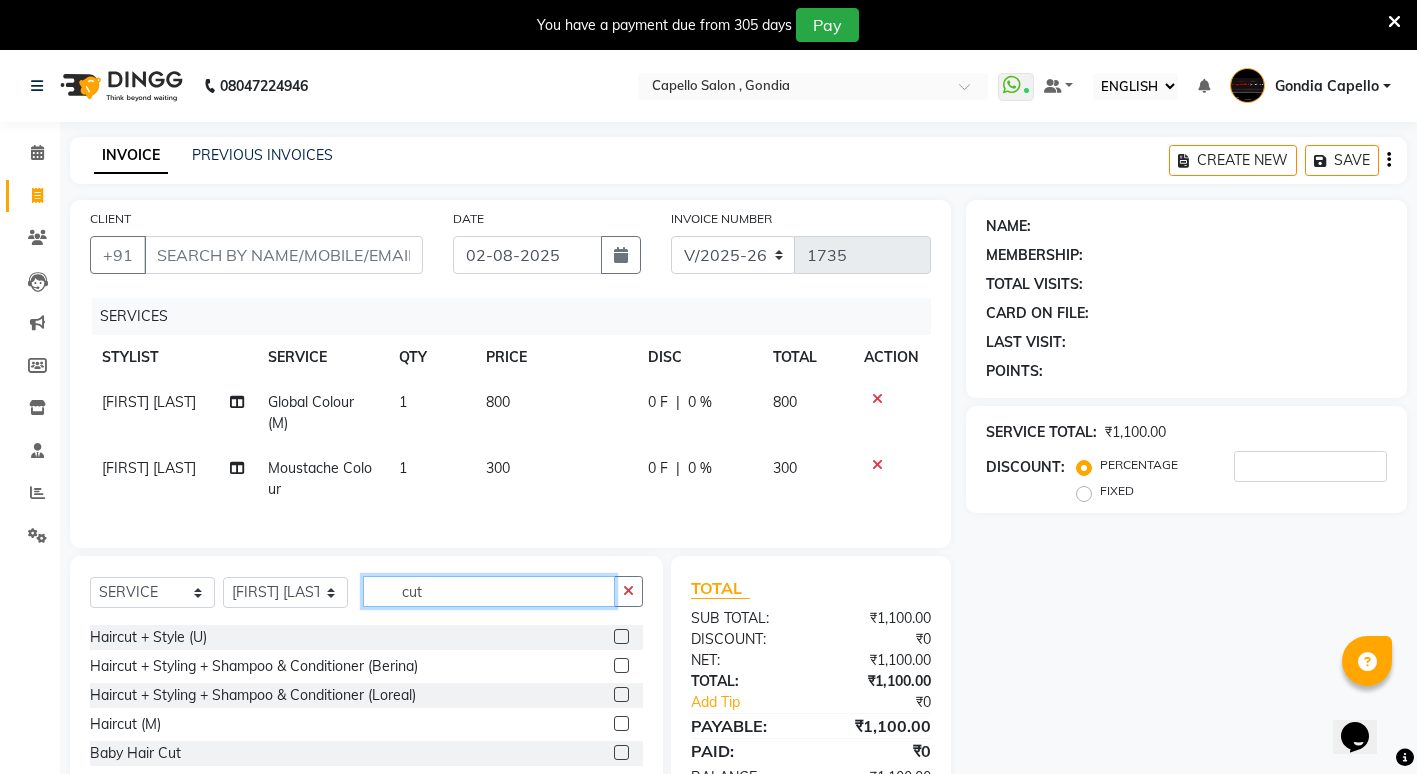 scroll, scrollTop: 100, scrollLeft: 0, axis: vertical 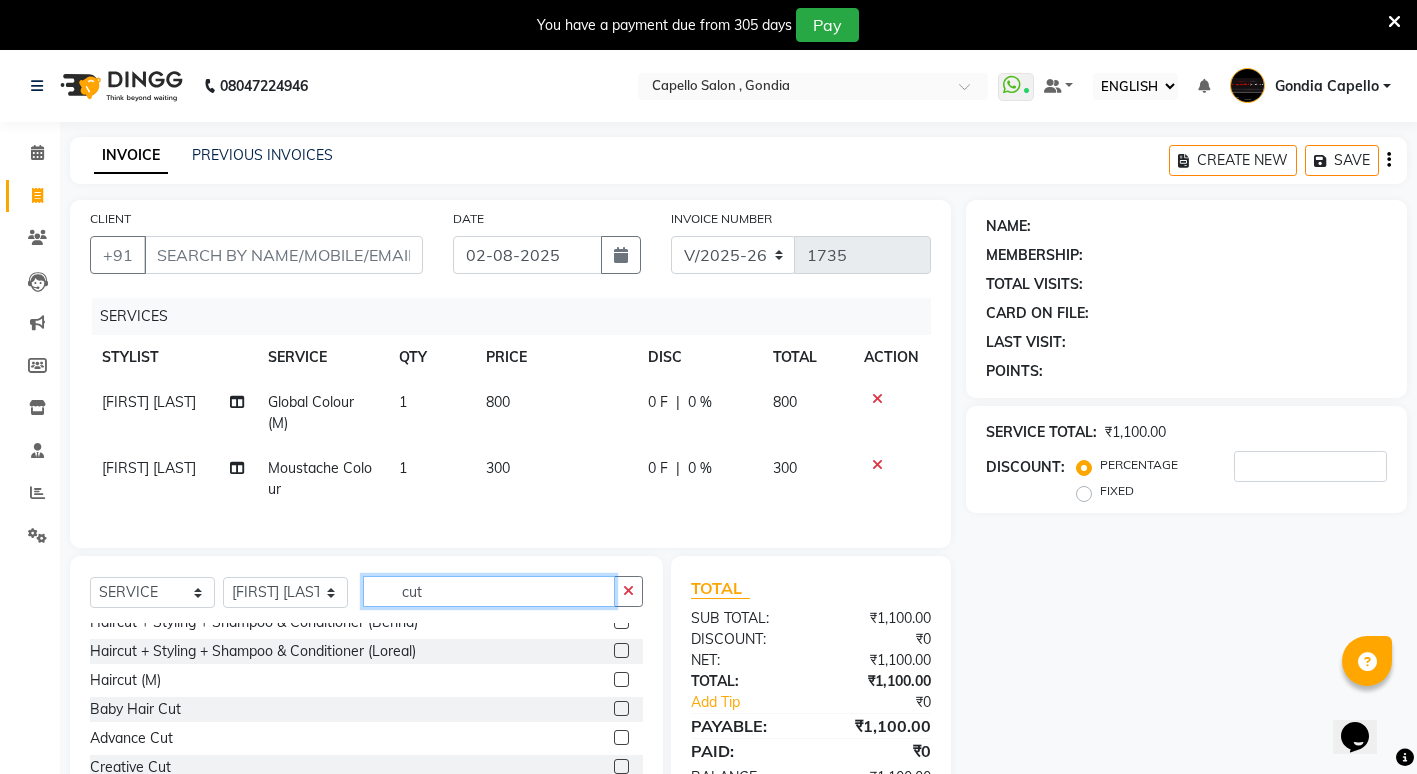 type on "cut" 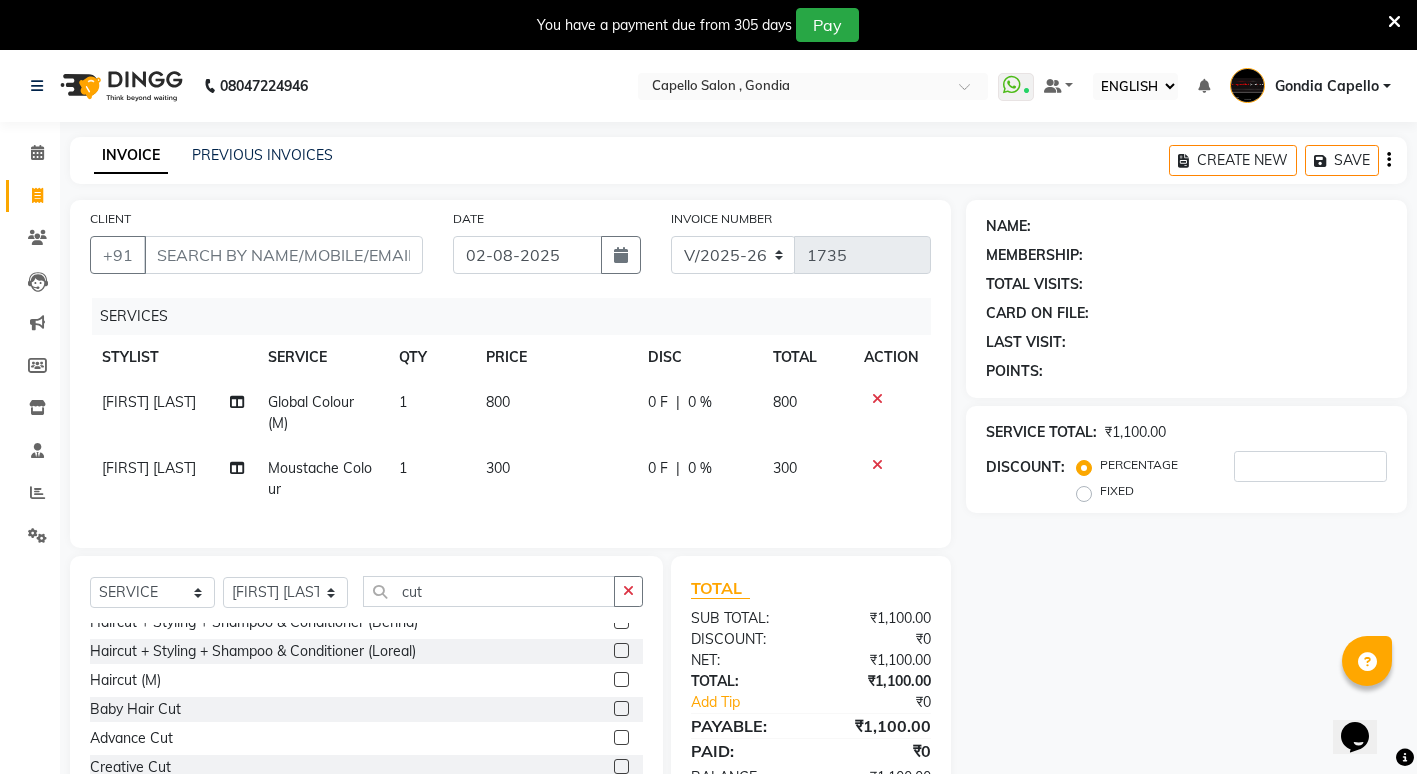 click 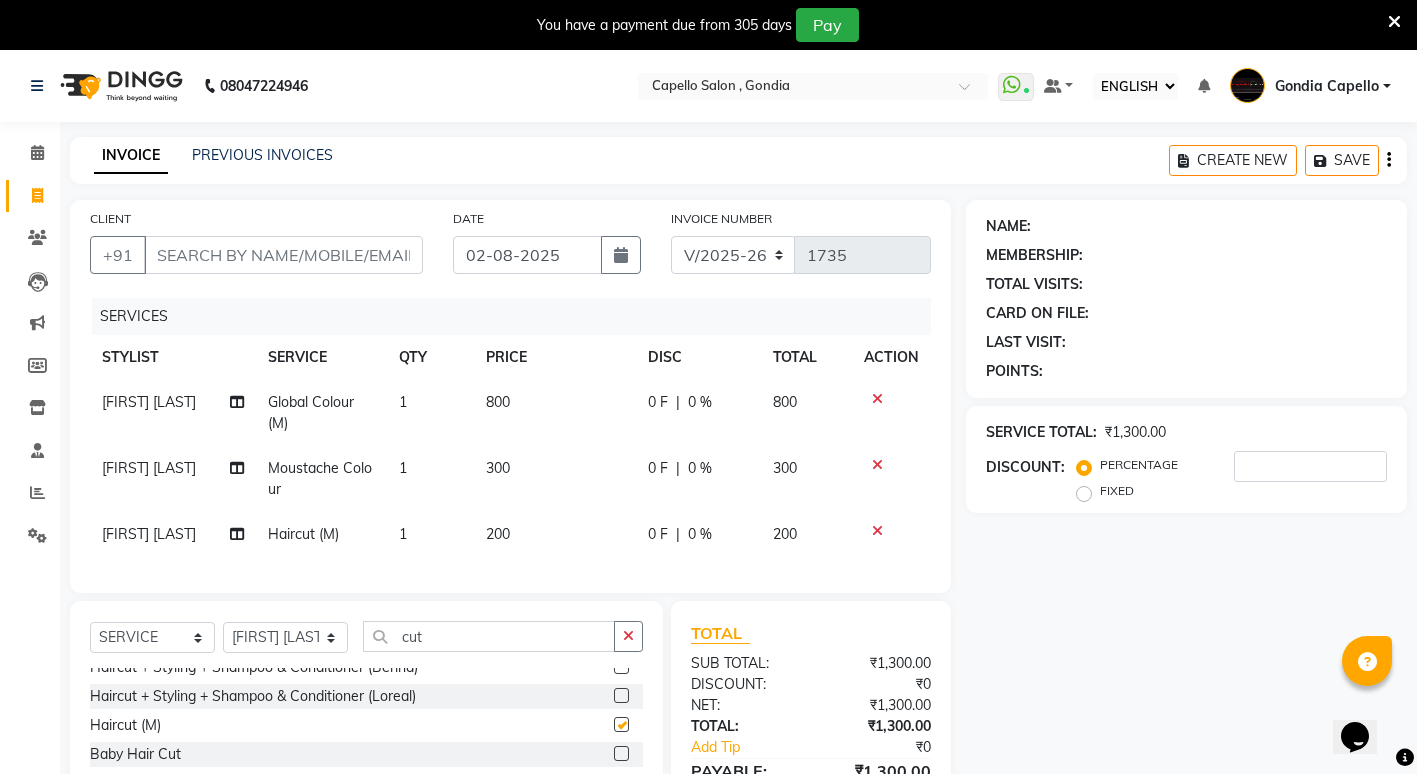 checkbox on "false" 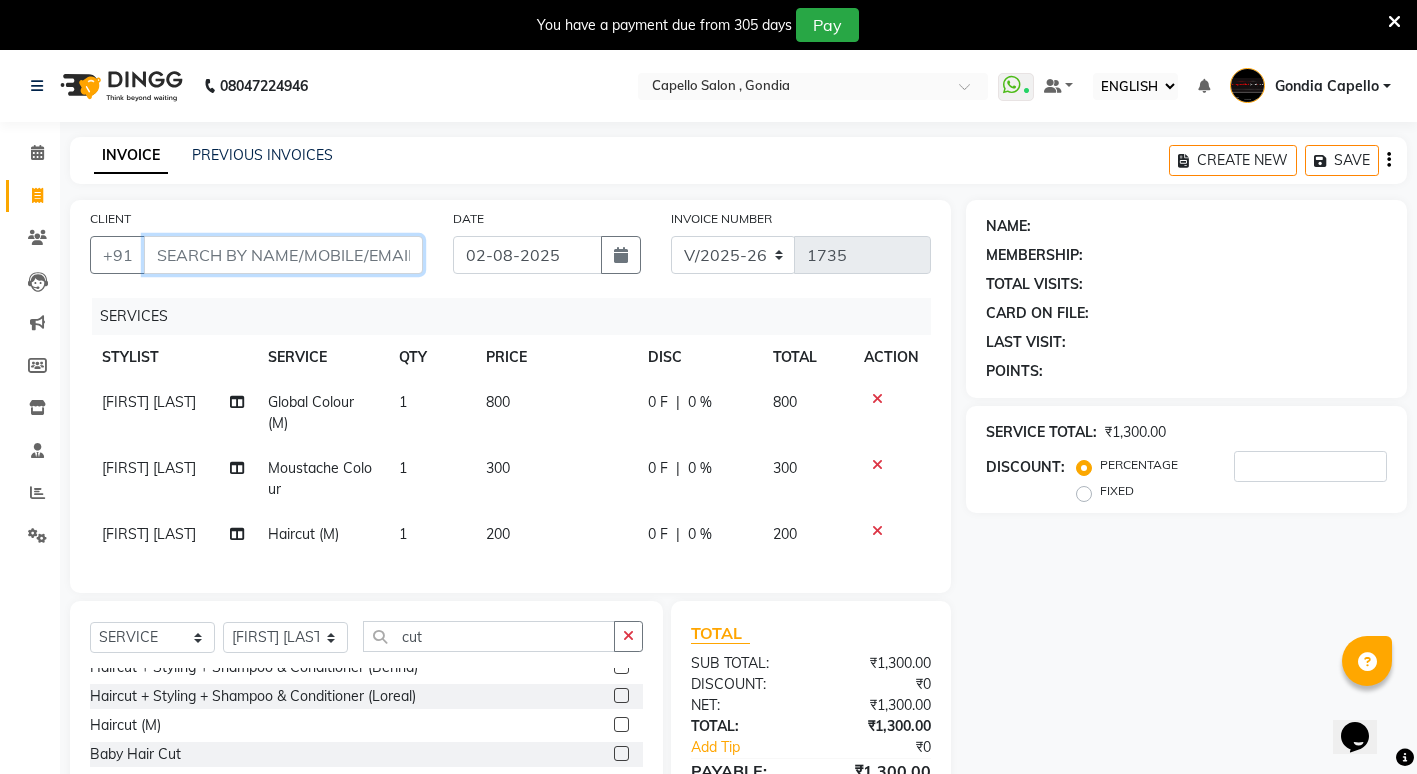 click on "CLIENT" at bounding box center [283, 255] 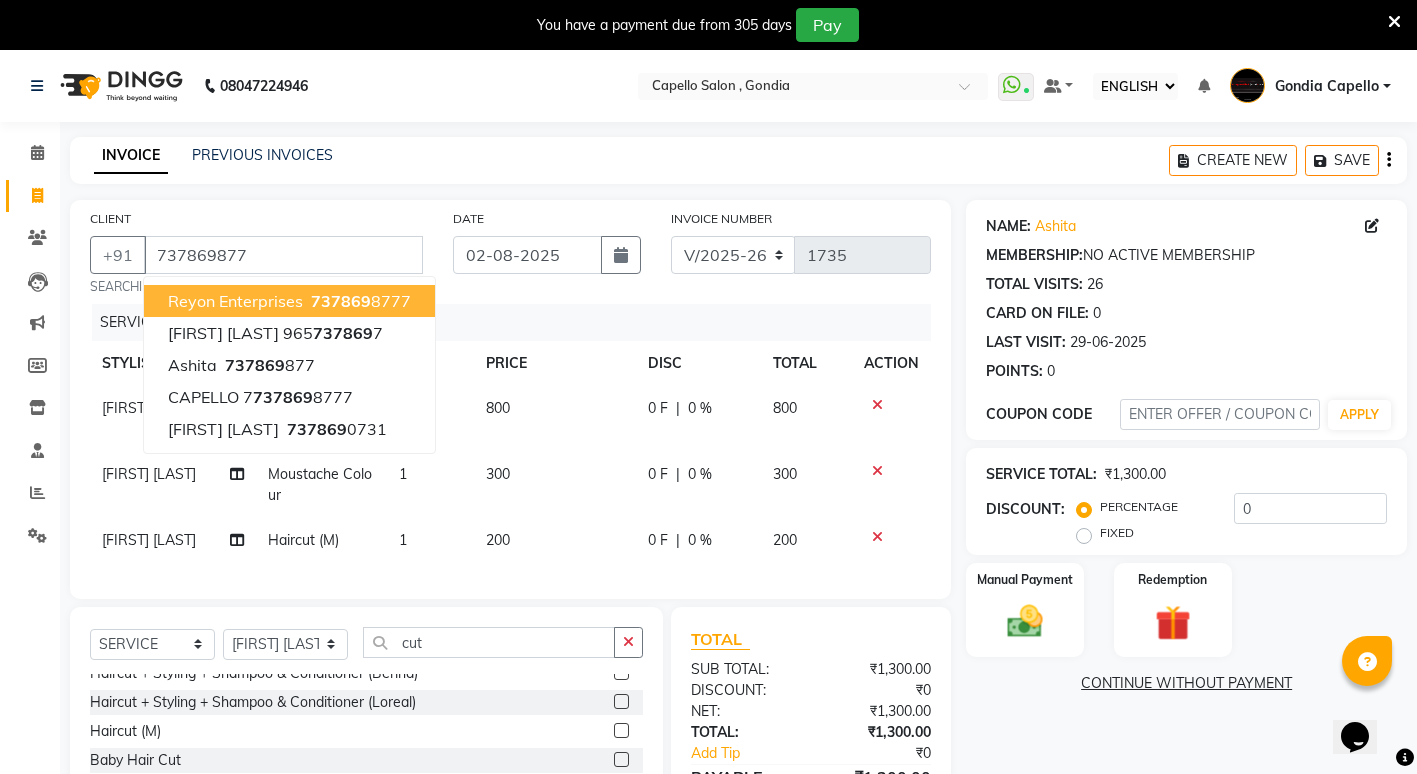 click on "Reyon Enterprises" at bounding box center [235, 301] 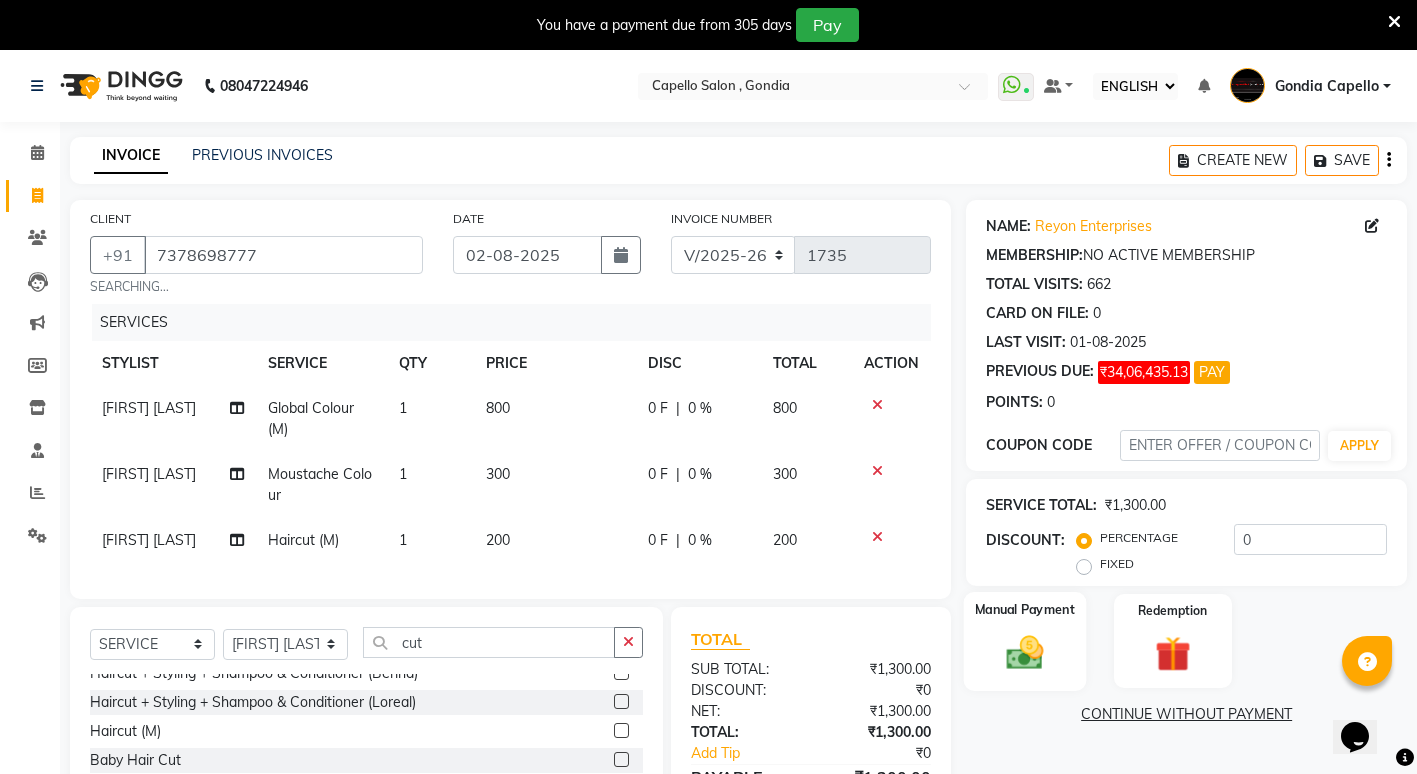 click 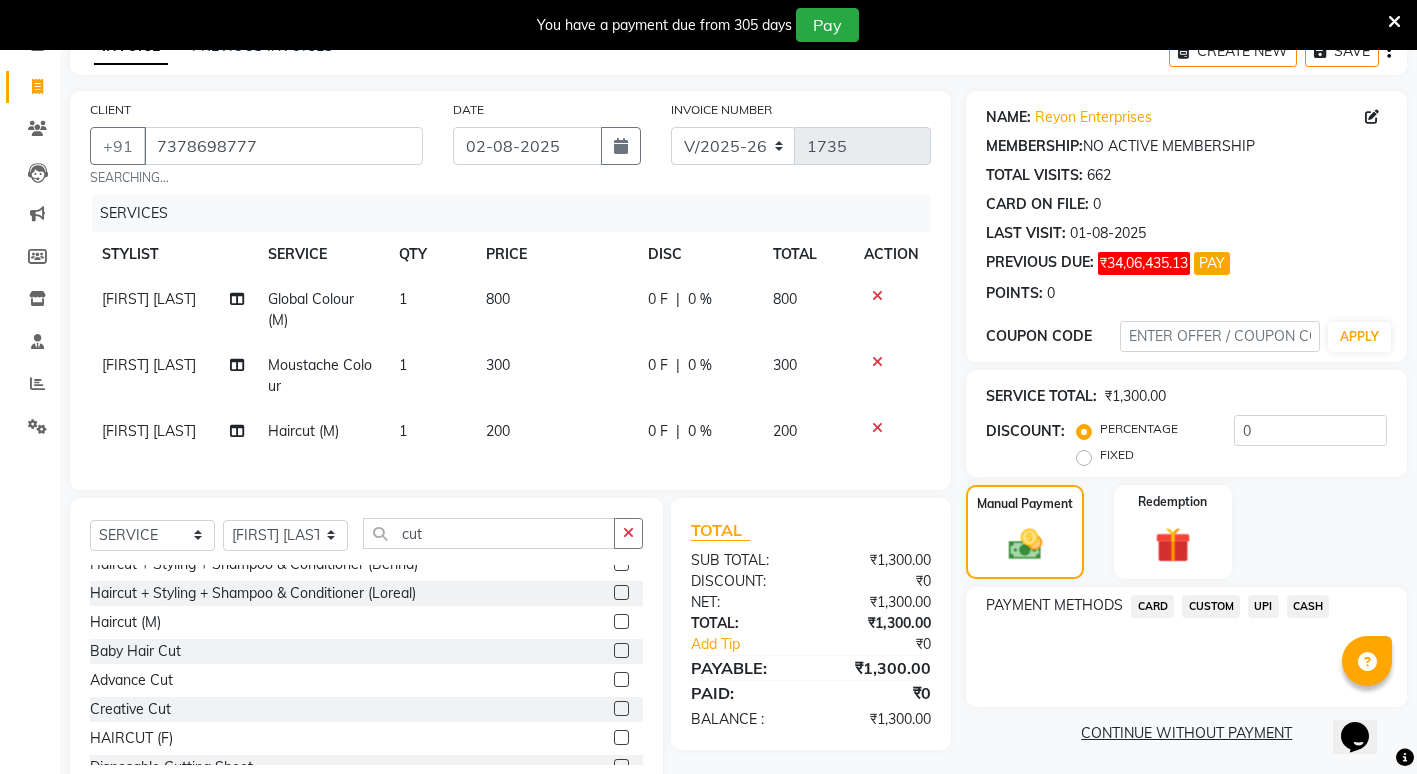 scroll, scrollTop: 0, scrollLeft: 0, axis: both 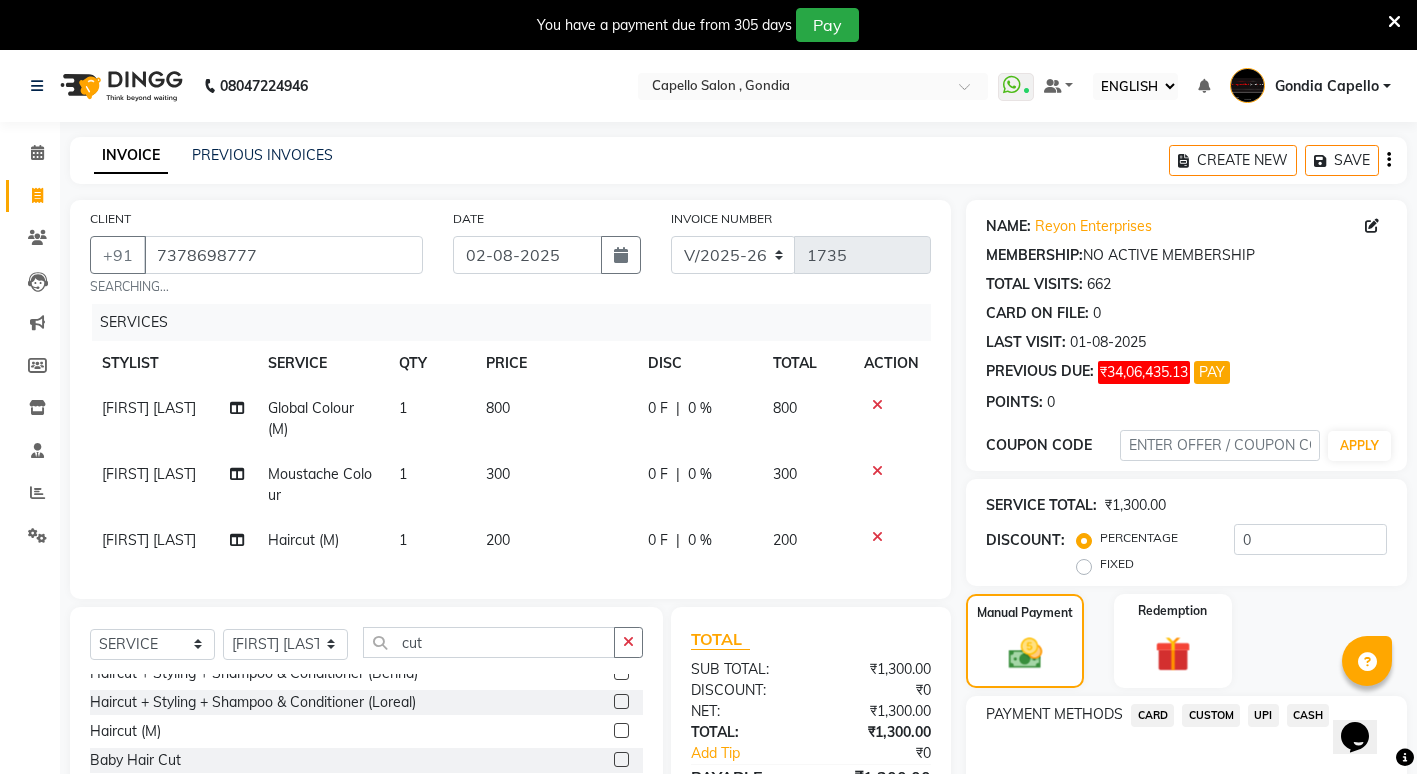 click on "800" 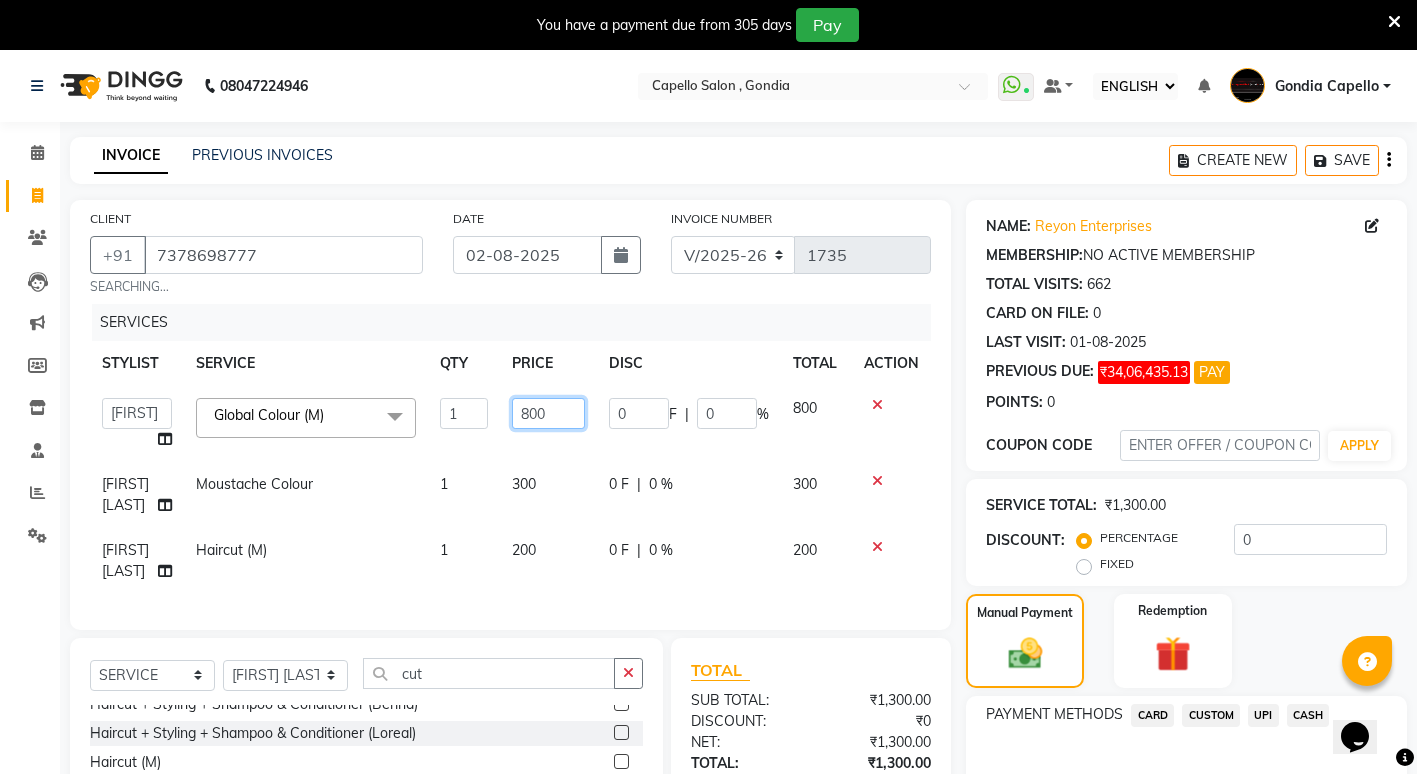 click on "800" 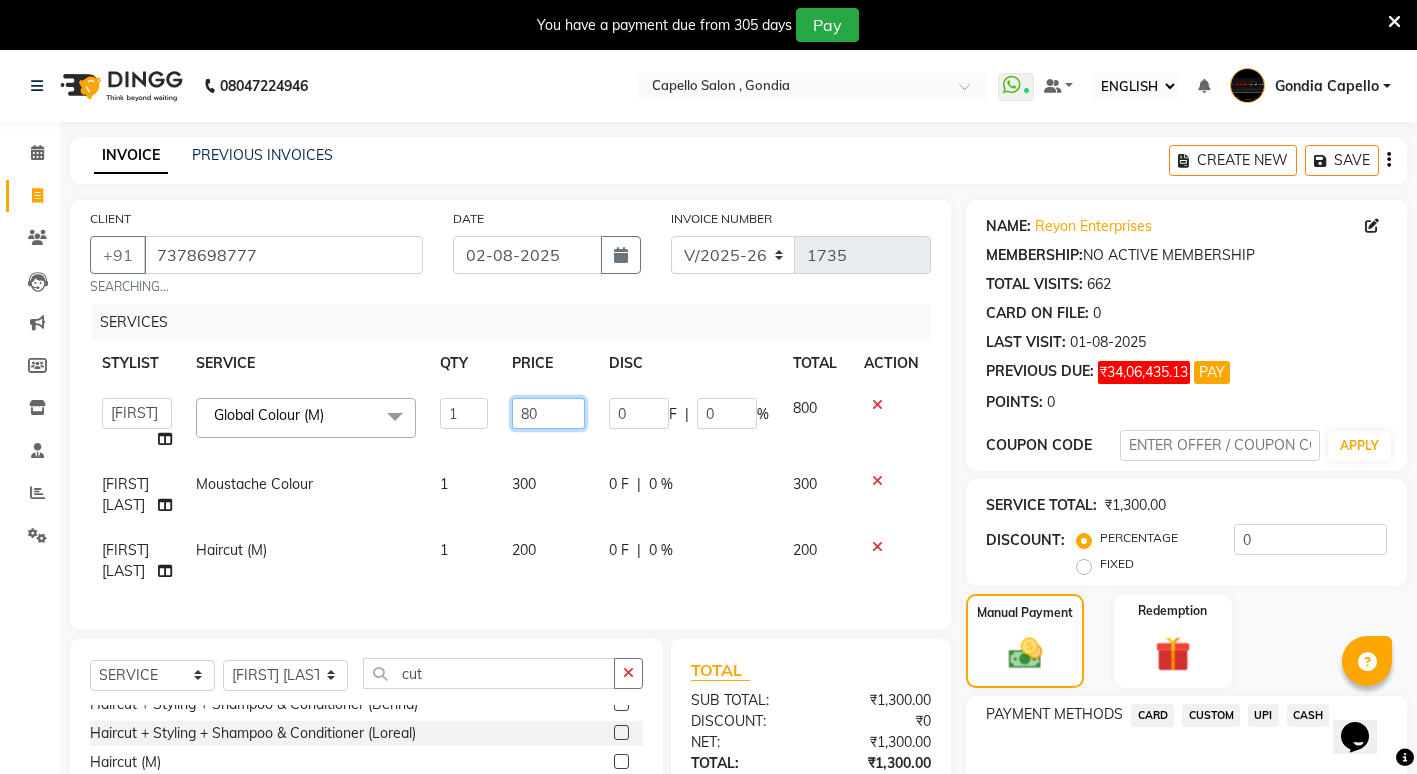 type on "8" 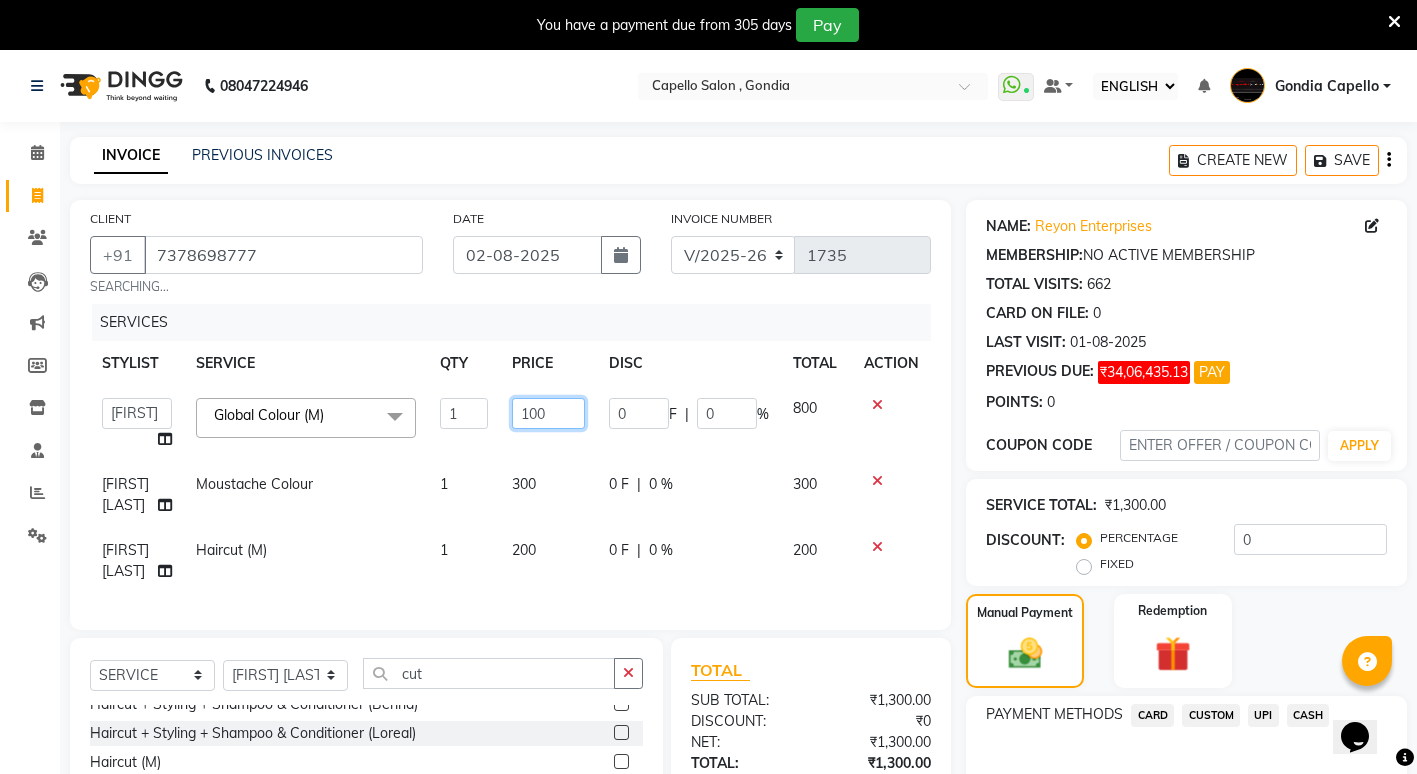 type on "1000" 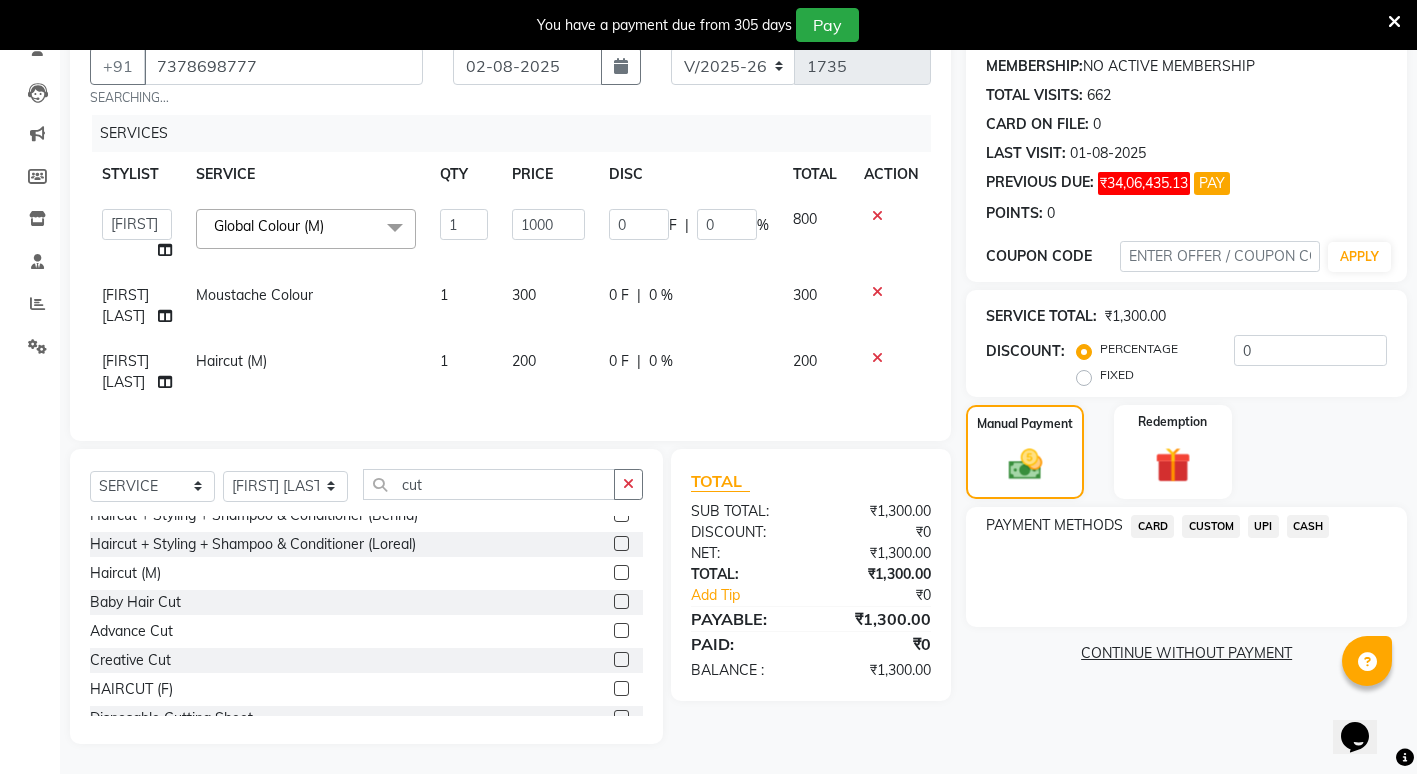 click on "NAME: Reyon Enterprises MEMBERSHIP:  NO ACTIVE MEMBERSHIP  TOTAL VISITS:  662 CARD ON FILE:  0 LAST VISIT:   01-08-2025 PREVIOUS DUE:  ₹34,06,435.13 PAY POINTS:   0  COUPON CODE APPLY SERVICE TOTAL:  ₹1,300.00  DISCOUNT:  PERCENTAGE   FIXED  0 Manual Payment Redemption PAYMENT METHODS  CARD   CUSTOM   UPI   CASH   CONTINUE WITHOUT PAYMENT" 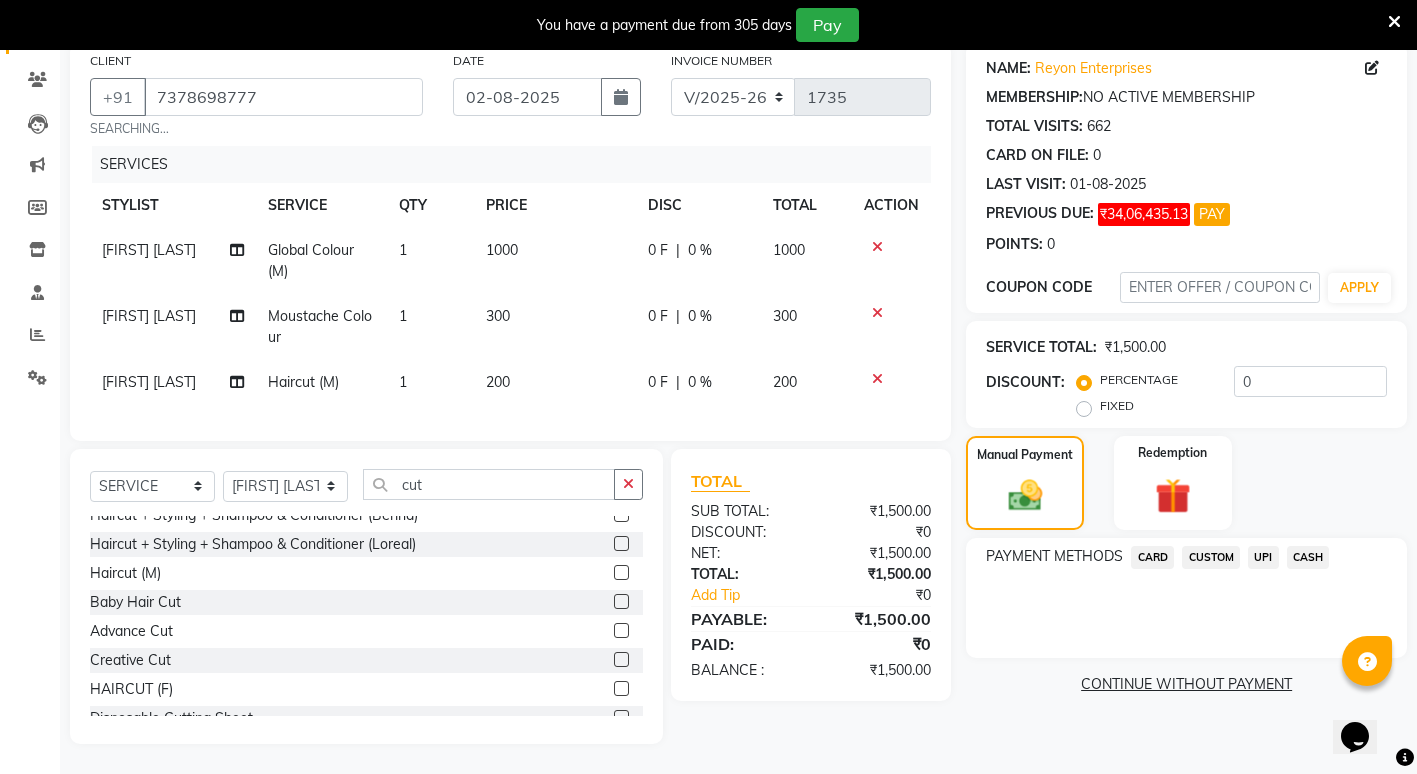 click on "CASH" 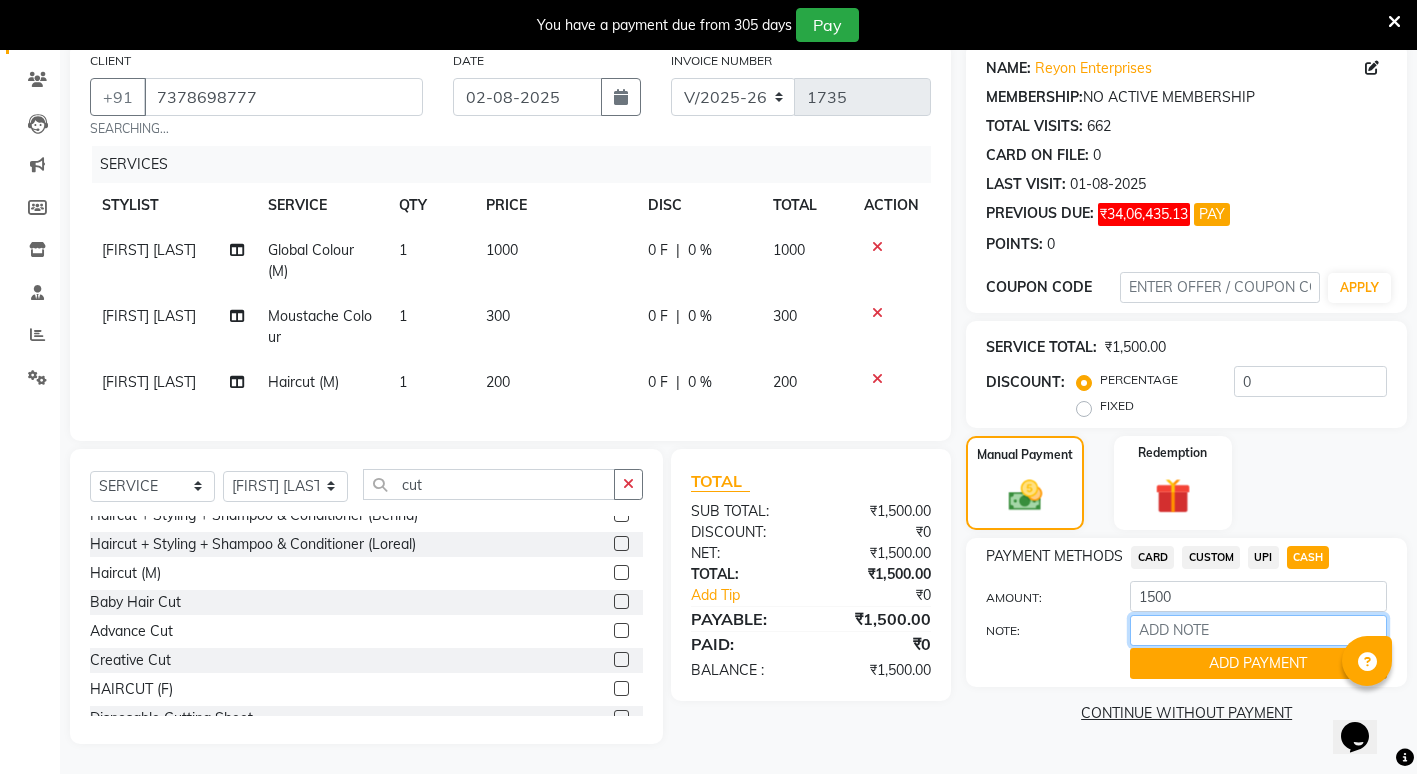 click on "NOTE:" at bounding box center (1258, 630) 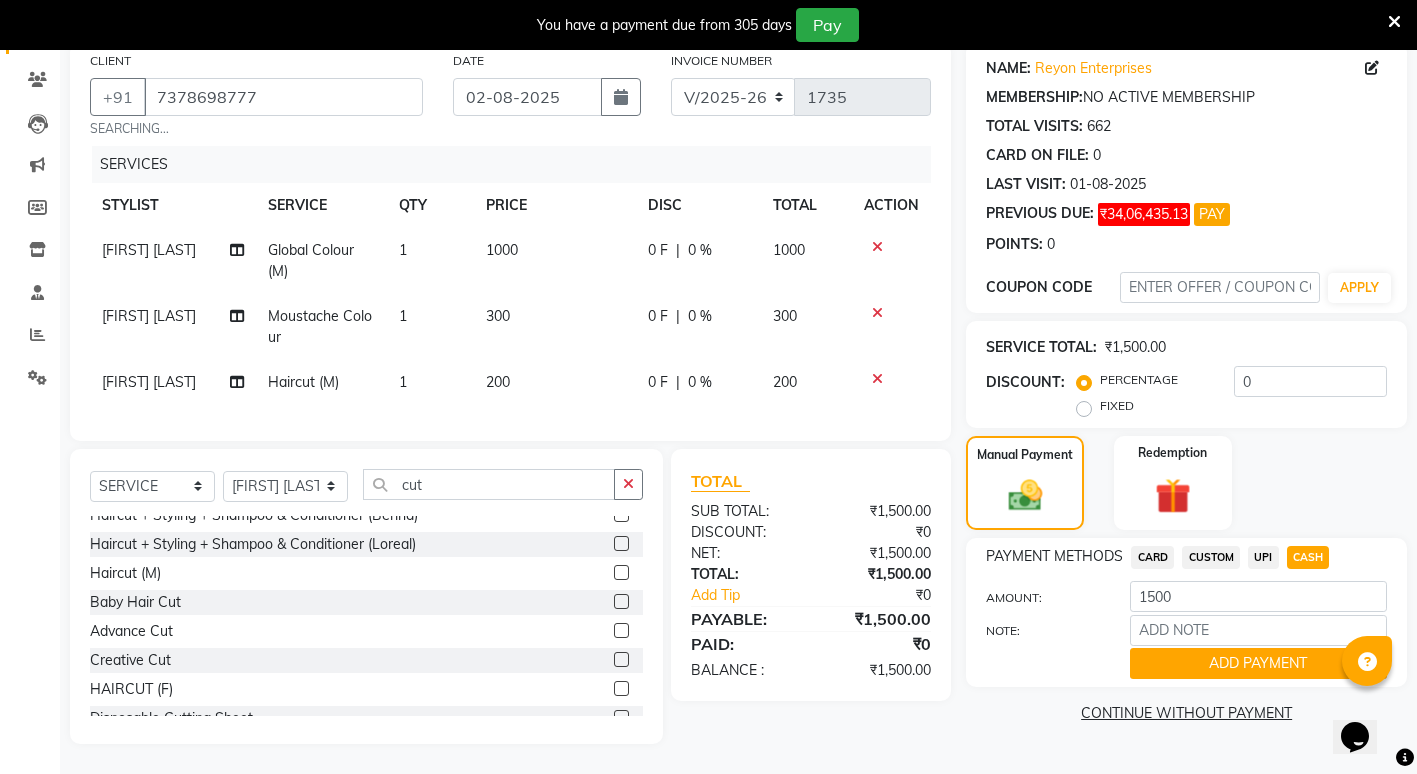 click on "NAME: Reyon Enterprises MEMBERSHIP:  NO ACTIVE MEMBERSHIP  TOTAL VISITS:  662 CARD ON FILE:  0 LAST VISIT:   01-08-2025 PREVIOUS DUE:  ₹34,06,435.13 PAY POINTS:   0  COUPON CODE APPLY SERVICE TOTAL:  ₹1,500.00  DISCOUNT:  PERCENTAGE   FIXED  0 Manual Payment Redemption PAYMENT METHODS  CARD   CUSTOM   UPI   CASH  AMOUNT: 1500 NOTE: ADD PAYMENT  CONTINUE WITHOUT PAYMENT" 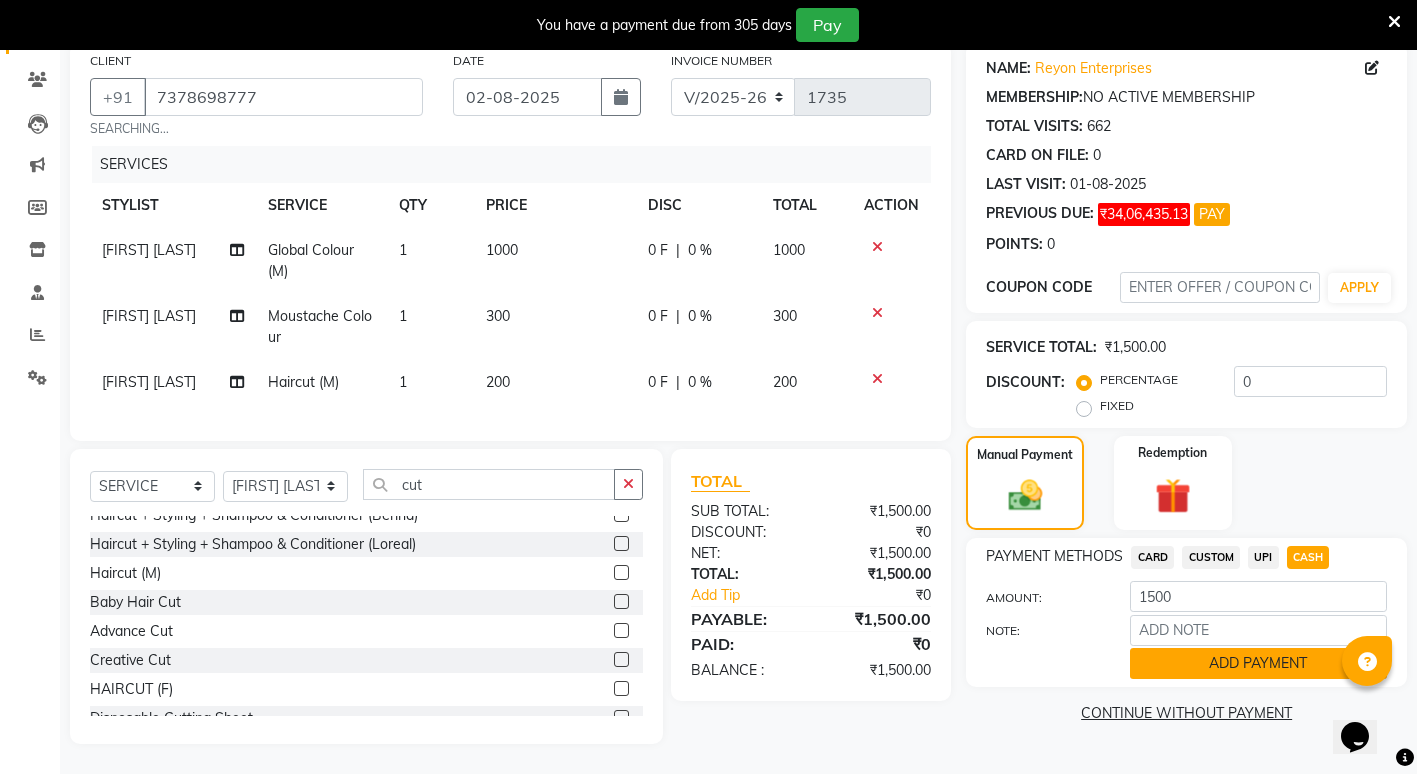 click on "ADD PAYMENT" 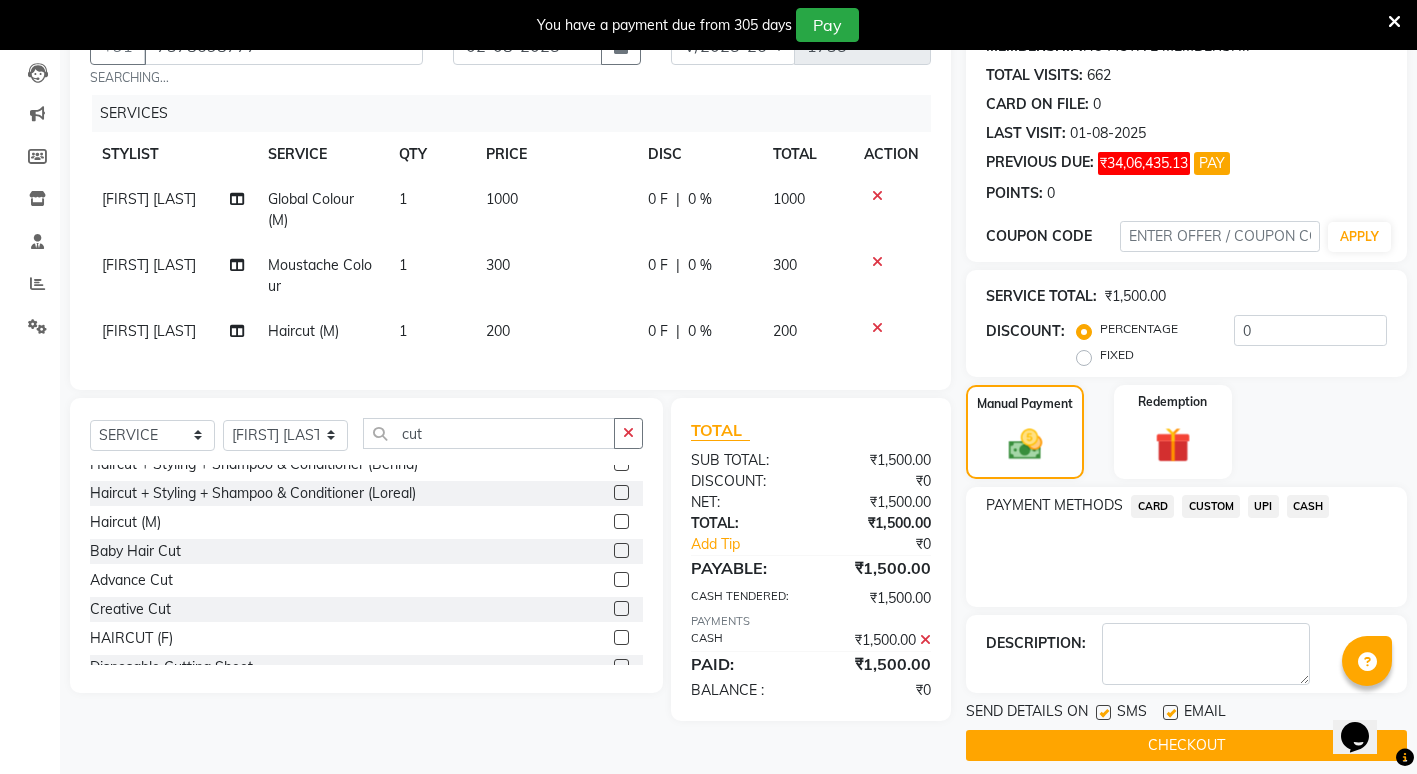 scroll, scrollTop: 226, scrollLeft: 0, axis: vertical 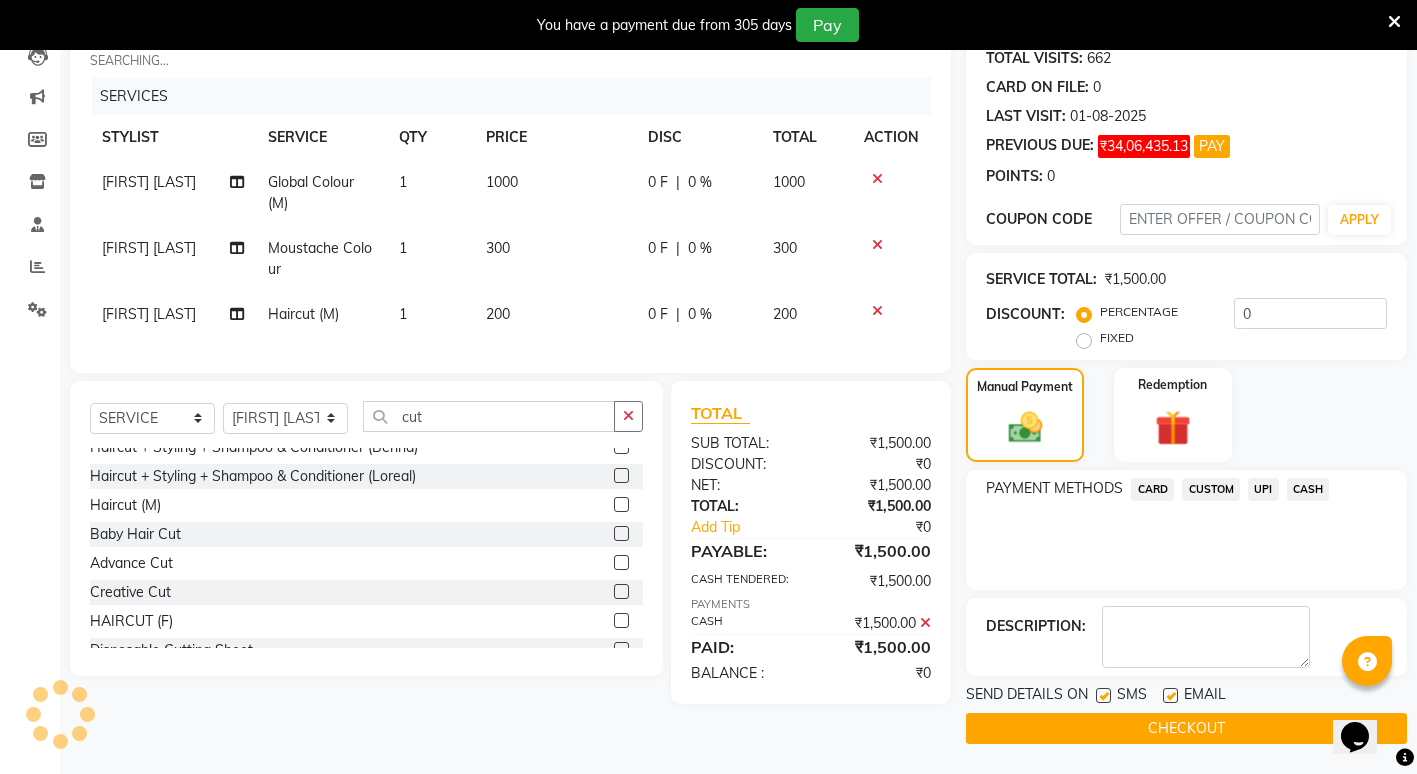 click on "CHECKOUT" 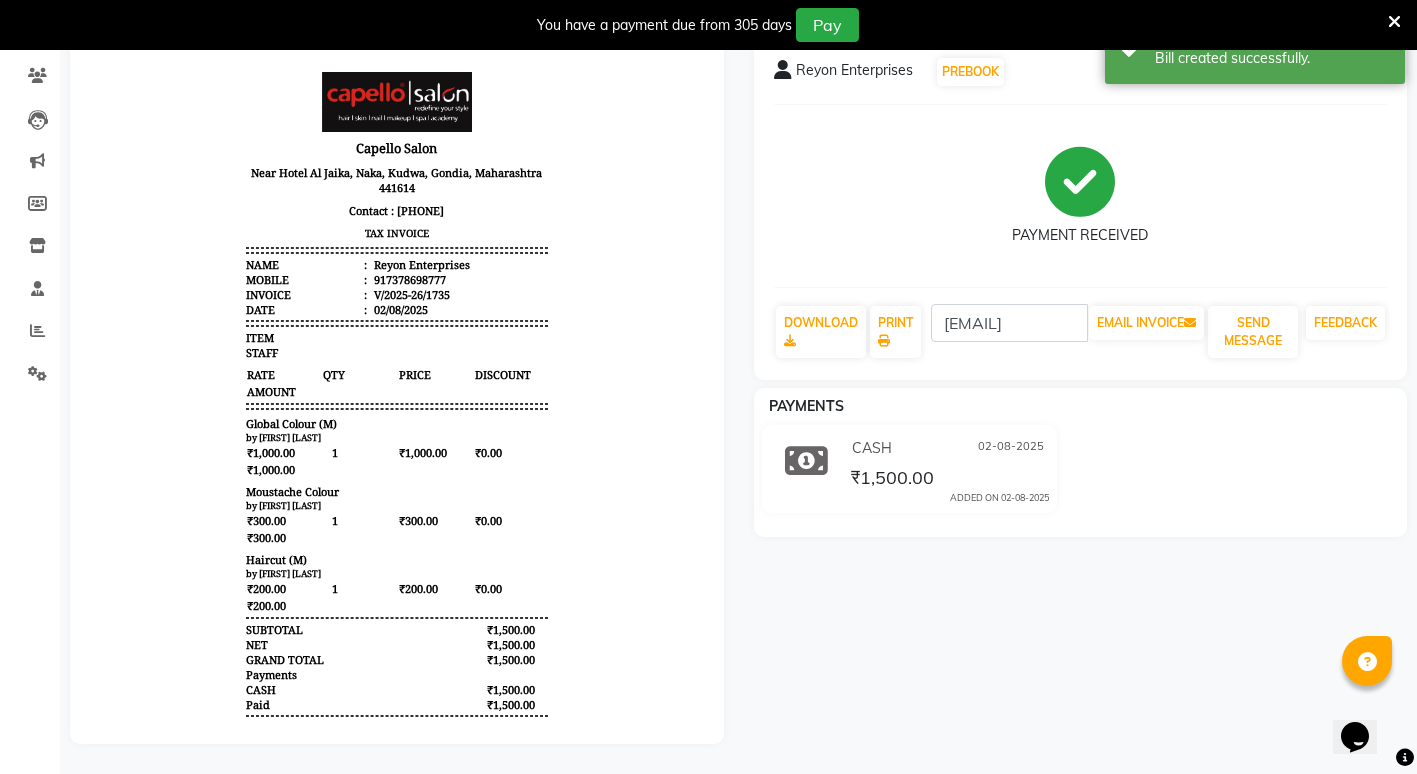 scroll, scrollTop: 0, scrollLeft: 0, axis: both 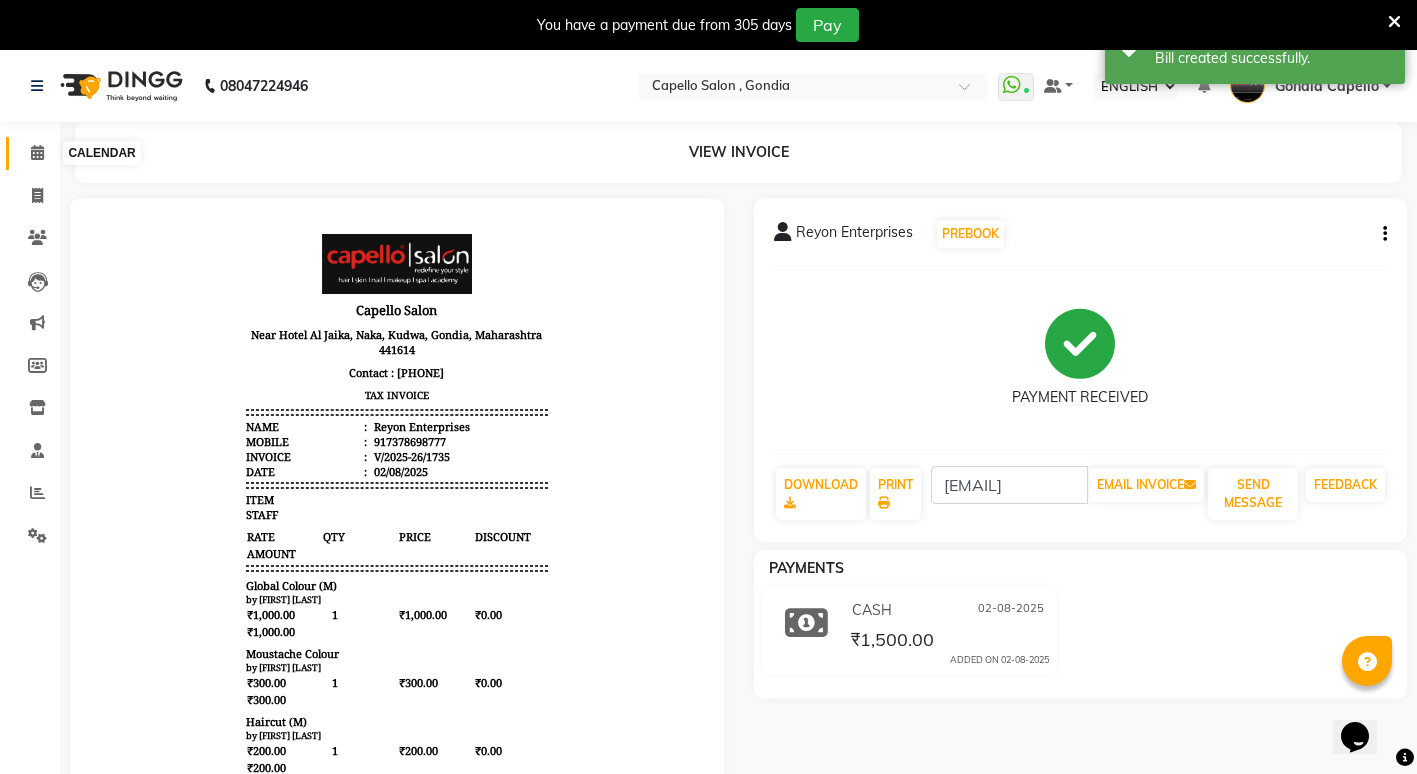 click 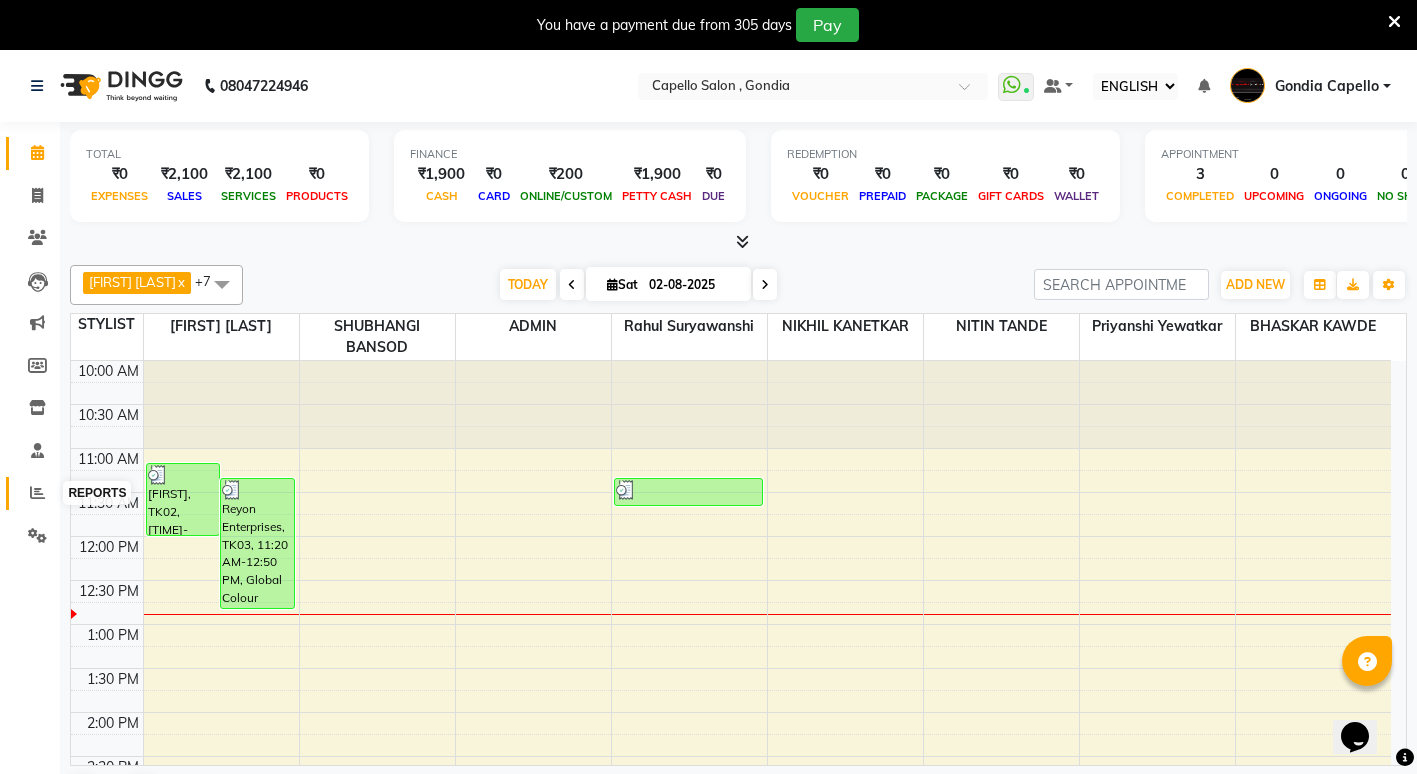 click 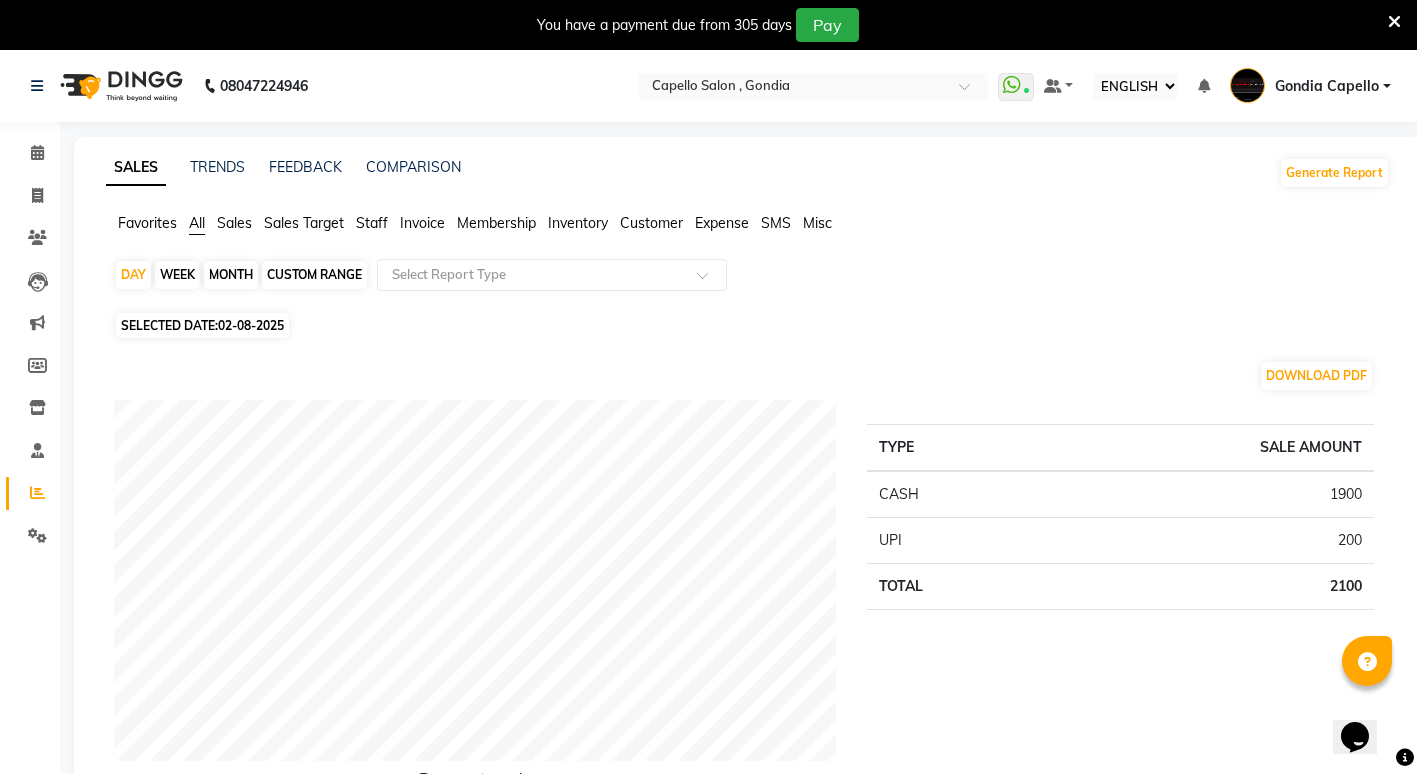 click on "Staff" 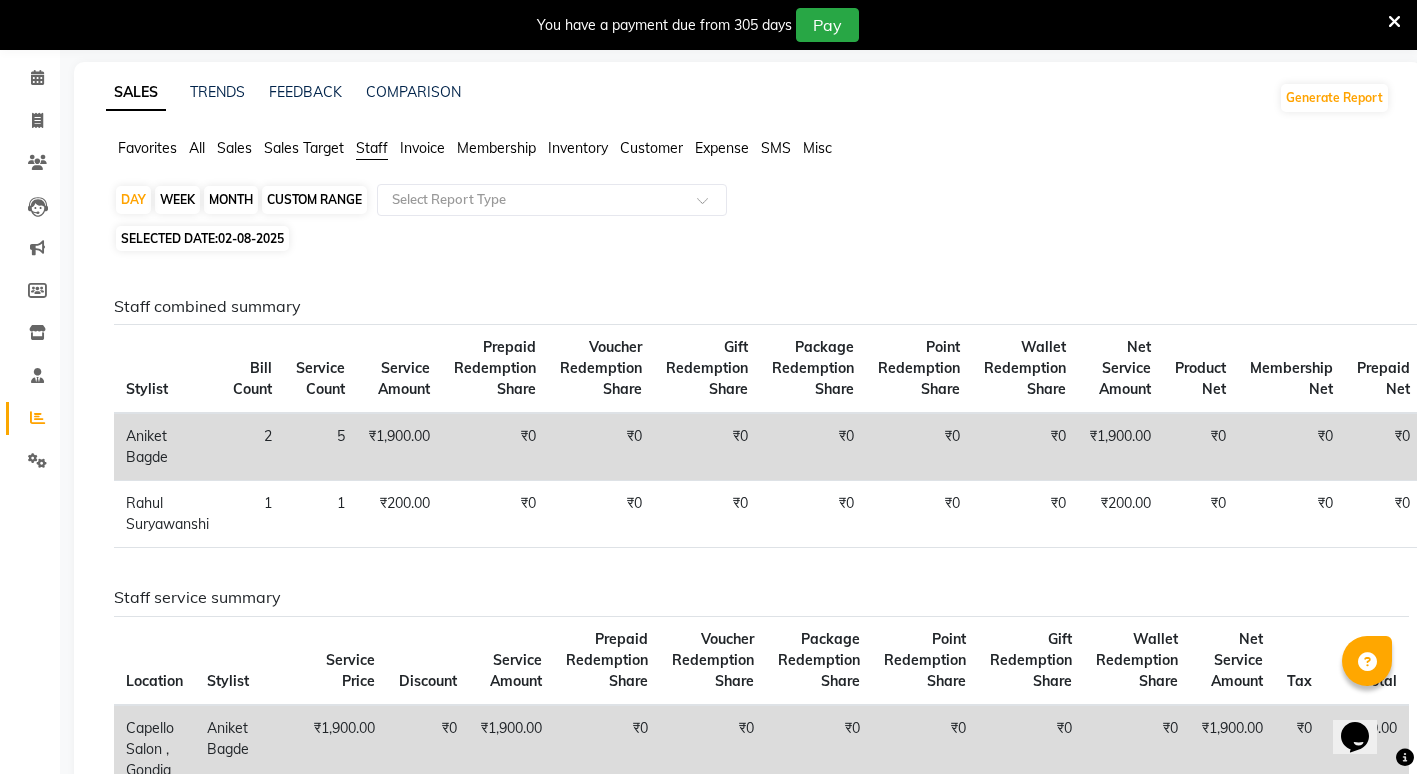 scroll, scrollTop: 0, scrollLeft: 0, axis: both 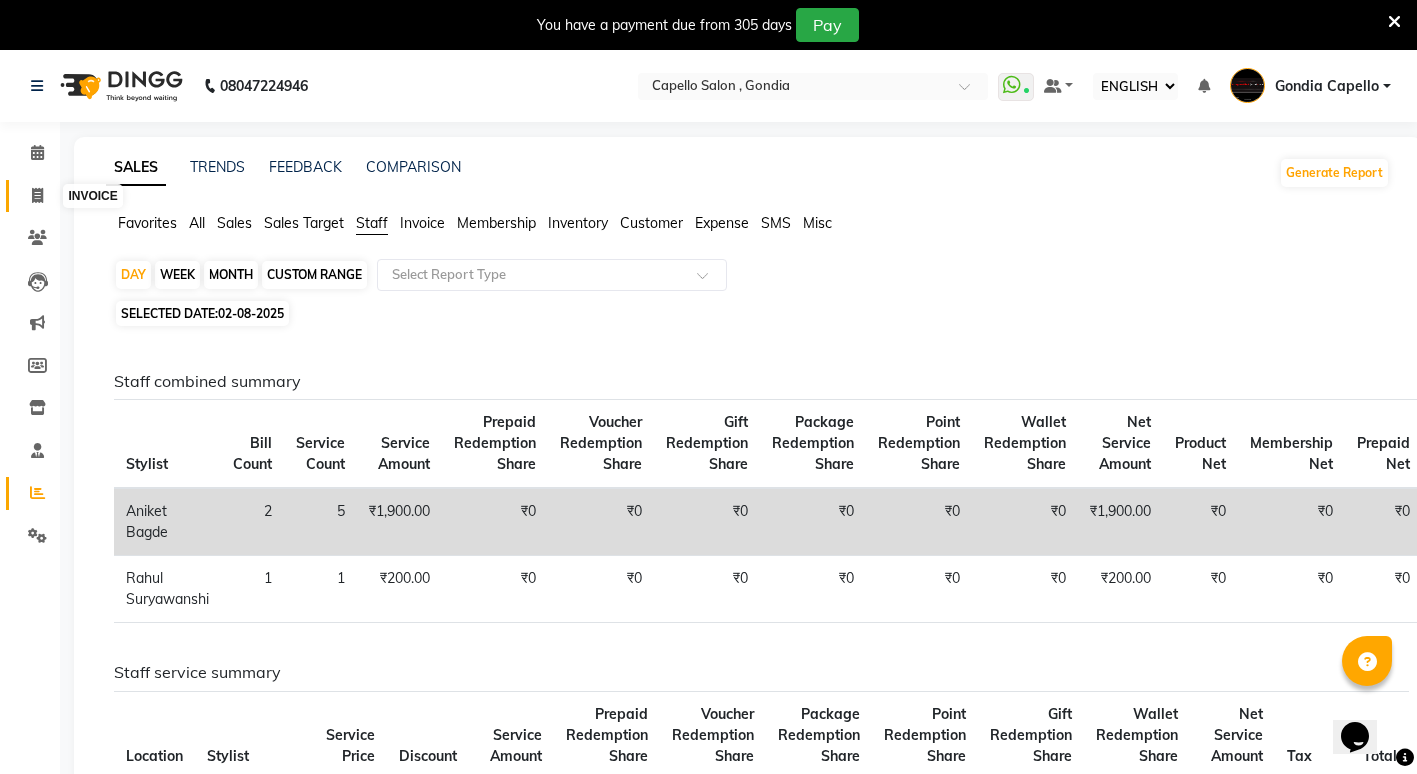 click 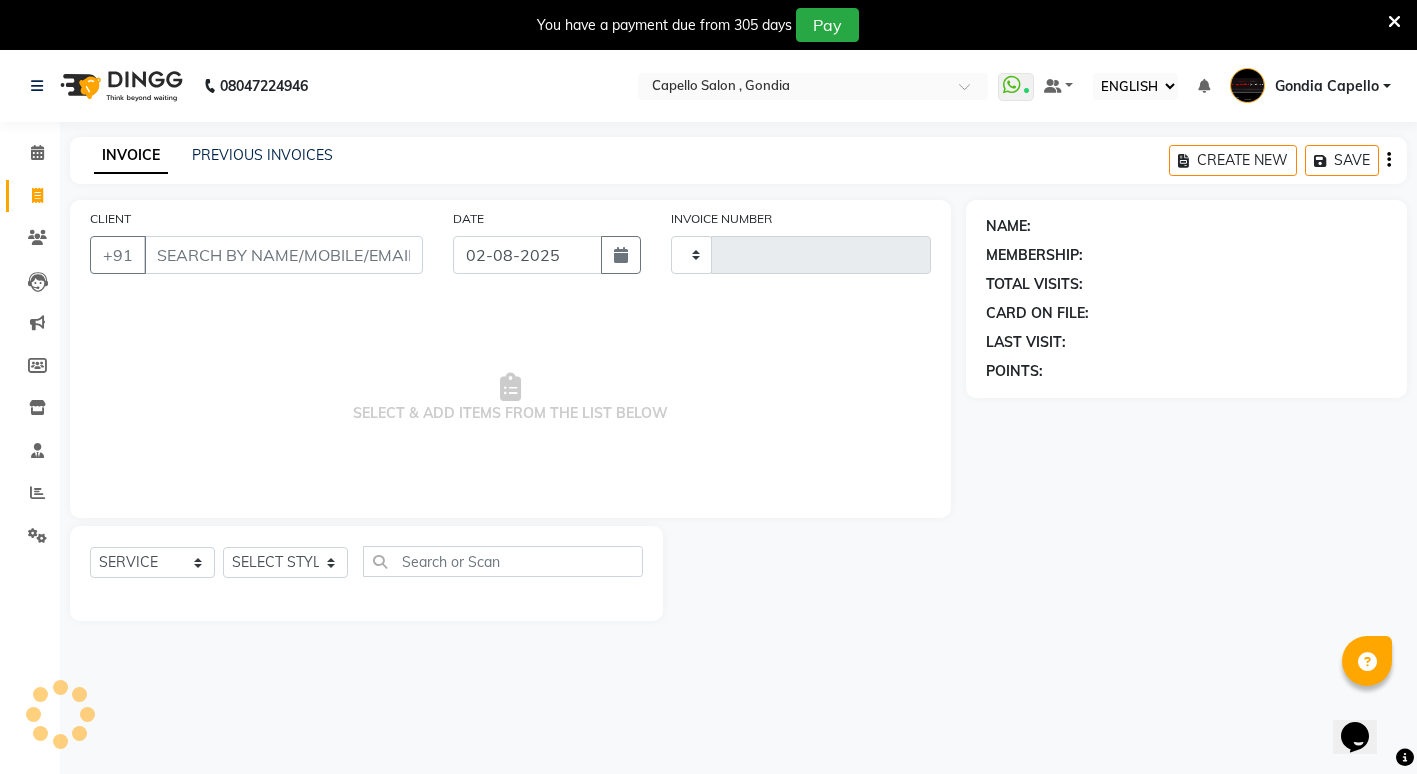 scroll, scrollTop: 50, scrollLeft: 0, axis: vertical 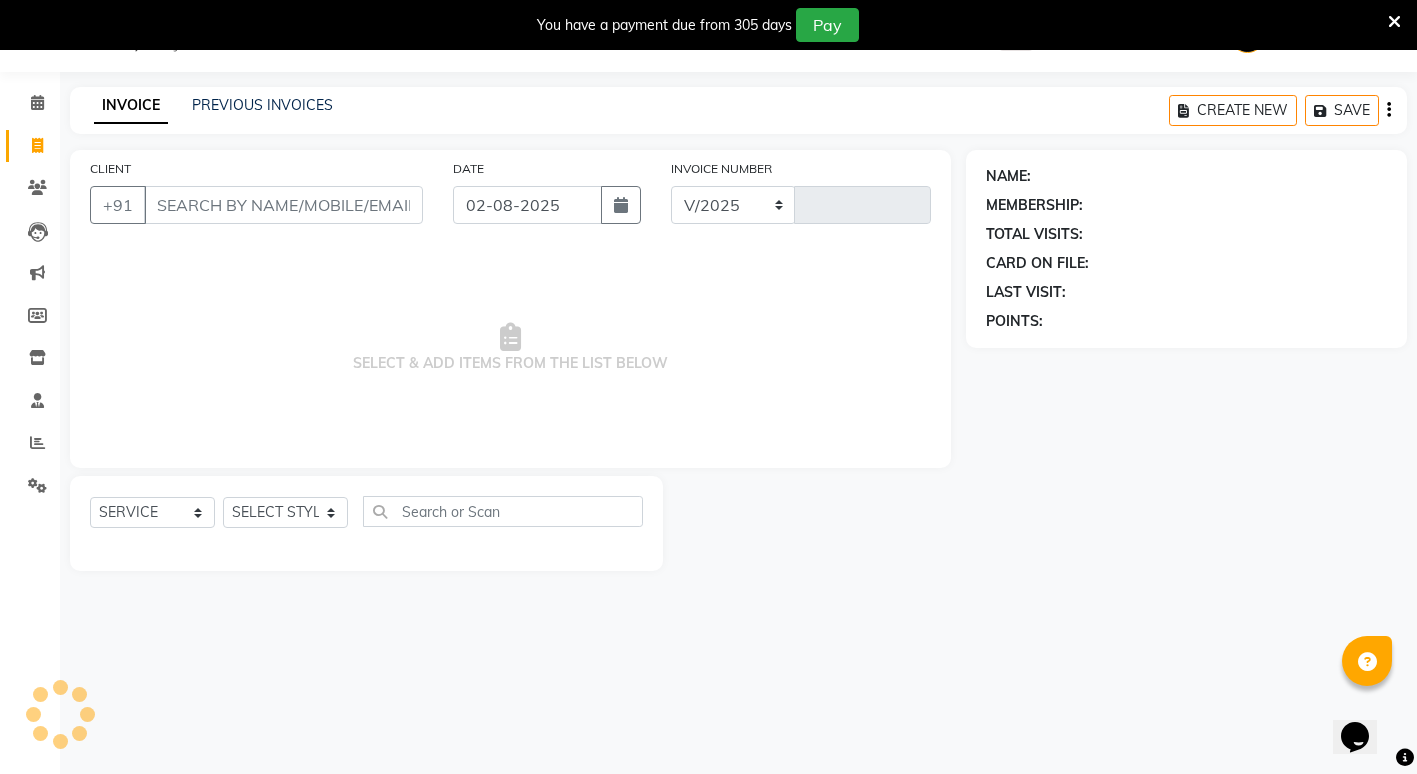 select on "853" 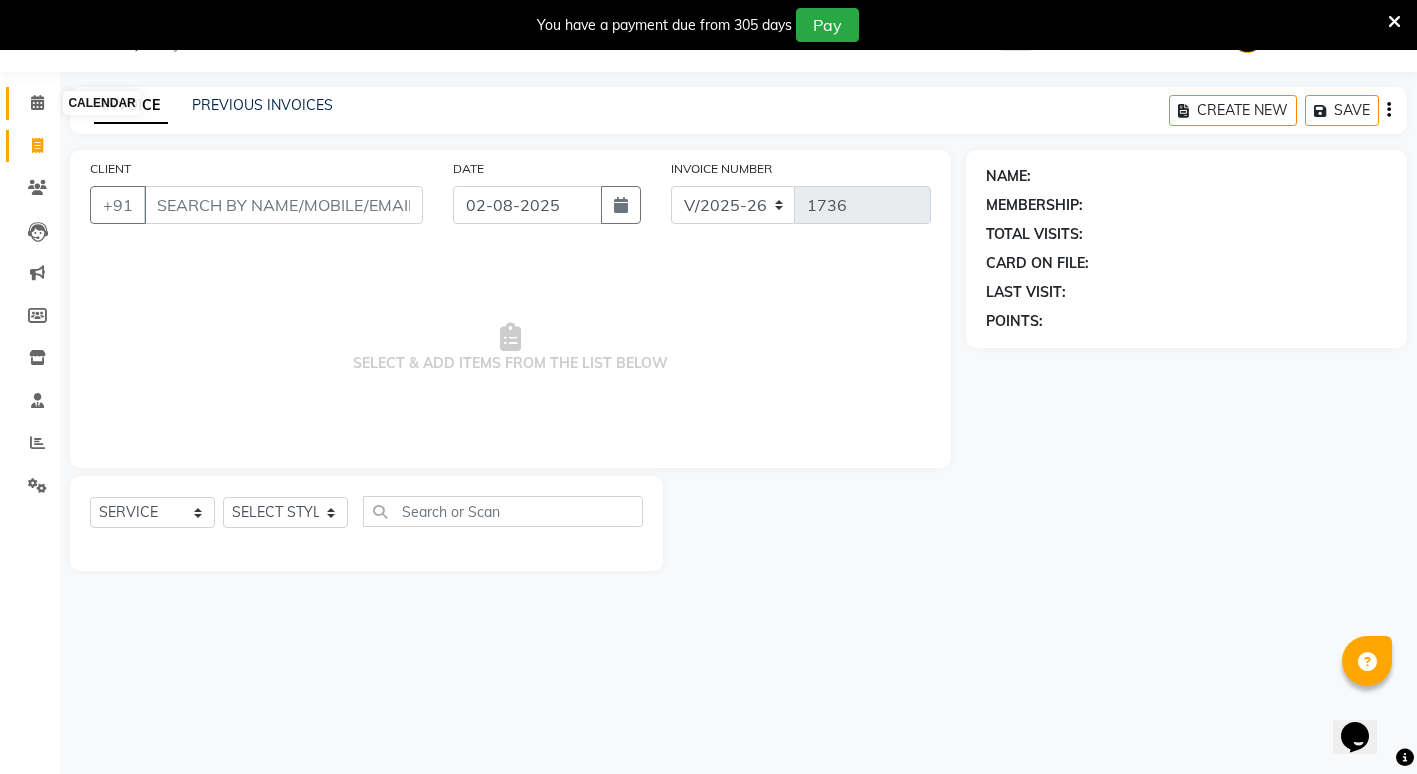 click 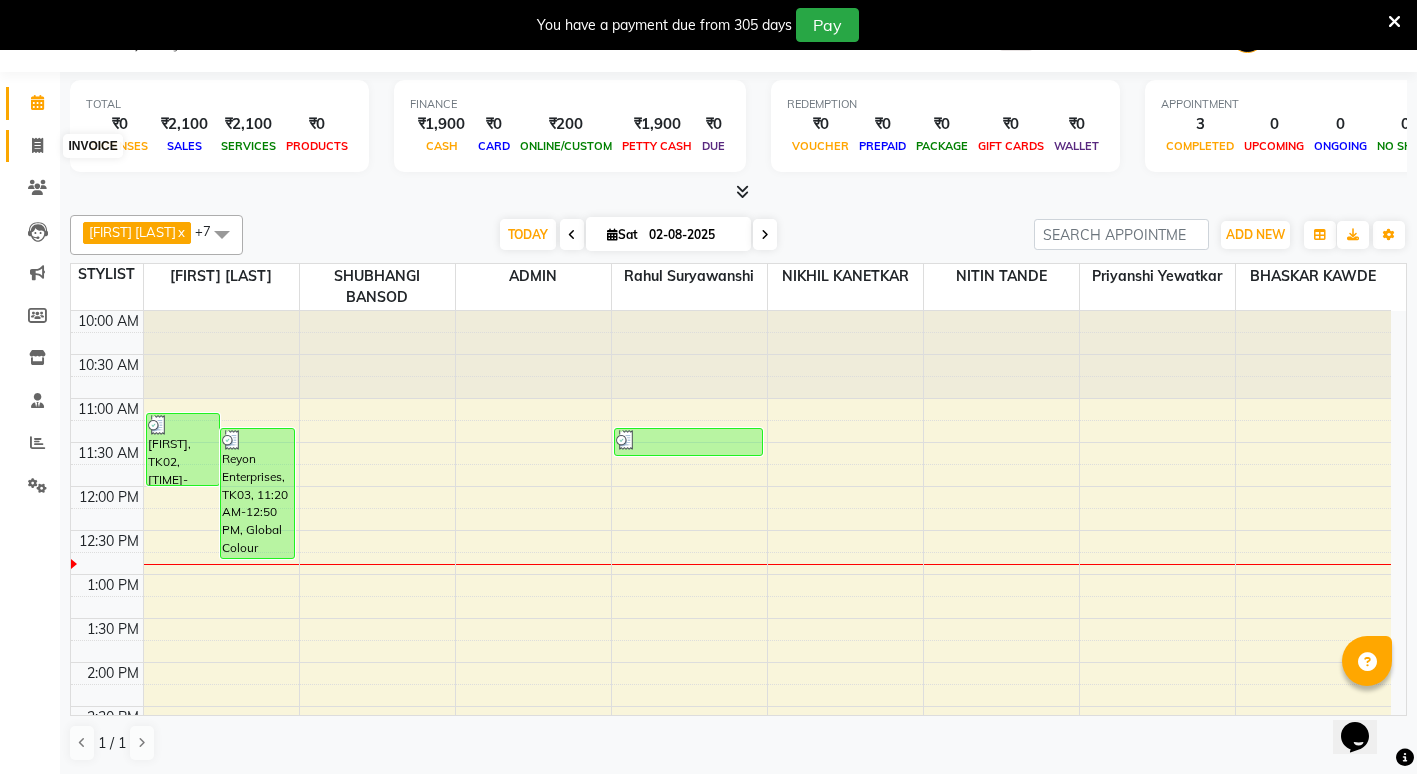 click 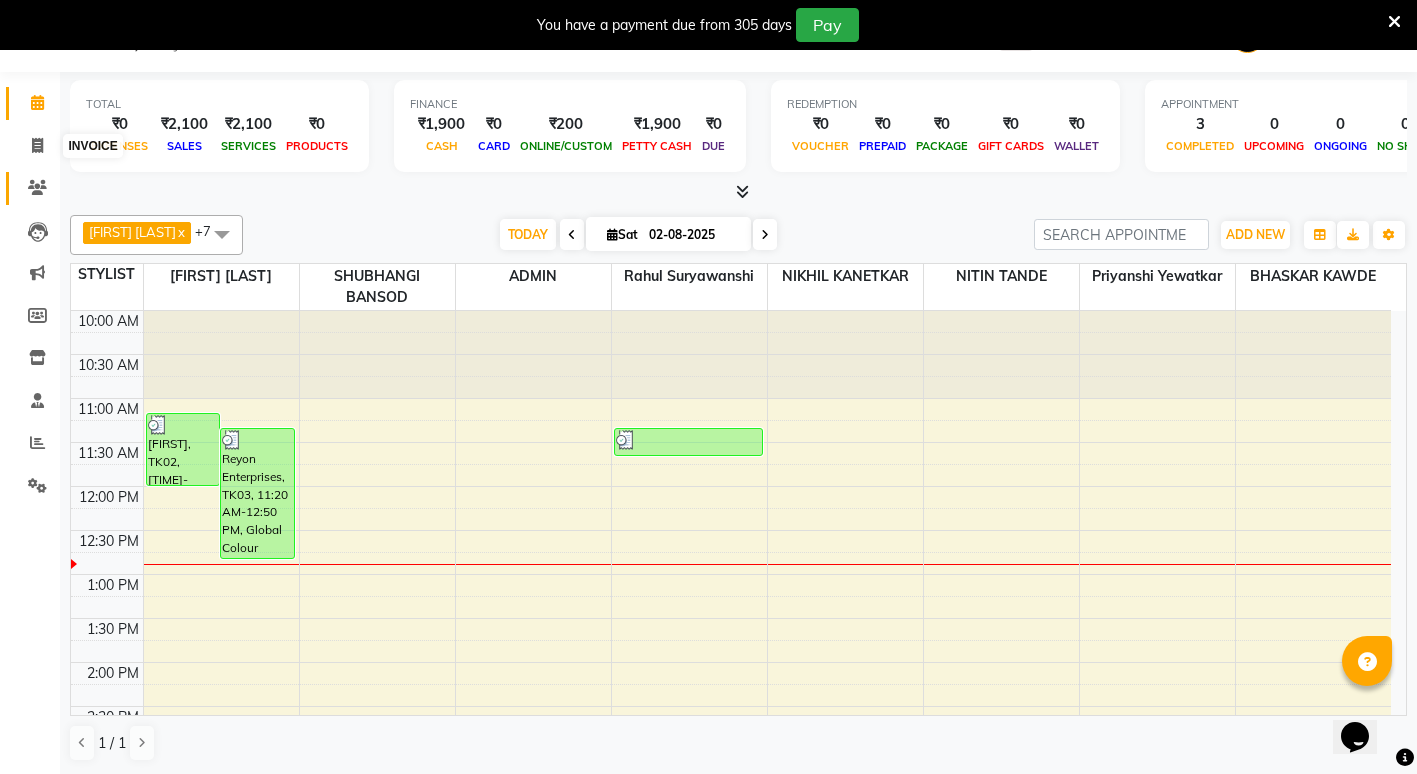 select on "853" 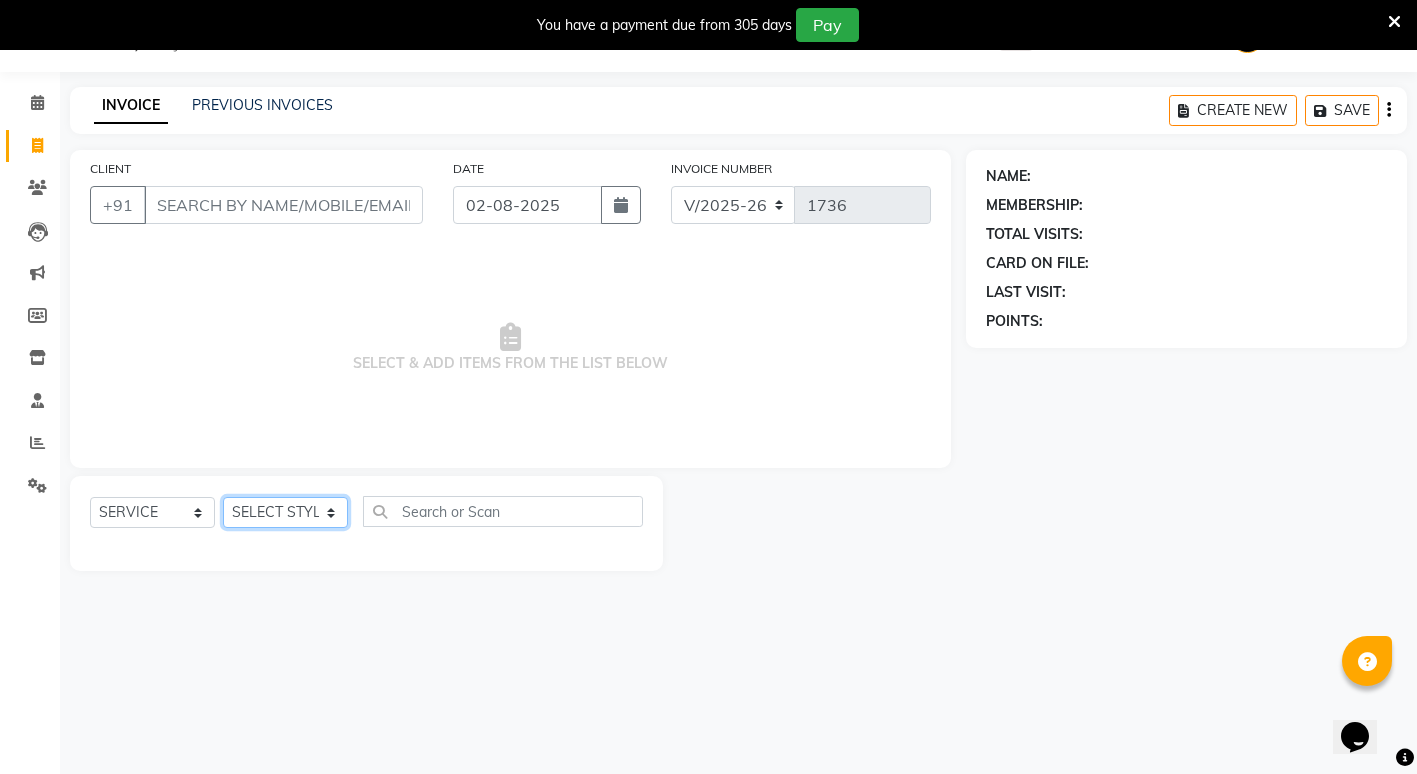 click on "SELECT STYLIST ADMIN ANIKET BAGDE BHASKAR KAWDE GAURAV KHOBRAGADE Gondia Capello NIKHIL KANETKAR  NITIN TANDE priyanshi yewatkar Rahul Suryawanshi SHUBHANGI BANSOD Uma Khandare (M) YAKSHITA KURVE" 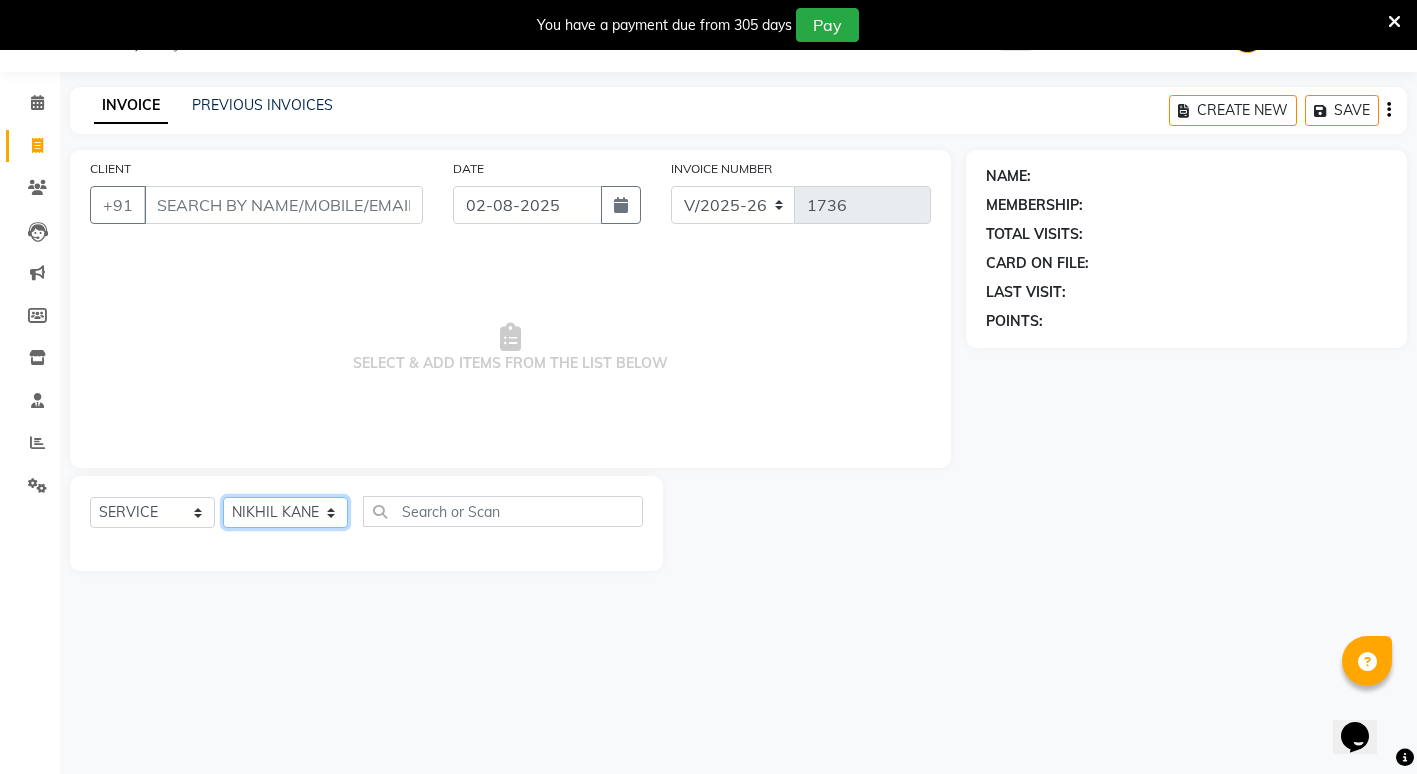 click on "SELECT STYLIST ADMIN ANIKET BAGDE BHASKAR KAWDE GAURAV KHOBRAGADE Gondia Capello NIKHIL KANETKAR  NITIN TANDE priyanshi yewatkar Rahul Suryawanshi SHUBHANGI BANSOD Uma Khandare (M) YAKSHITA KURVE" 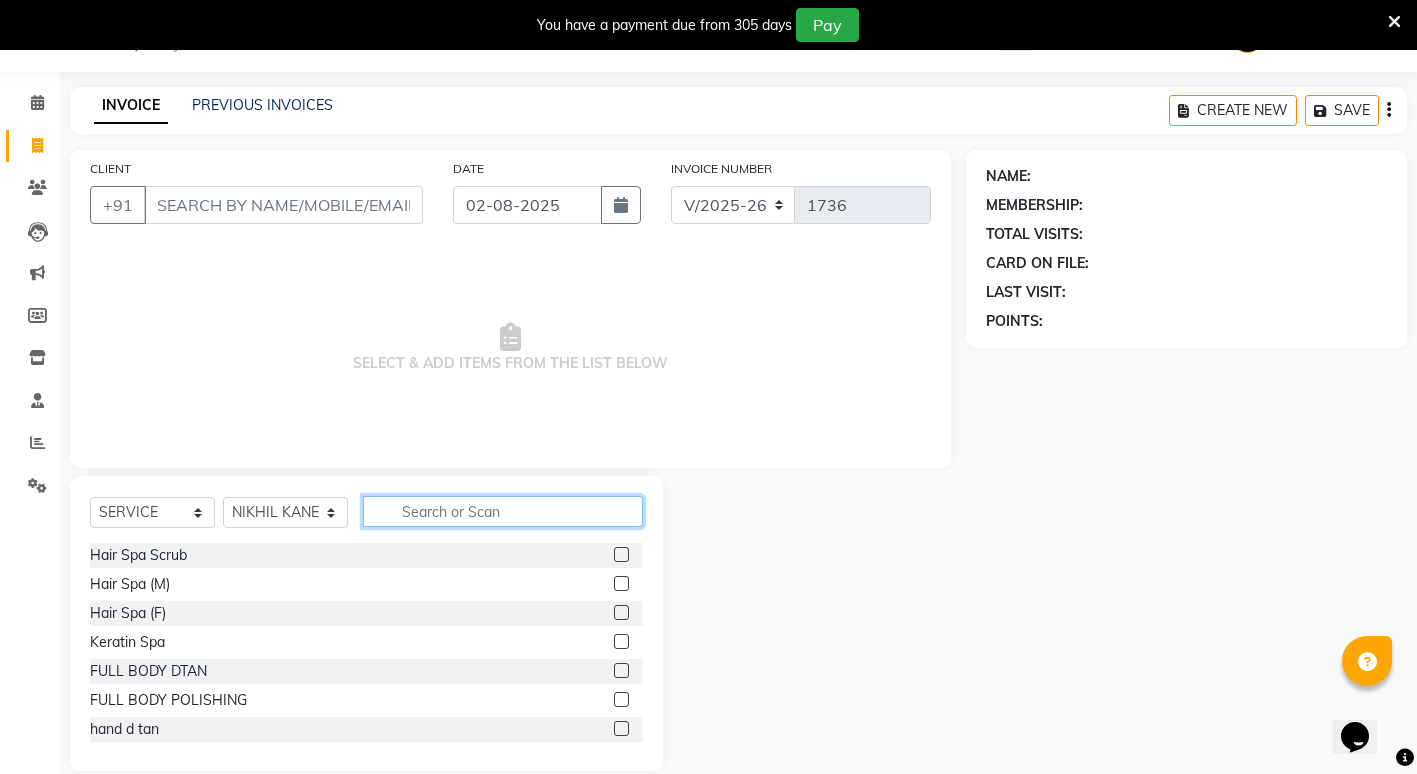 click 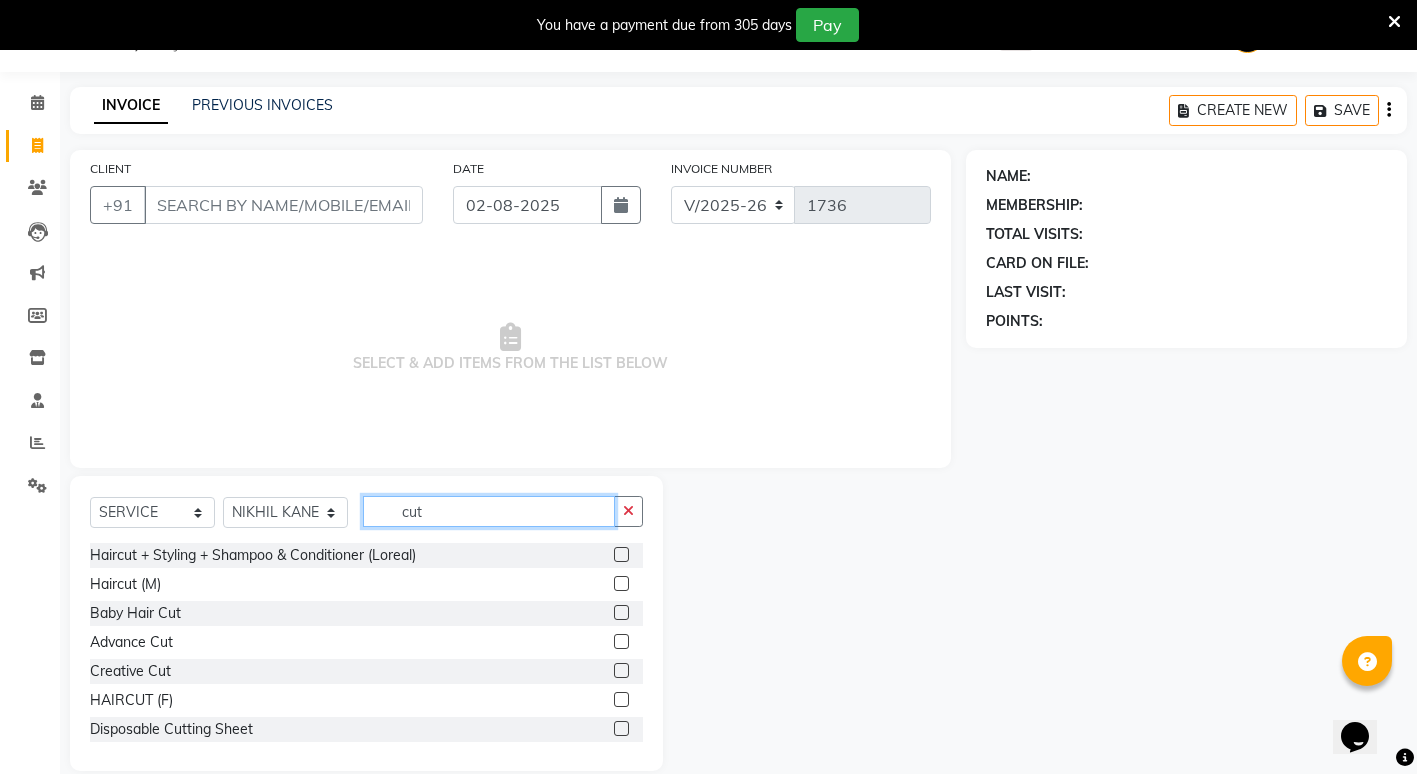 scroll, scrollTop: 119, scrollLeft: 0, axis: vertical 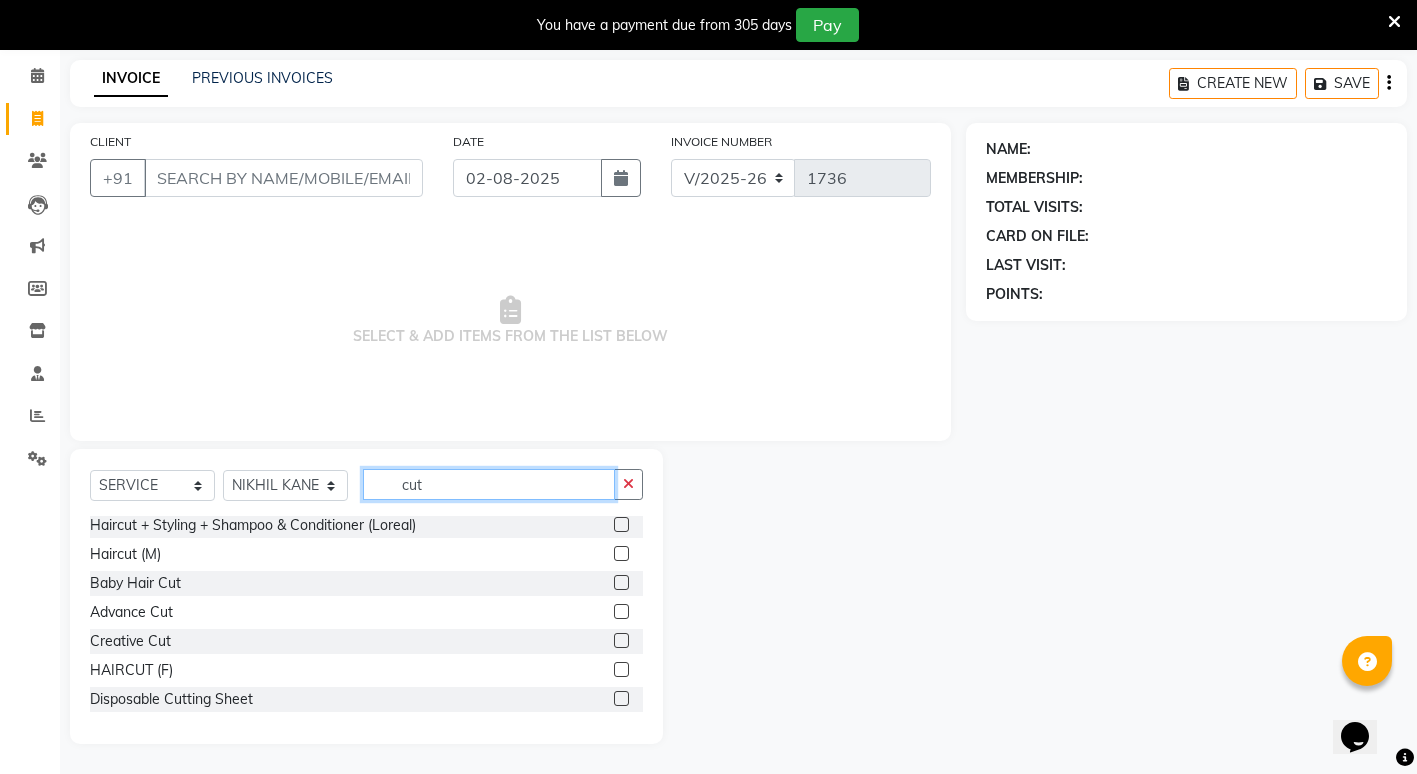 type on "cut" 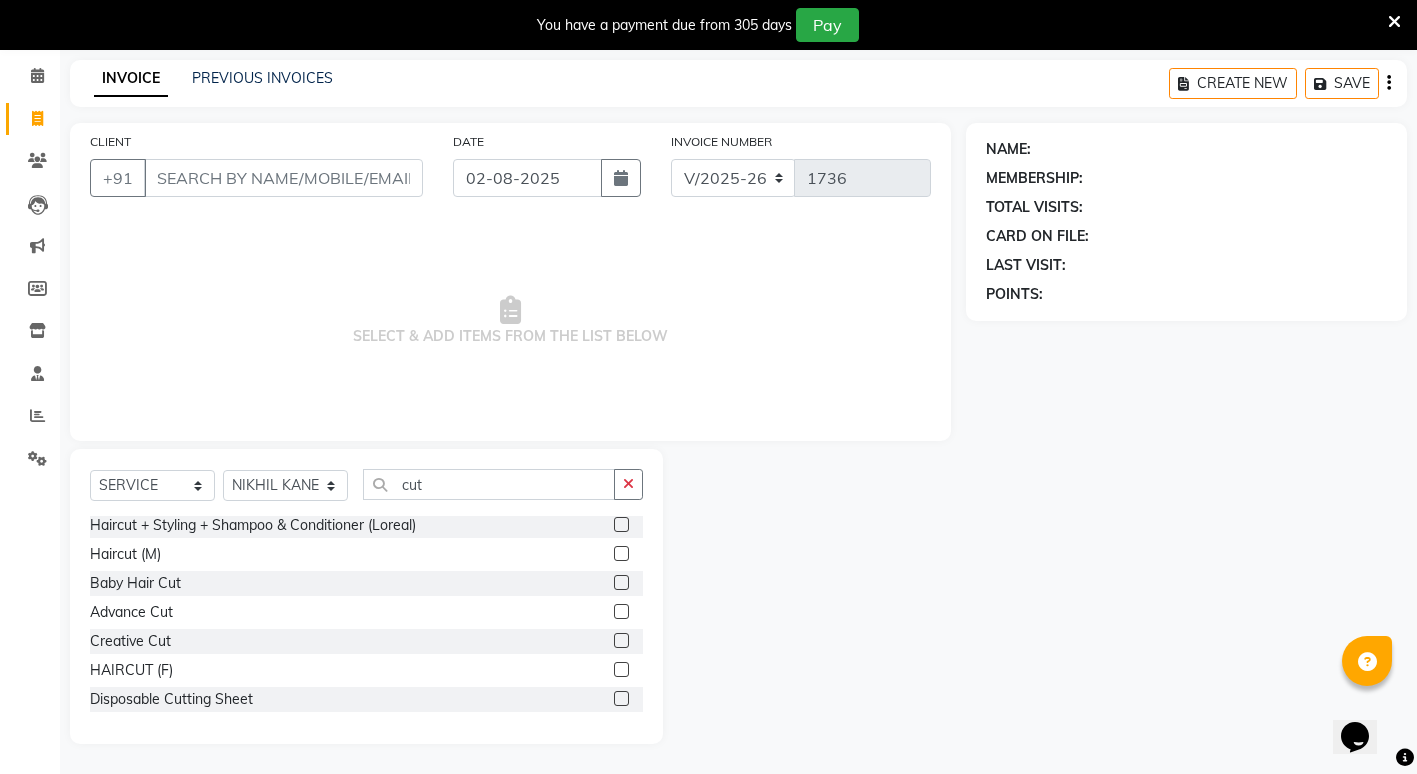 click 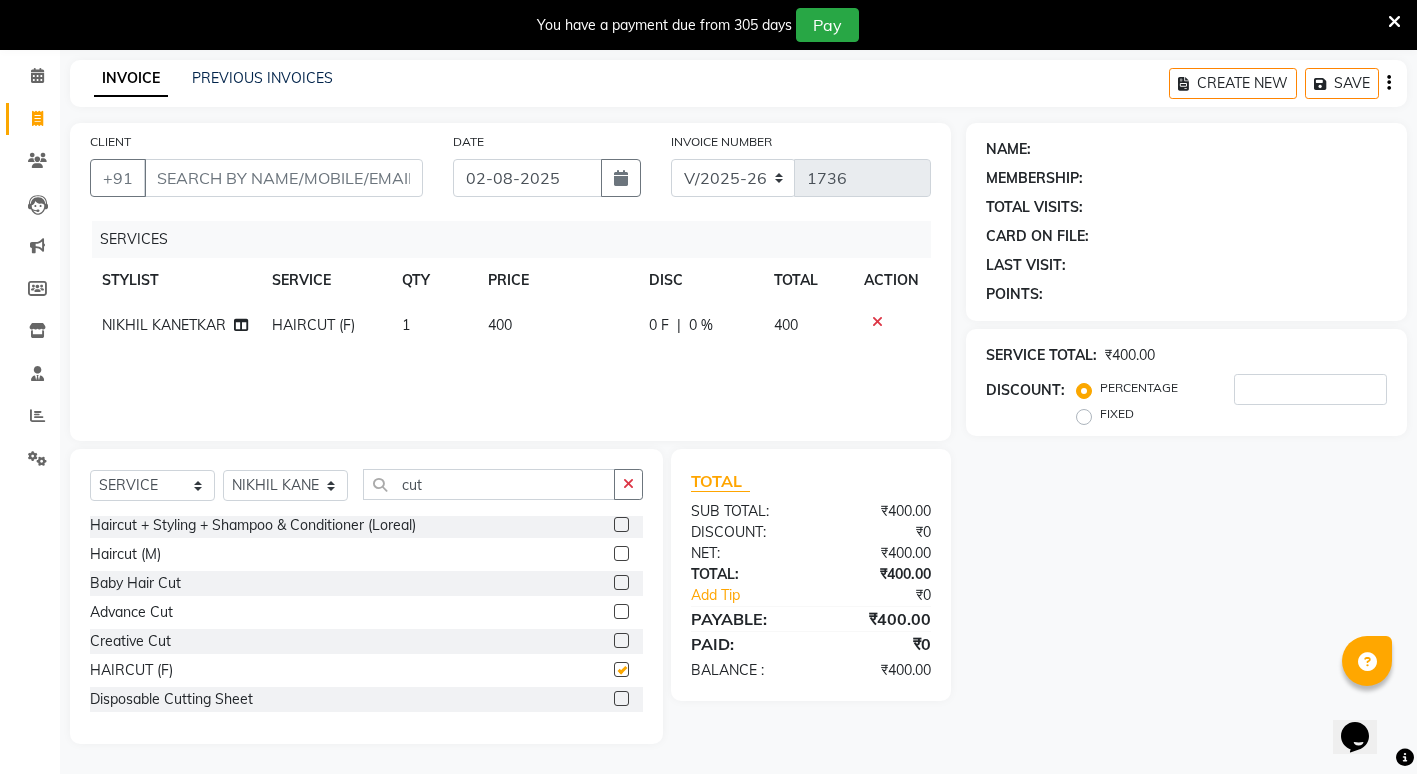 checkbox on "false" 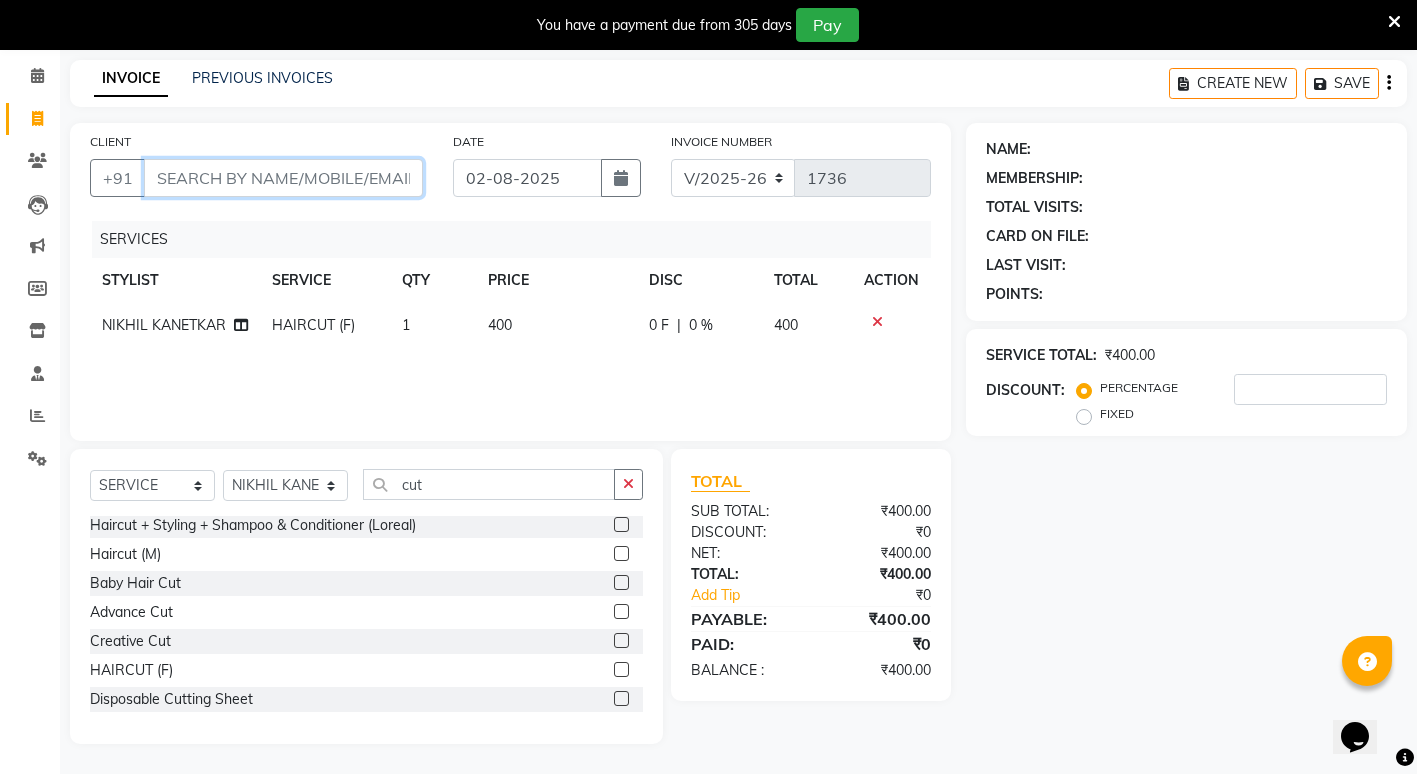 click on "CLIENT" at bounding box center [283, 178] 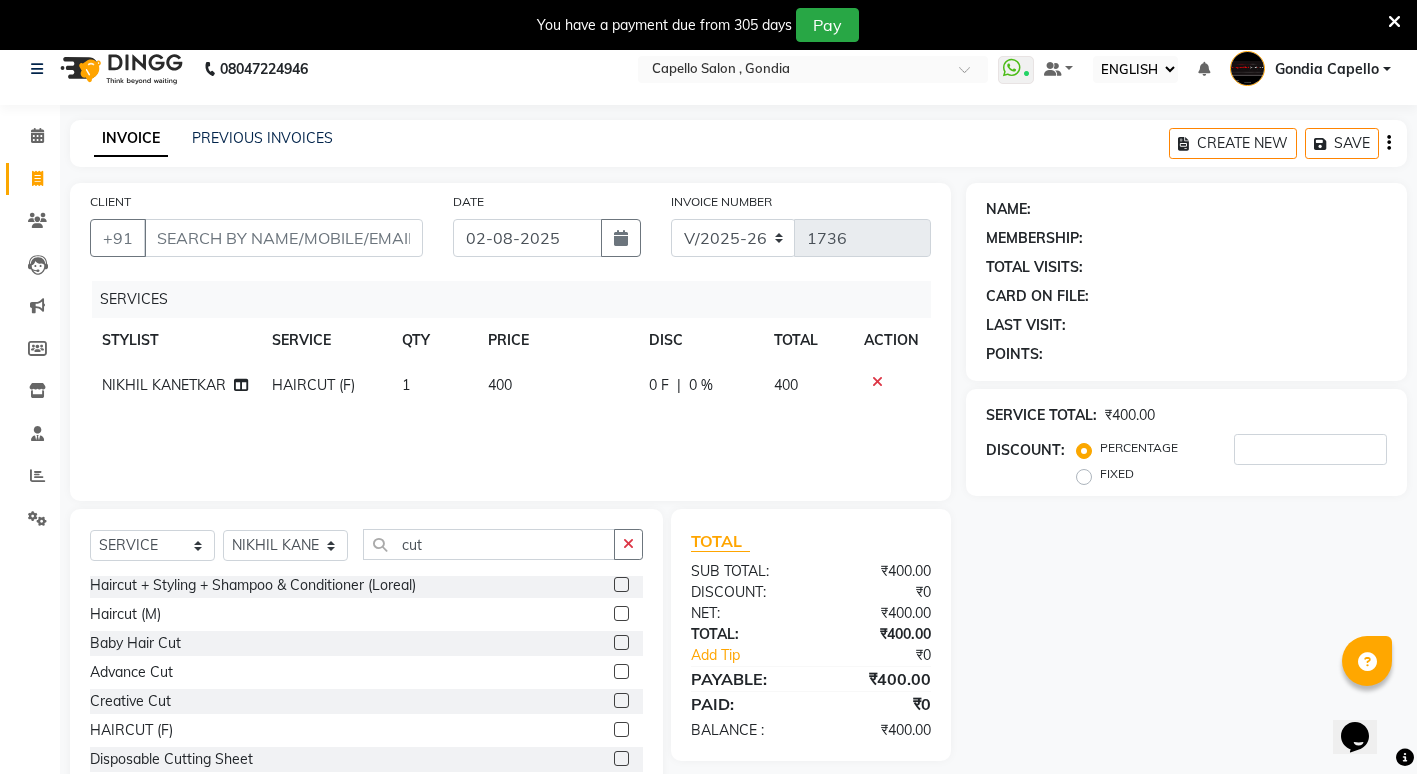 scroll, scrollTop: 0, scrollLeft: 0, axis: both 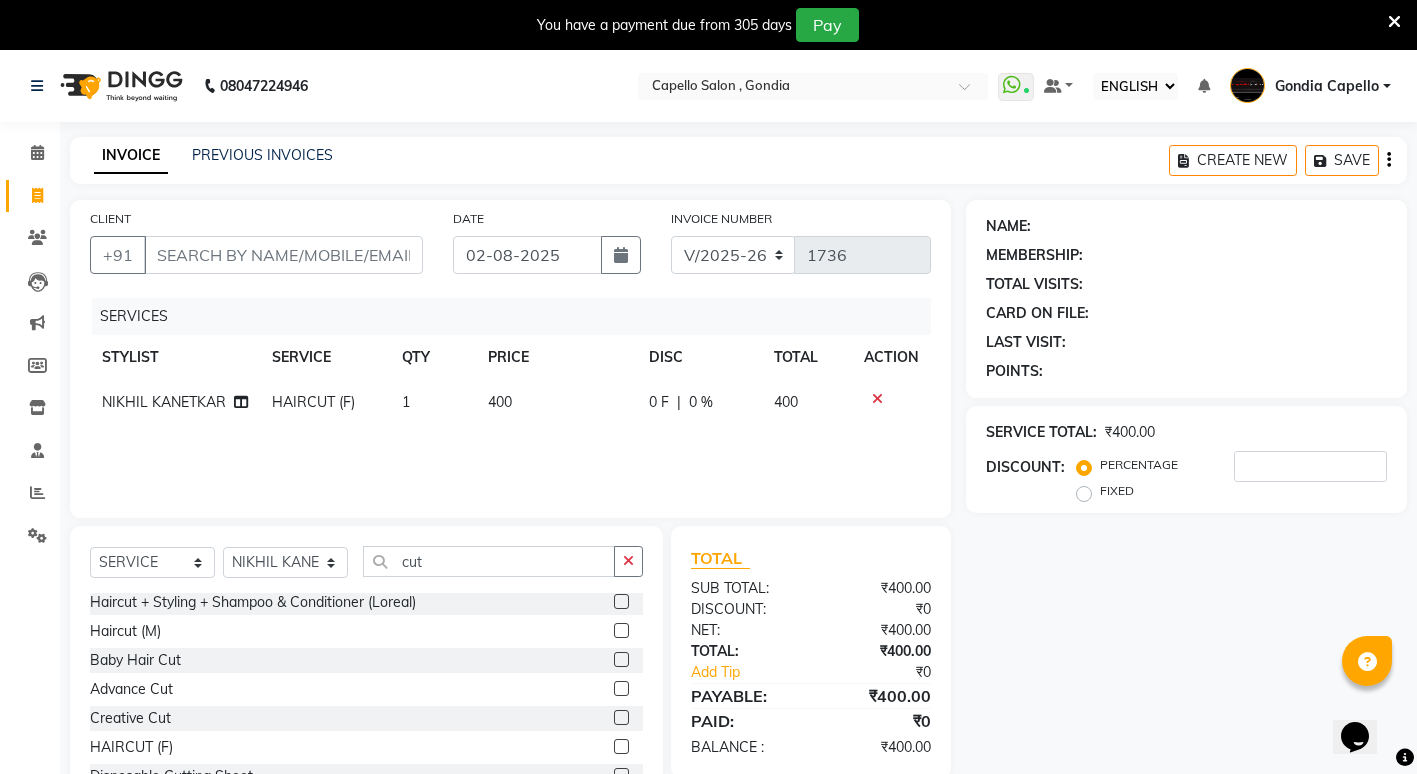 click on "NAME: MEMBERSHIP: TOTAL VISITS: CARD ON FILE: LAST VISIT:  POINTS:  SERVICE TOTAL:  ₹400.00  DISCOUNT:  PERCENTAGE   FIXED" 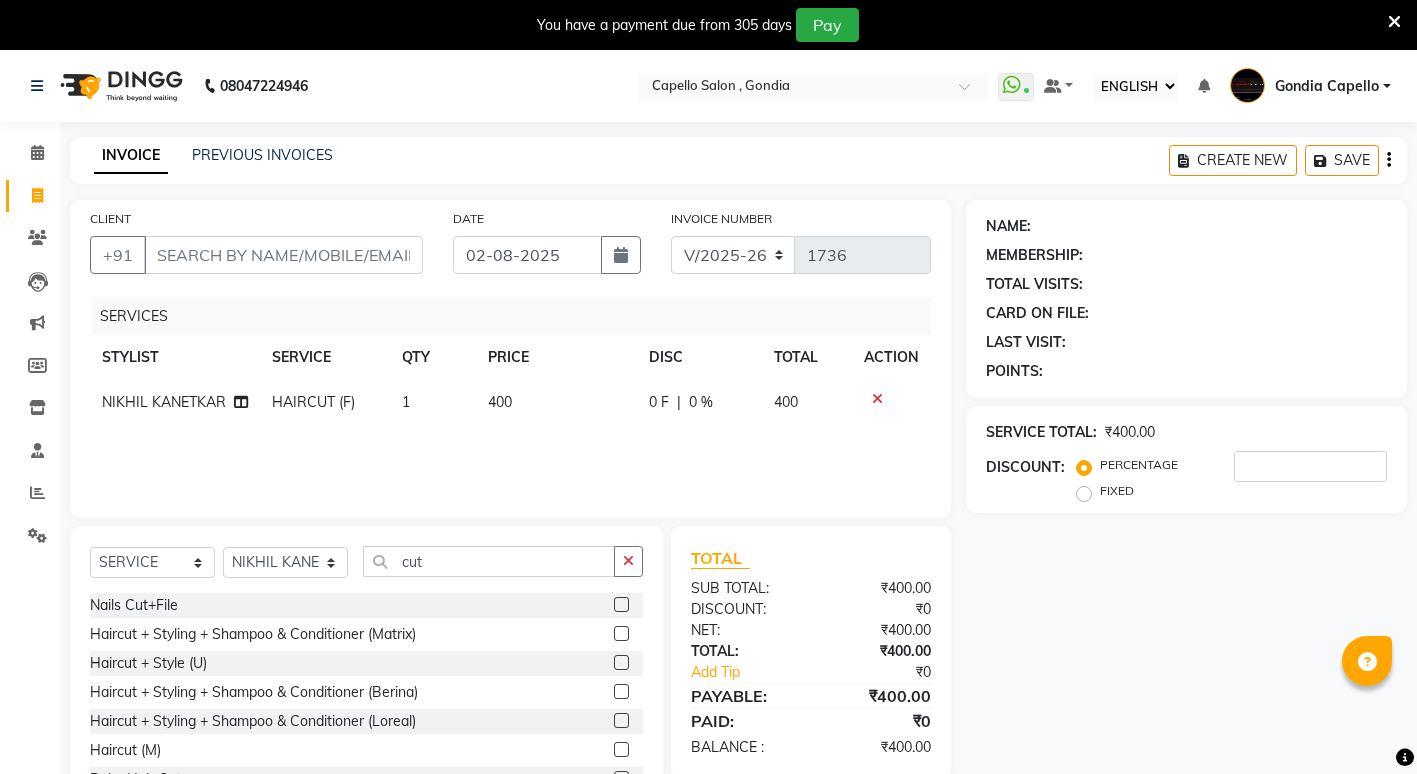 select on "ec" 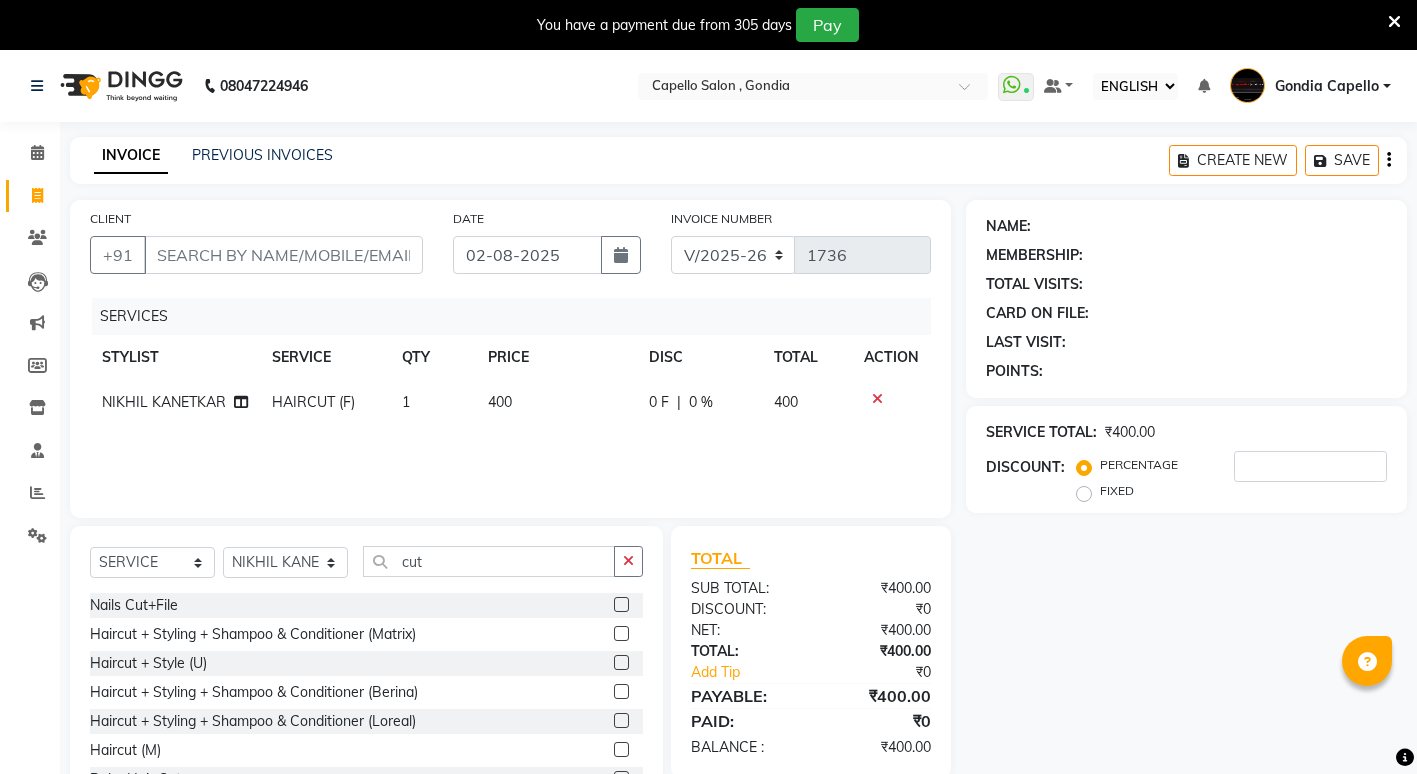 scroll, scrollTop: 0, scrollLeft: 0, axis: both 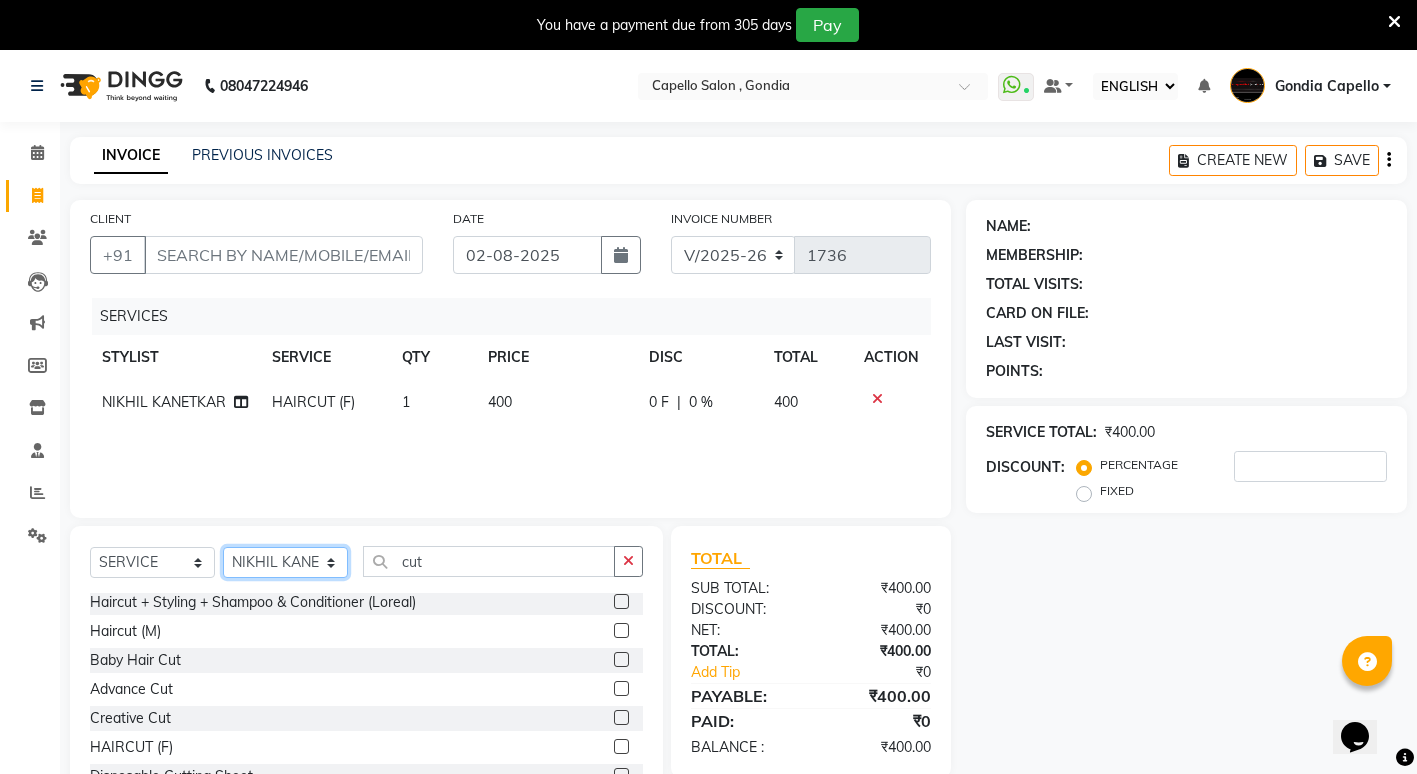 click on "SELECT STYLIST ADMIN [FIRST] [LAST] [FIRST] [LAST] [FIRST] [LAST] [FIRST] [LAST] [FIRST] [LAST] [FIRST] [LAST] [FIRST] [LAST] [FIRST] [LAST] [FIRST] [LAST] [FIRST] [LAST] [FIRST] [LAST]" 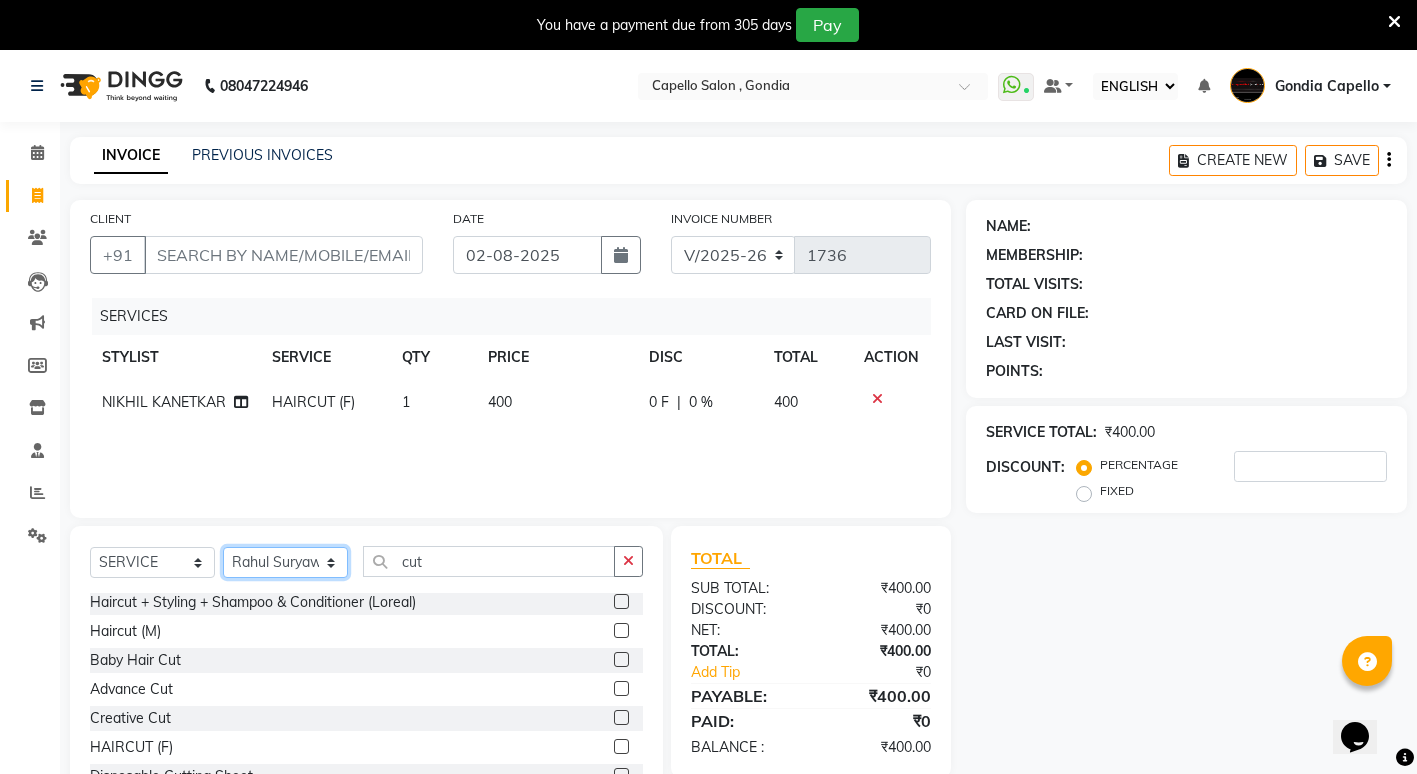 click on "SELECT STYLIST ADMIN [FIRST] [LAST] [FIRST] [LAST] [FIRST] [LAST] [FIRST] [LAST] [FIRST] [LAST] [FIRST] [LAST] [FIRST] [LAST] [FIRST] [LAST] [FIRST] [LAST] [FIRST] [LAST] [FIRST] [LAST]" 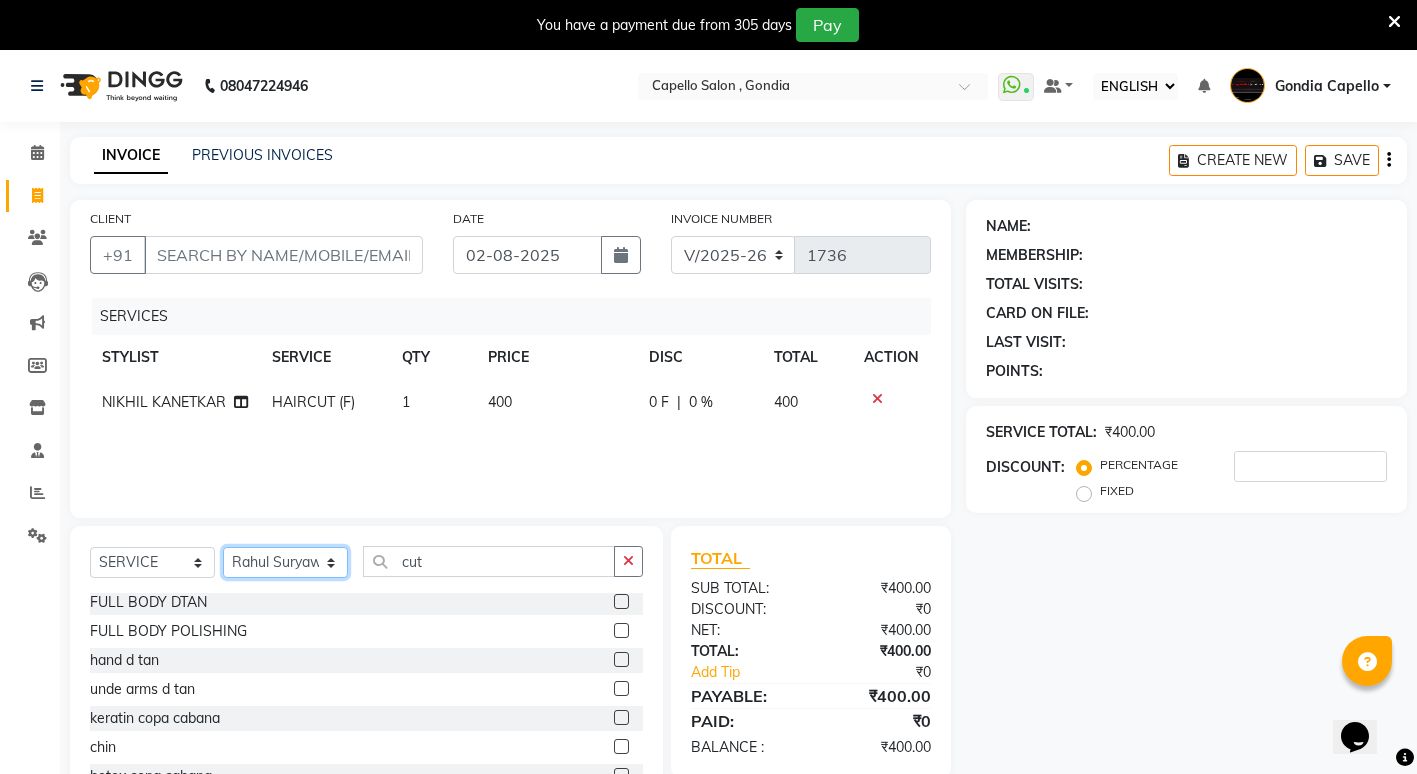 click on "SELECT STYLIST ADMIN ANIKET BAGDE BHASKAR KAWDE GAURAV KHOBRAGADE Gondia Capello NIKHIL KANETKAR  NITIN TANDE priyanshi yewatkar Rahul Suryawanshi SHUBHANGI BANSOD Uma Khandare (M) YAKSHITA KURVE" 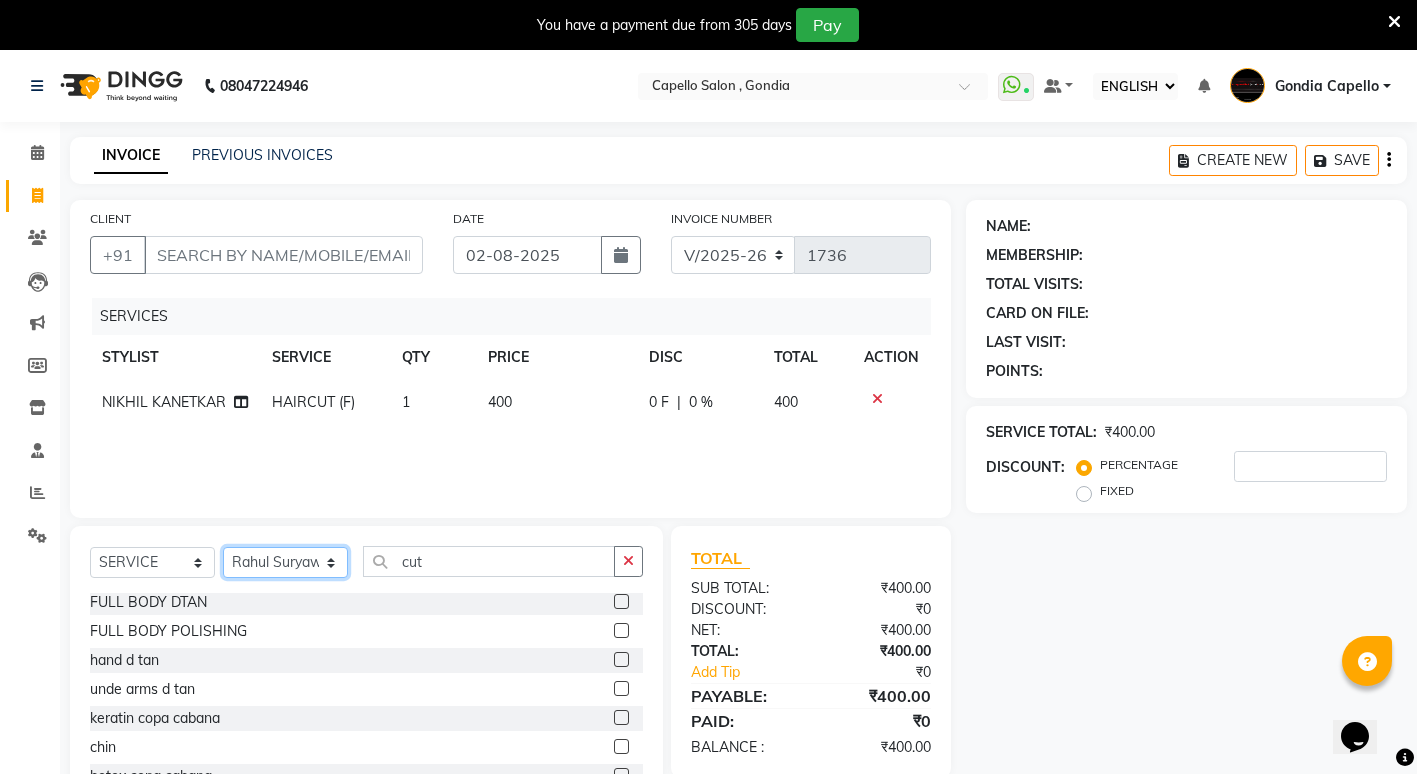 select on "66896" 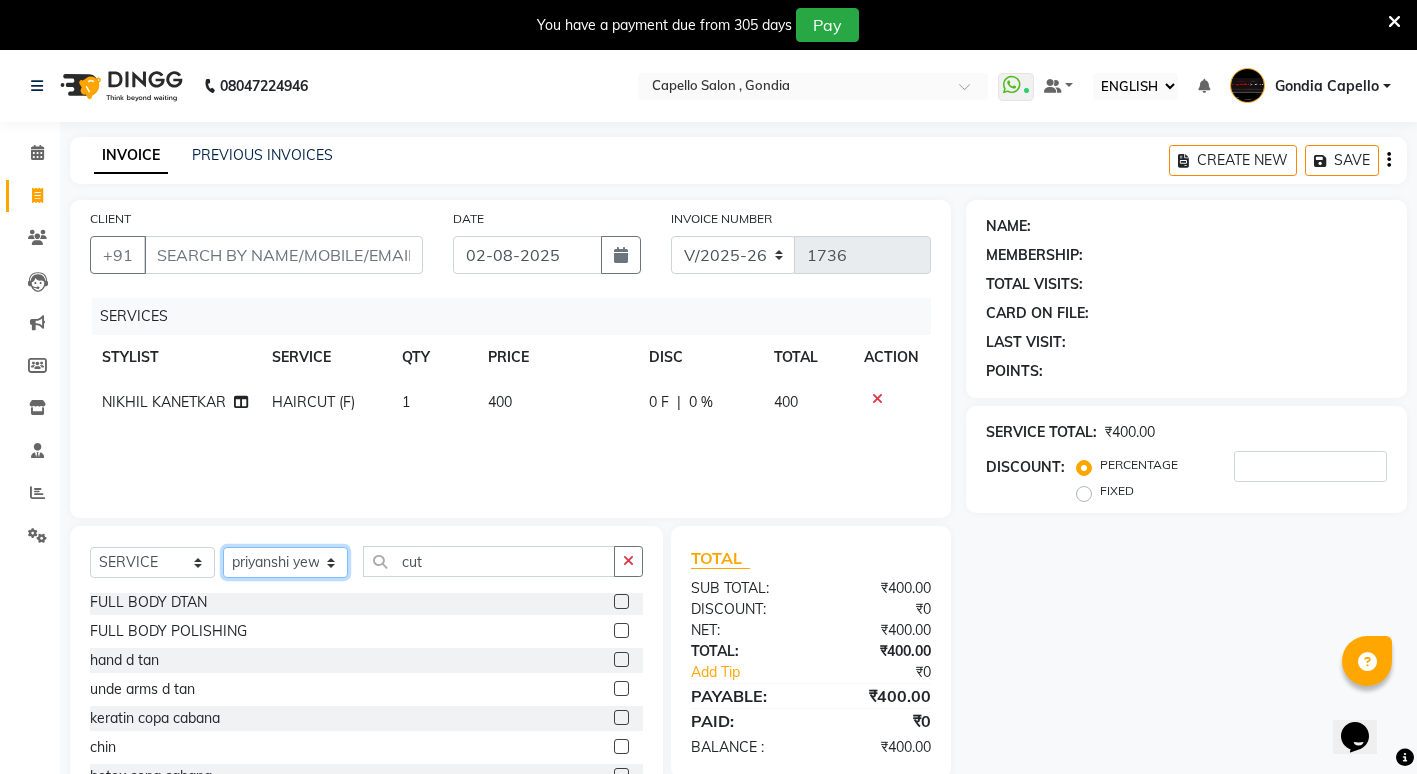 click on "SELECT STYLIST ADMIN ANIKET BAGDE BHASKAR KAWDE GAURAV KHOBRAGADE Gondia Capello NIKHIL KANETKAR  NITIN TANDE priyanshi yewatkar Rahul Suryawanshi SHUBHANGI BANSOD Uma Khandare (M) YAKSHITA KURVE" 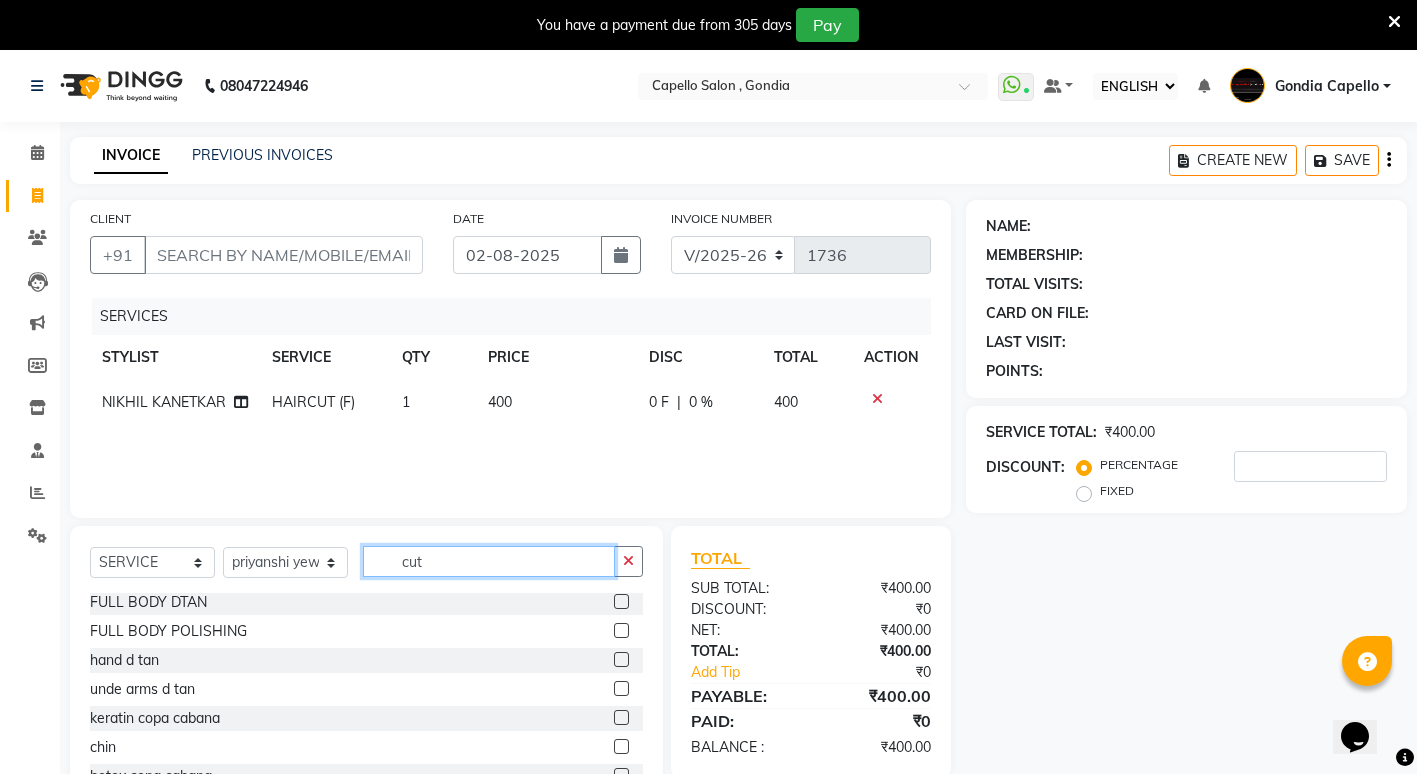 click on "cut" 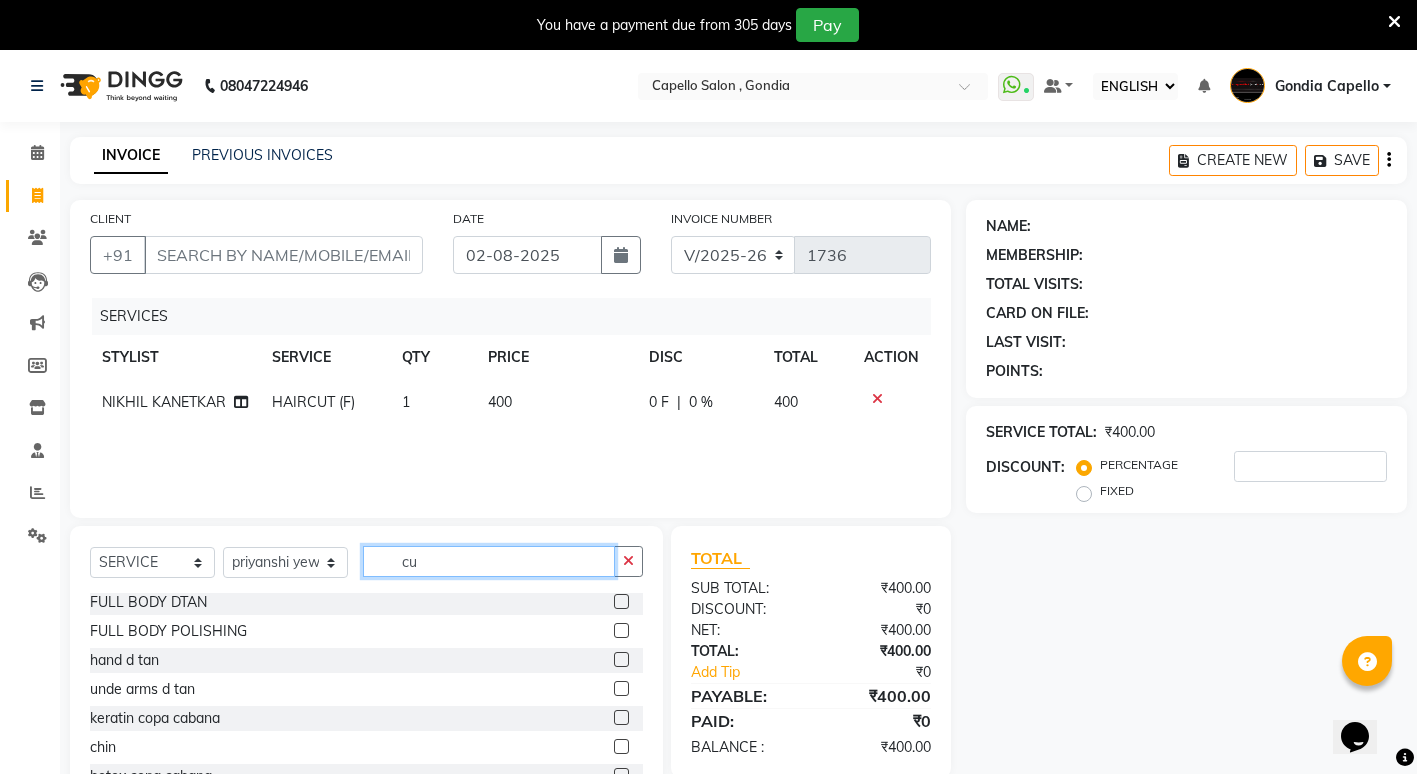 type on "c" 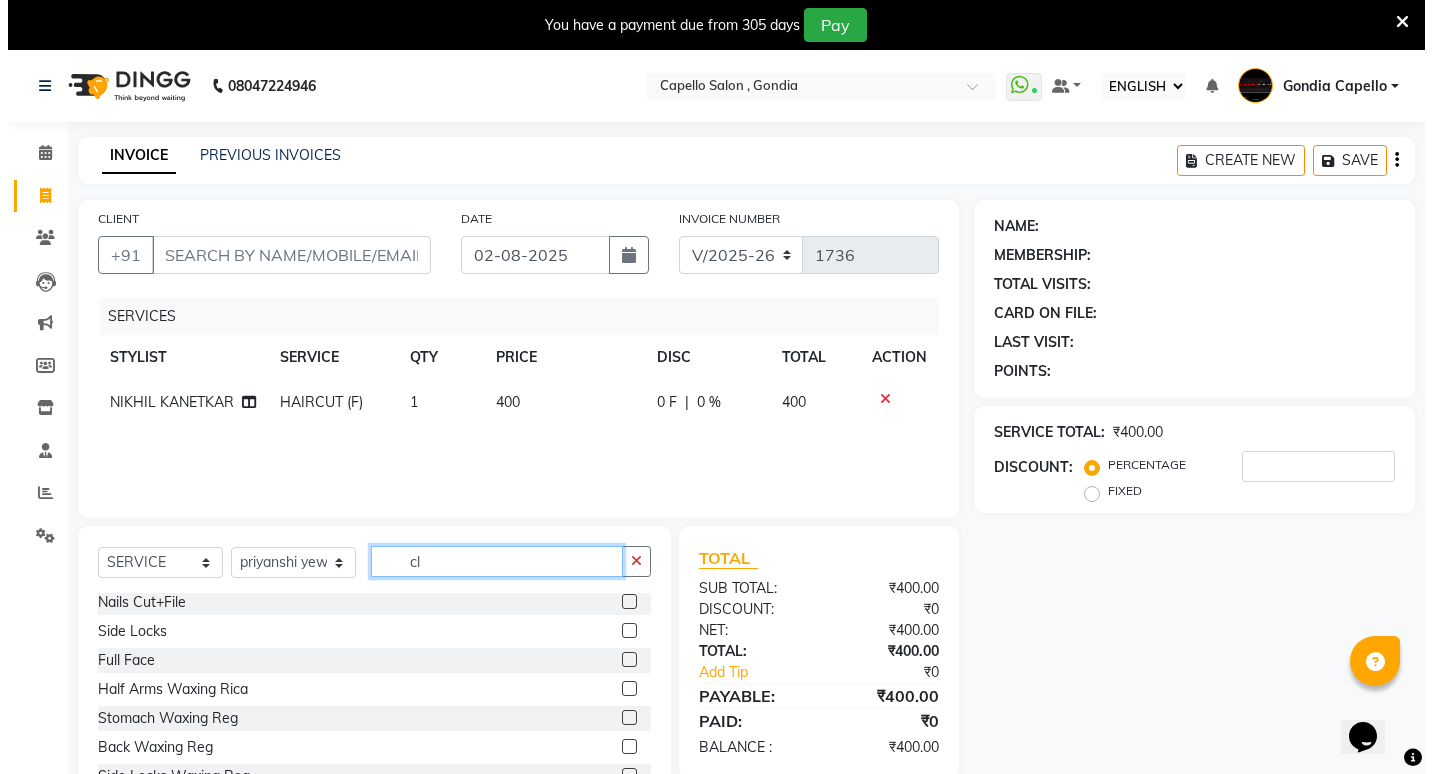 scroll, scrollTop: 0, scrollLeft: 0, axis: both 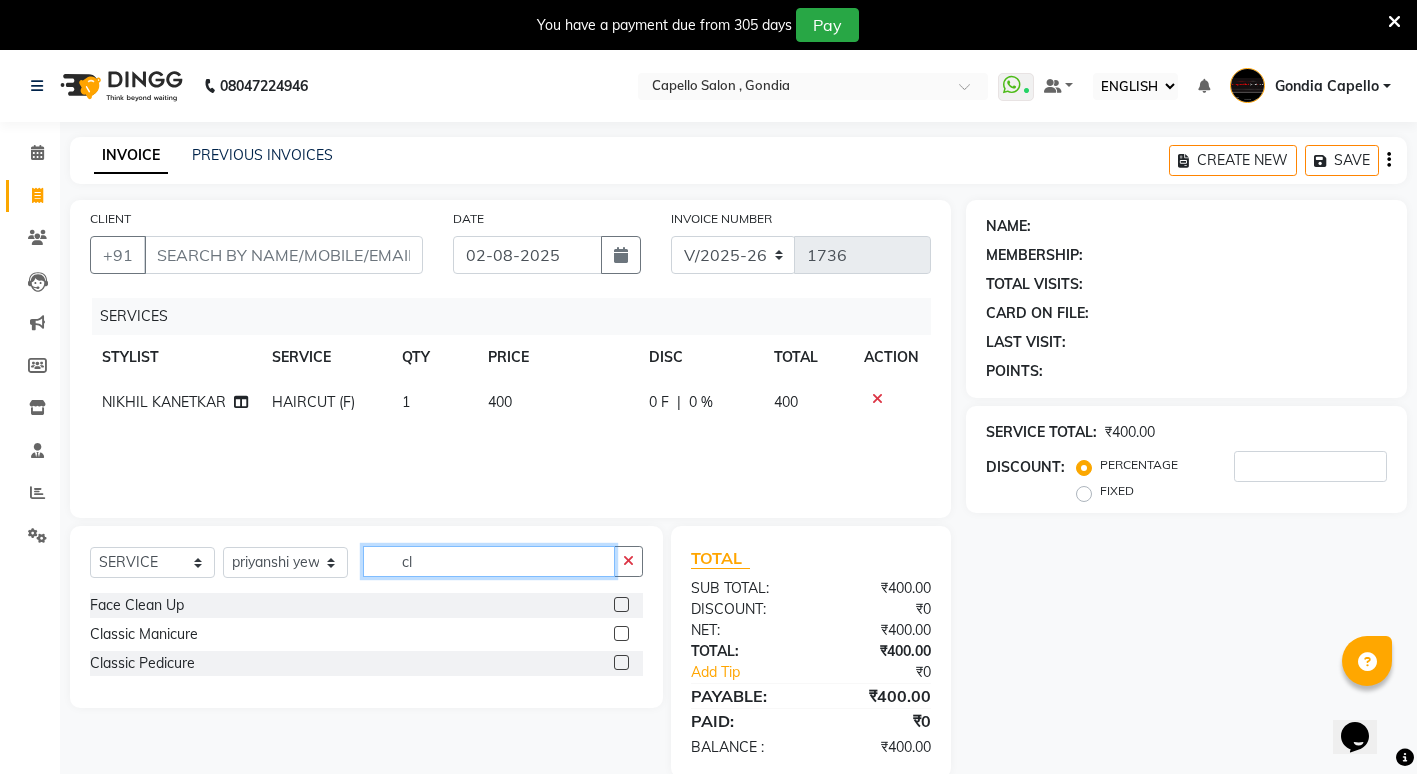 type on "cl" 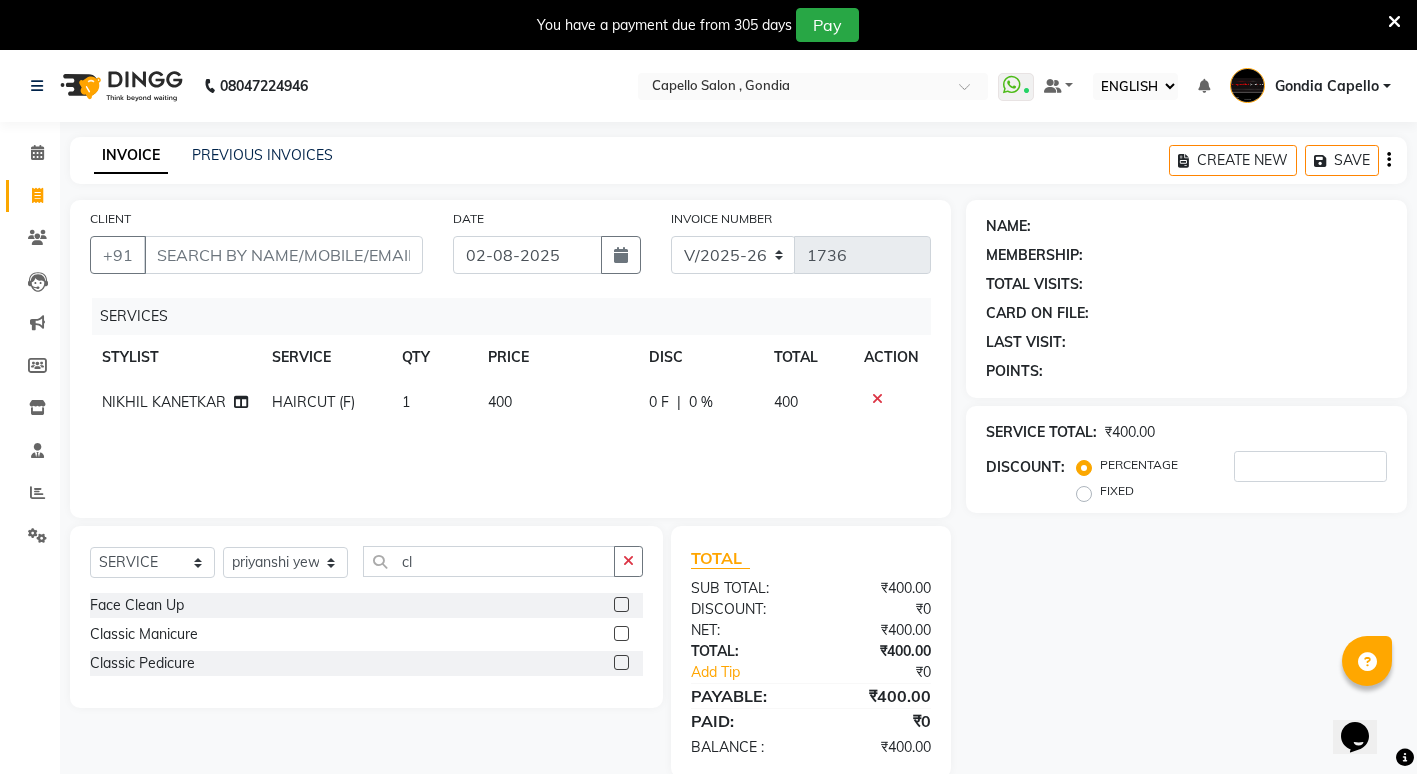 click 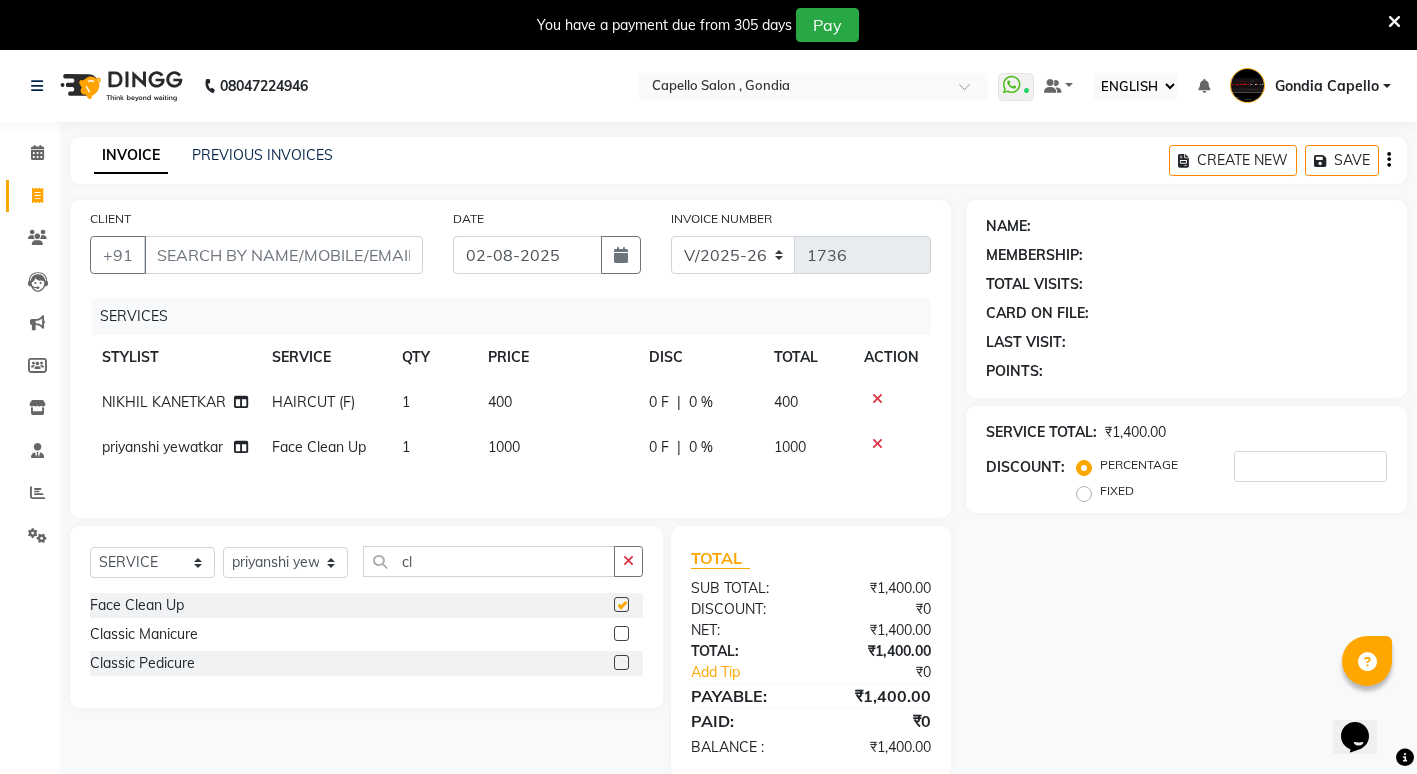 checkbox on "false" 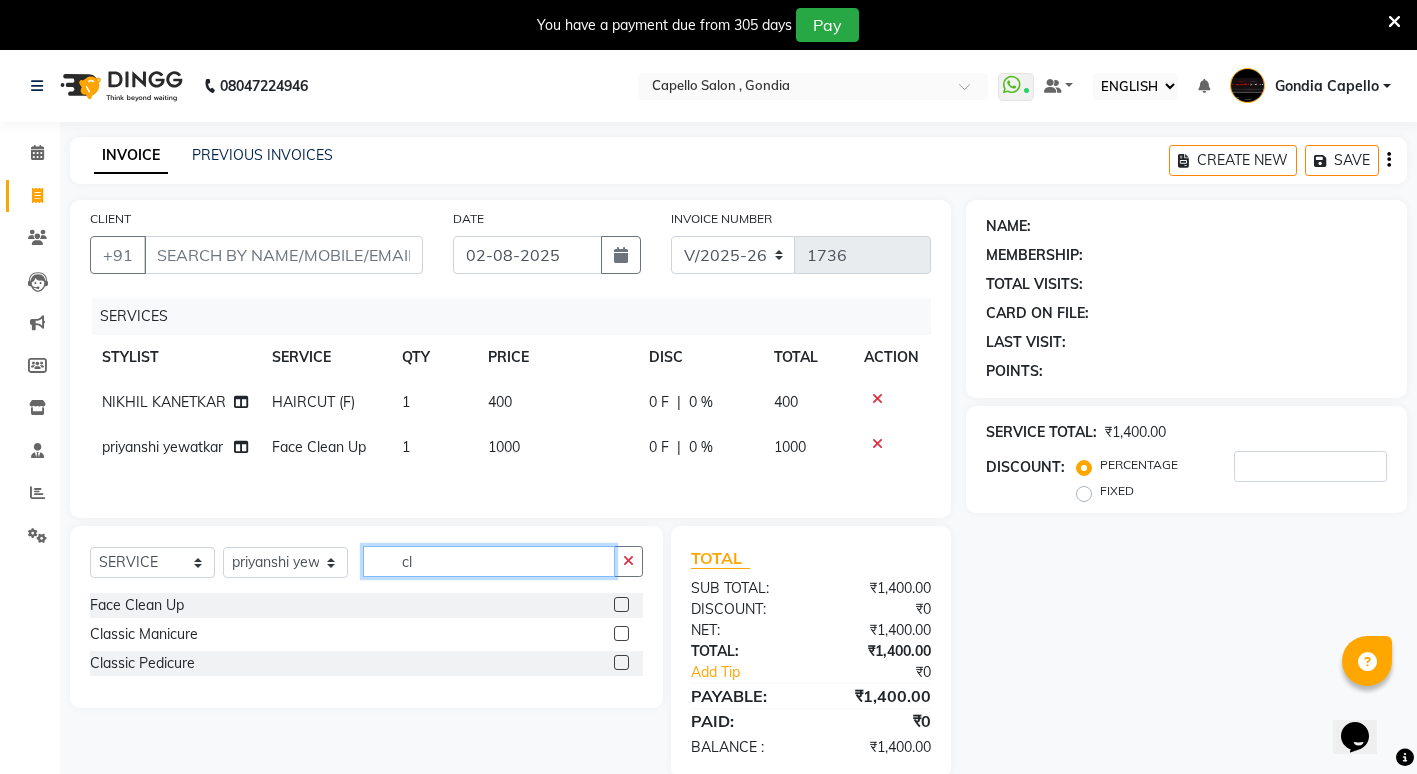 click on "cl" 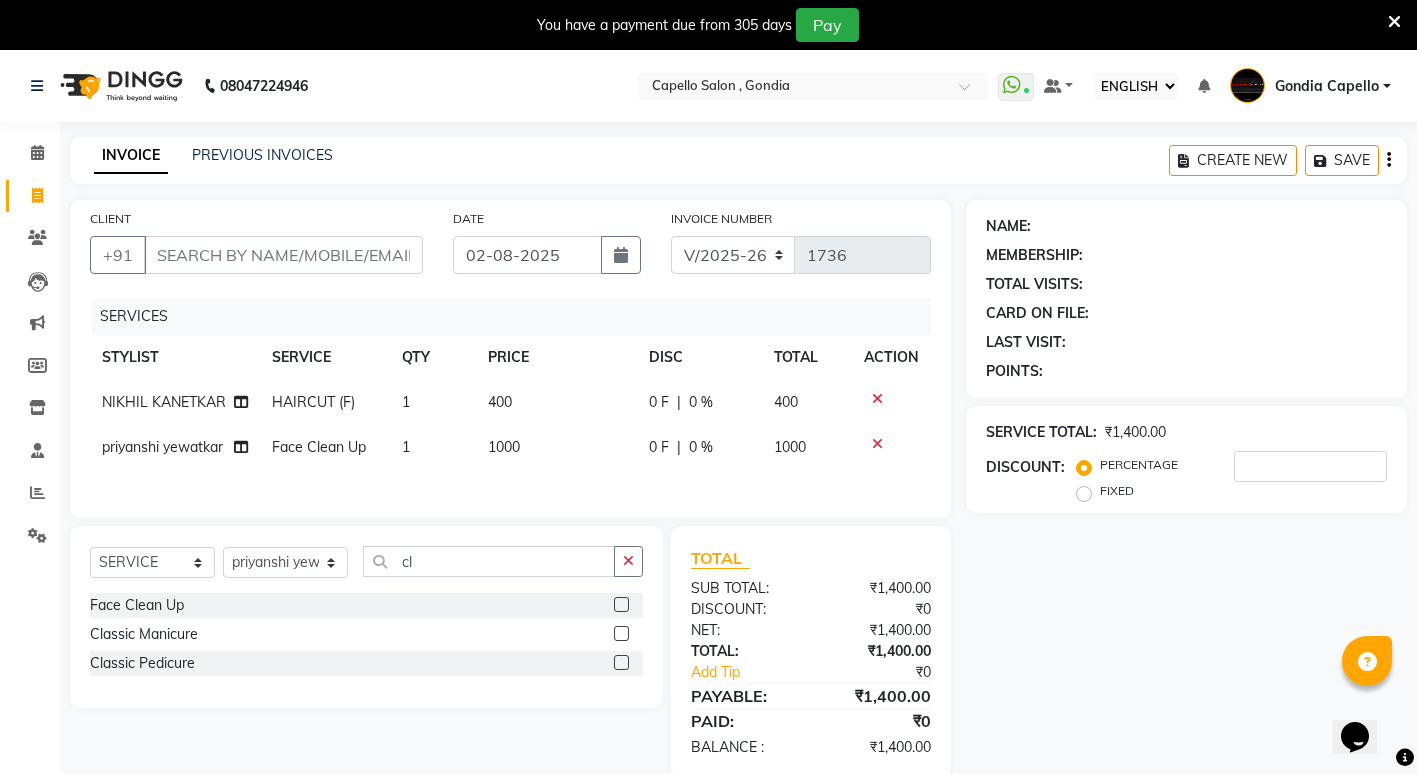 click on "1000" 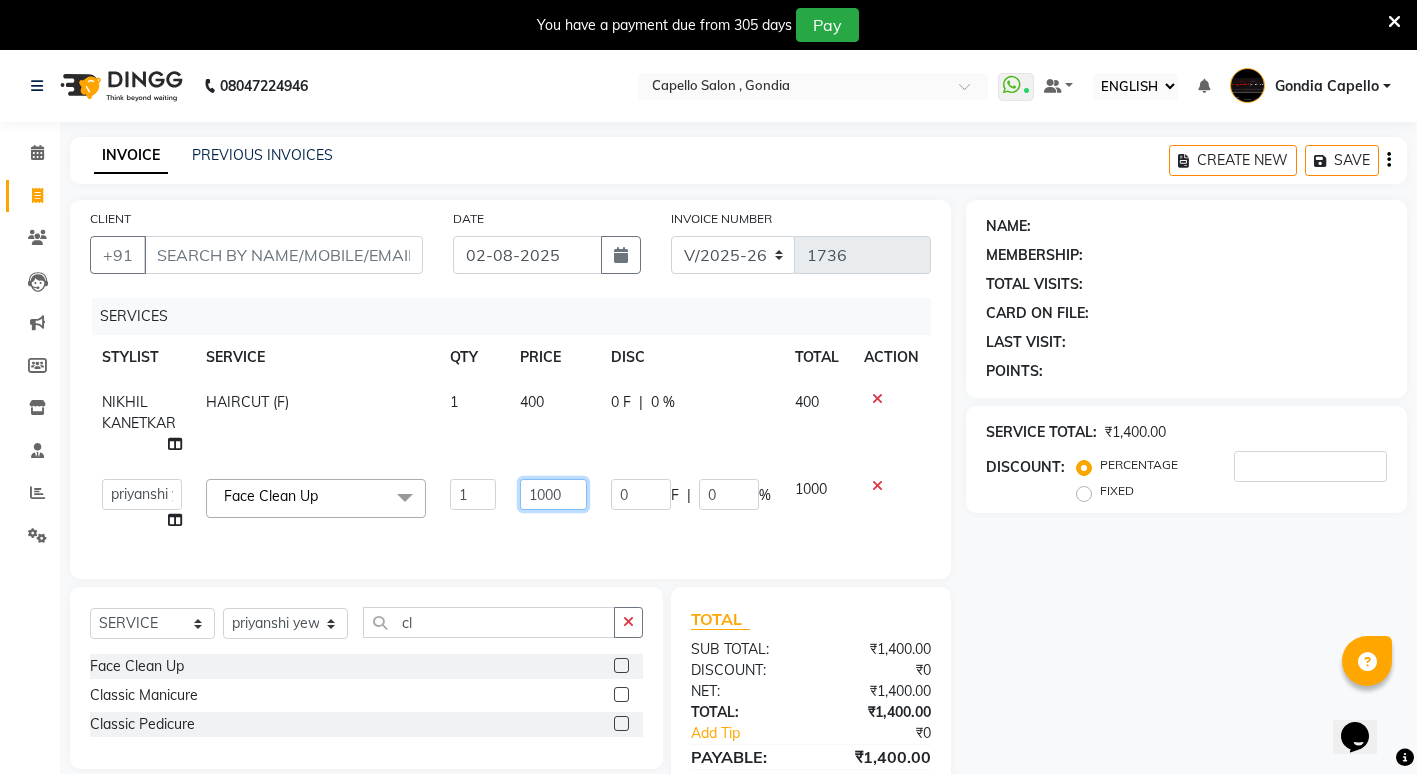 click on "1000" 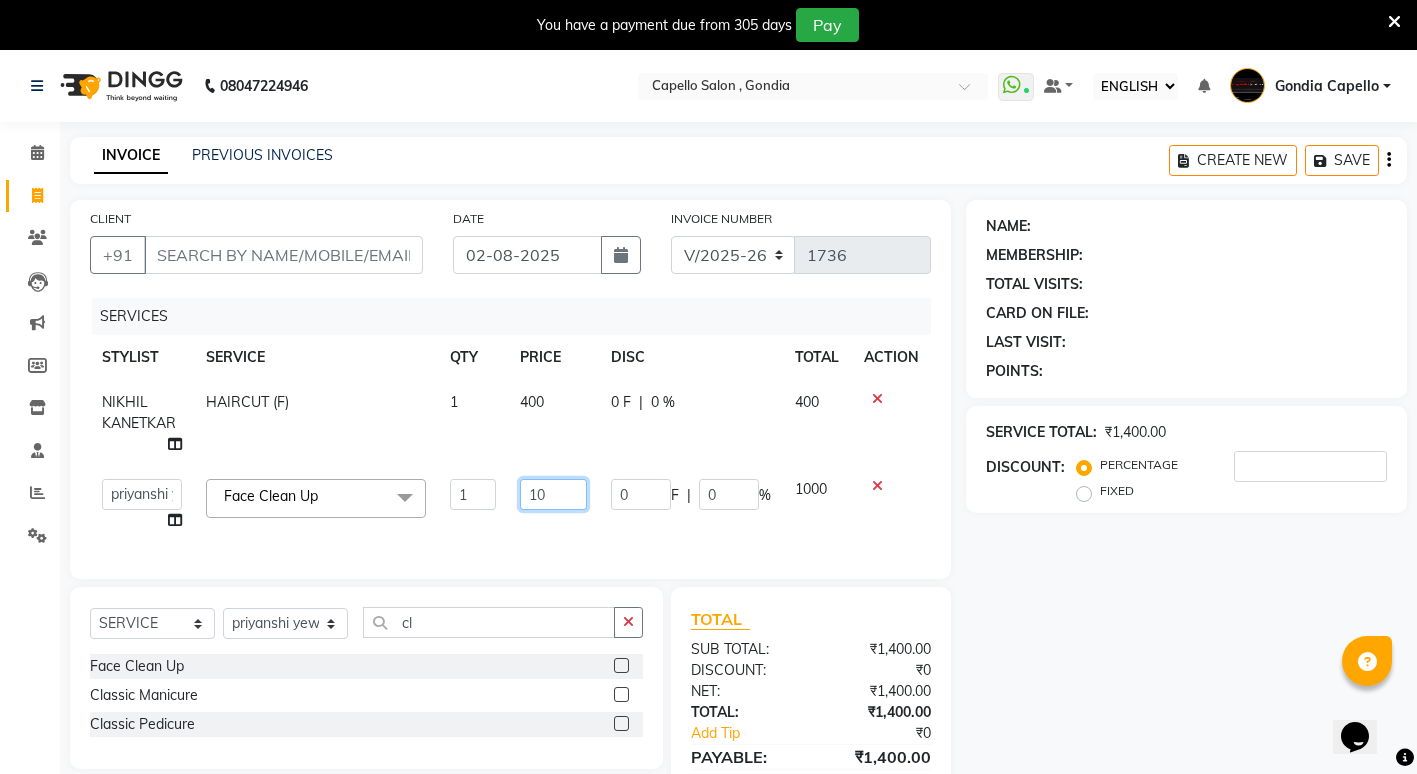 type on "1" 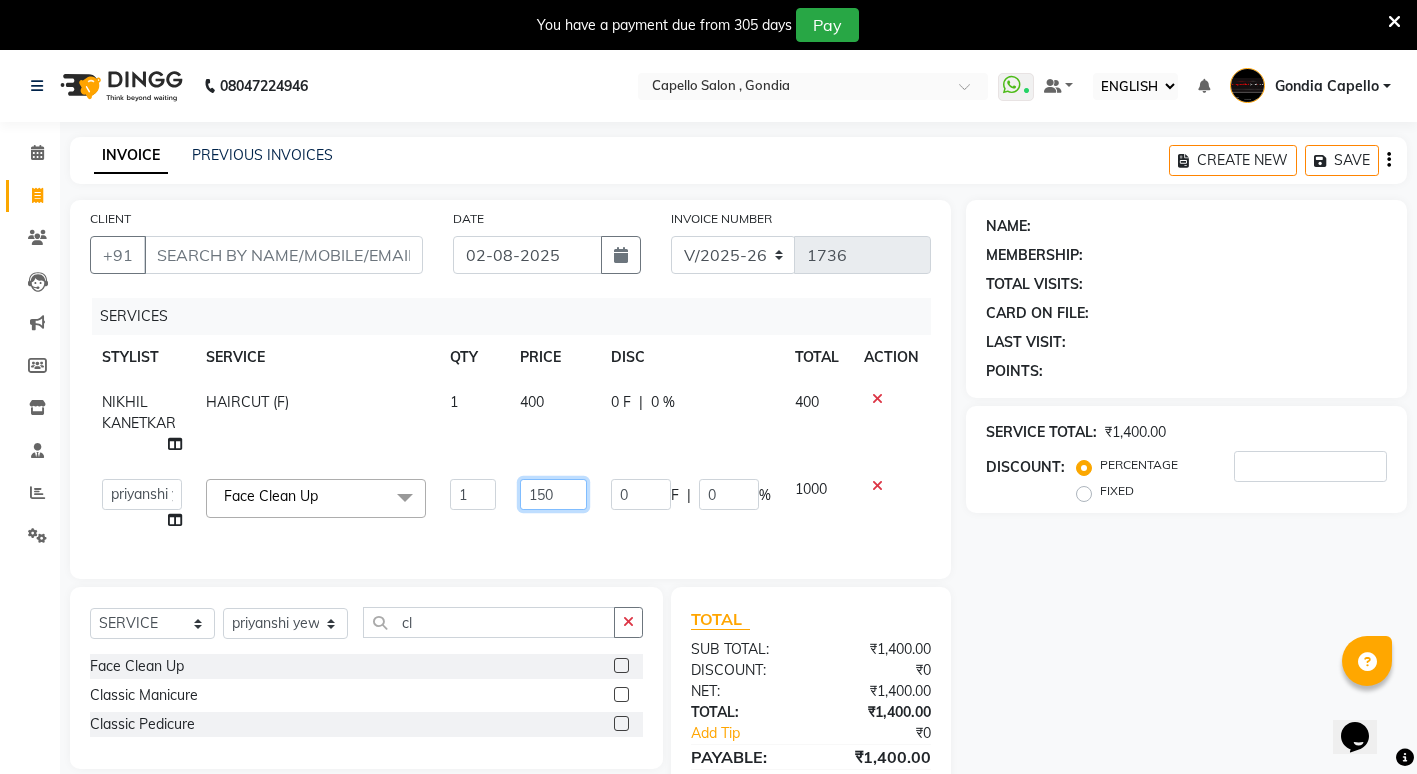 type on "1500" 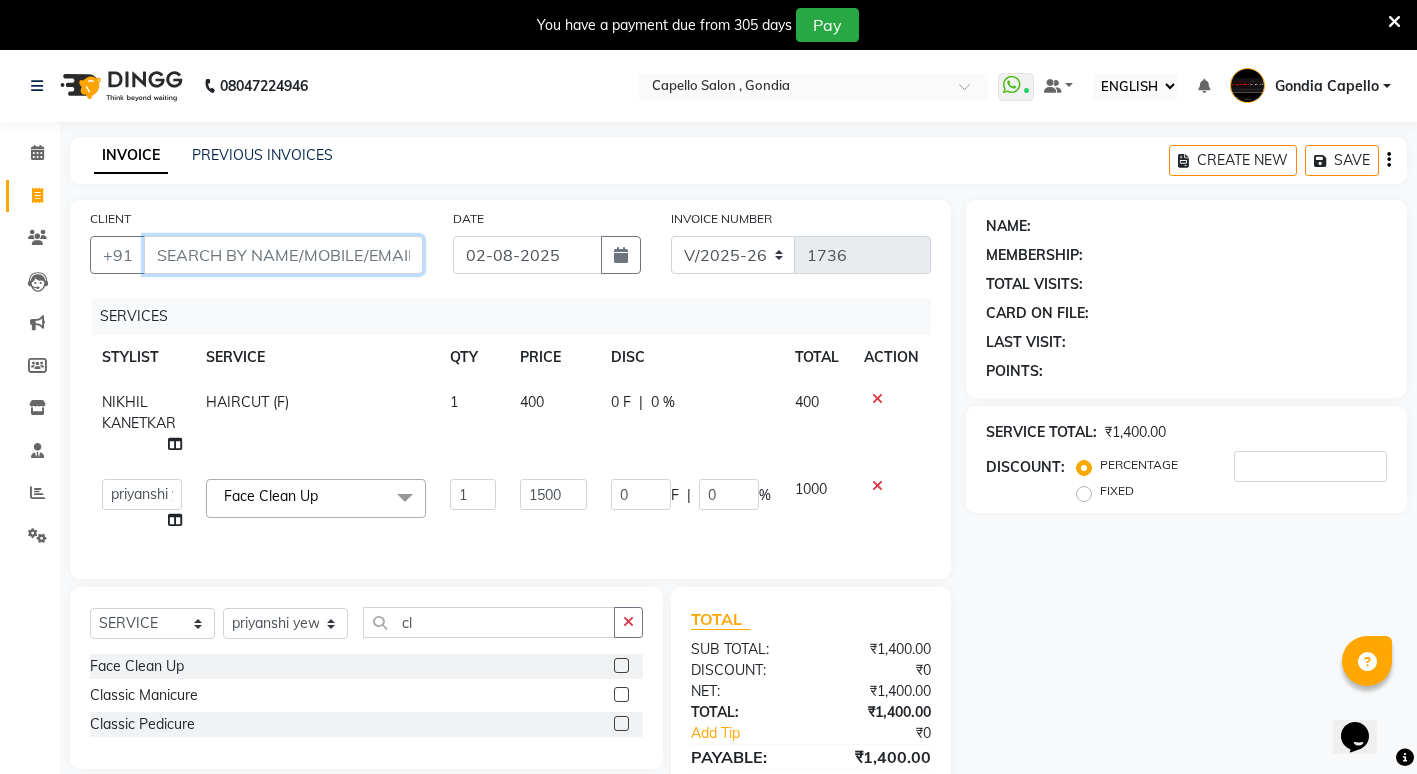 click on "CLIENT" at bounding box center [283, 255] 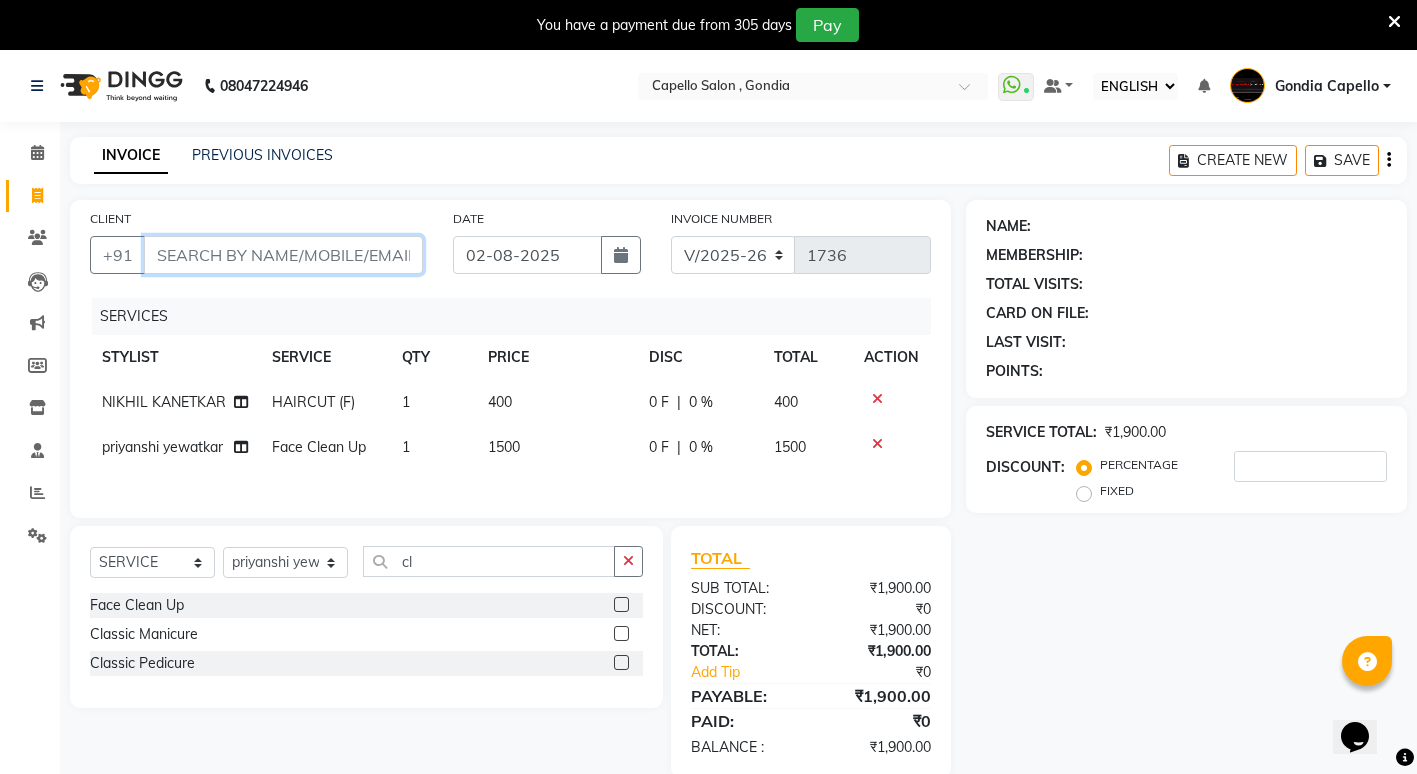 type on "9" 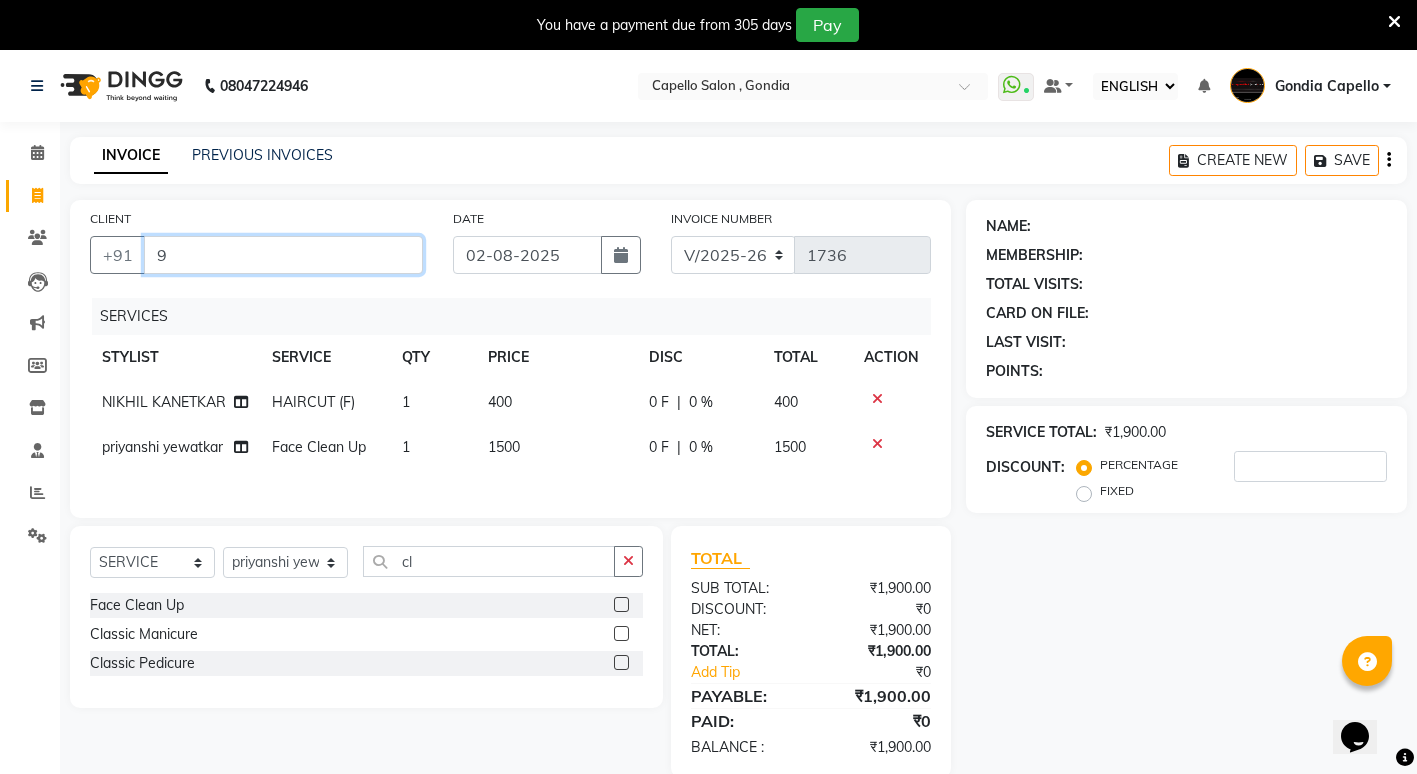 type on "0" 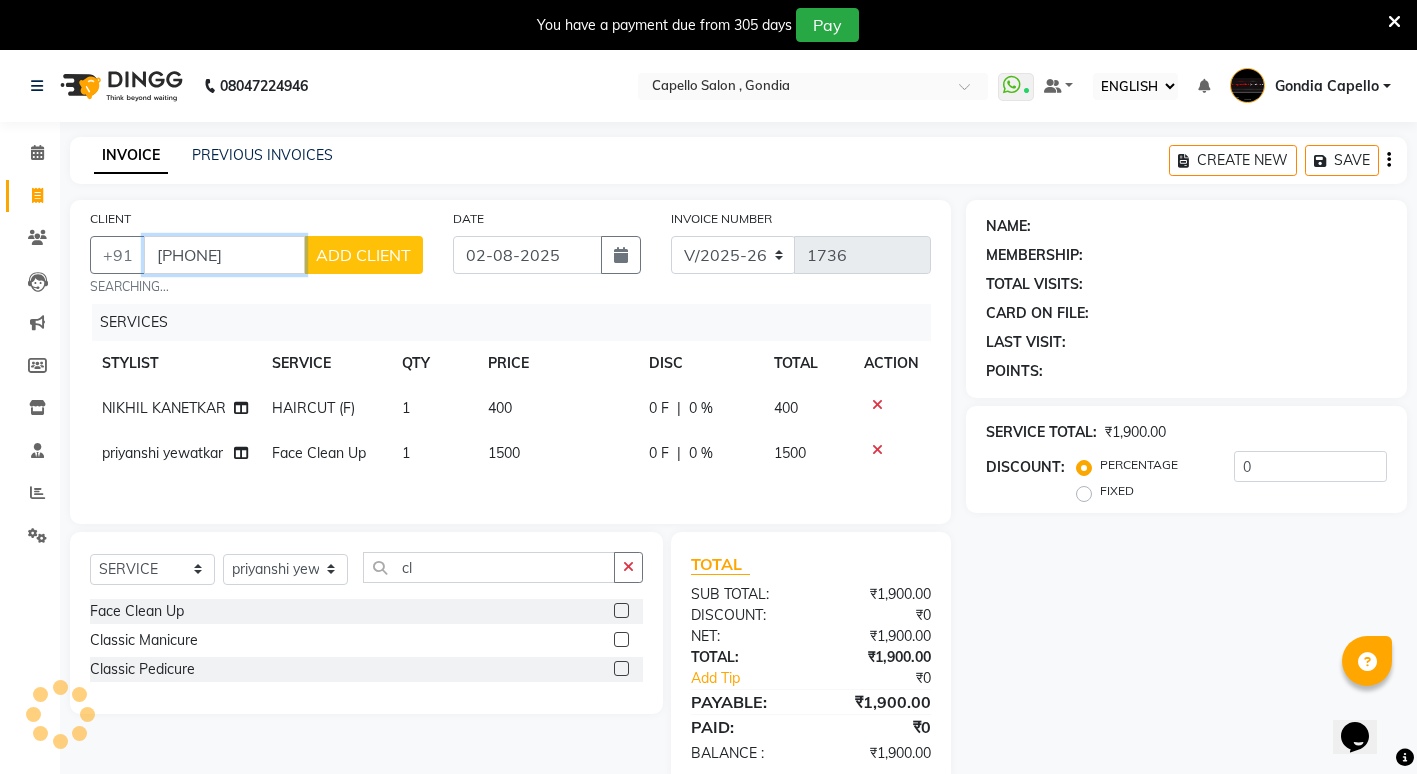 type on "9090919036" 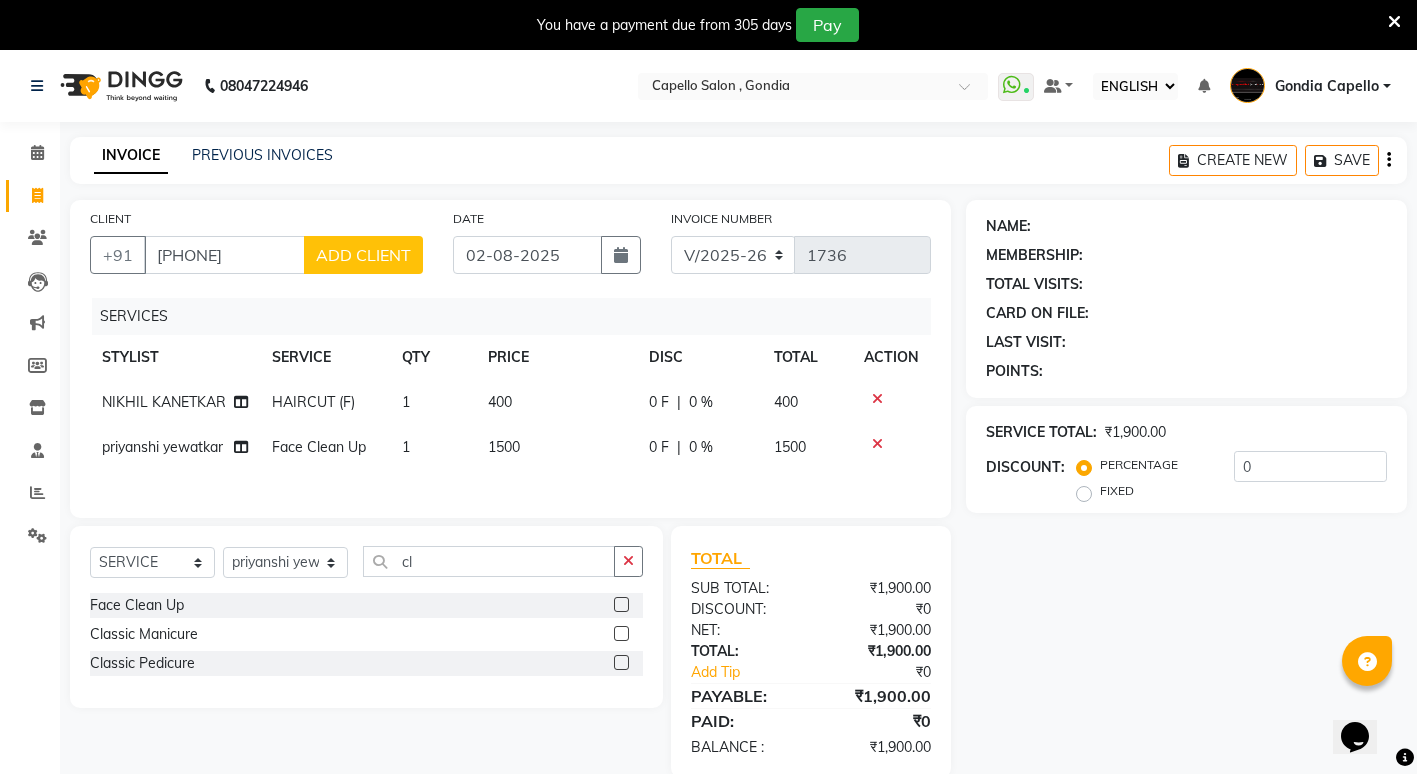 click on "ADD CLIENT" 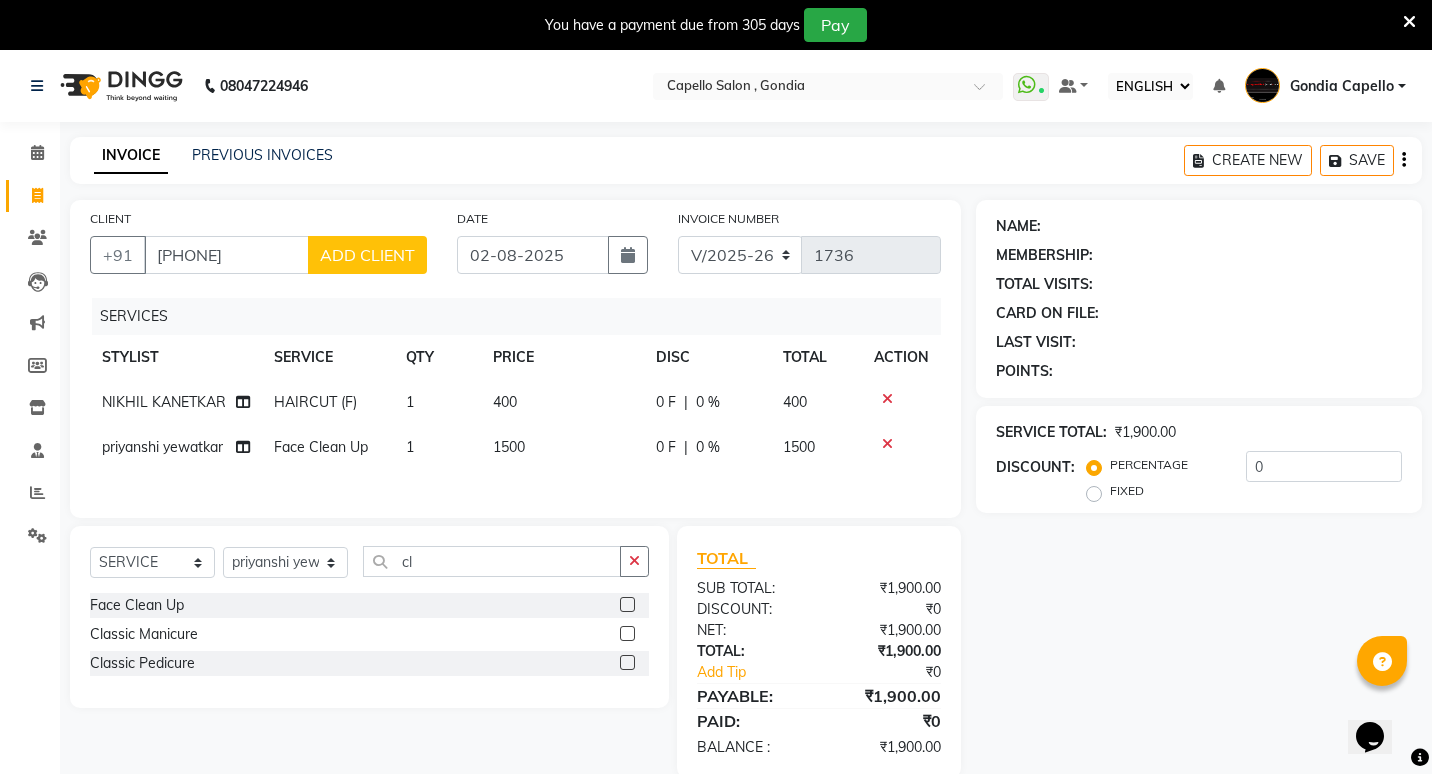 select on "22" 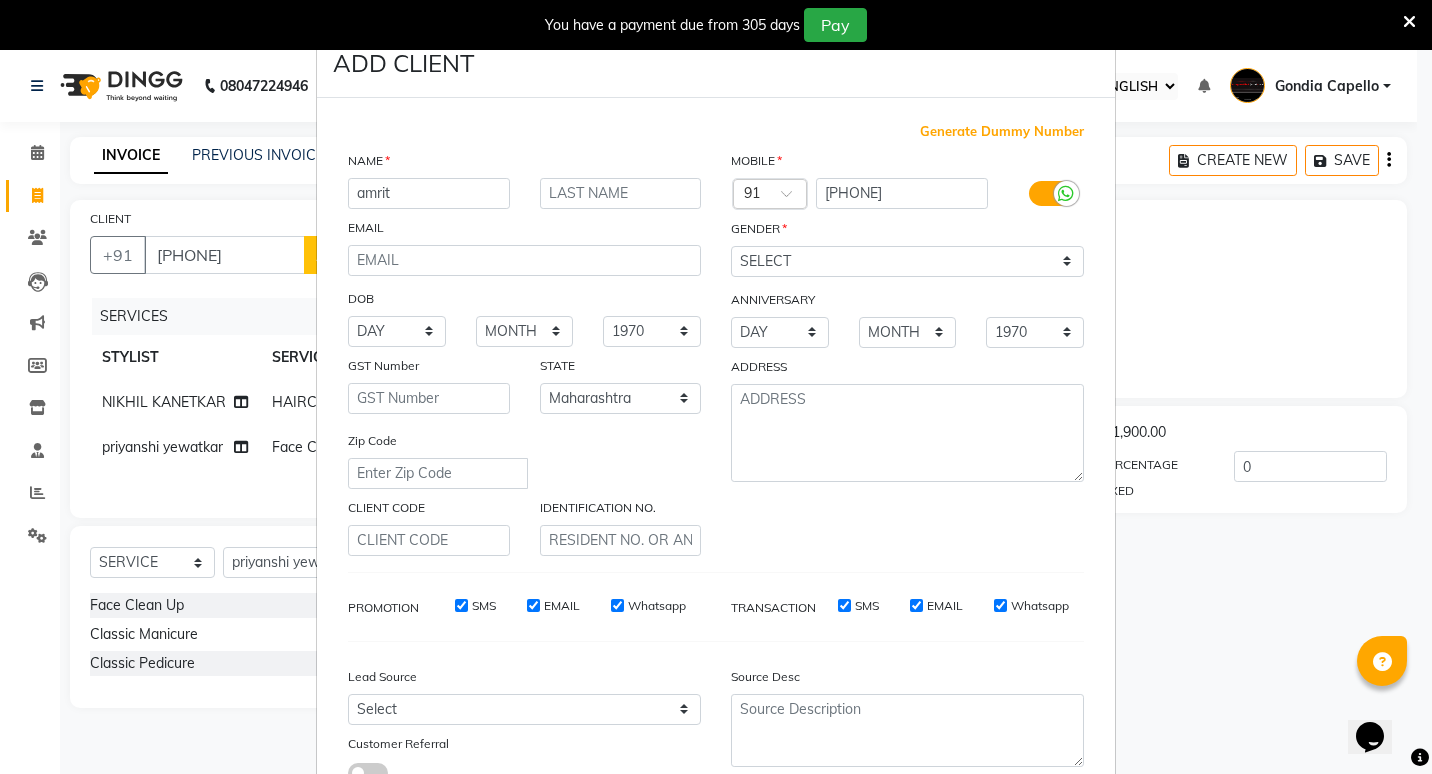 type on "amrit" 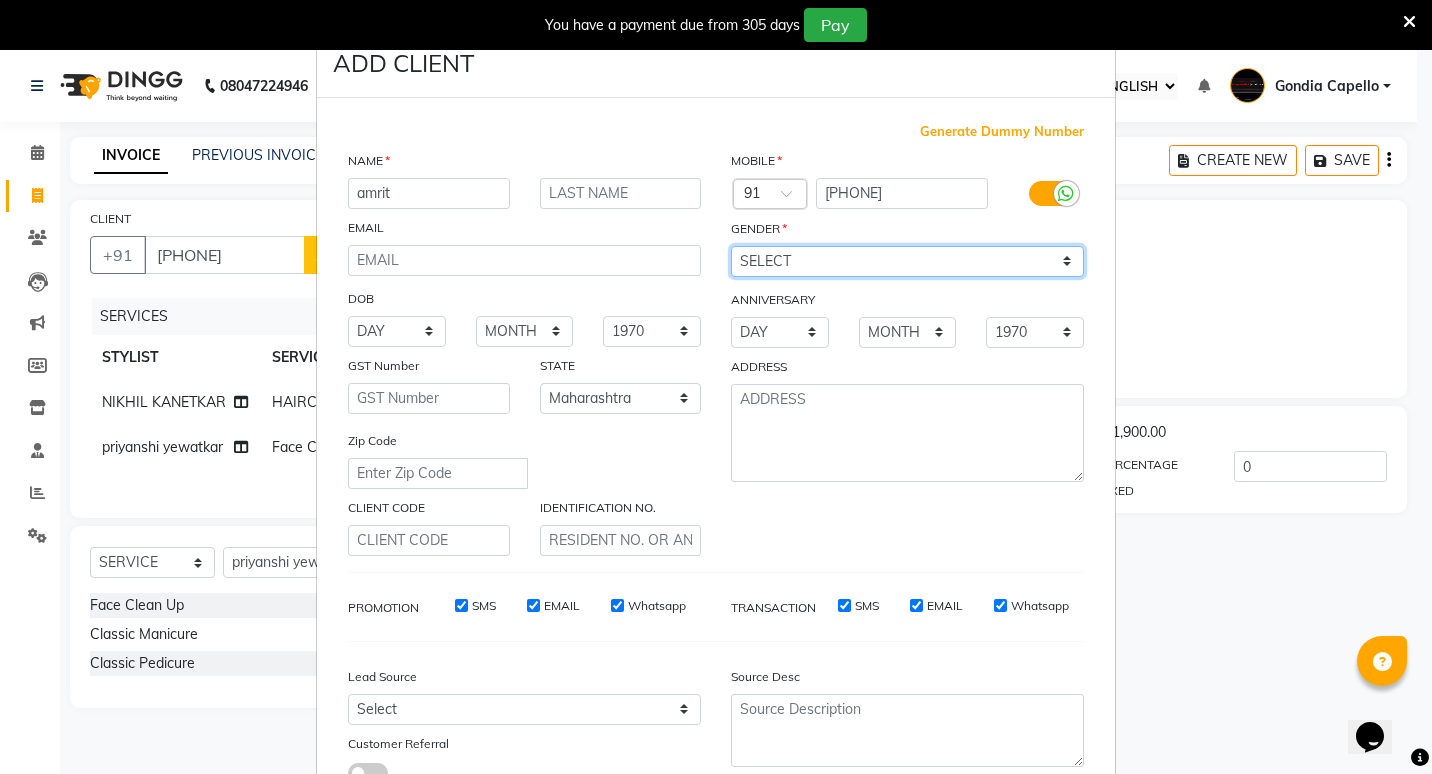 click on "SELECT MALE FEMALE OTHER PREFER NOT TO SAY" at bounding box center (907, 261) 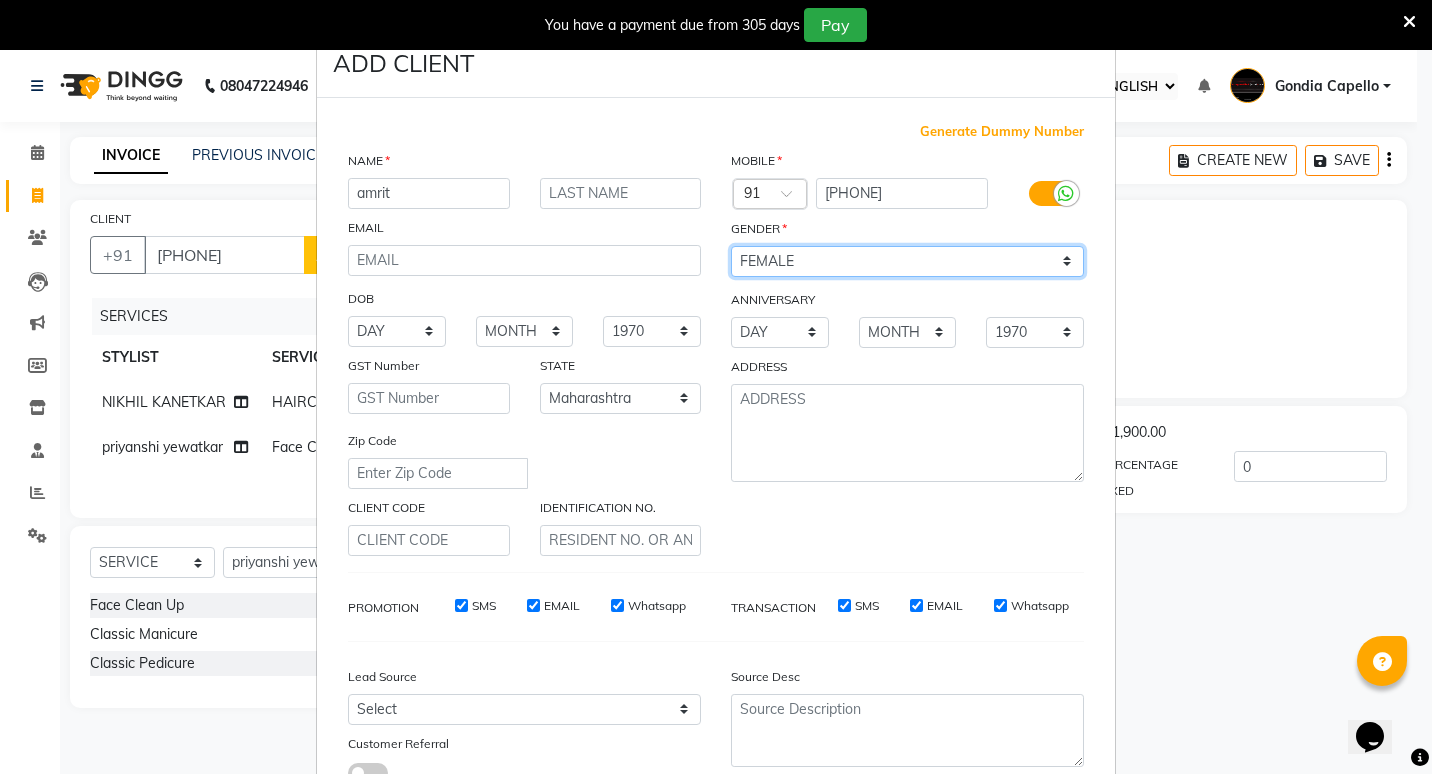click on "SELECT MALE FEMALE OTHER PREFER NOT TO SAY" at bounding box center [907, 261] 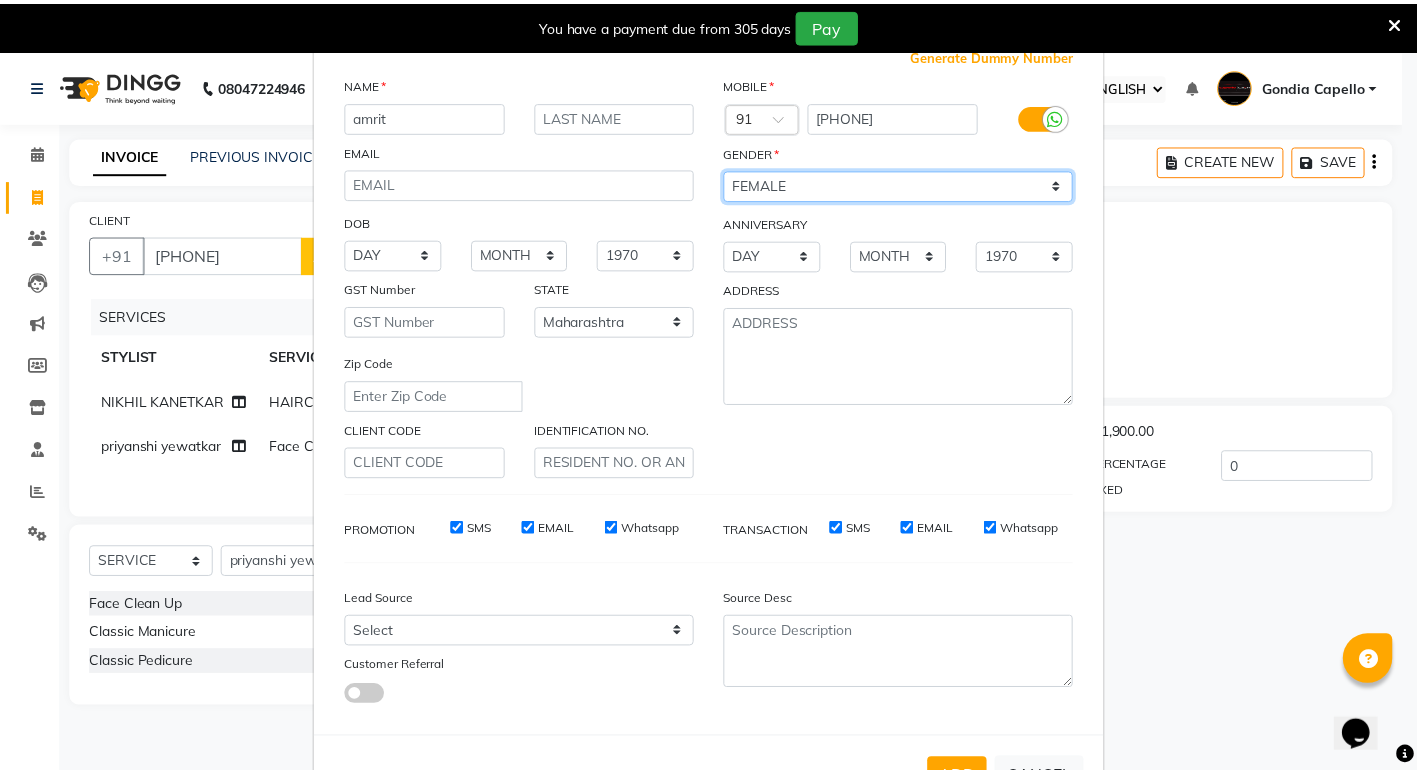 scroll, scrollTop: 149, scrollLeft: 0, axis: vertical 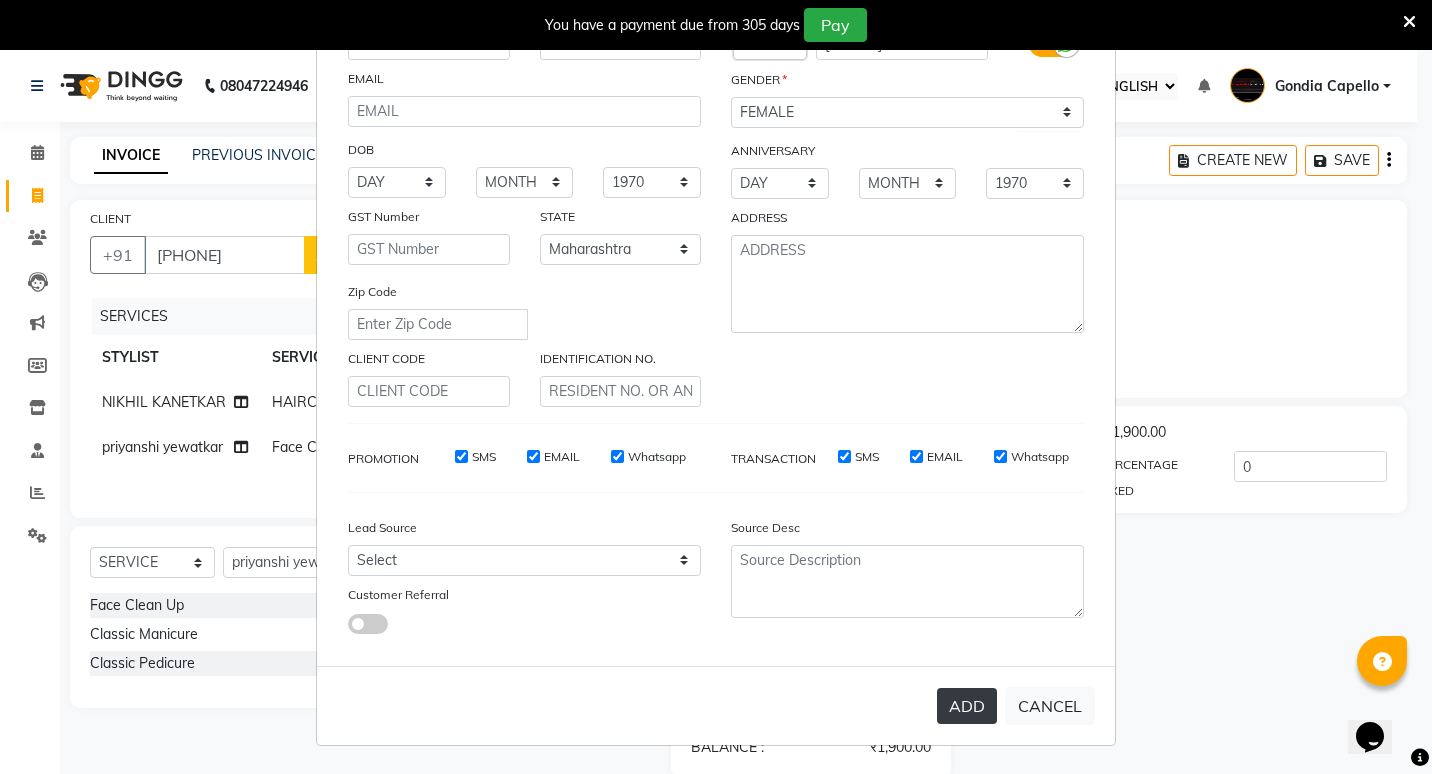 click on "ADD" at bounding box center (967, 706) 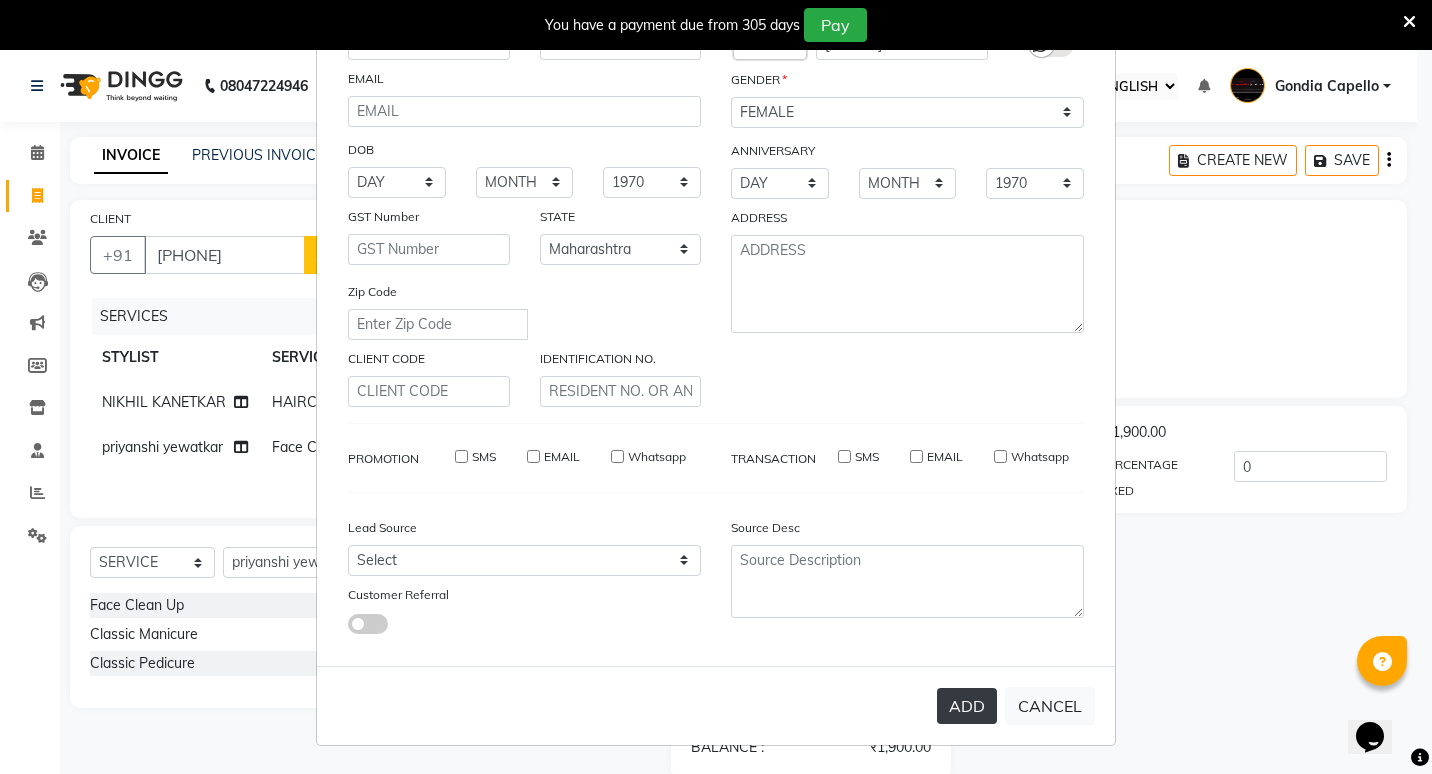 type 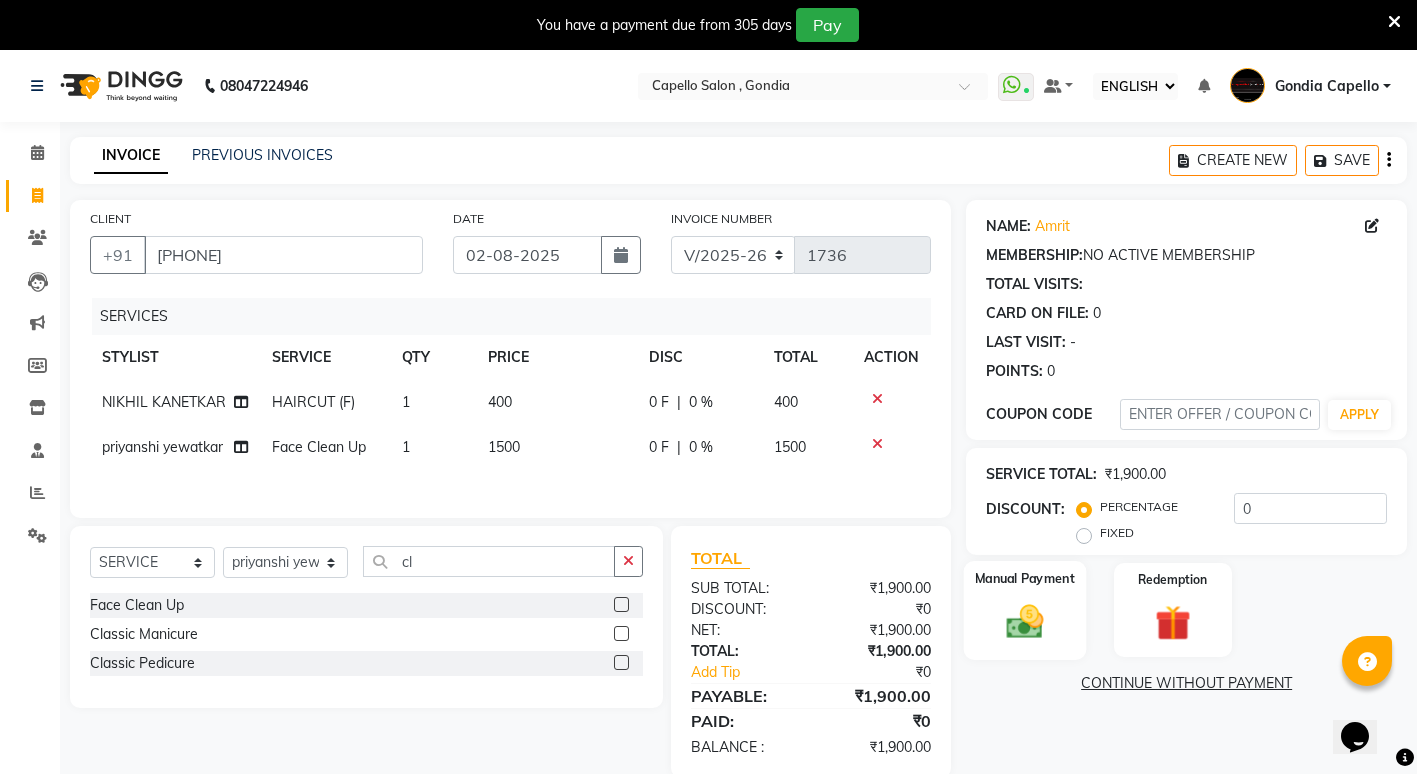 click on "Manual Payment" 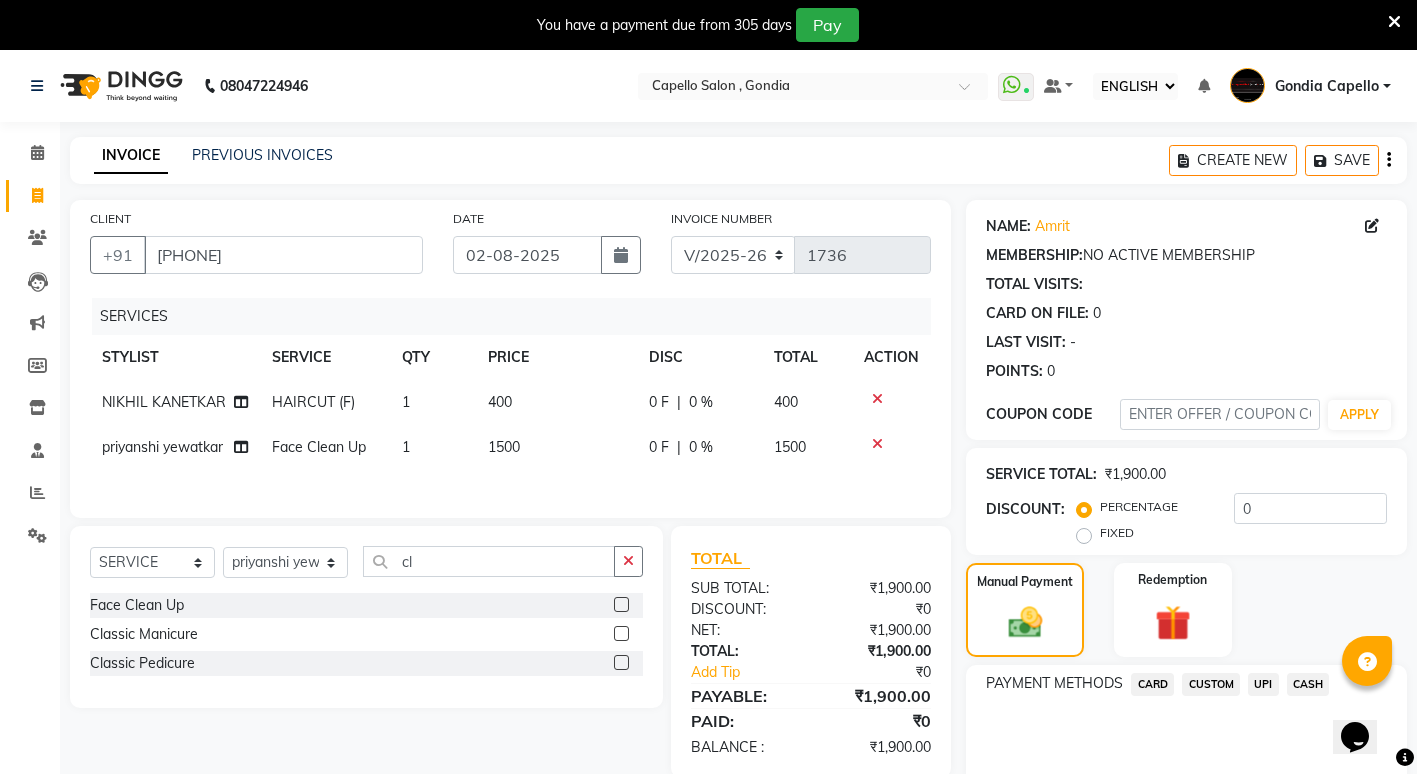 click on "UPI" 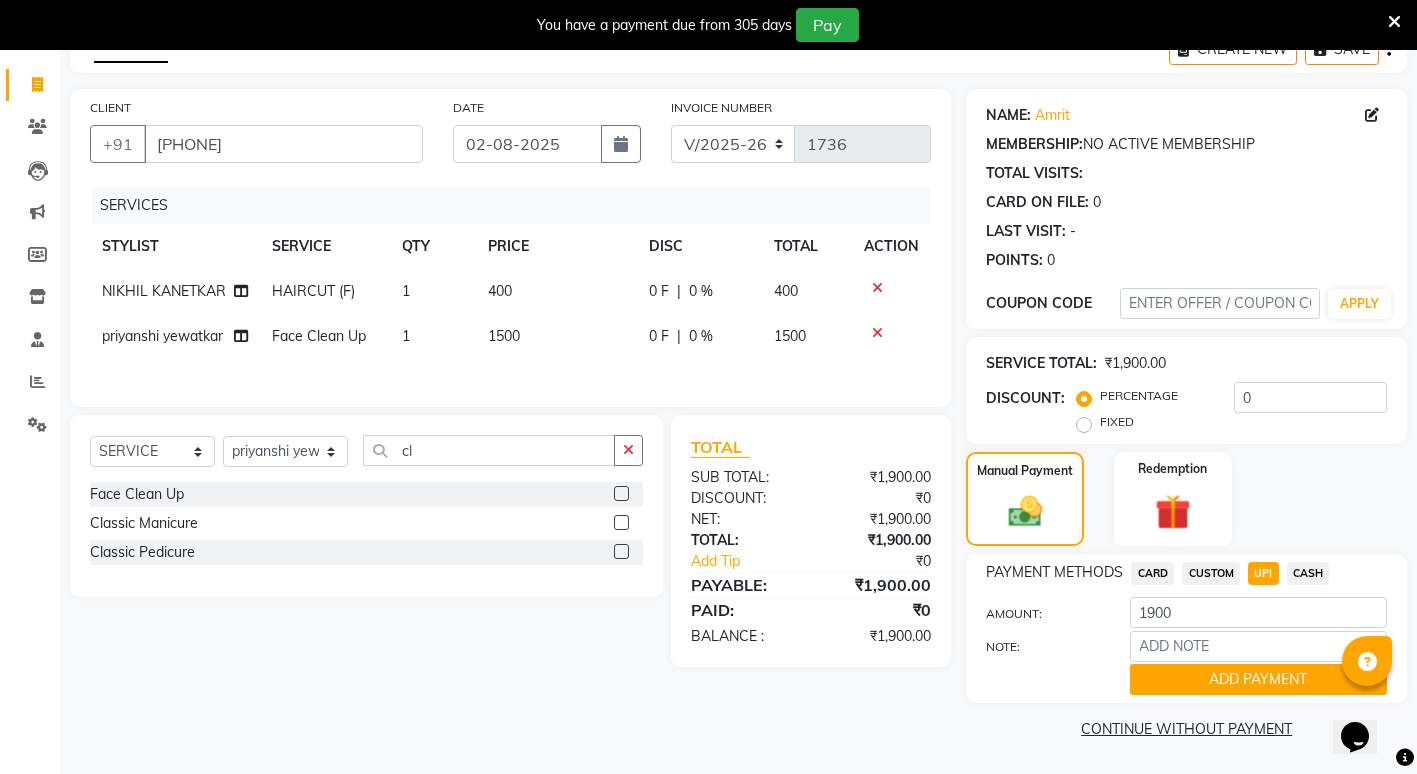click on "ADD PAYMENT" 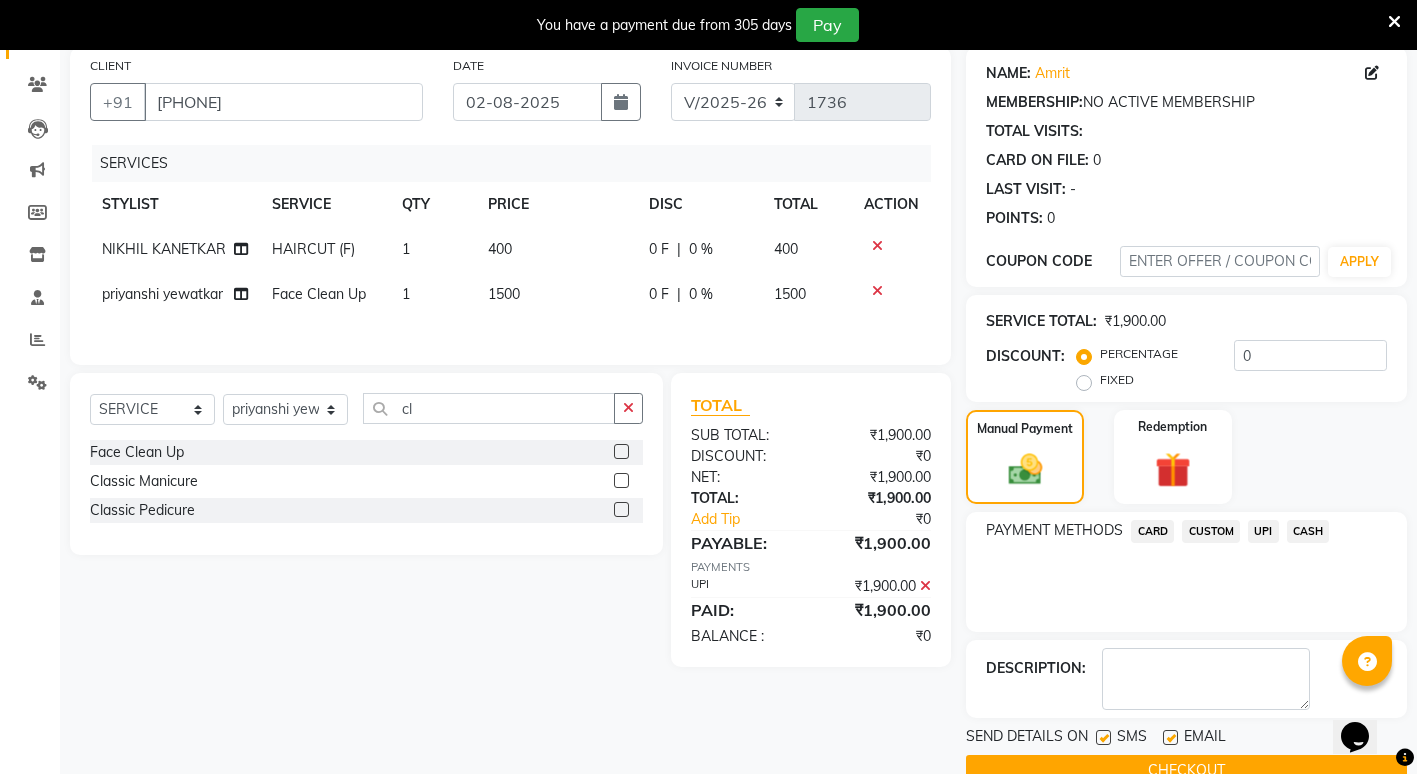 scroll, scrollTop: 195, scrollLeft: 0, axis: vertical 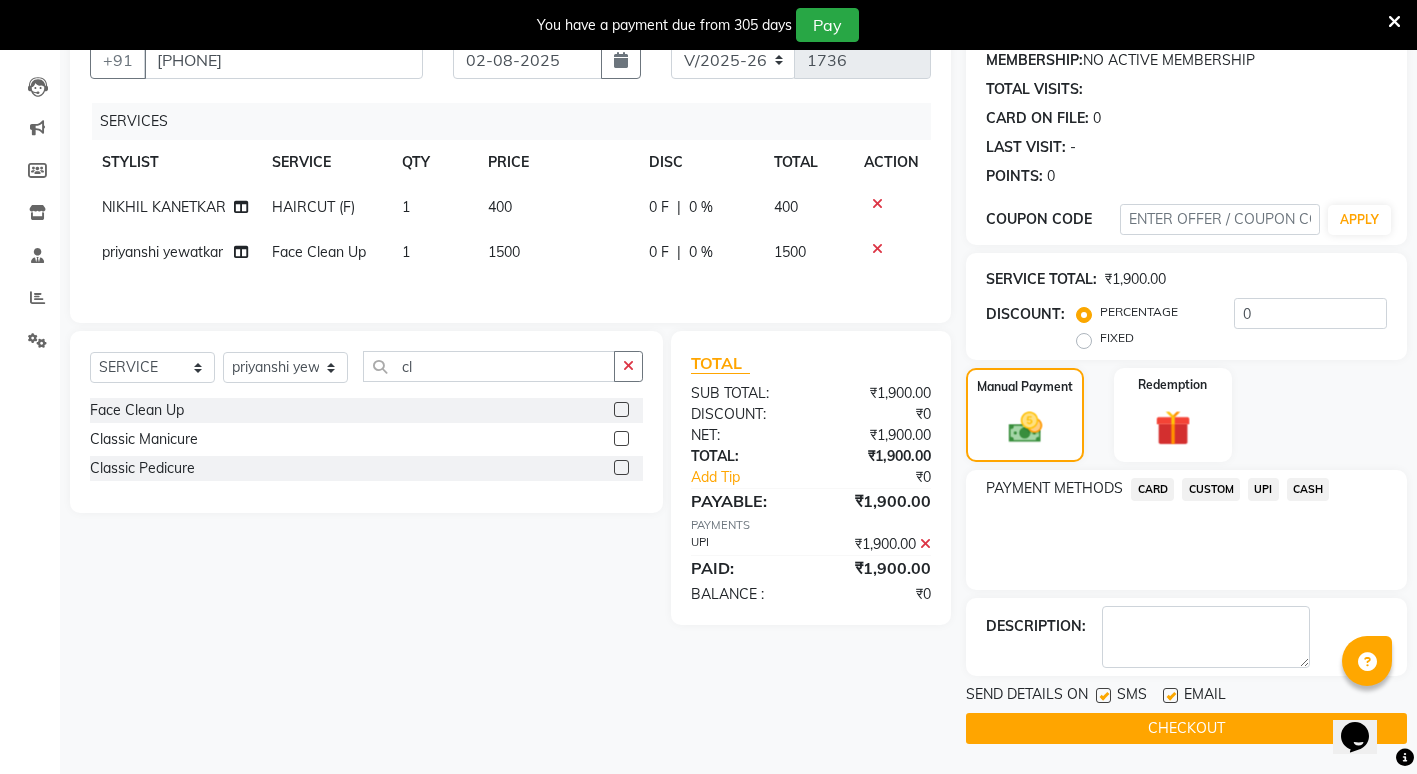 click on "CHECKOUT" 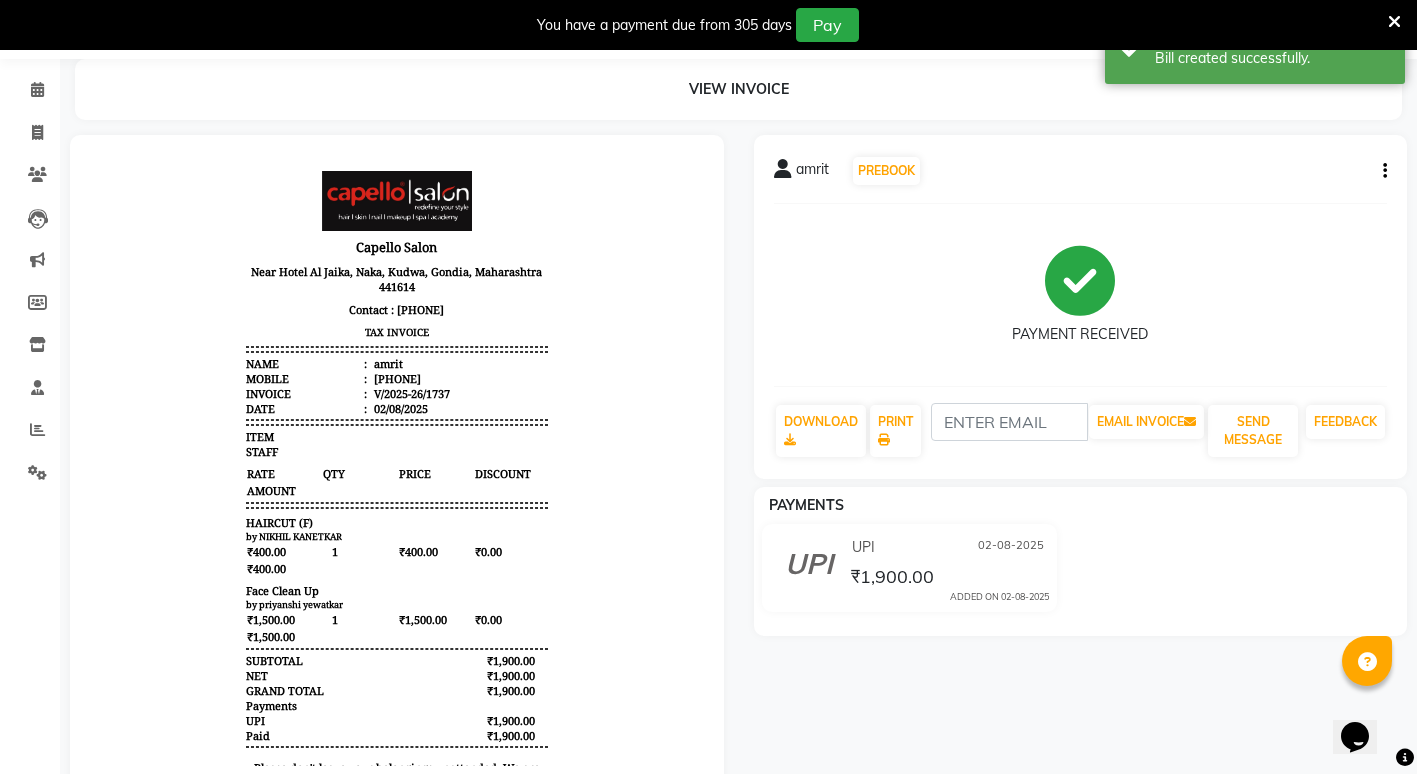 scroll, scrollTop: 0, scrollLeft: 0, axis: both 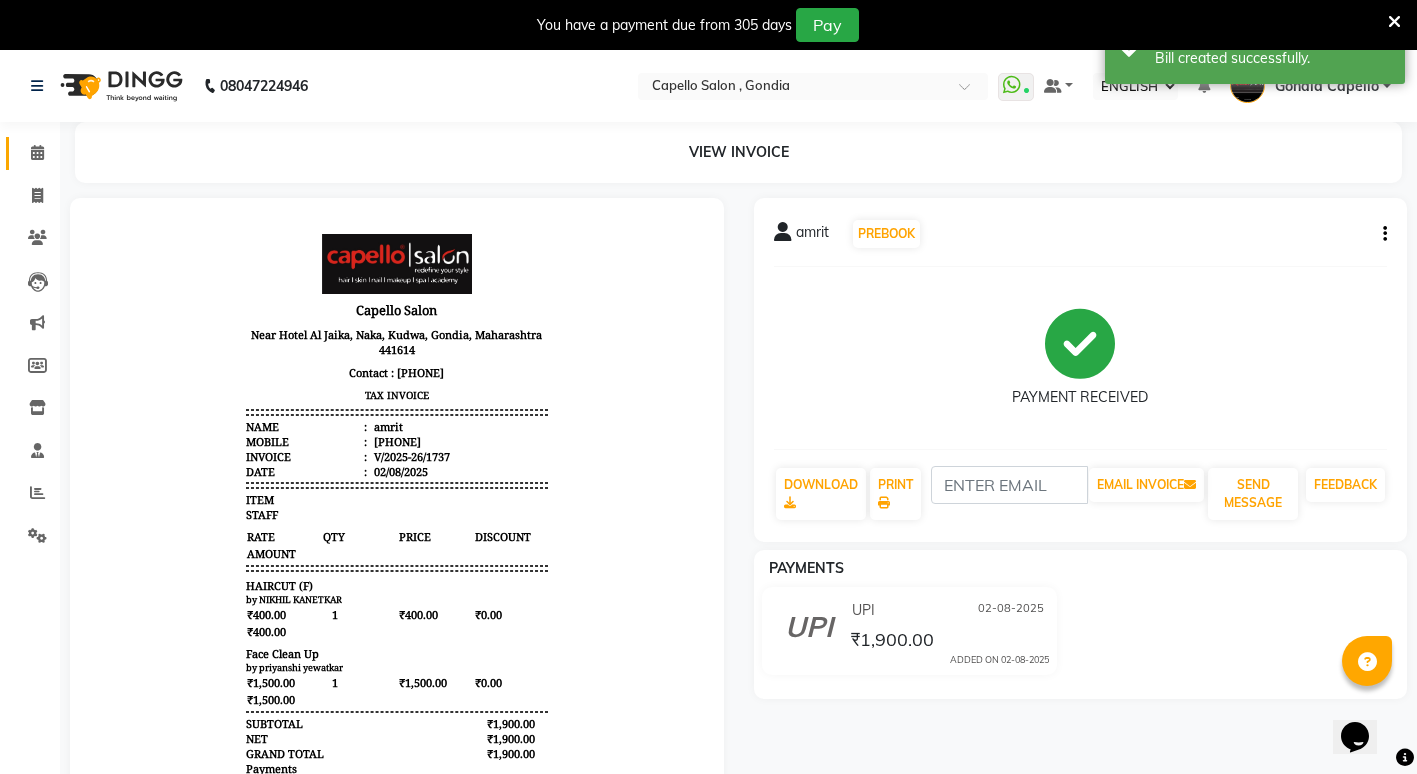 drag, startPoint x: 44, startPoint y: 134, endPoint x: 31, endPoint y: 152, distance: 22.203604 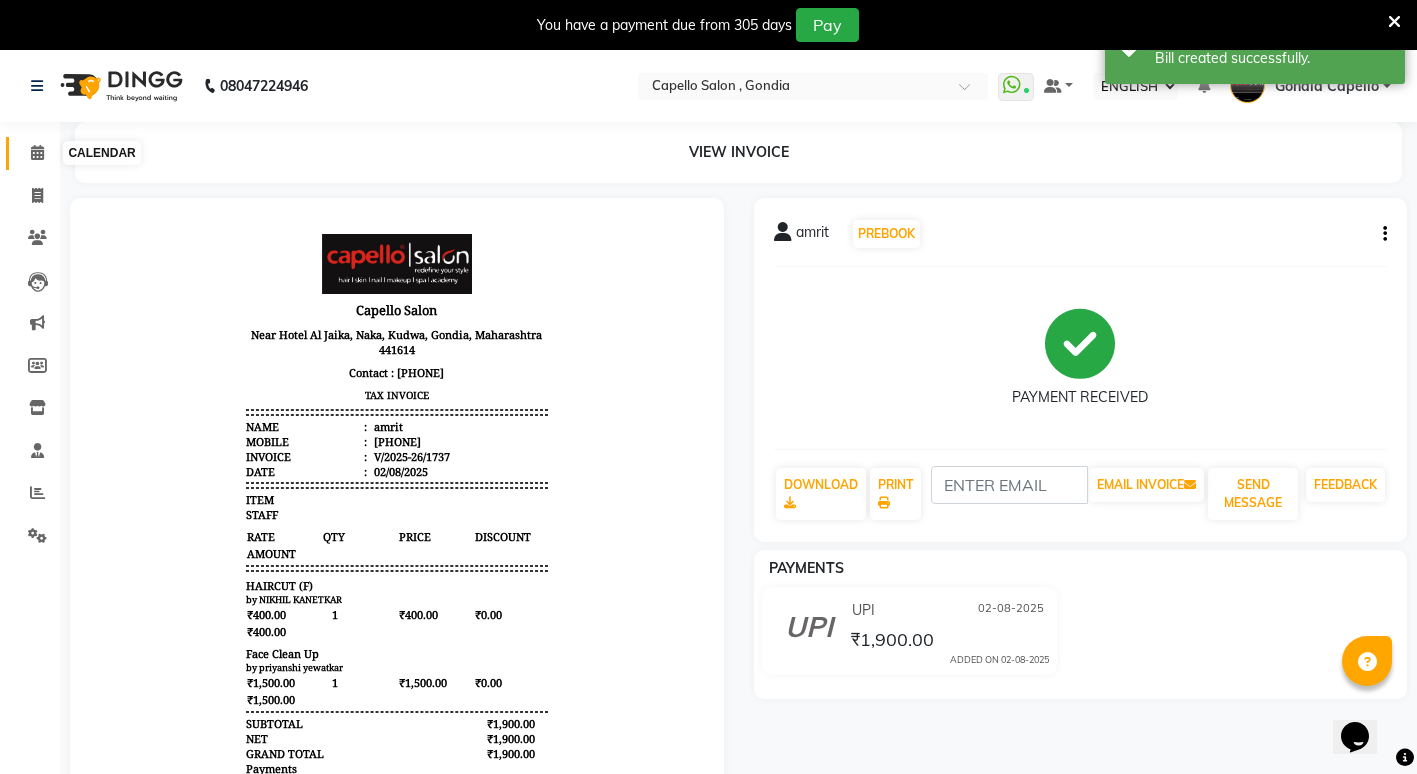 click 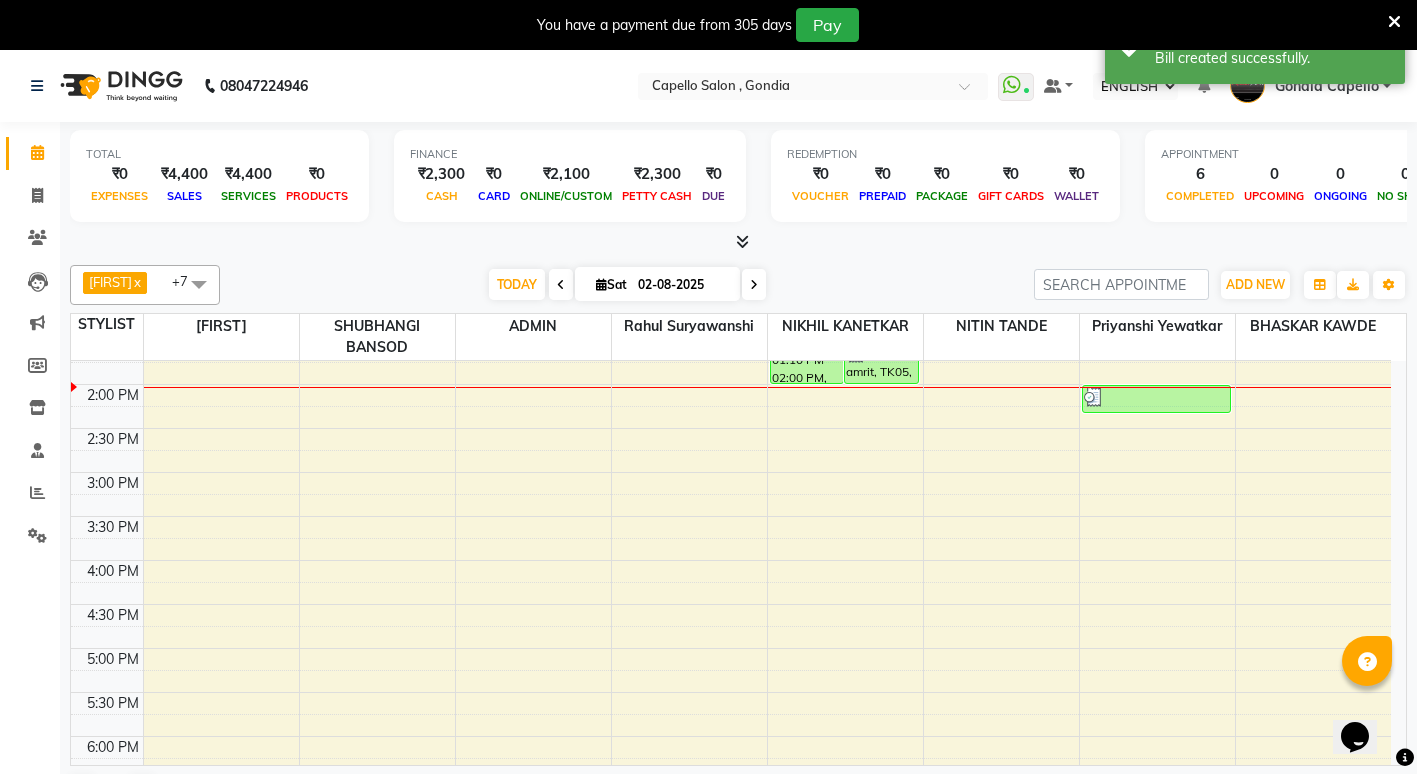 scroll, scrollTop: 0, scrollLeft: 0, axis: both 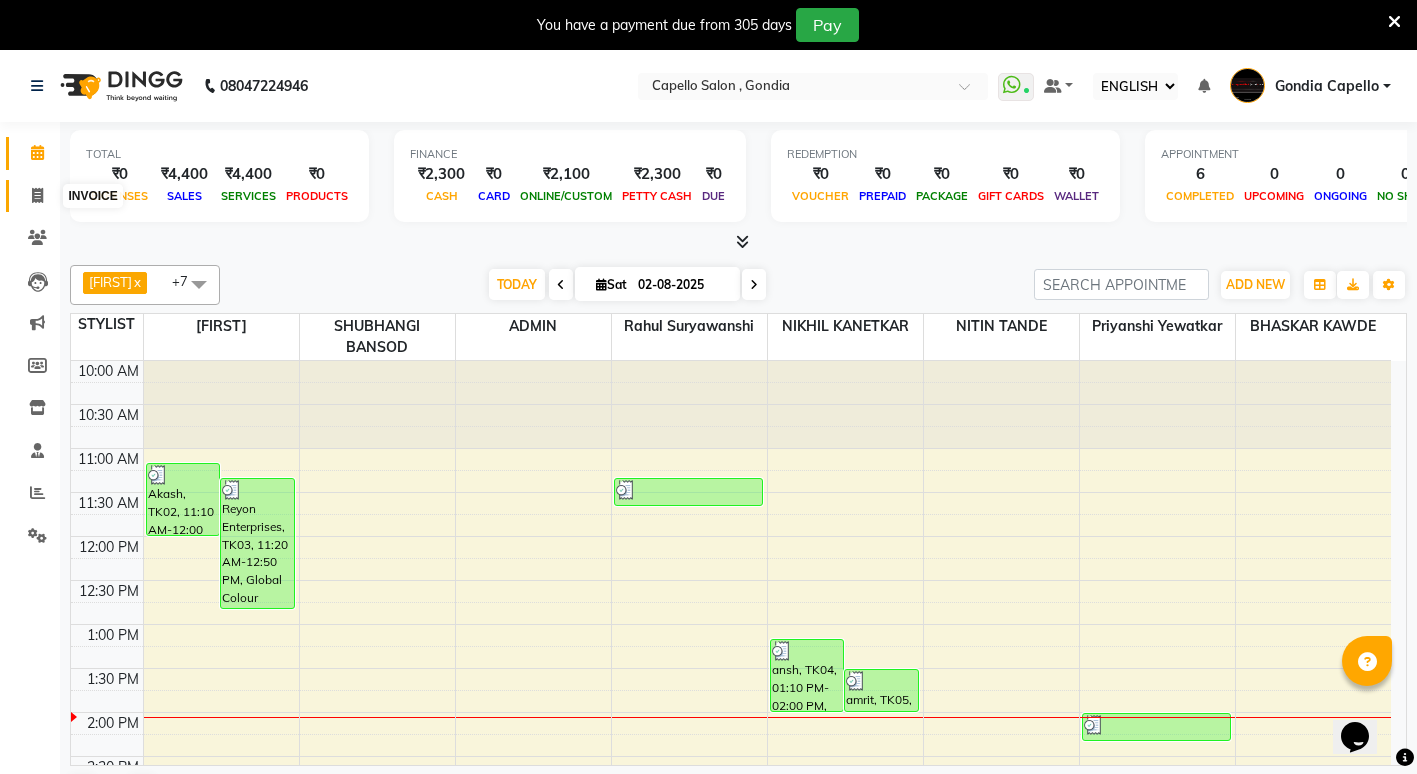click 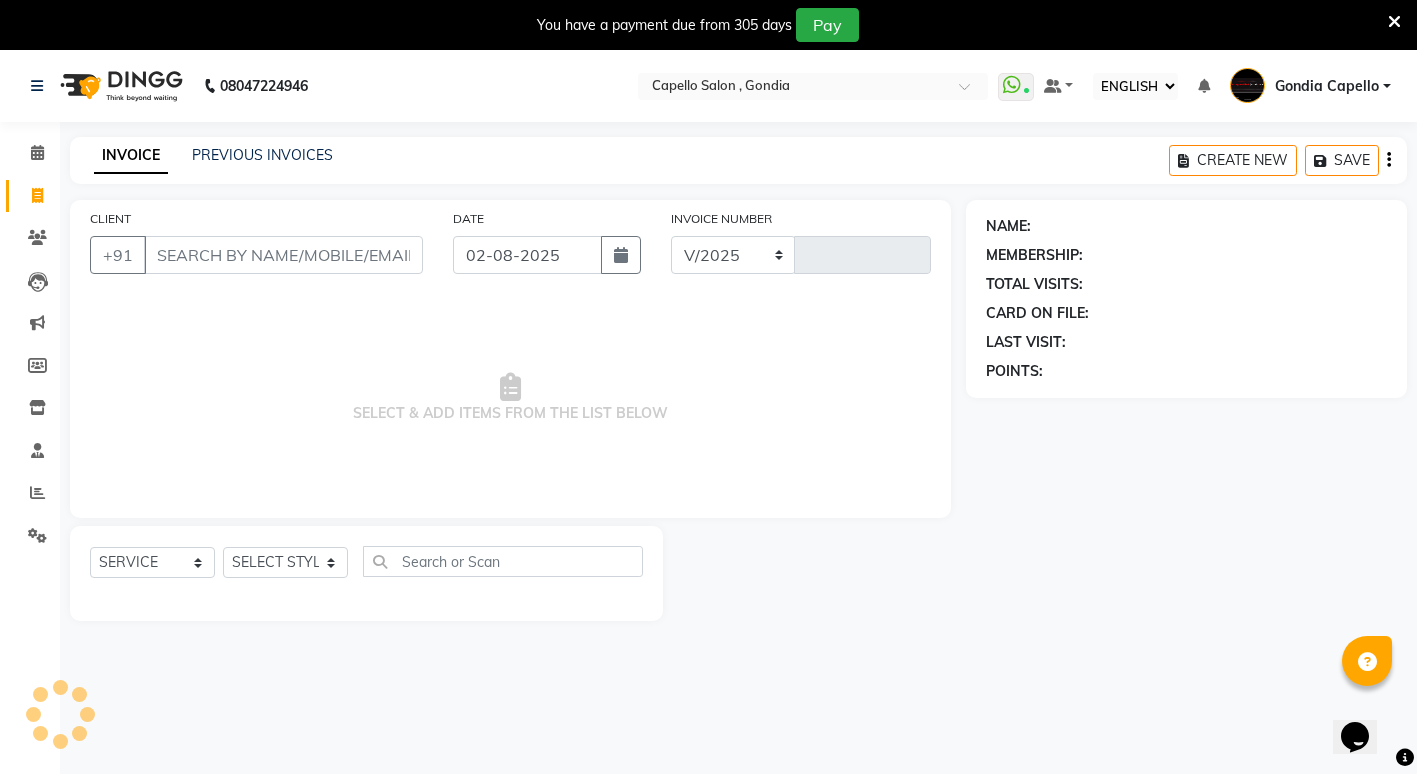 select on "853" 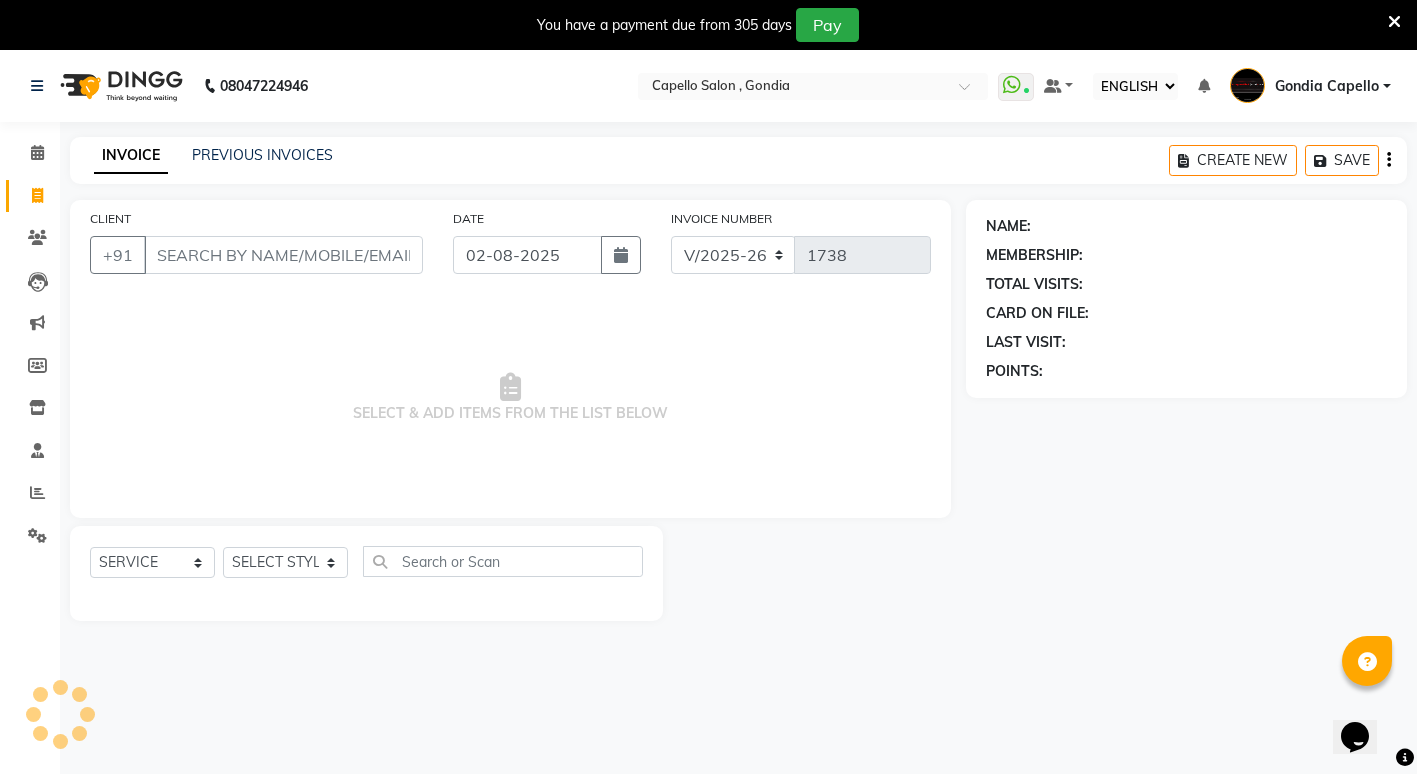 click on "08047224946 Select Location × Capello Salon , Gondia  WhatsApp Status  ✕ Status:  Connected Most Recent Message: 02-08-2025     11:58 AM Recent Service Activity: 02-08-2025     12:46 PM Default Panel My Panel English ENGLISH Español العربية मराठी हिंदी ગુજરાતી தமிழ் 中文 NOTIFICATIONS NOTHING TO SHOW Gondia Capello Manage Profile CHANGE PASSWORD Sign out  Version:3.15.11  ☀ Capello Salon , Gondia  CALENDAR  INVOICE  CLIENTS  LEADS   MARKETING  MEMBERS  INVENTORY  STAFF  REPORTS  SETTINGS COMPLETED INPROGRESS UPCOMING DROPPED TENTATIVE CHECK-IN CONFIRM BOOKINGS Generate Report SEGMENTS Page Builder INVOICE PREVIOUS INVOICES CREATE NEW   SAVE  CLIENT +91 DATE 02-08-2025 INVOICE NUMBER V/2025 V/2025-26 1738  SELECT & ADD ITEMS FROM THE LIST BELOW  SELECT  SERVICE  PRODUCT  MEMBERSHIP  PACKAGE VOUCHER PREPAID GIFT CARD  SELECT STYLIST ADMIN ANIKET BAGDE BHASKAR KAWDE GAURAV KHOBRAGADE Gondia Capello NIKHIL KANETKAR  NITIN TANDE priyanshi yewatkar" at bounding box center [708, 437] 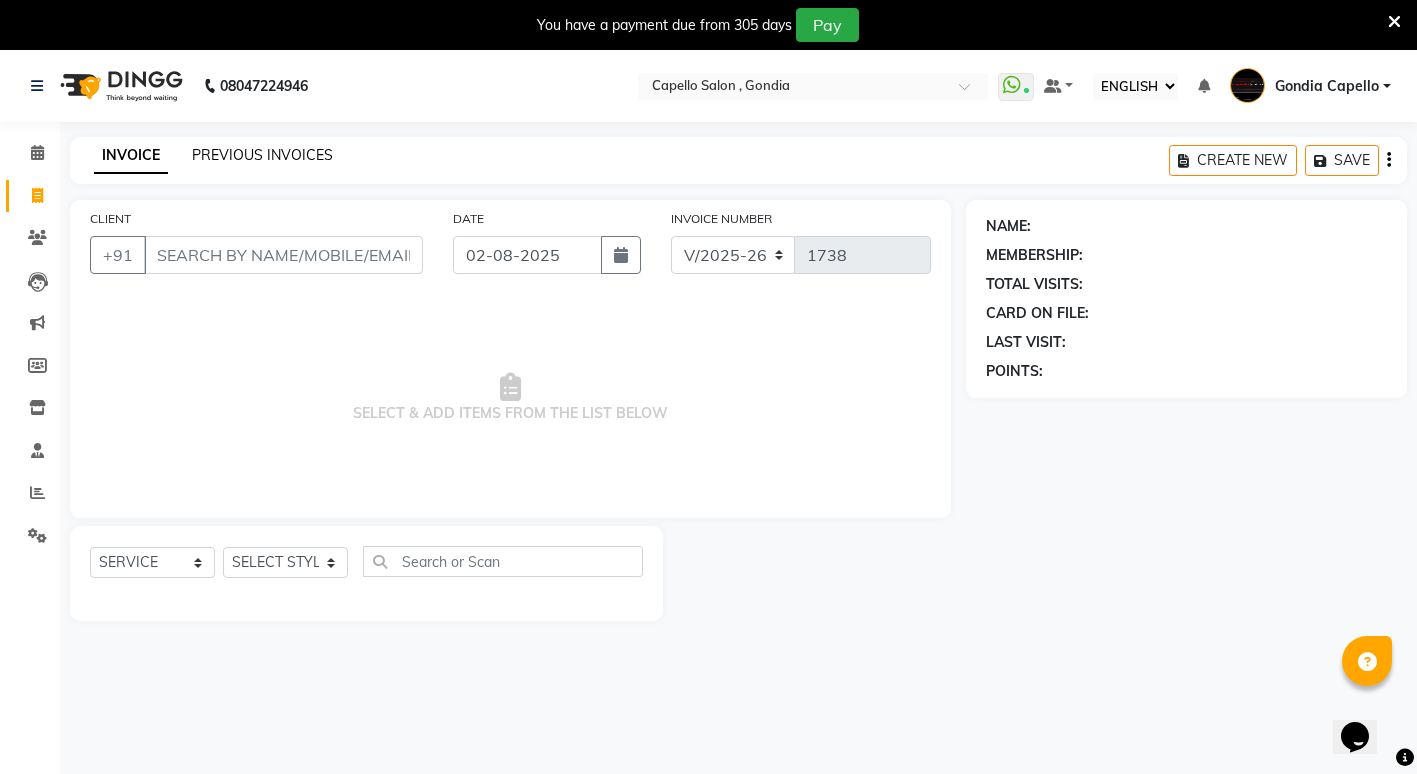click on "PREVIOUS INVOICES" 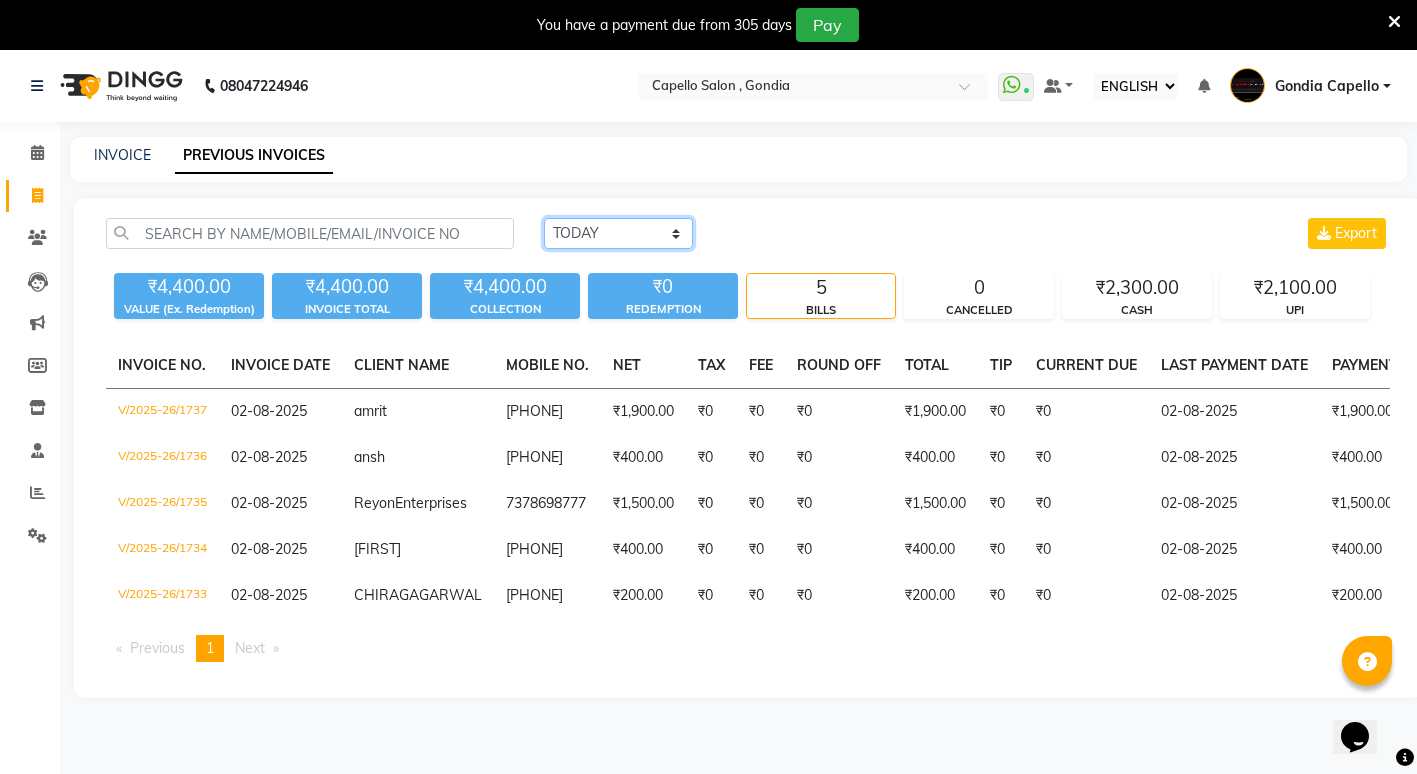 click on "TODAY YESTERDAY CUSTOM RANGE" 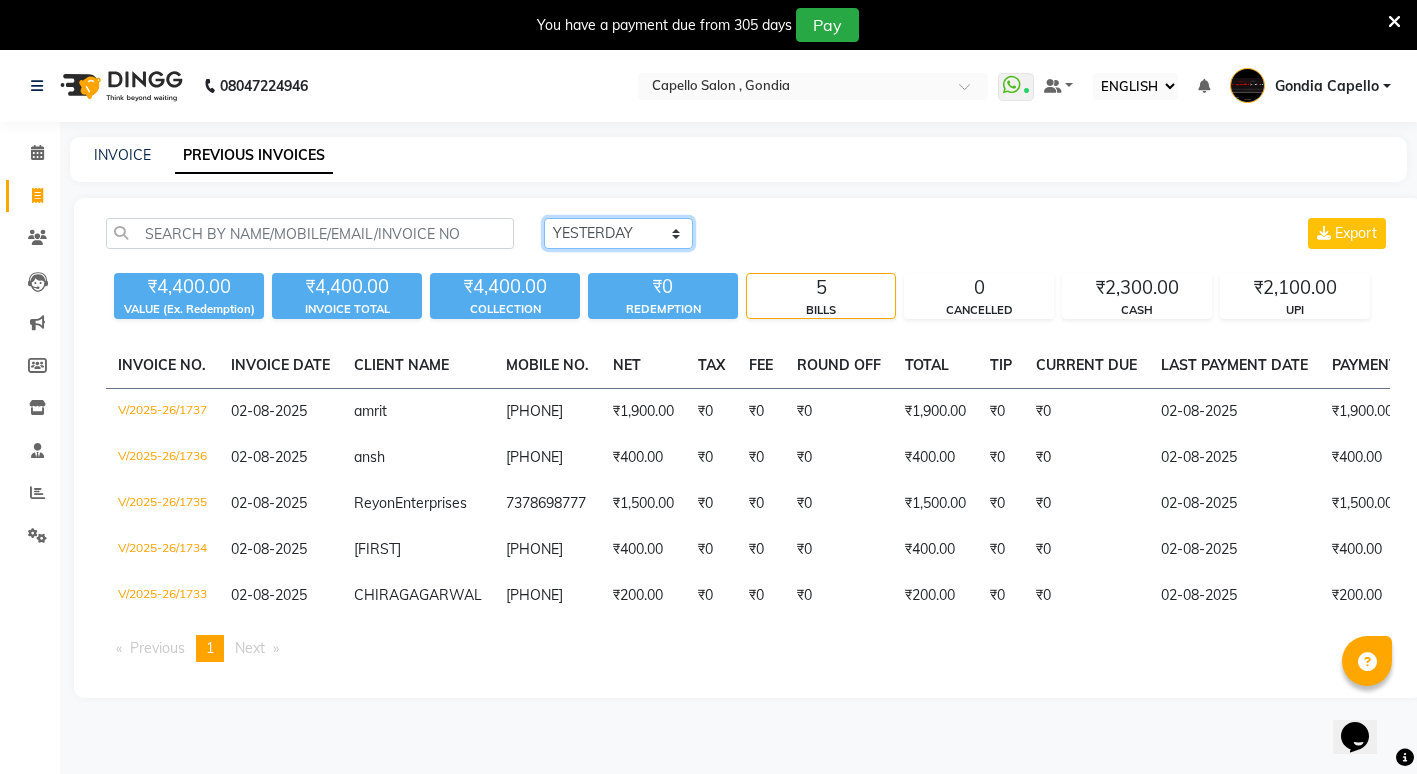 click on "TODAY YESTERDAY CUSTOM RANGE" 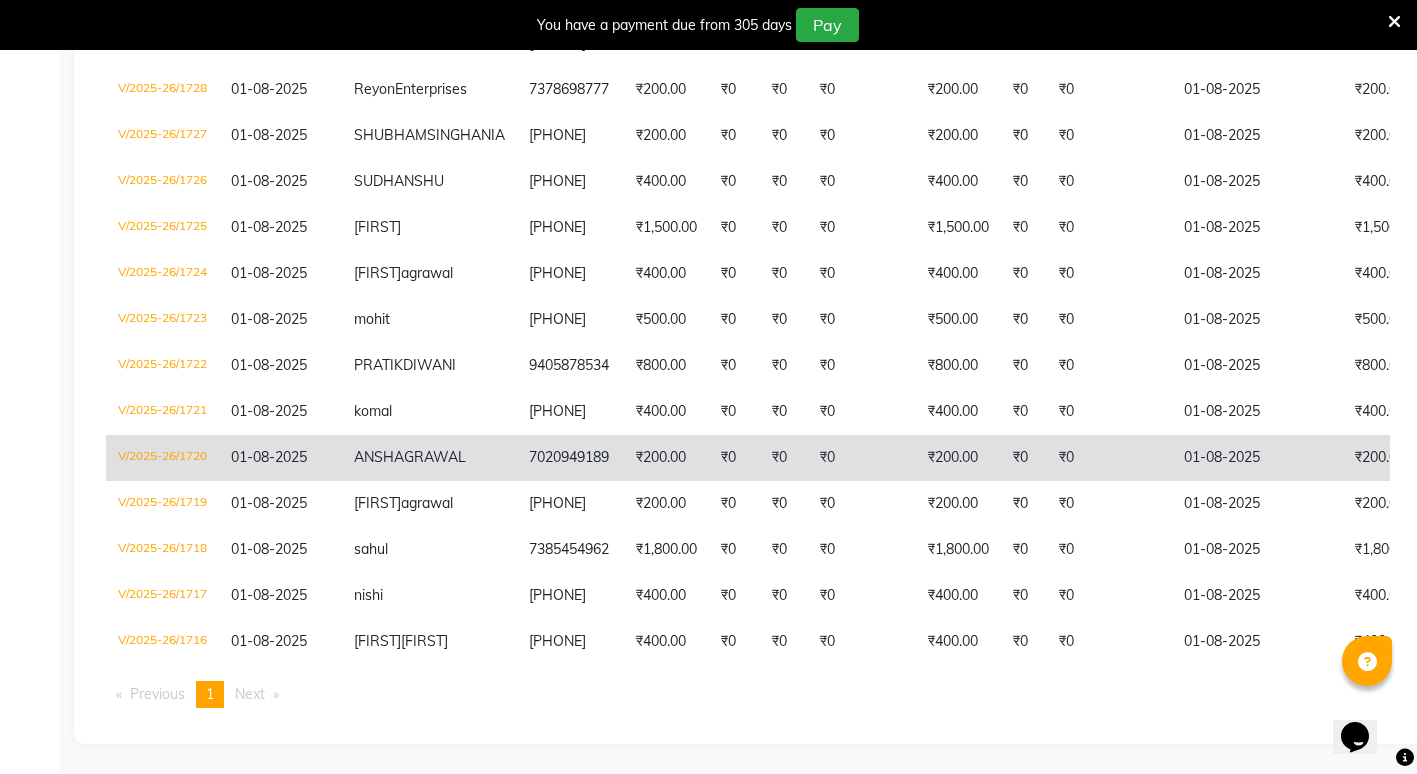 scroll, scrollTop: 676, scrollLeft: 0, axis: vertical 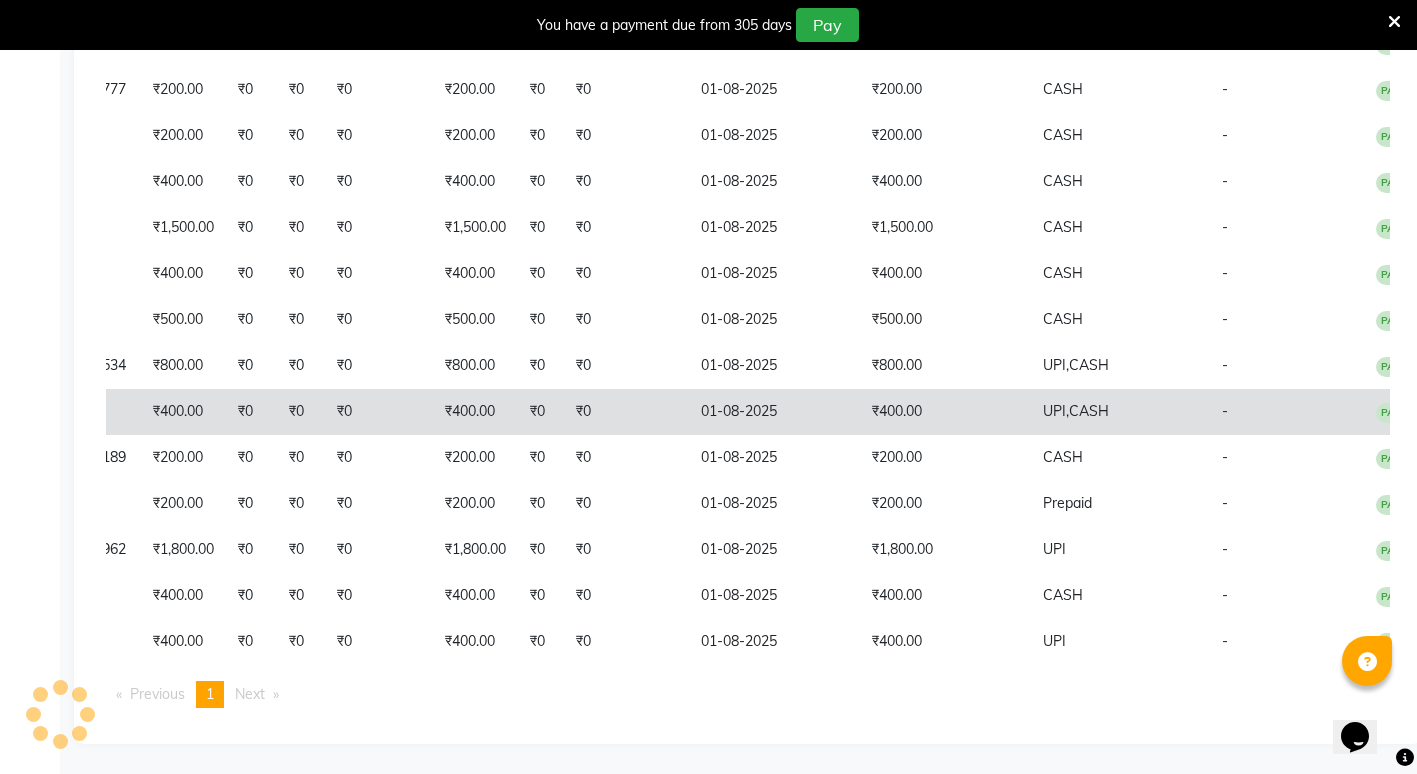 click on "UPI," 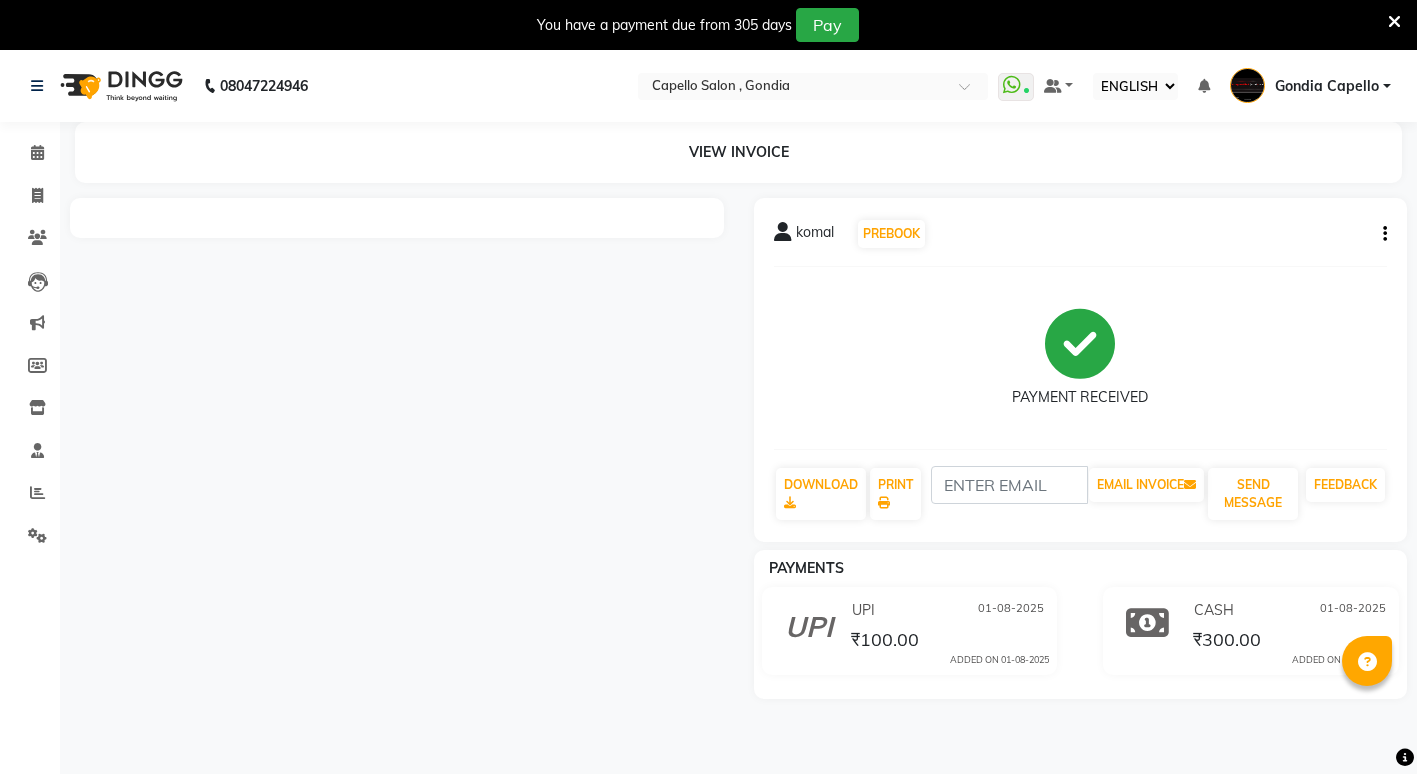 select on "ec" 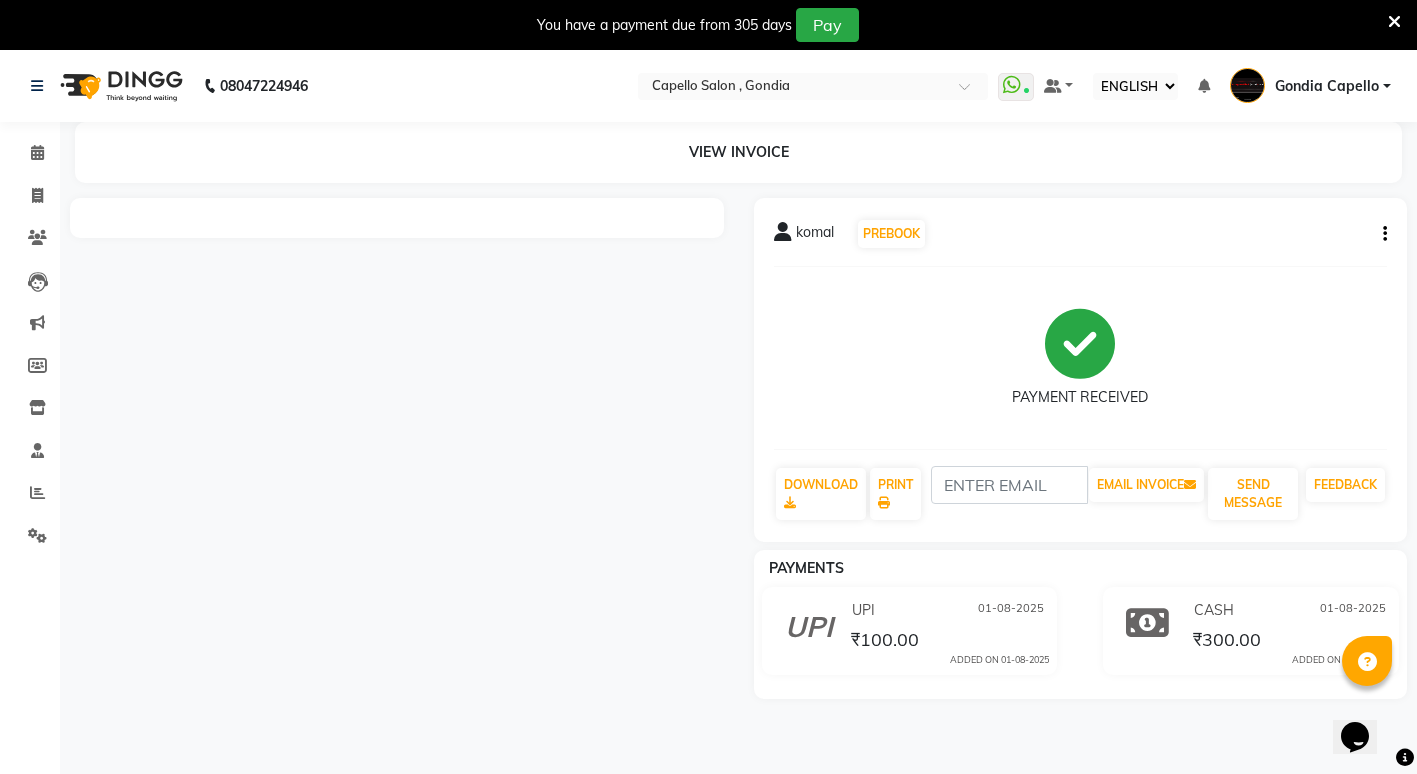 scroll, scrollTop: 0, scrollLeft: 0, axis: both 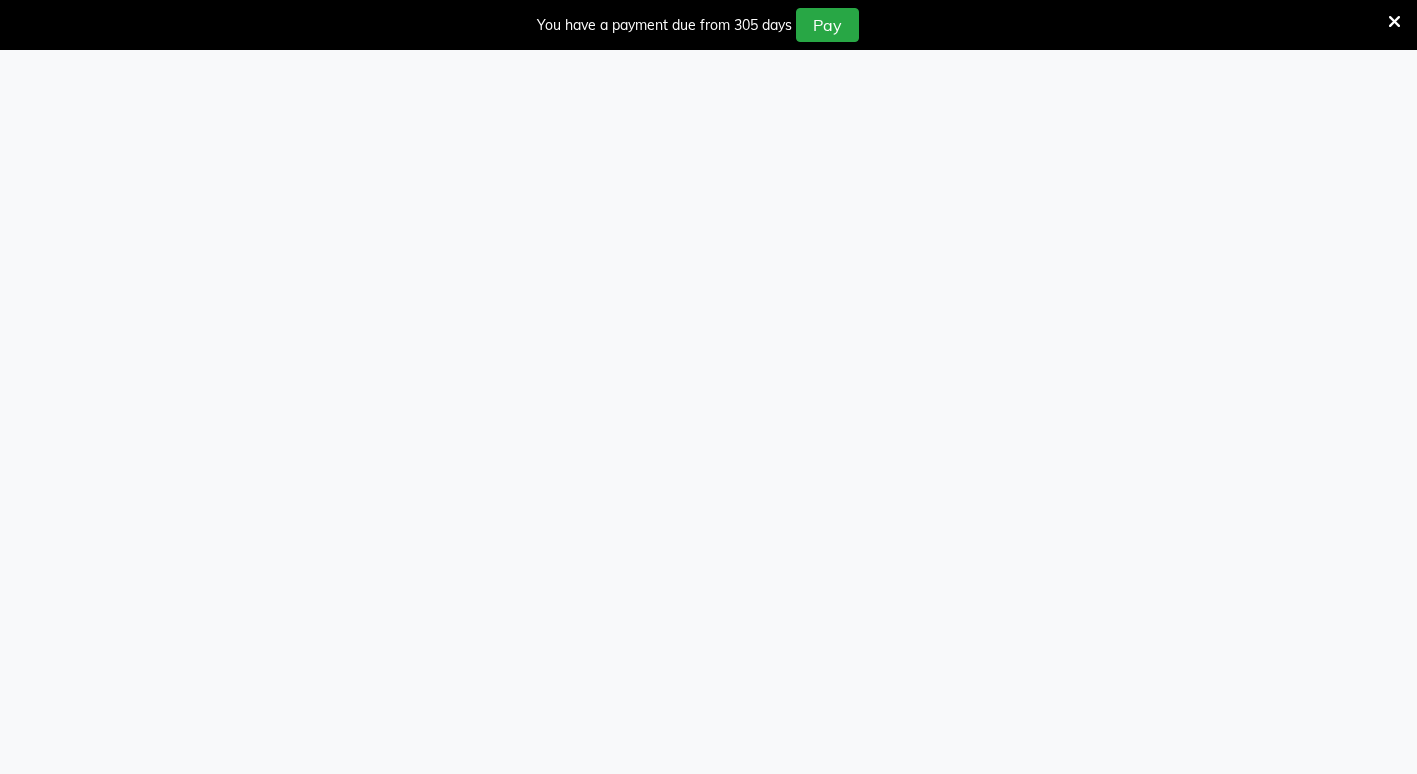 select on "ec" 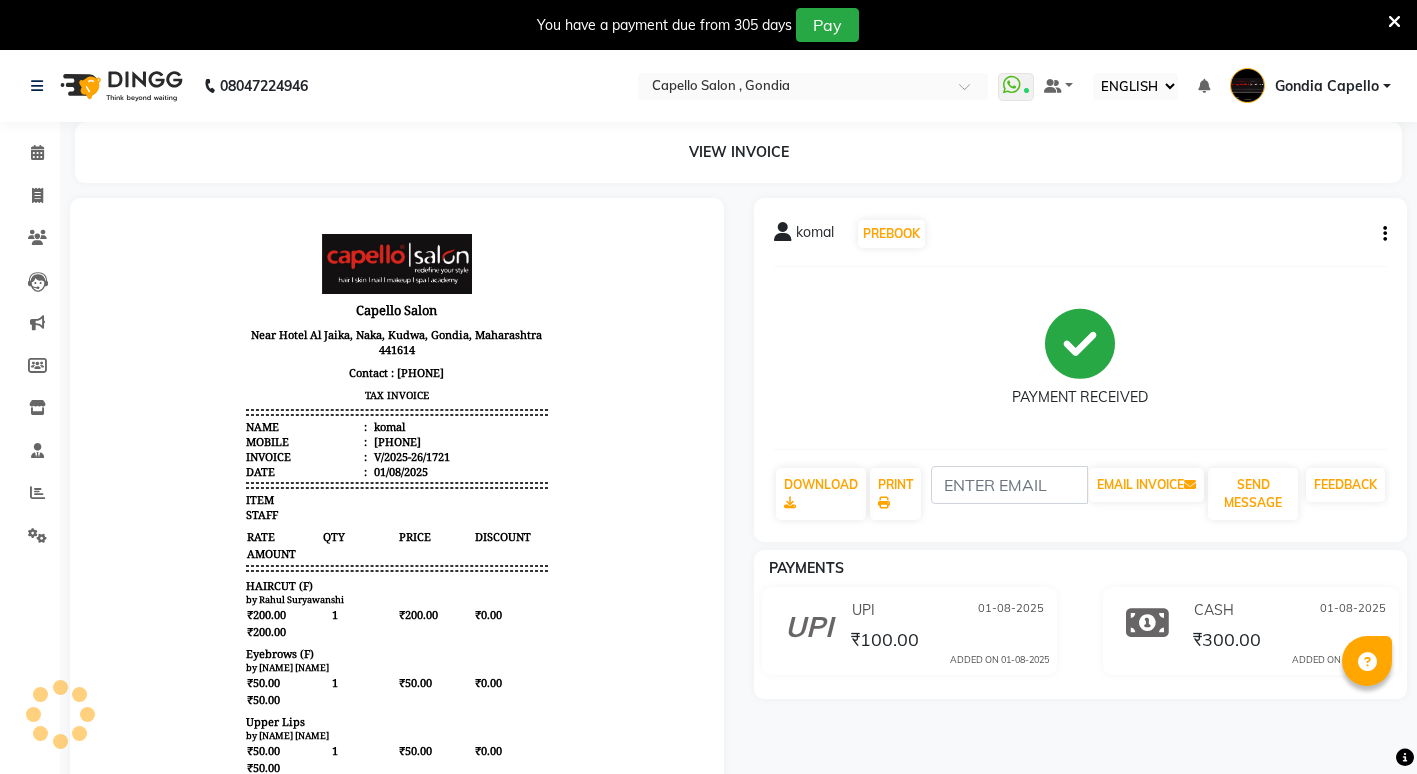 scroll, scrollTop: 0, scrollLeft: 0, axis: both 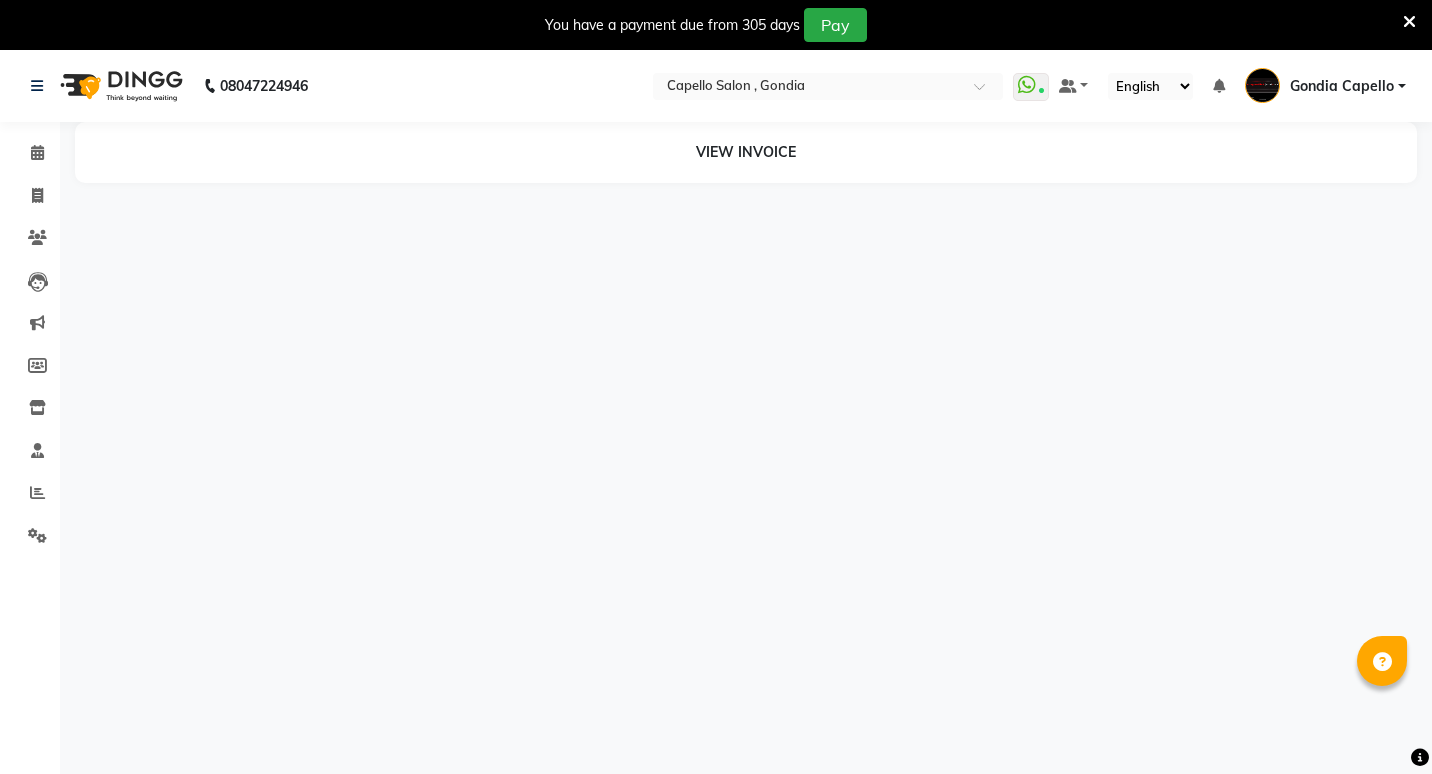 select on "ec" 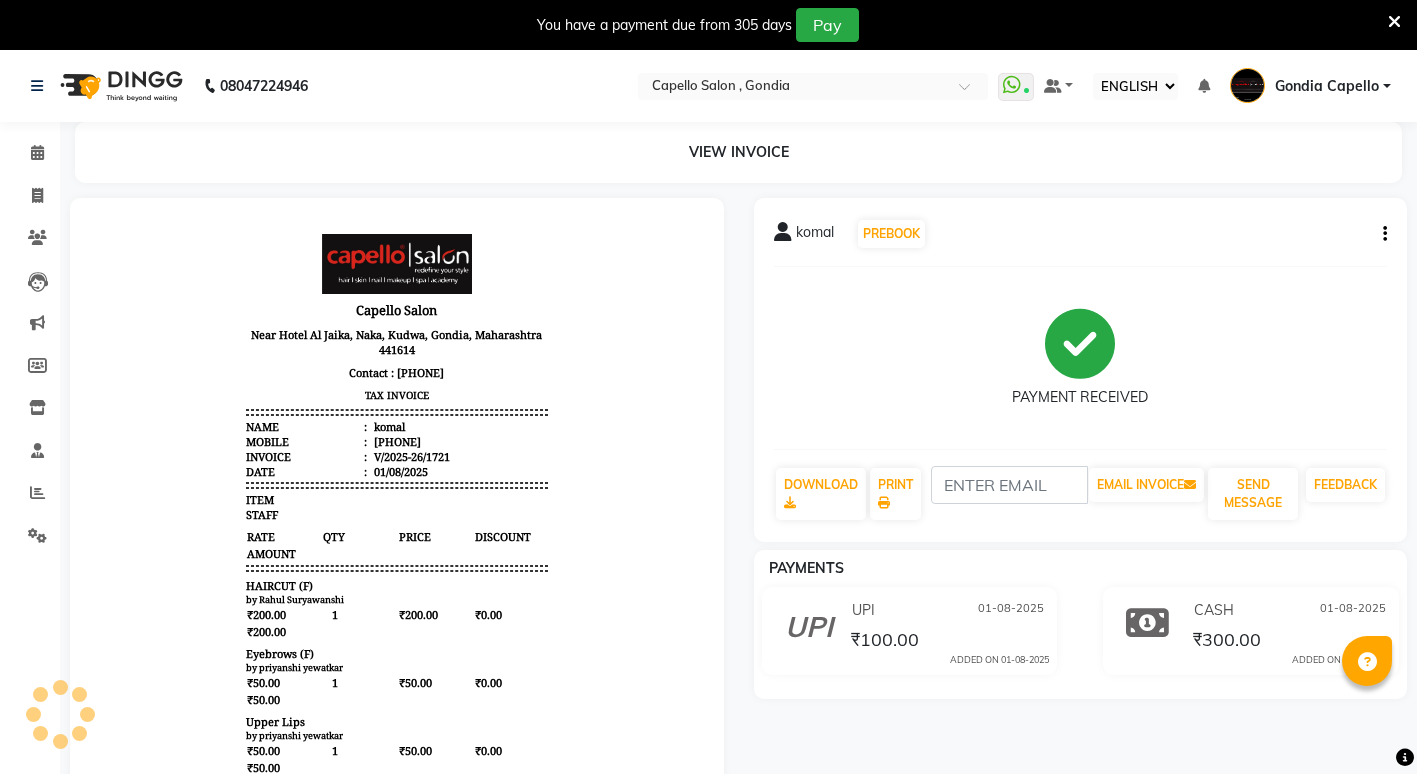 scroll, scrollTop: 0, scrollLeft: 0, axis: both 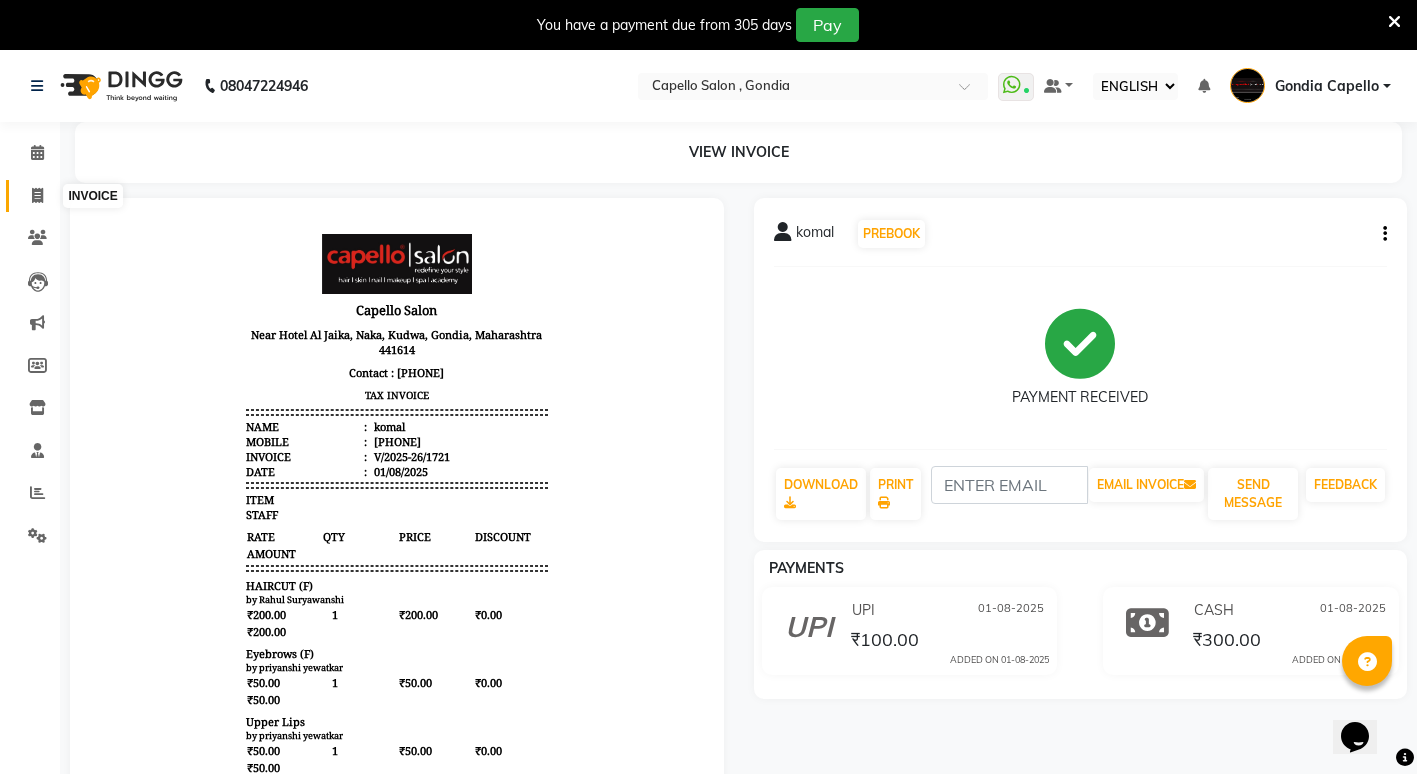 click 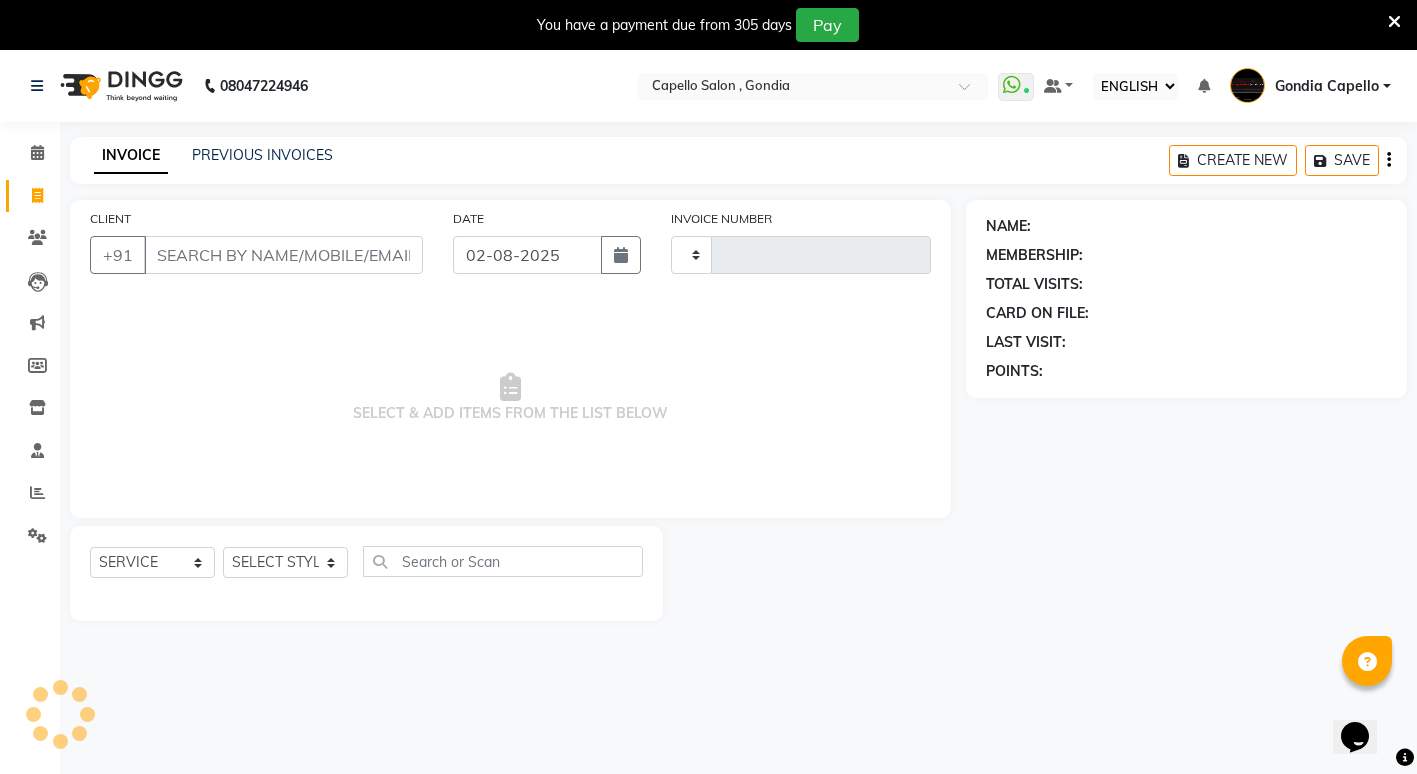 type on "1738" 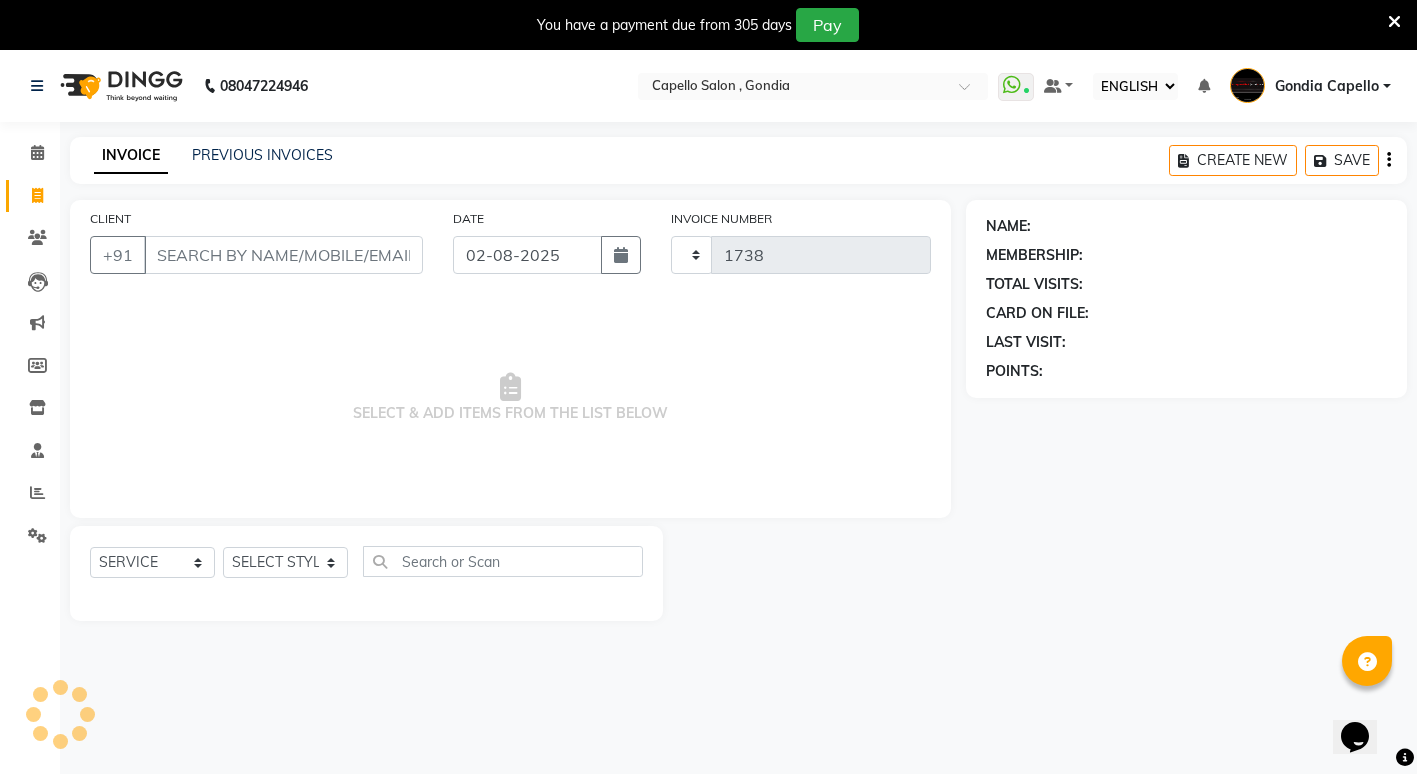 scroll, scrollTop: 50, scrollLeft: 0, axis: vertical 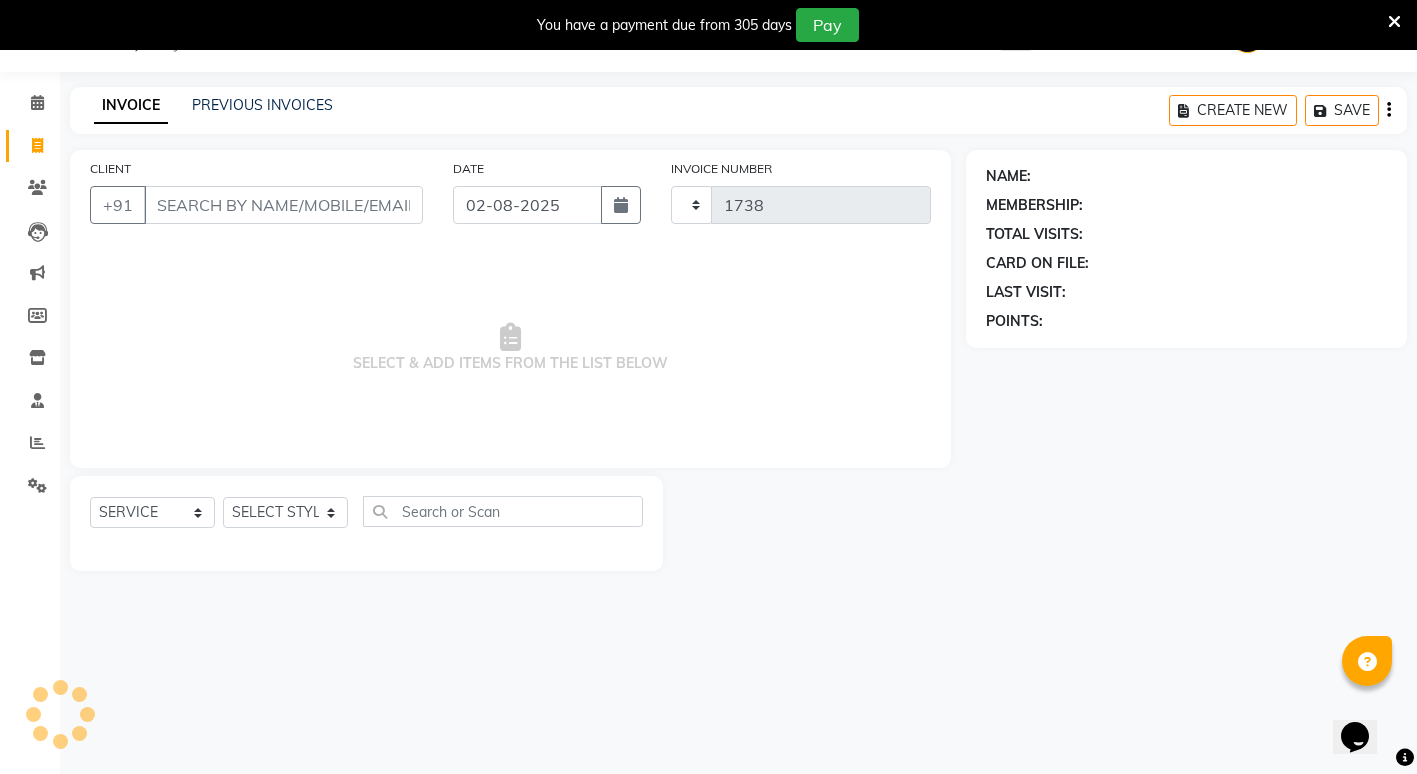 select on "853" 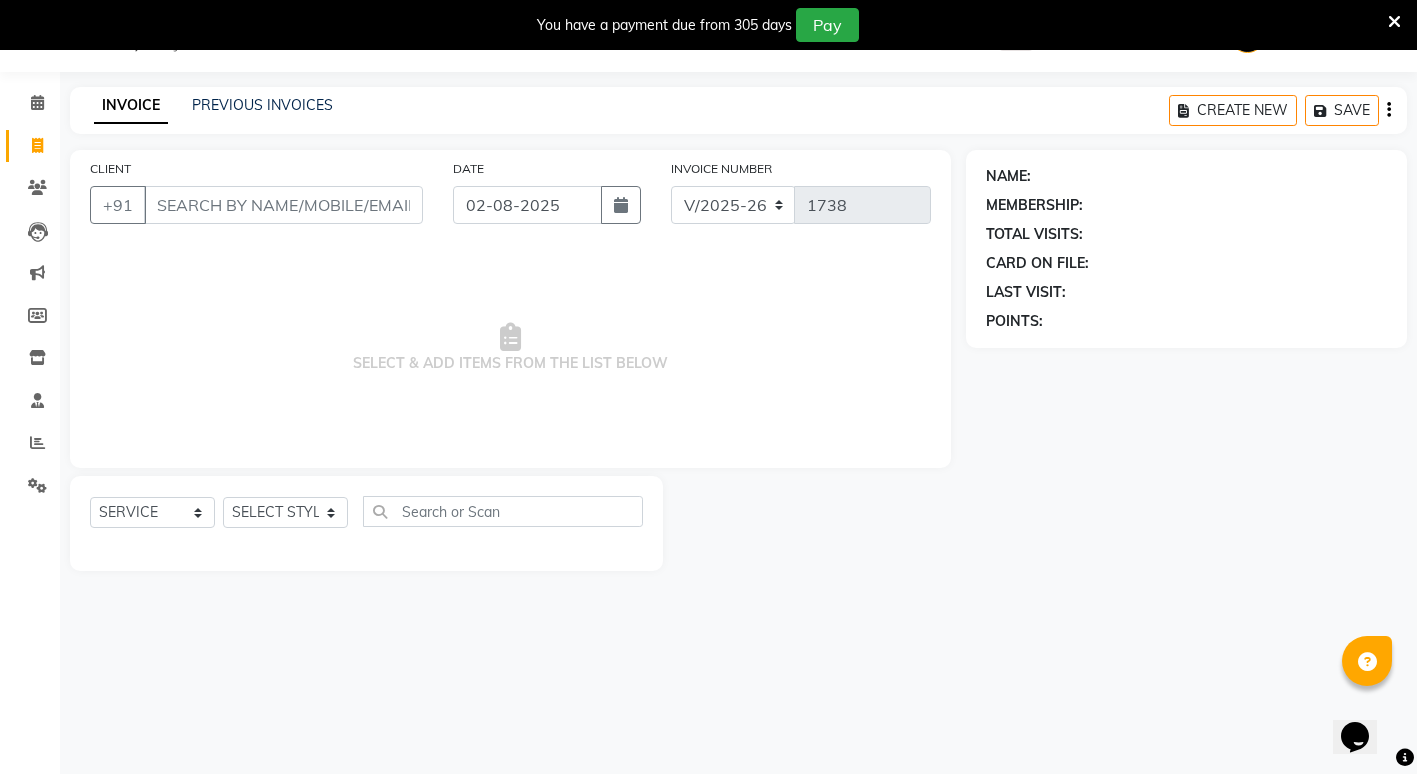 click on "INVOICE PREVIOUS INVOICES CREATE NEW   SAVE" 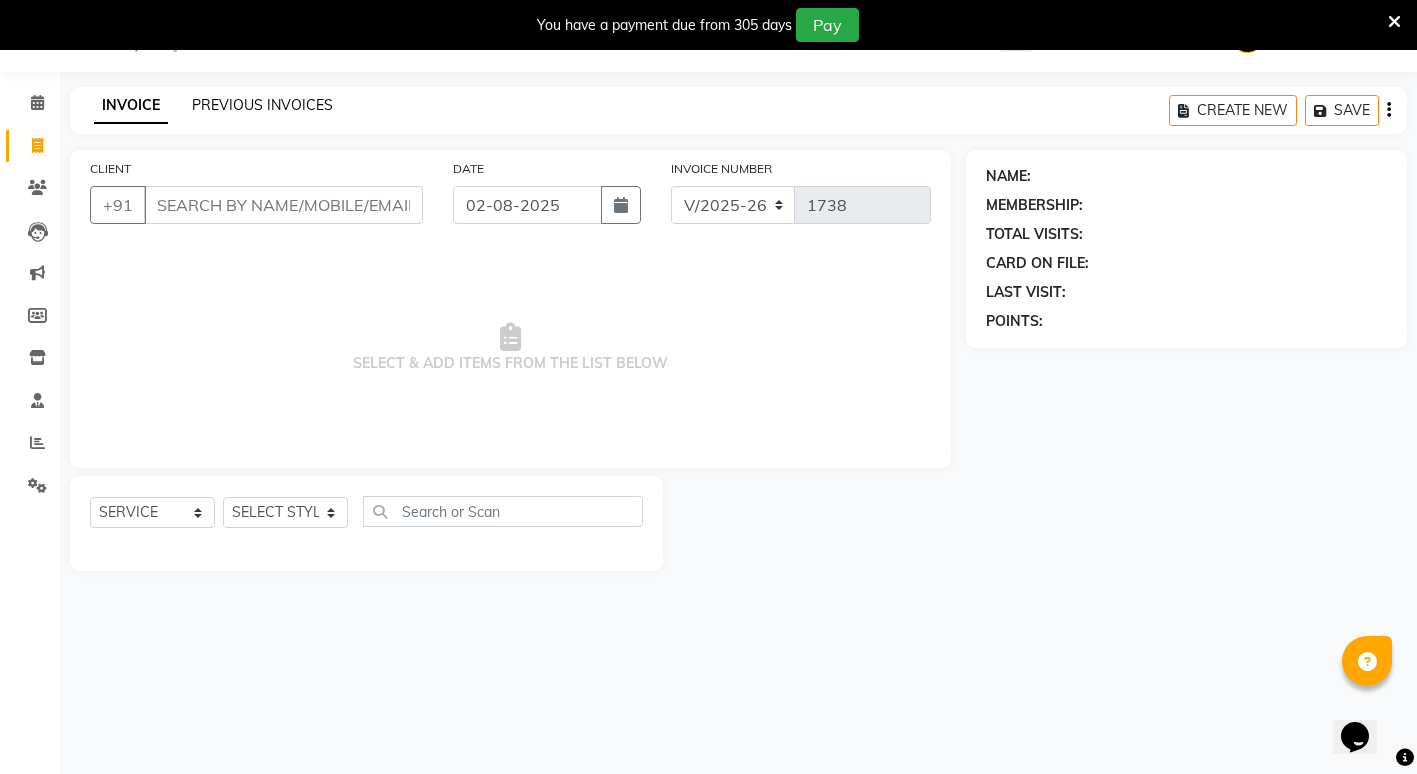 click on "PREVIOUS INVOICES" 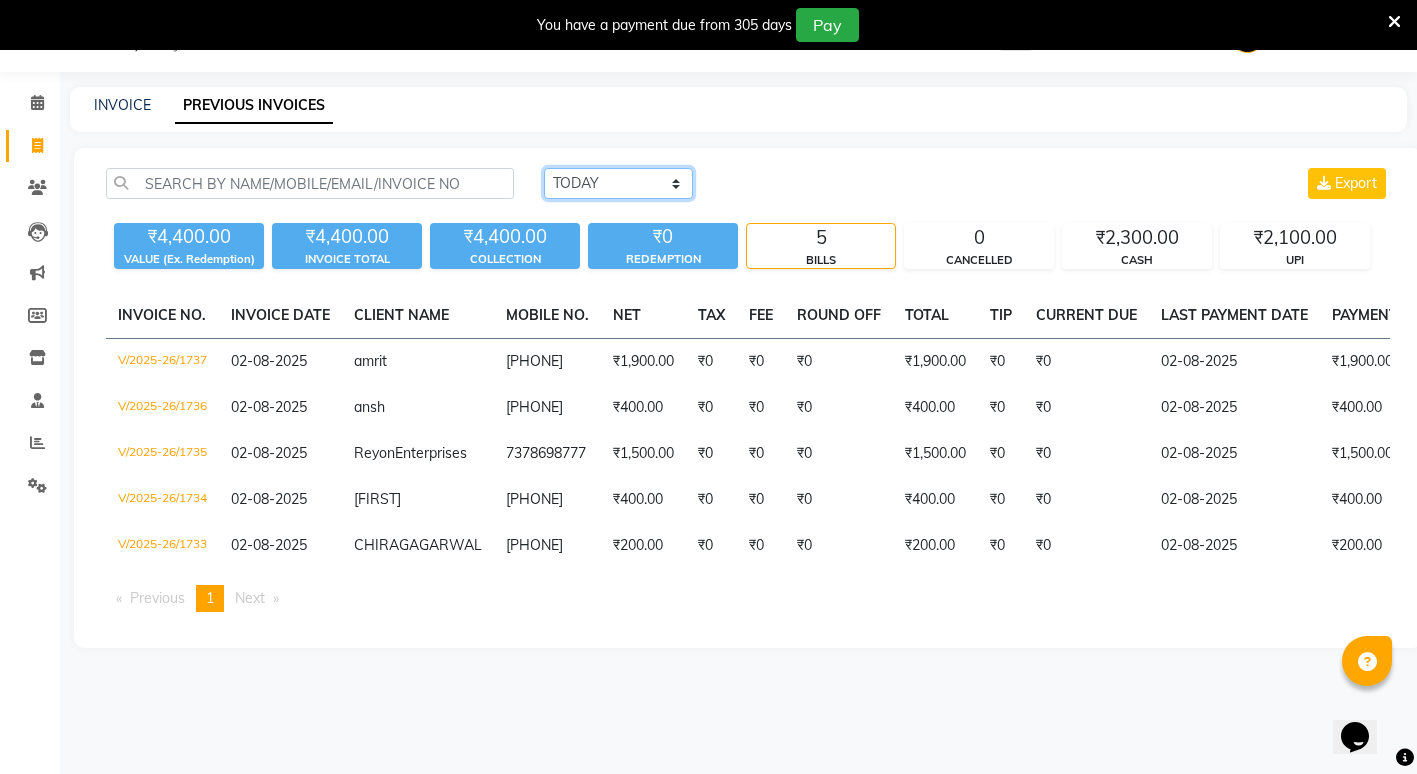 click on "TODAY YESTERDAY CUSTOM RANGE" 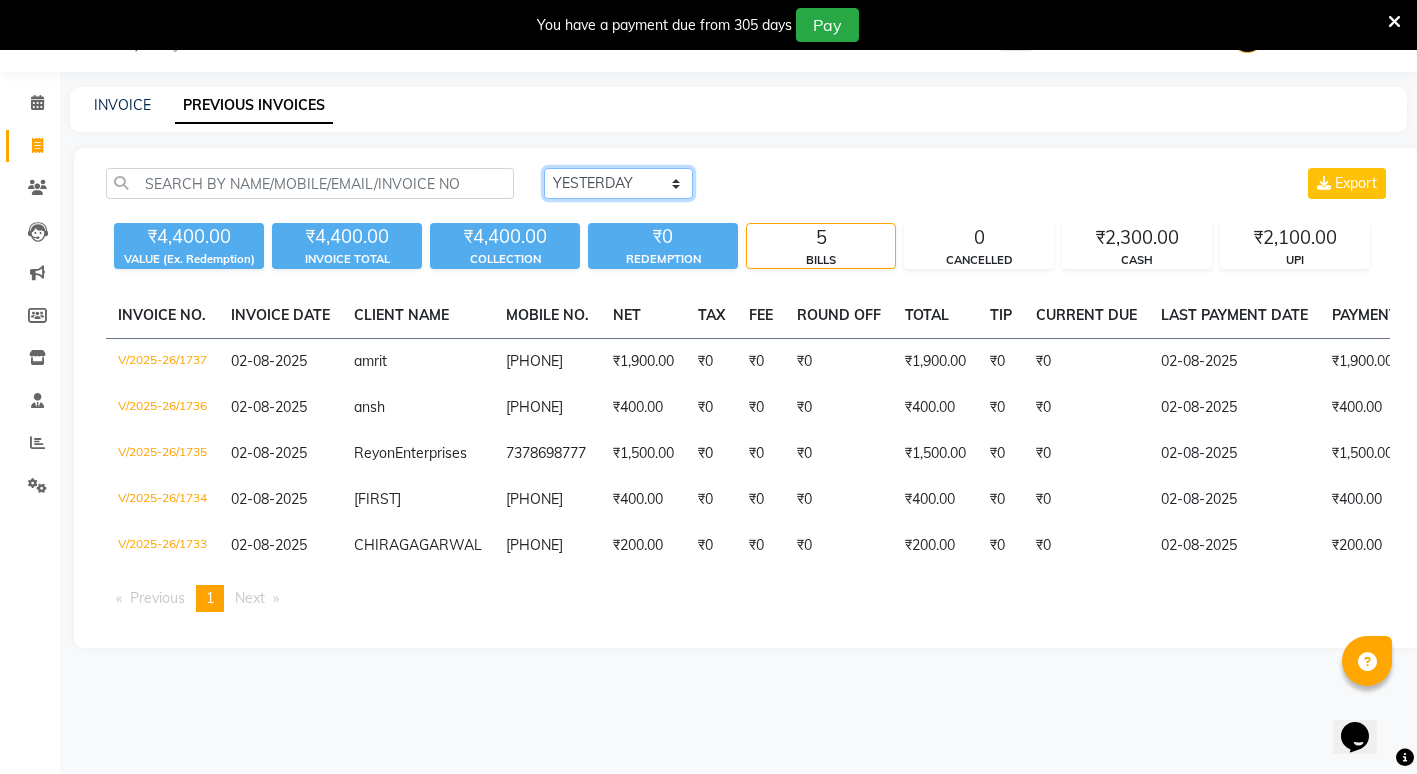 click on "TODAY YESTERDAY CUSTOM RANGE" 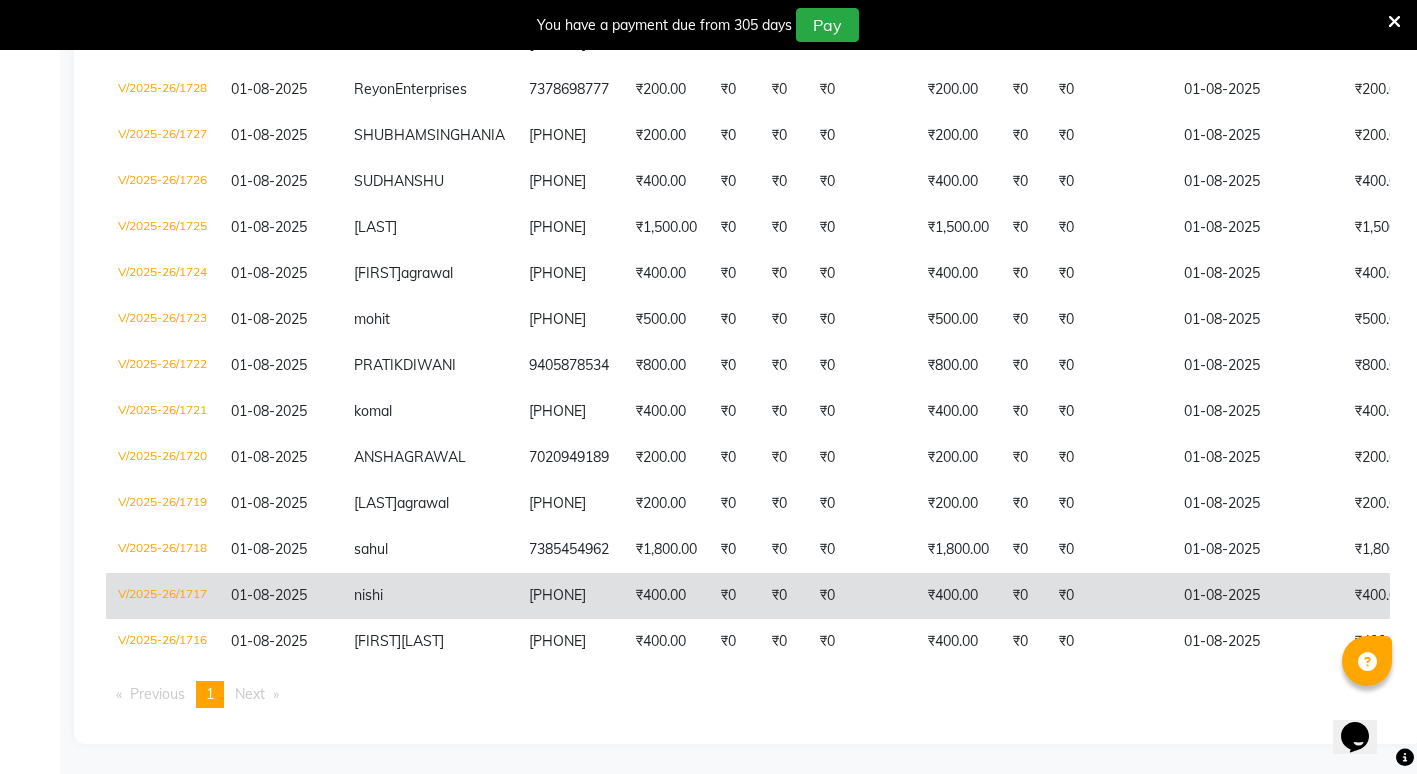 scroll, scrollTop: 676, scrollLeft: 0, axis: vertical 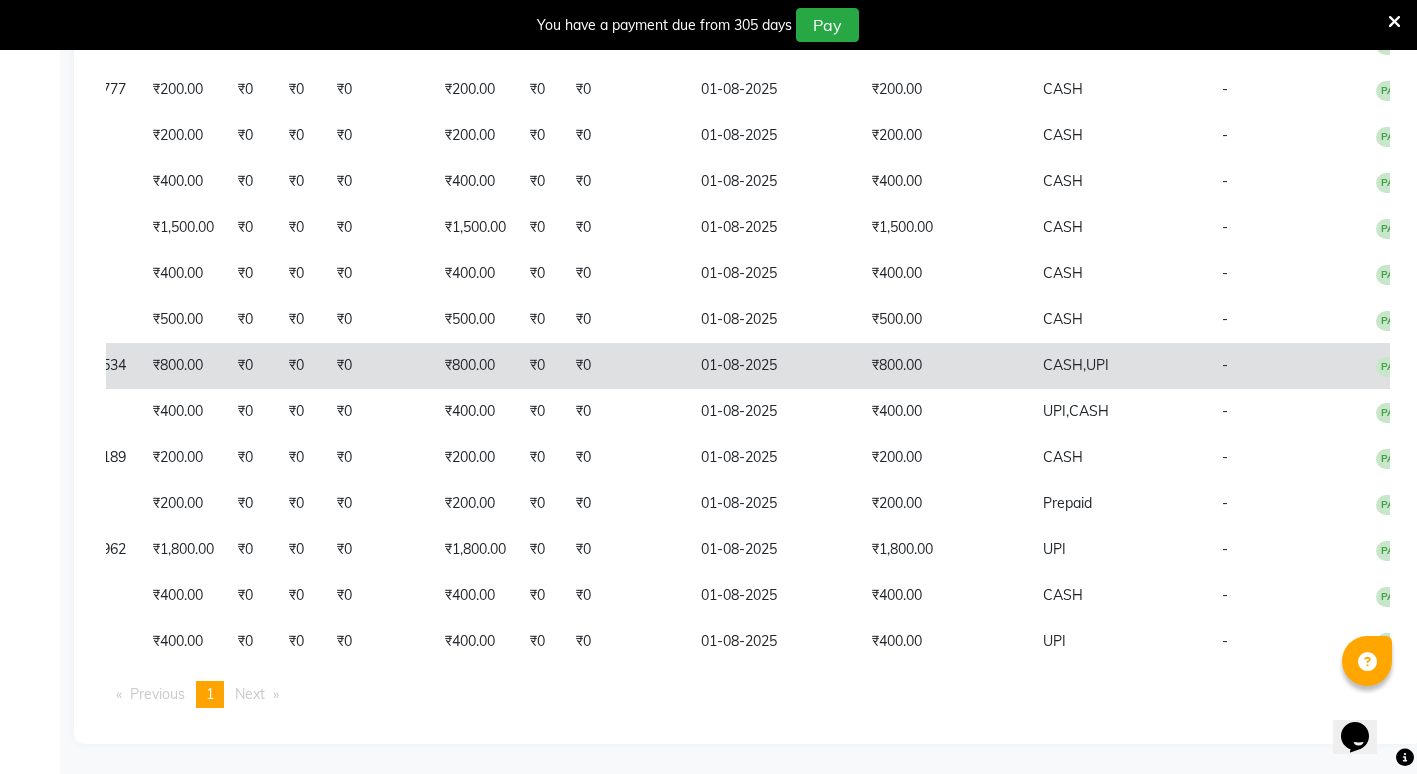click on "UPI" 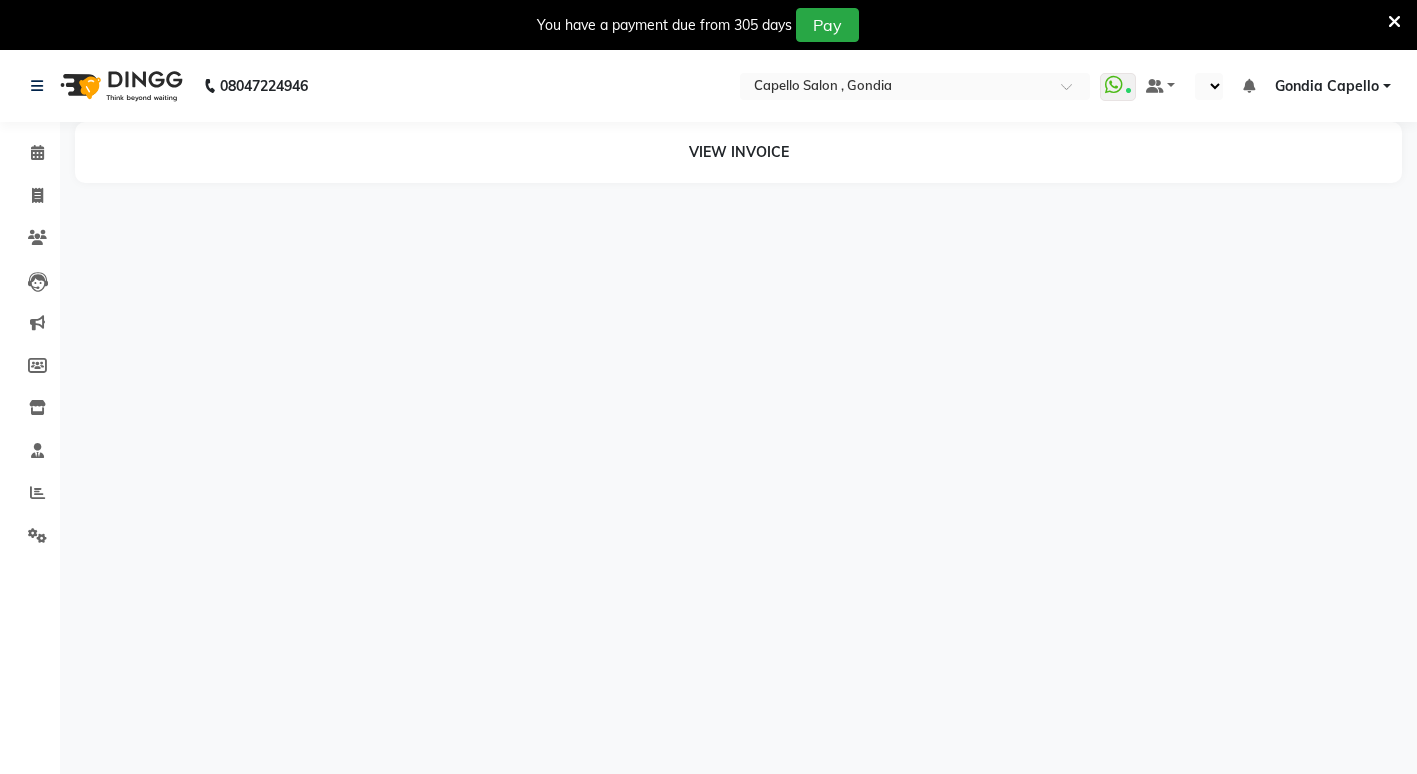 scroll, scrollTop: 0, scrollLeft: 0, axis: both 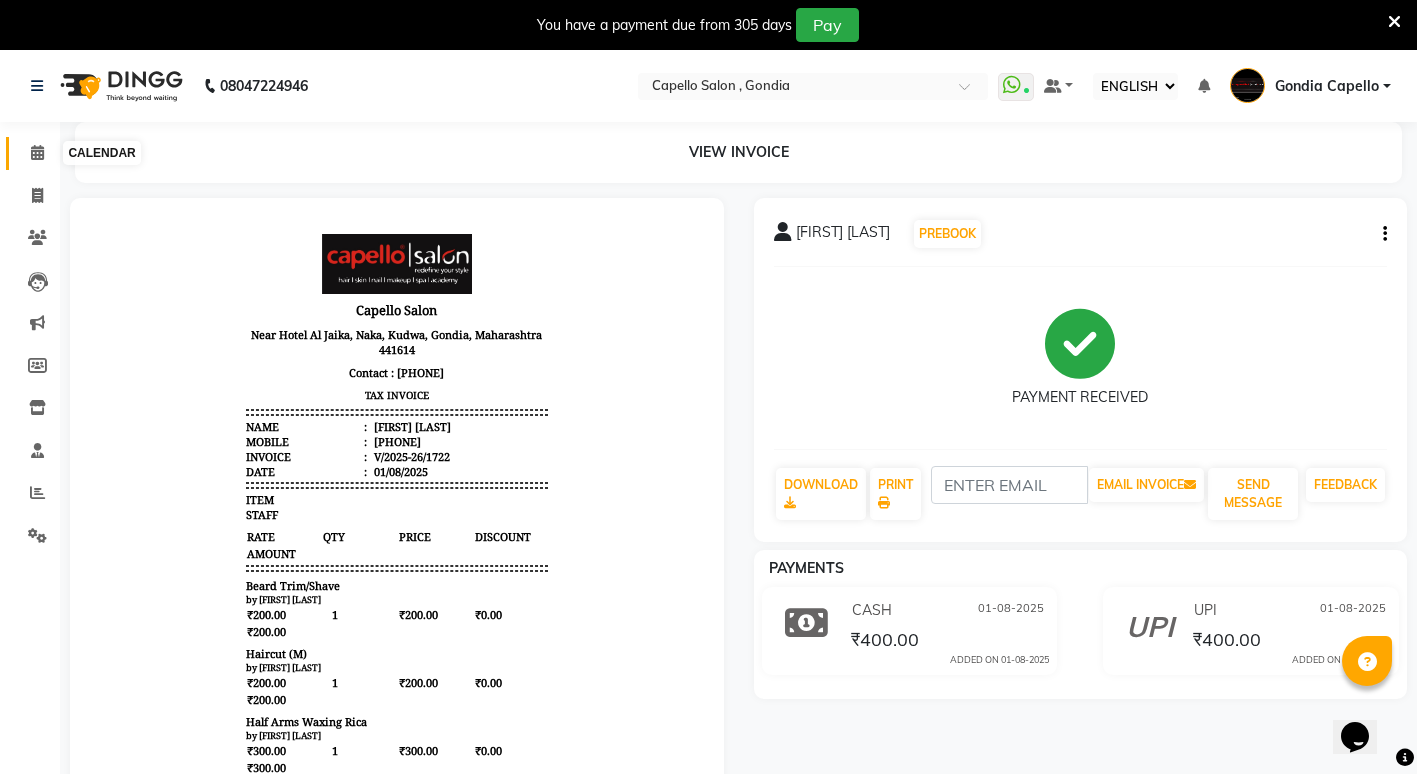 click 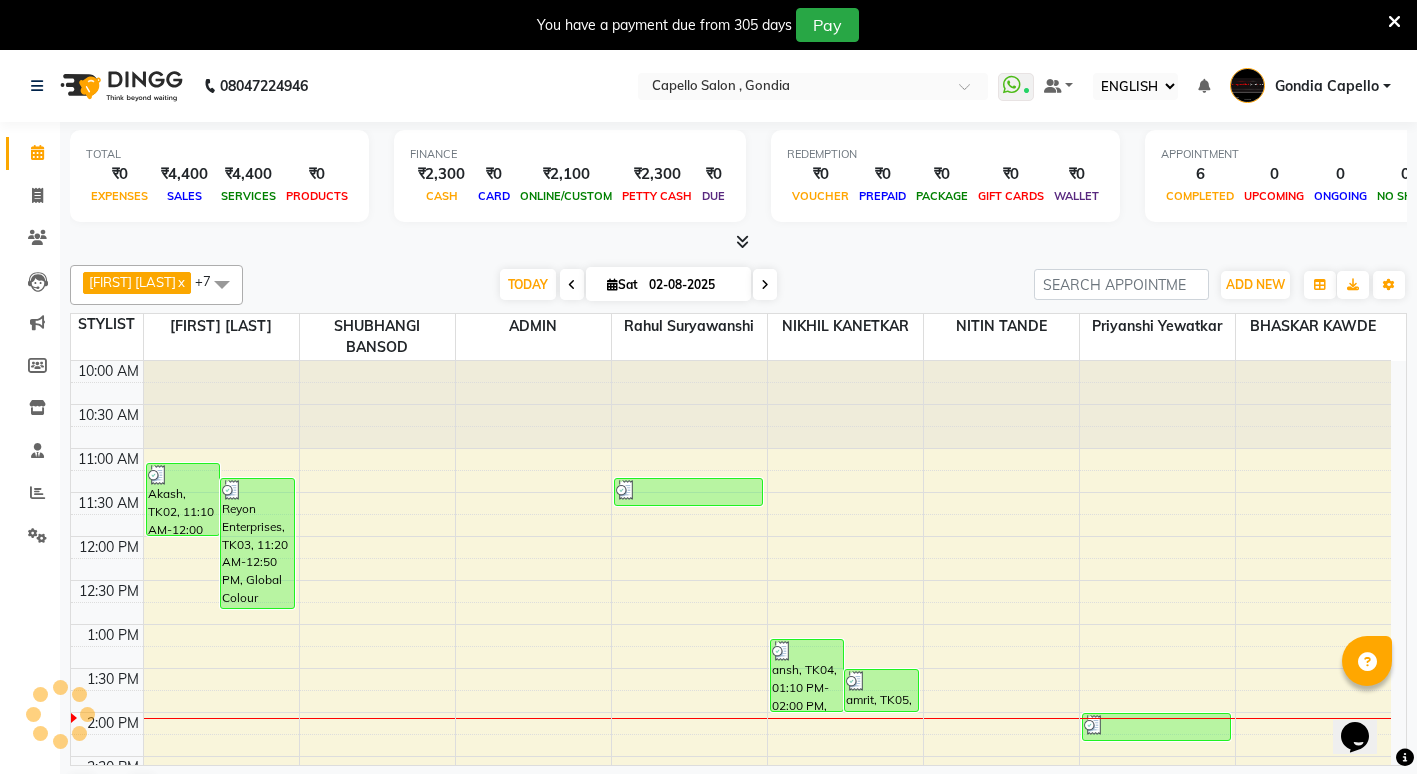 scroll, scrollTop: 0, scrollLeft: 0, axis: both 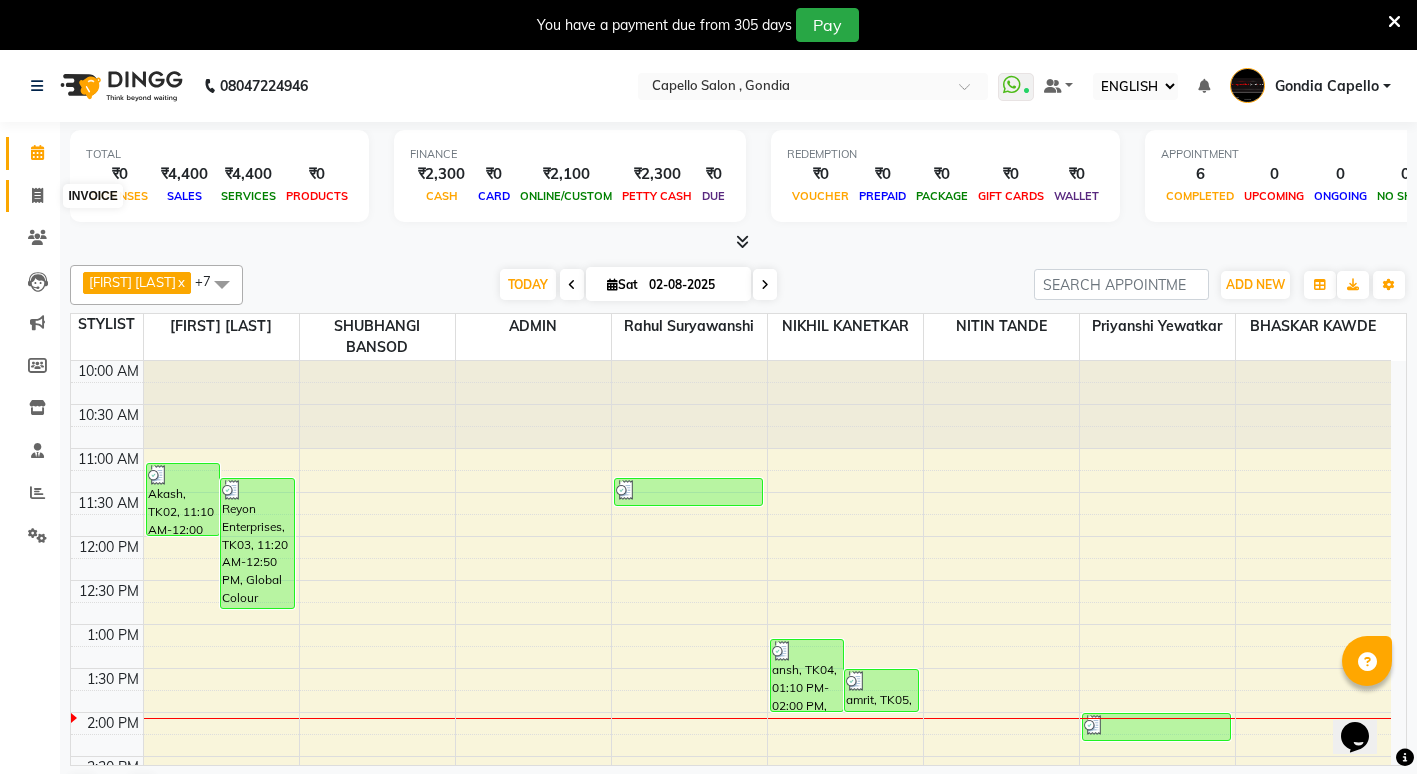 click 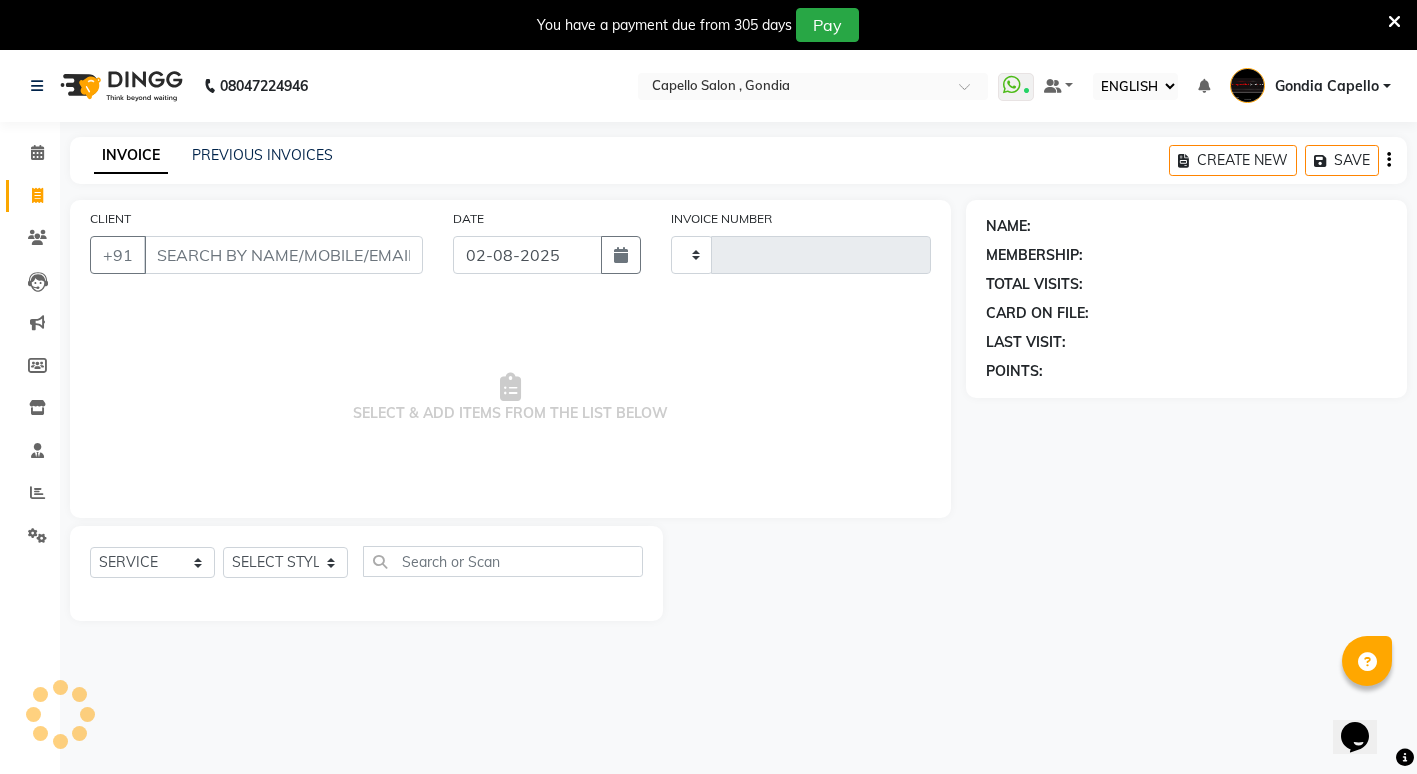 type on "1738" 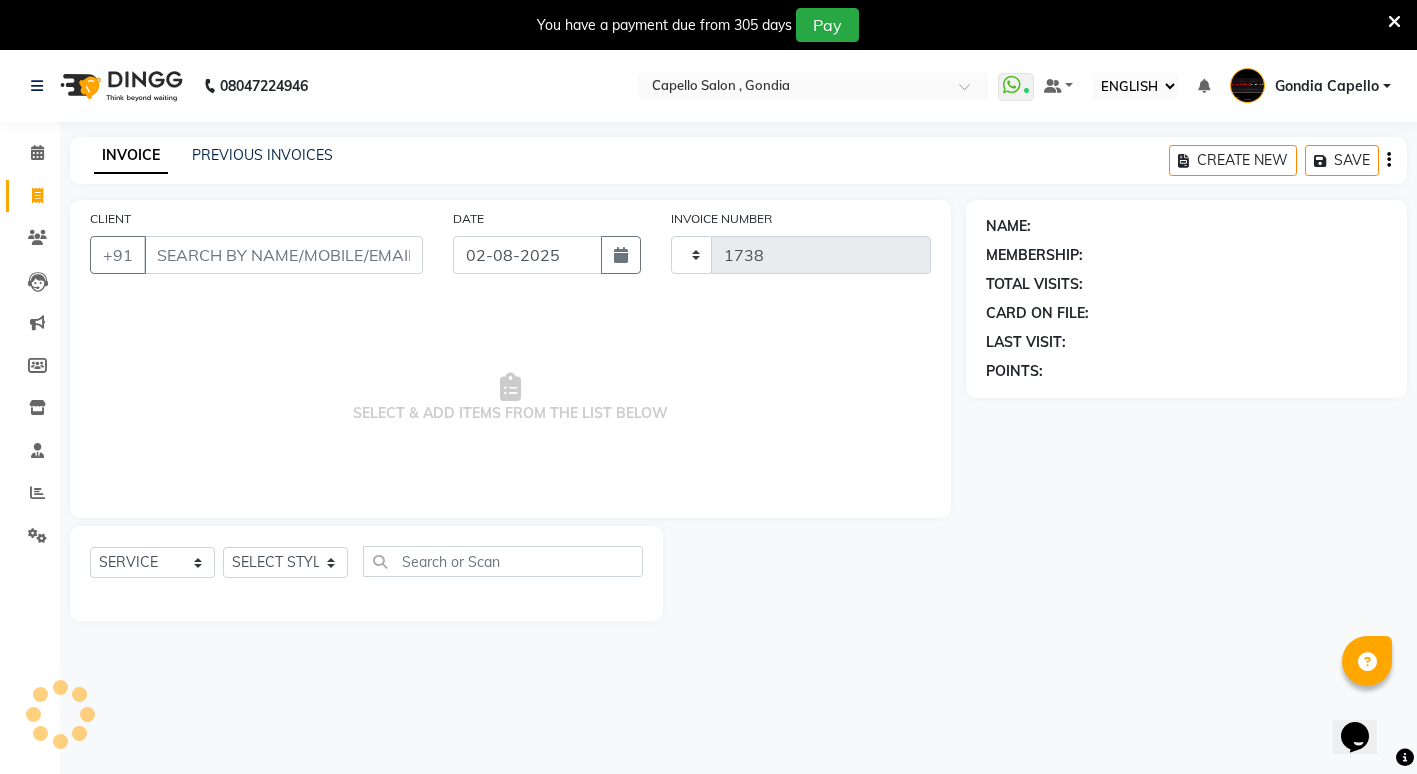 select on "853" 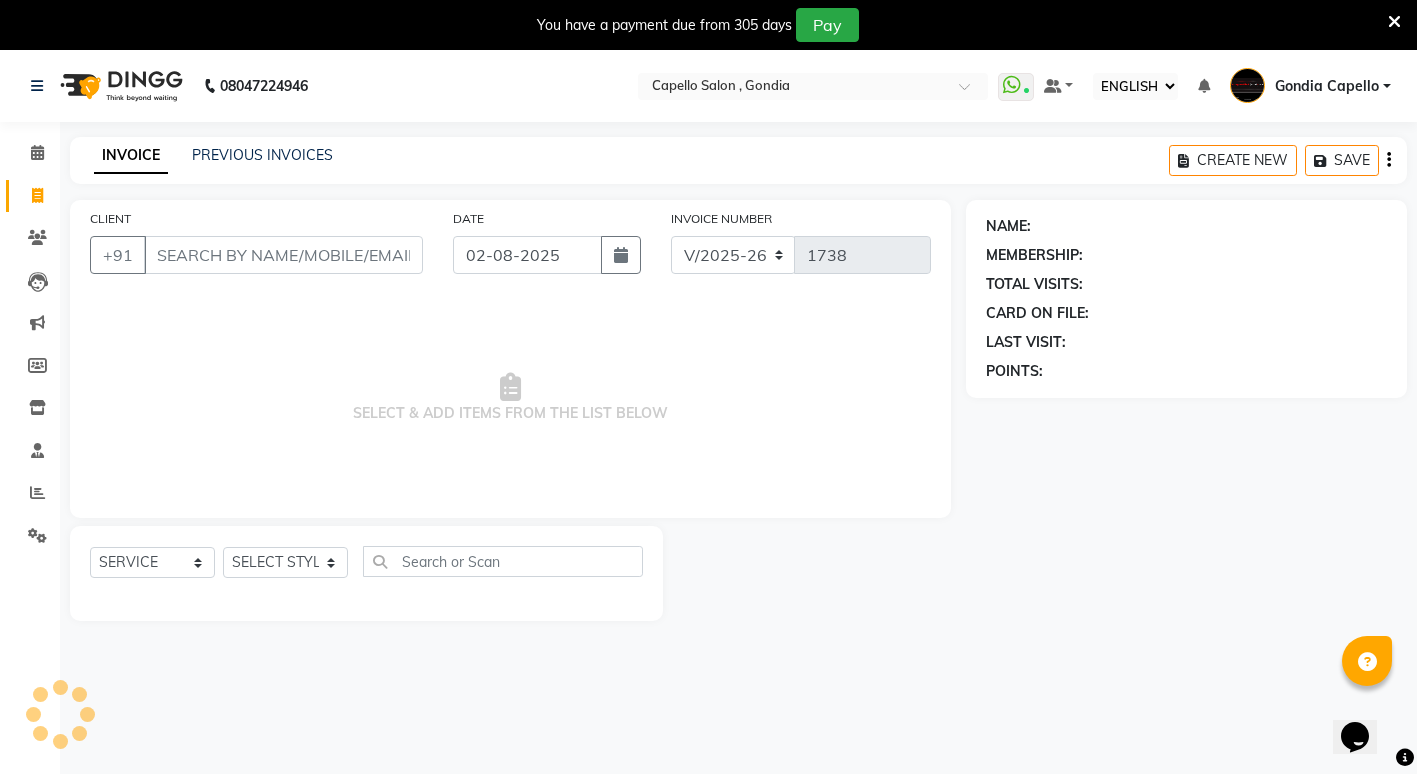 click on "INVOICE PREVIOUS INVOICES CREATE NEW   SAVE" 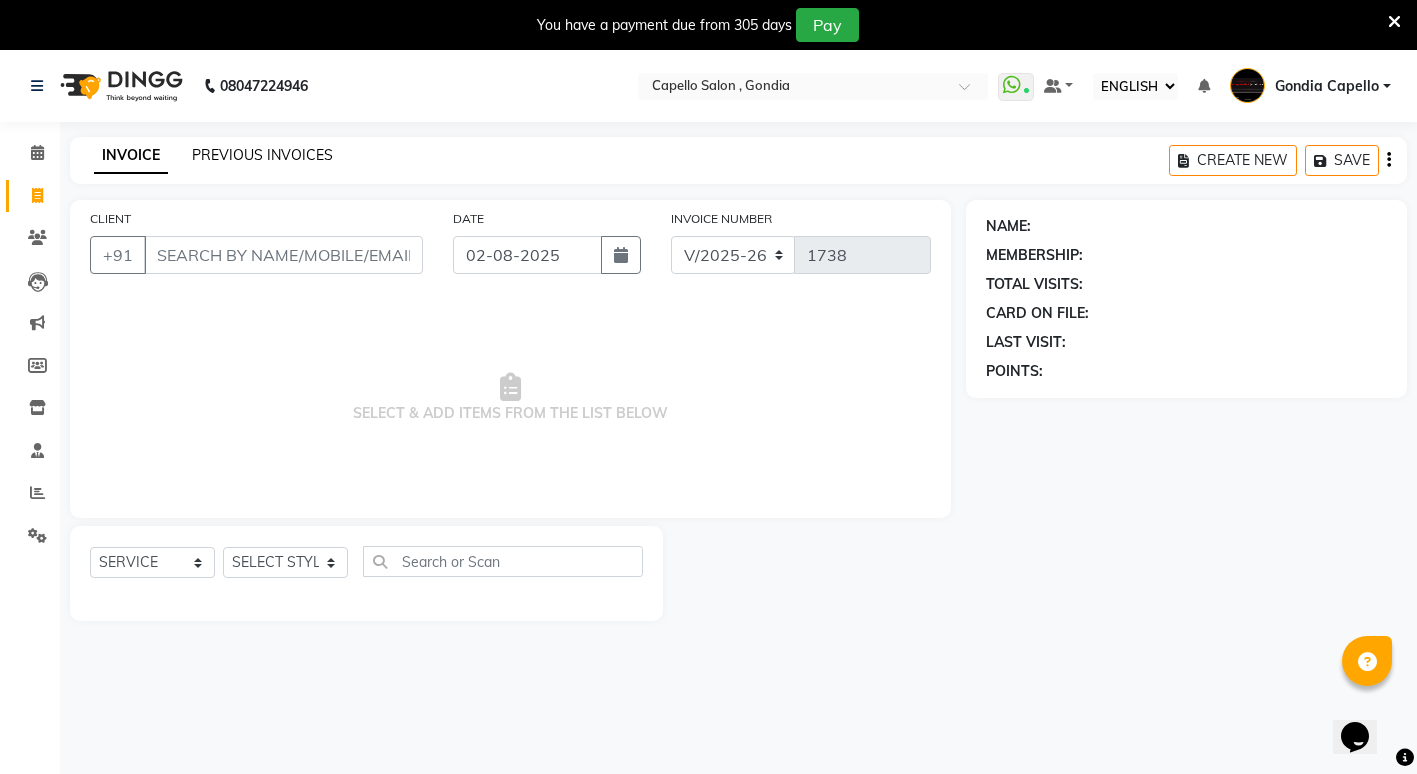 click on "PREVIOUS INVOICES" 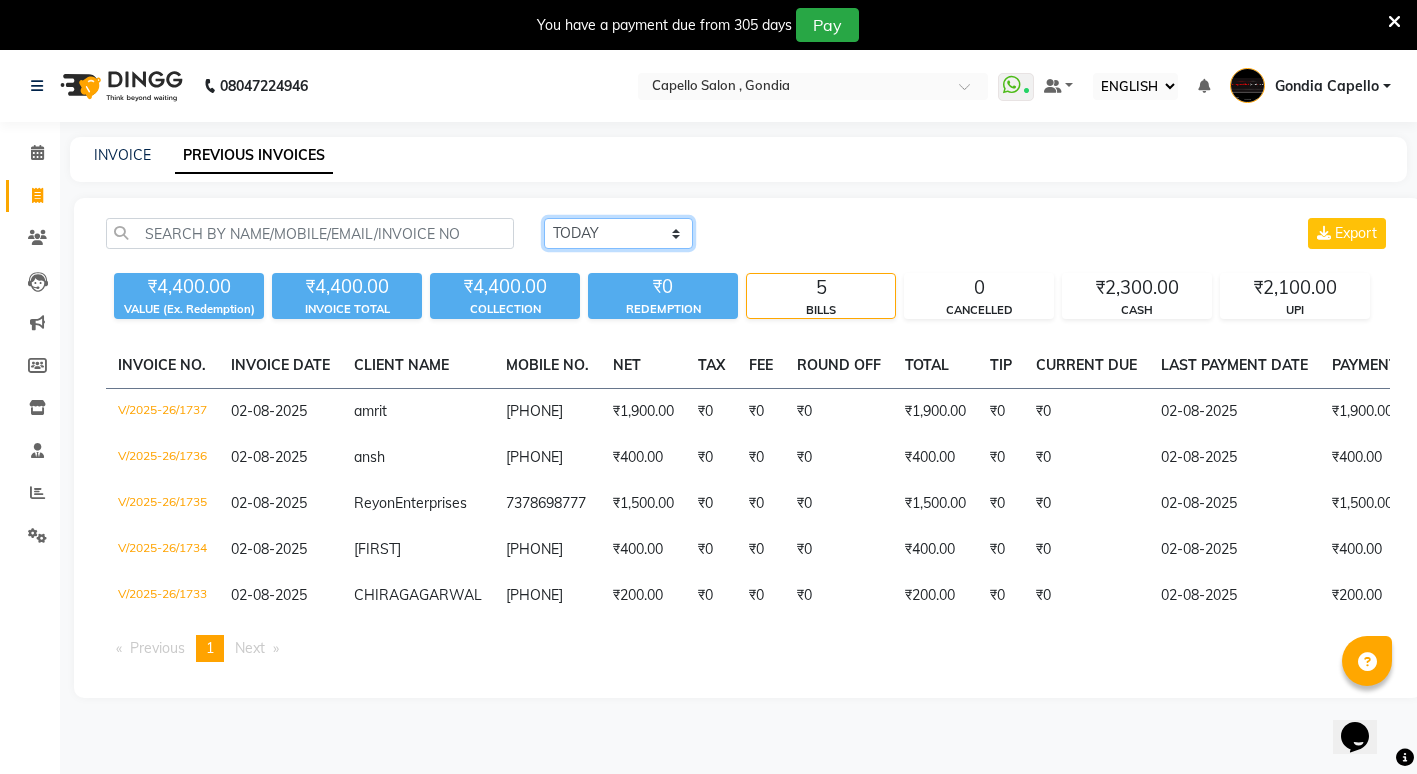click on "TODAY YESTERDAY CUSTOM RANGE" 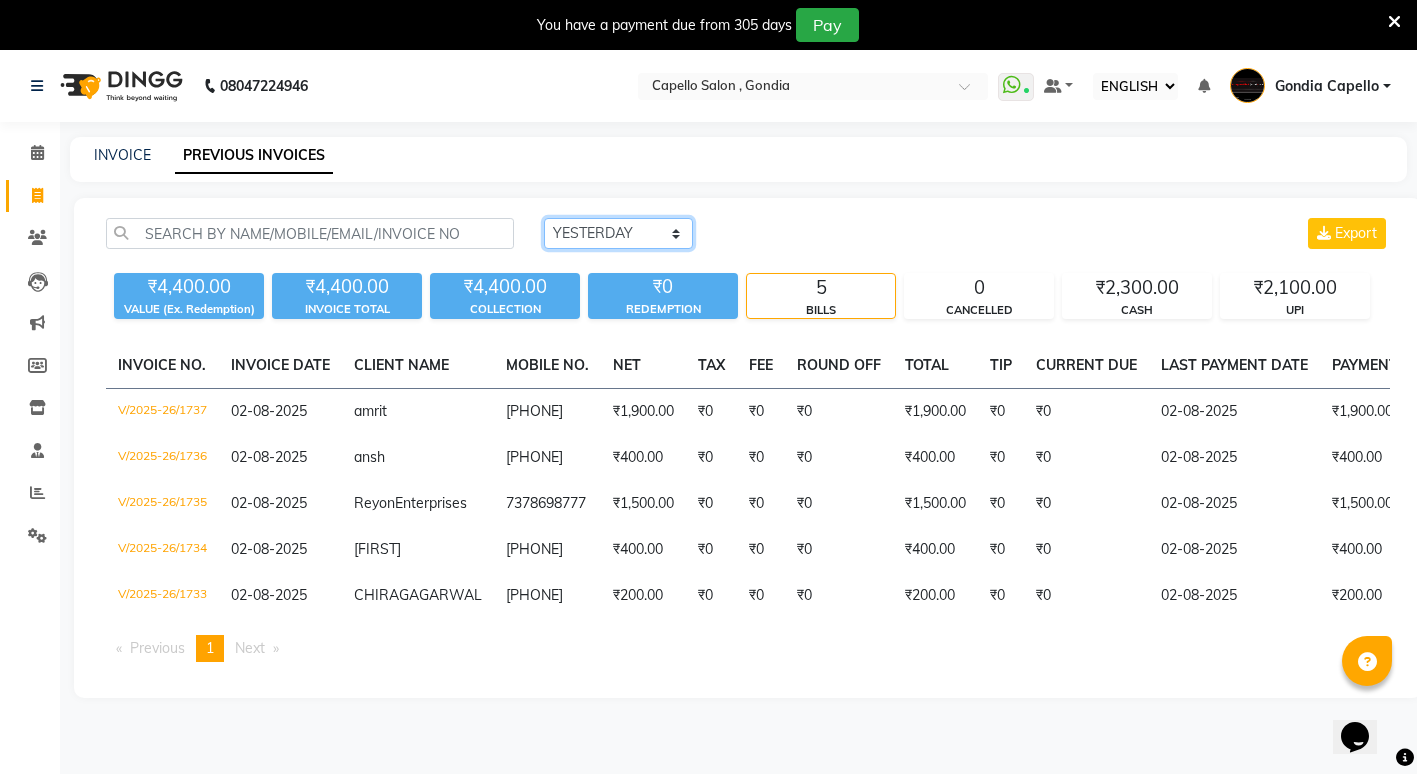 click on "TODAY YESTERDAY CUSTOM RANGE" 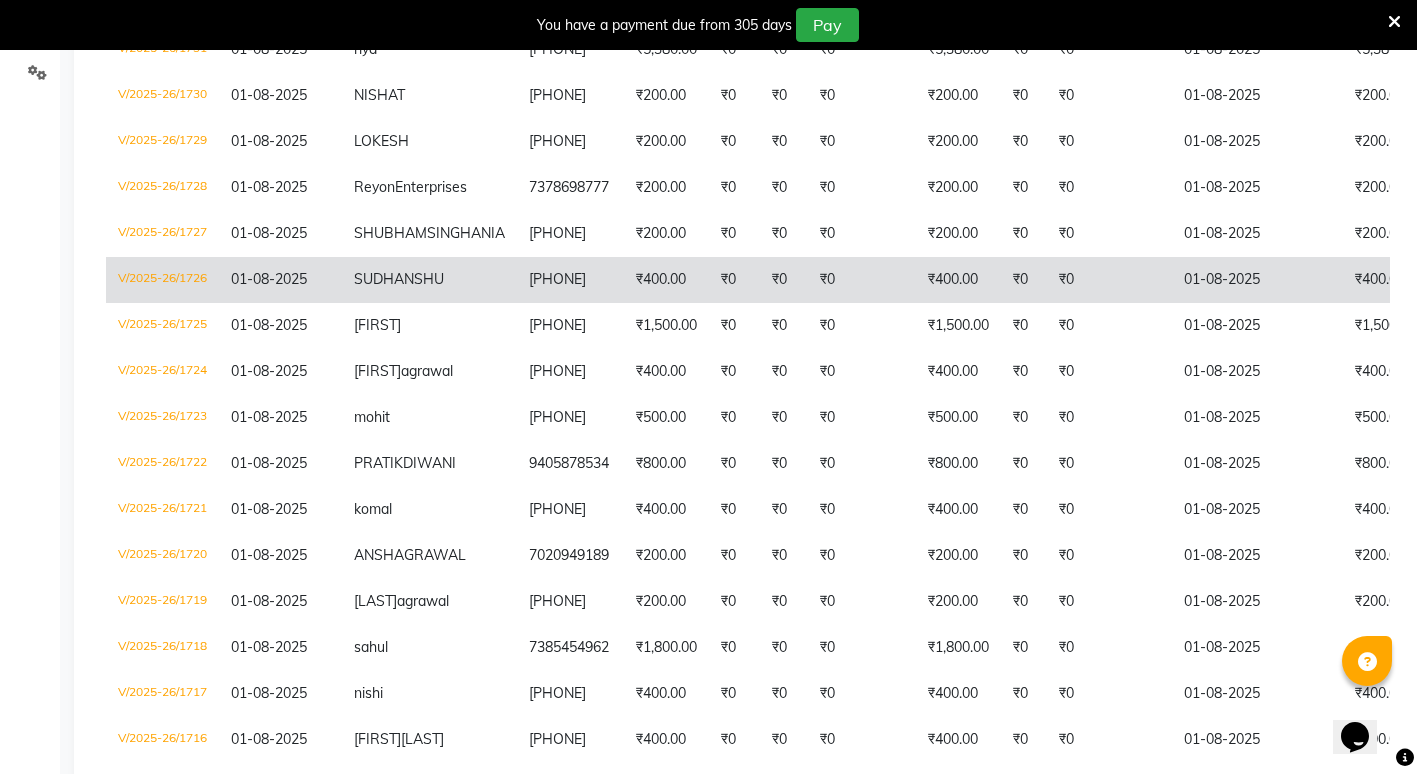 scroll, scrollTop: 676, scrollLeft: 0, axis: vertical 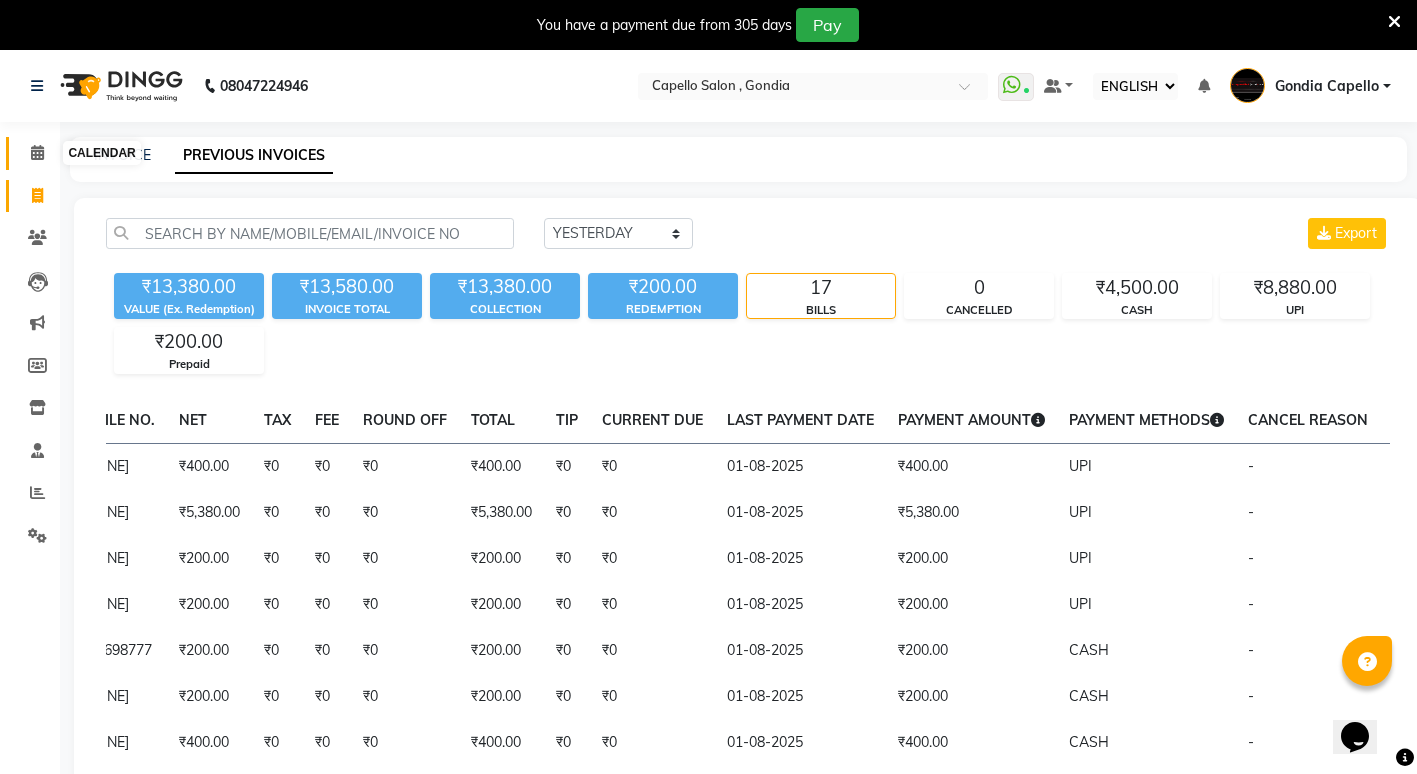 click 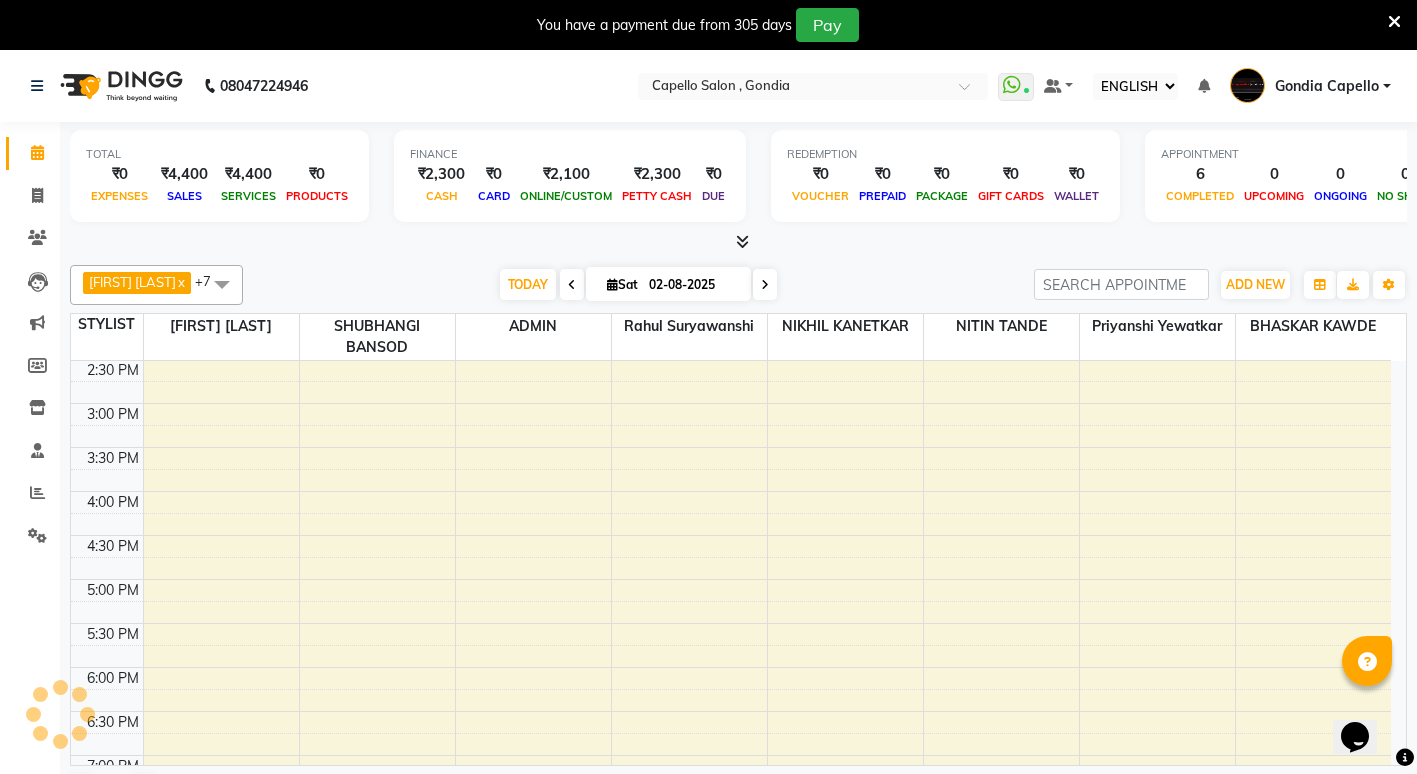 scroll, scrollTop: 0, scrollLeft: 0, axis: both 